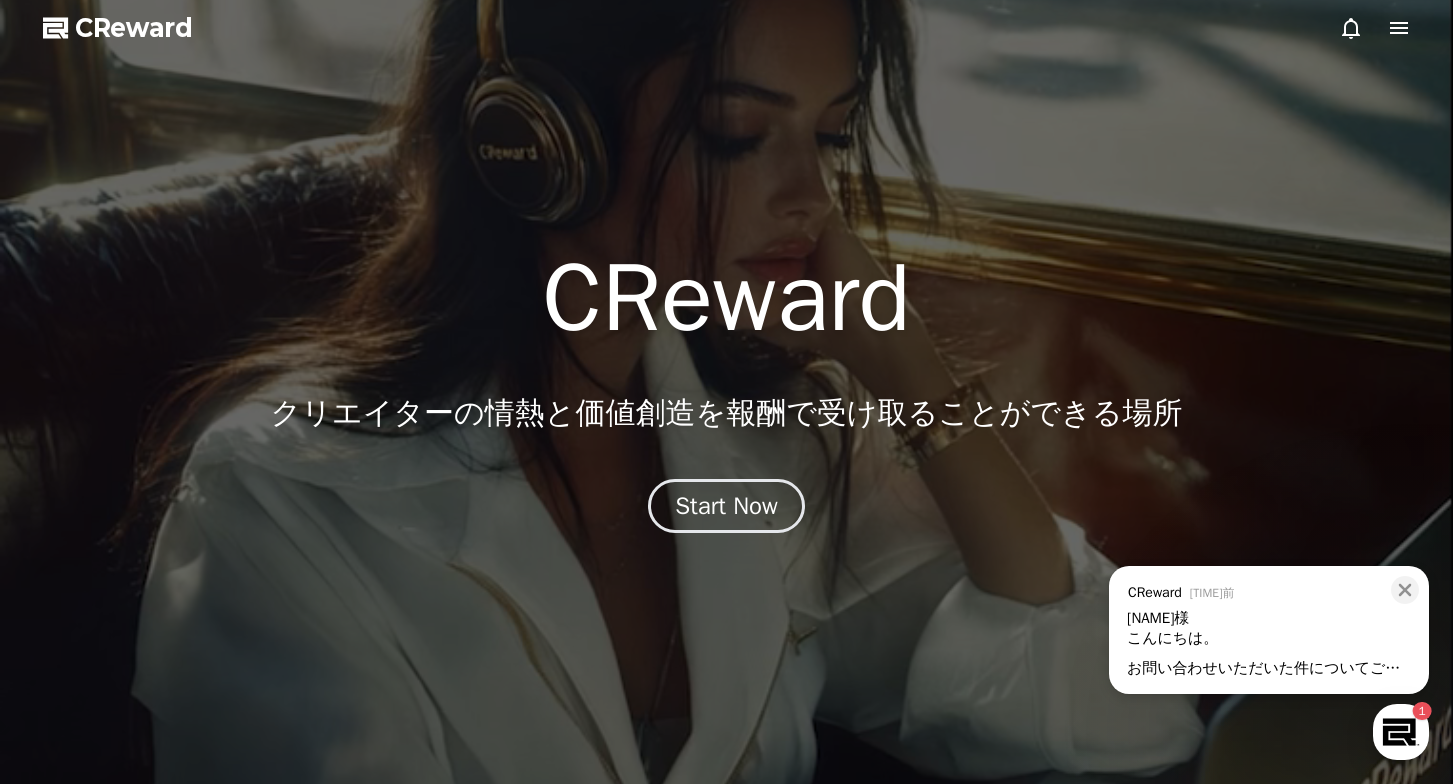 scroll, scrollTop: 0, scrollLeft: 0, axis: both 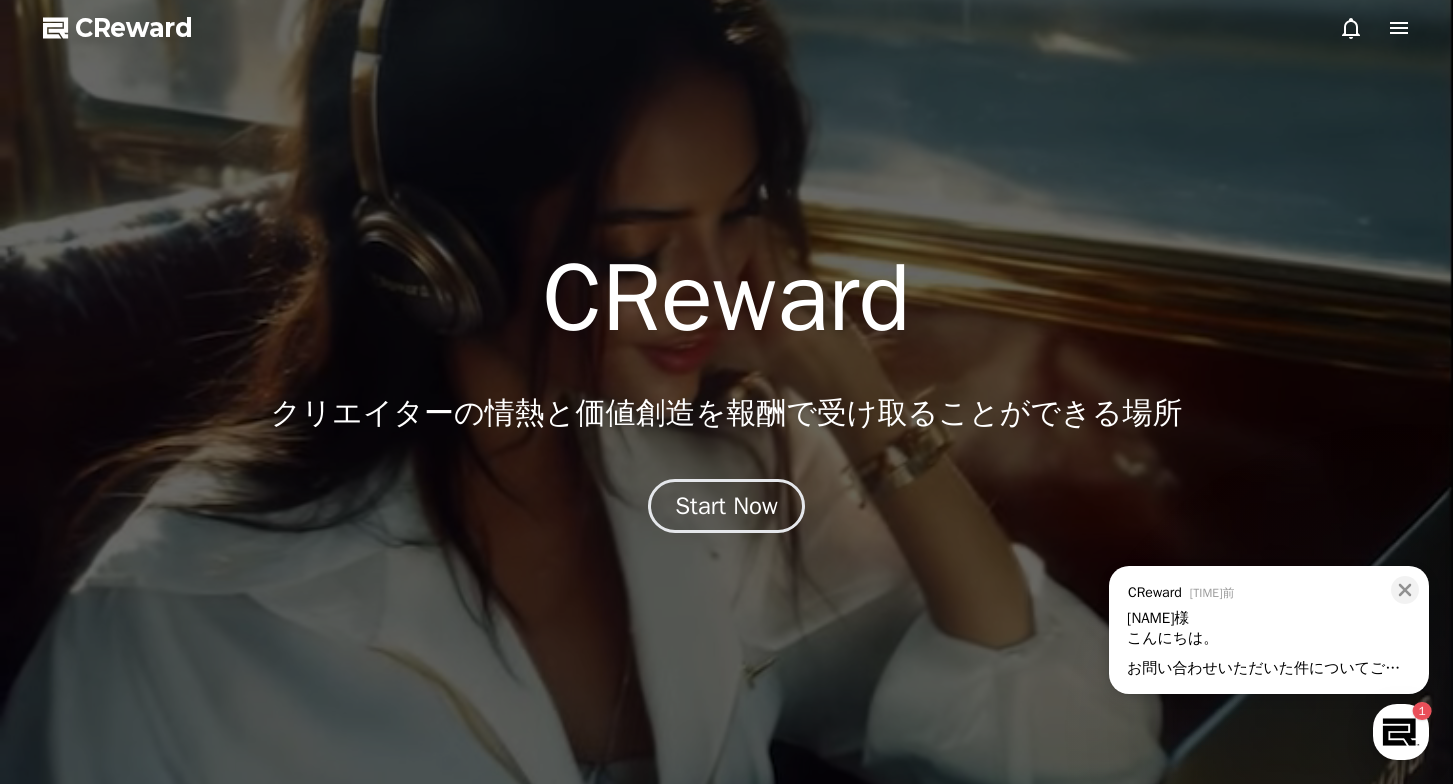 click on "お問い合わせいただいた件についてご連絡いたします。" at bounding box center (1269, 668) 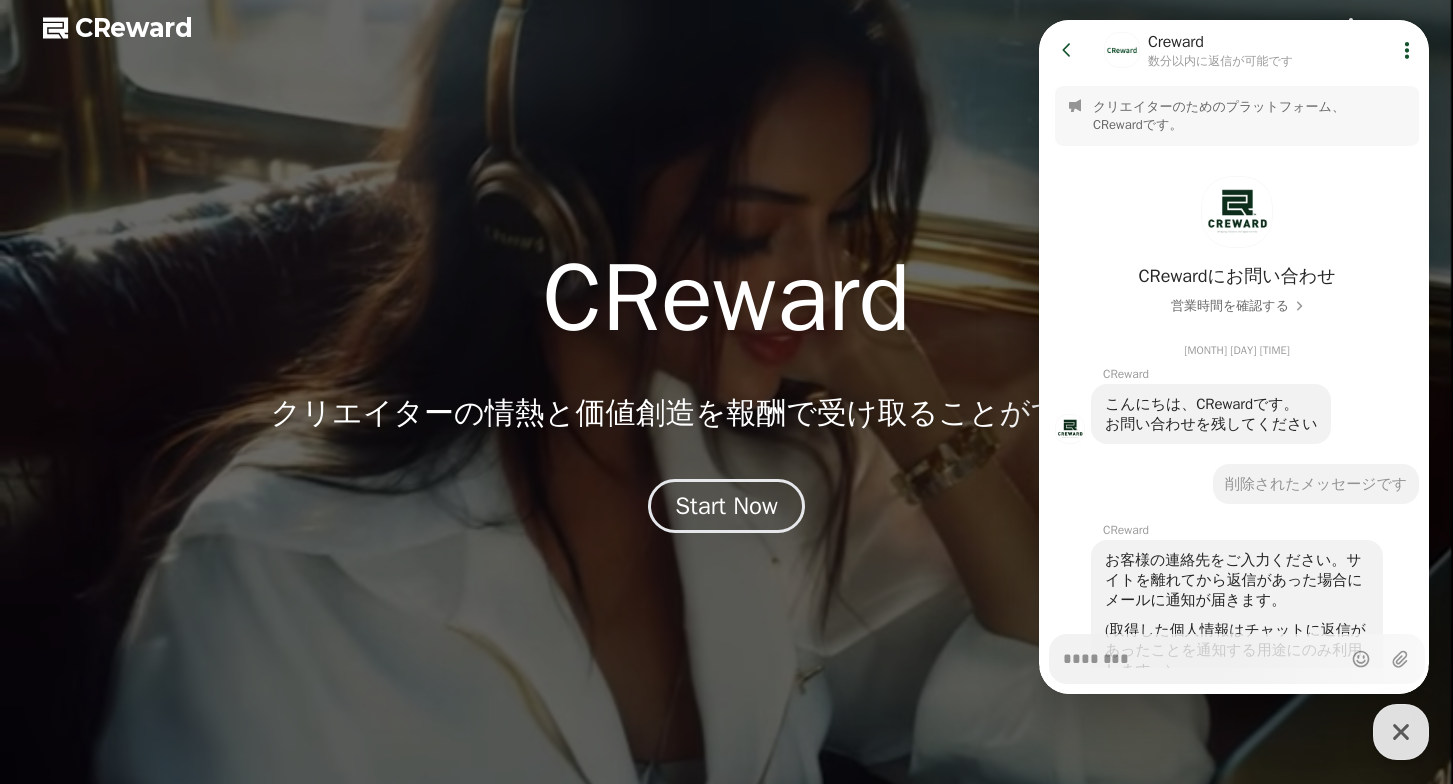 scroll, scrollTop: 3024, scrollLeft: 0, axis: vertical 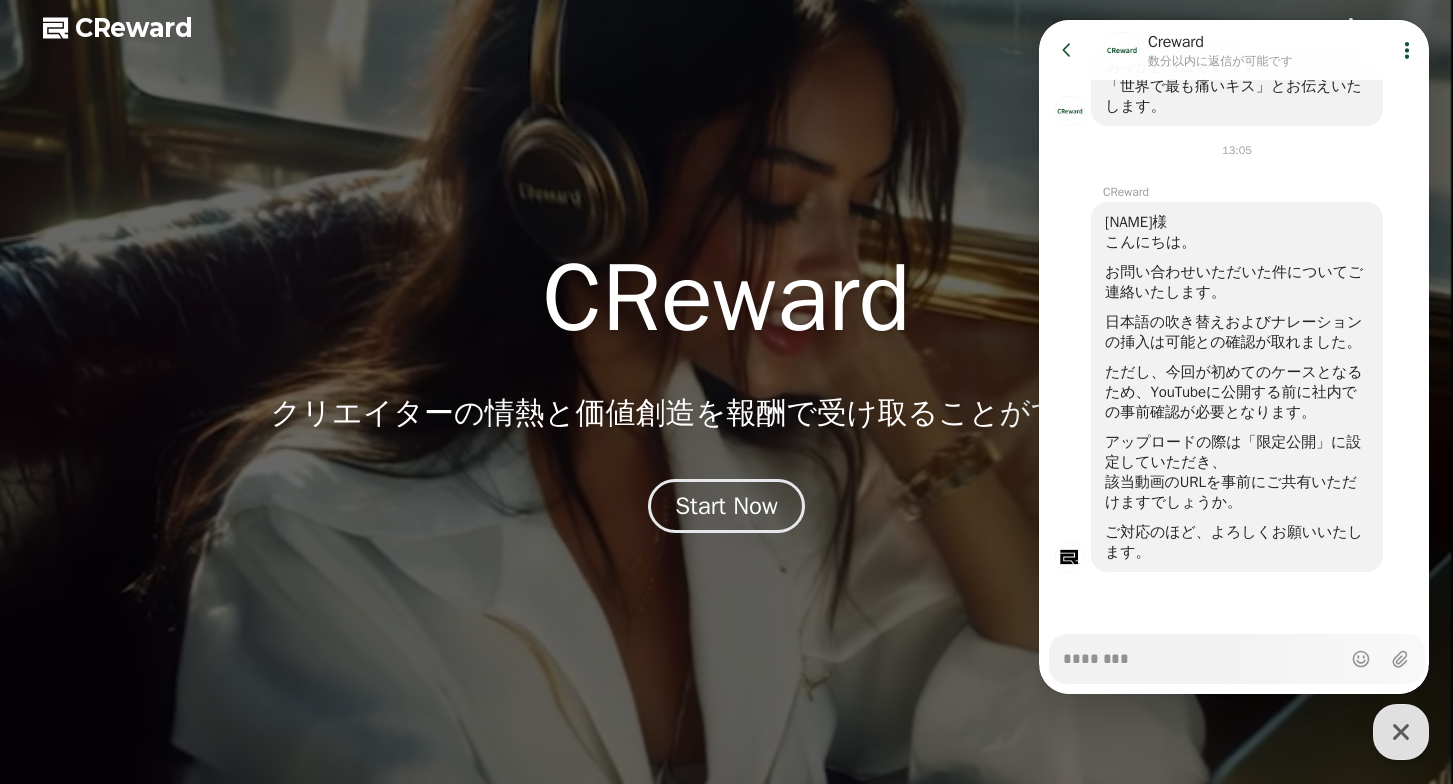 type on "*" 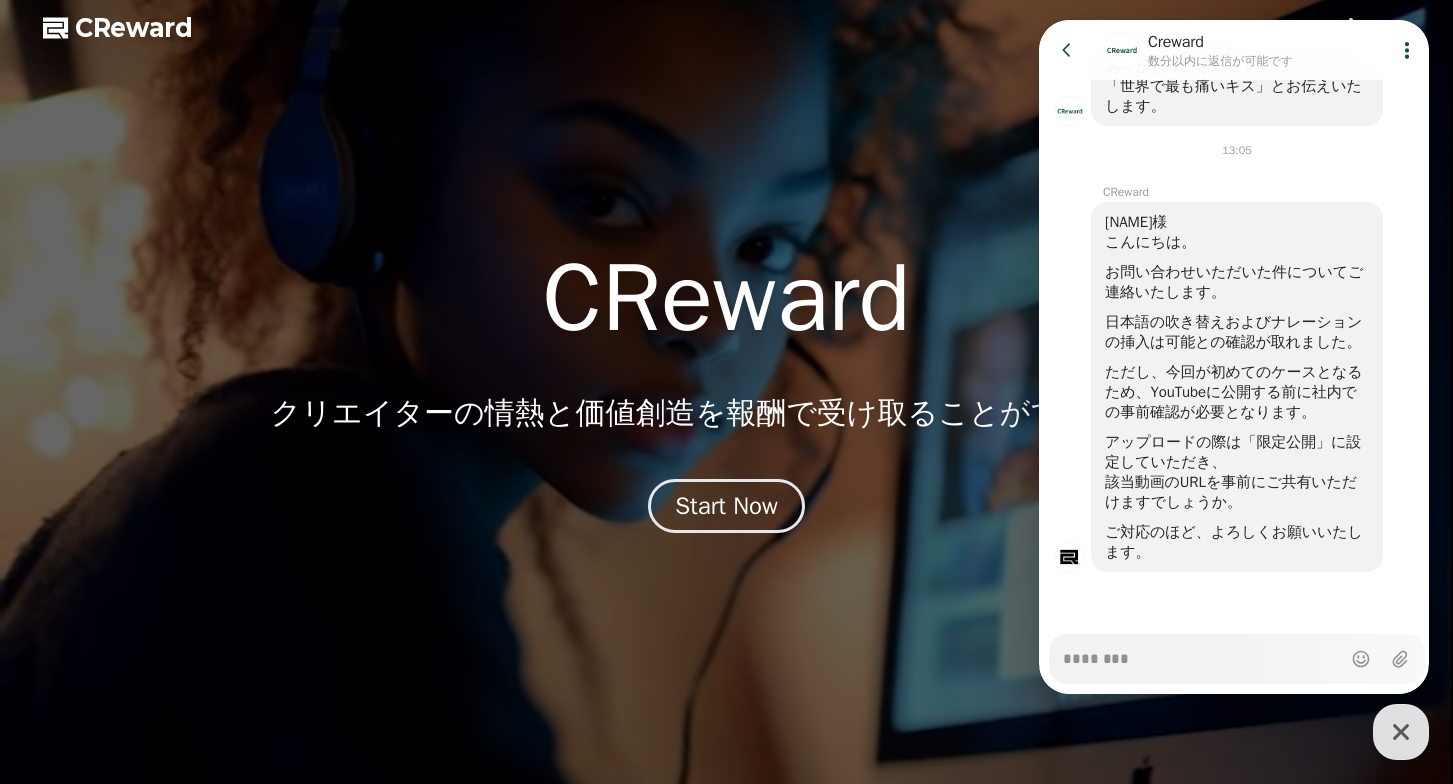 type on "*" 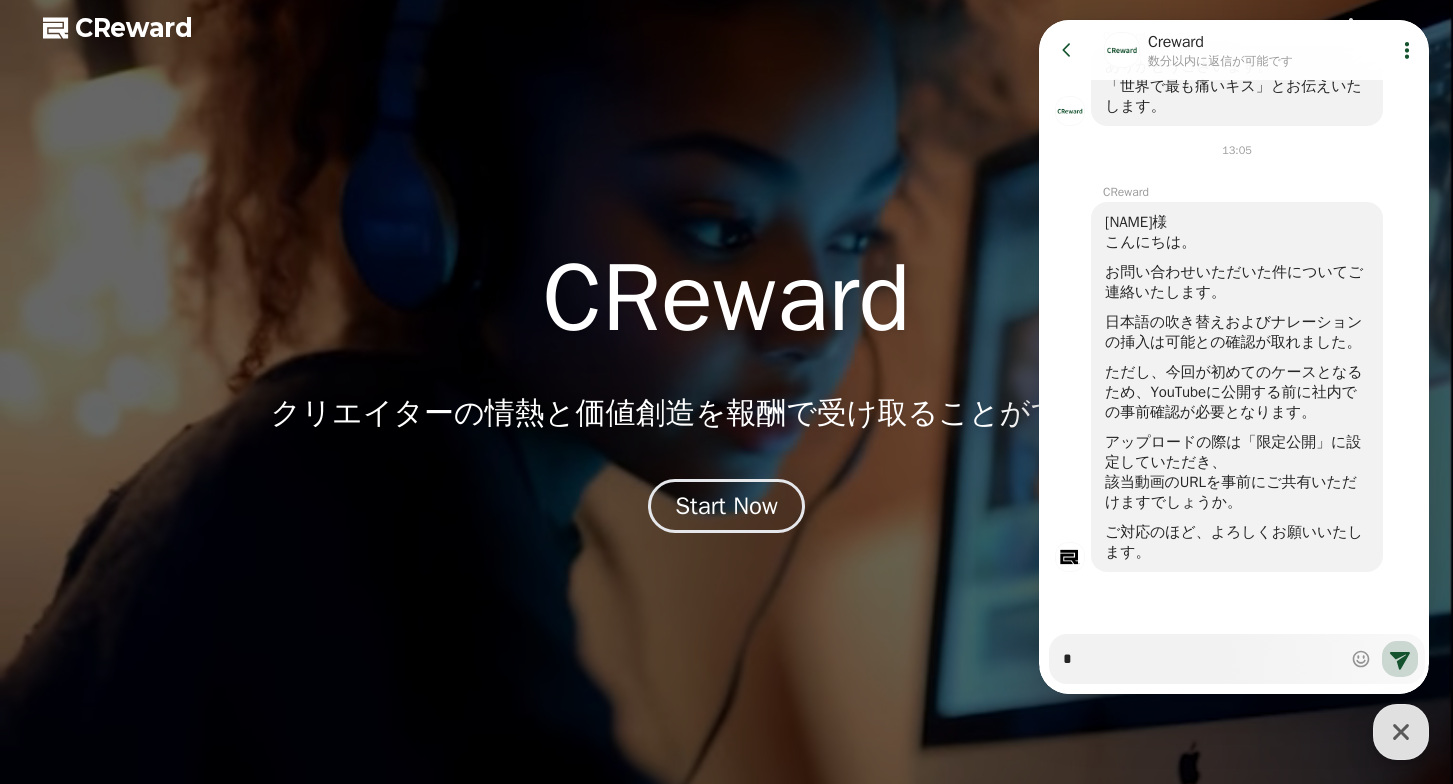 type on "*" 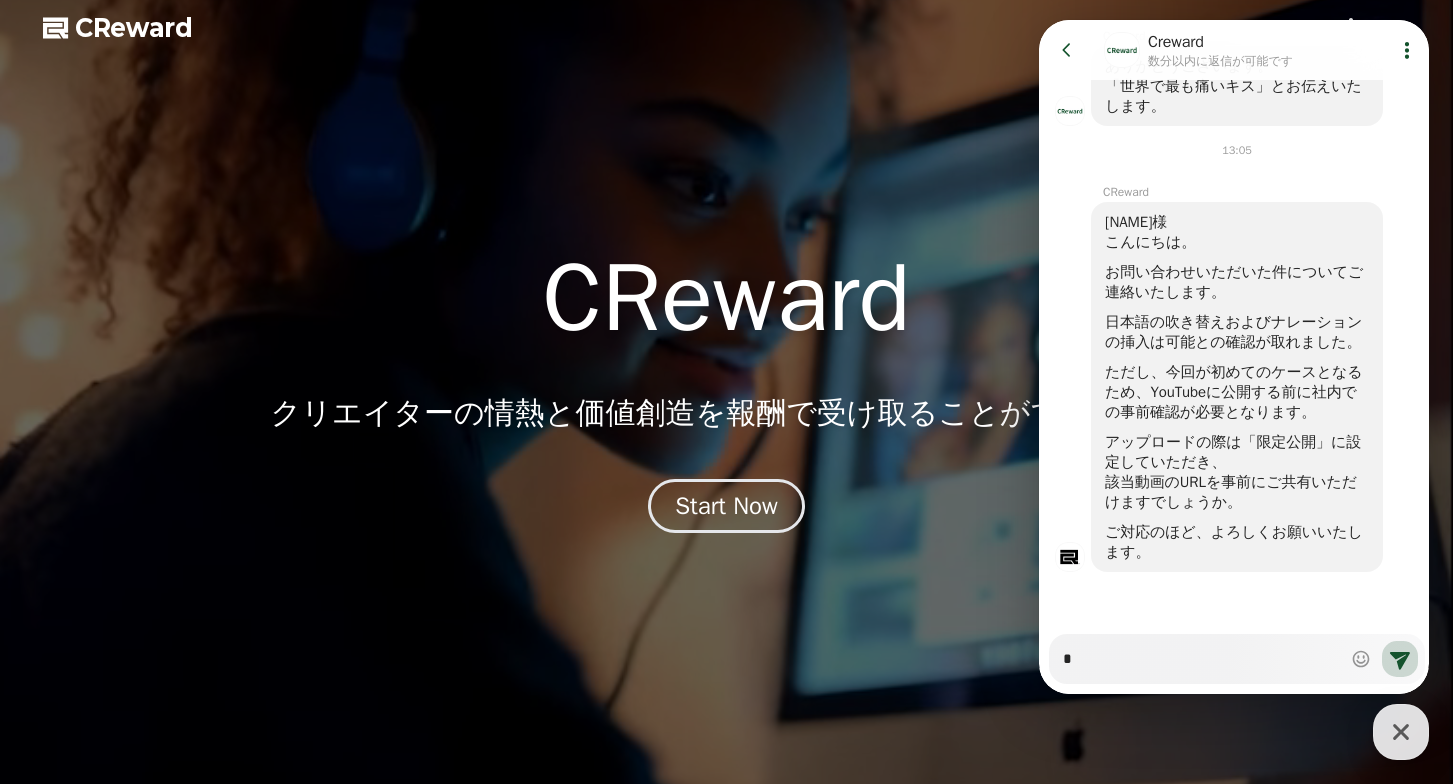 type on "*" 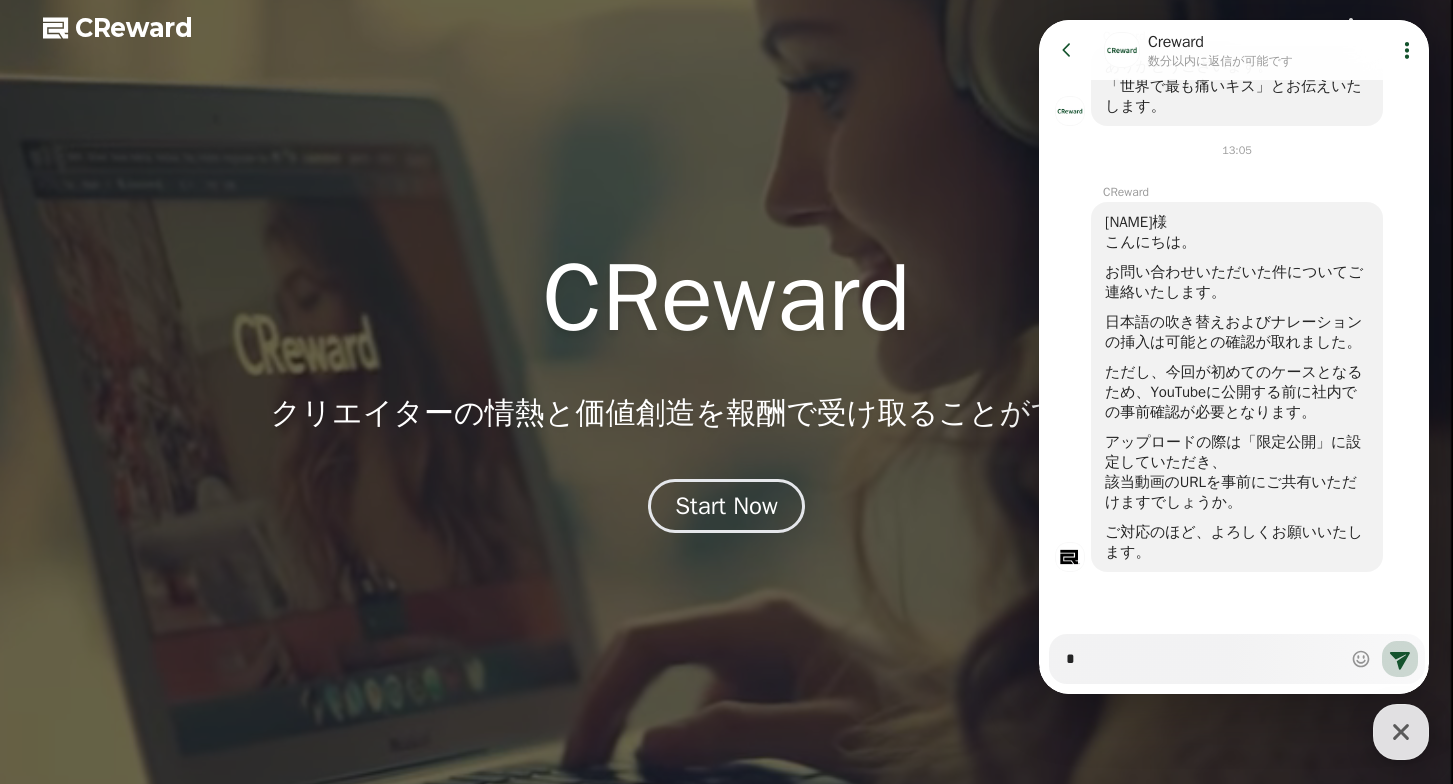 type on "*" 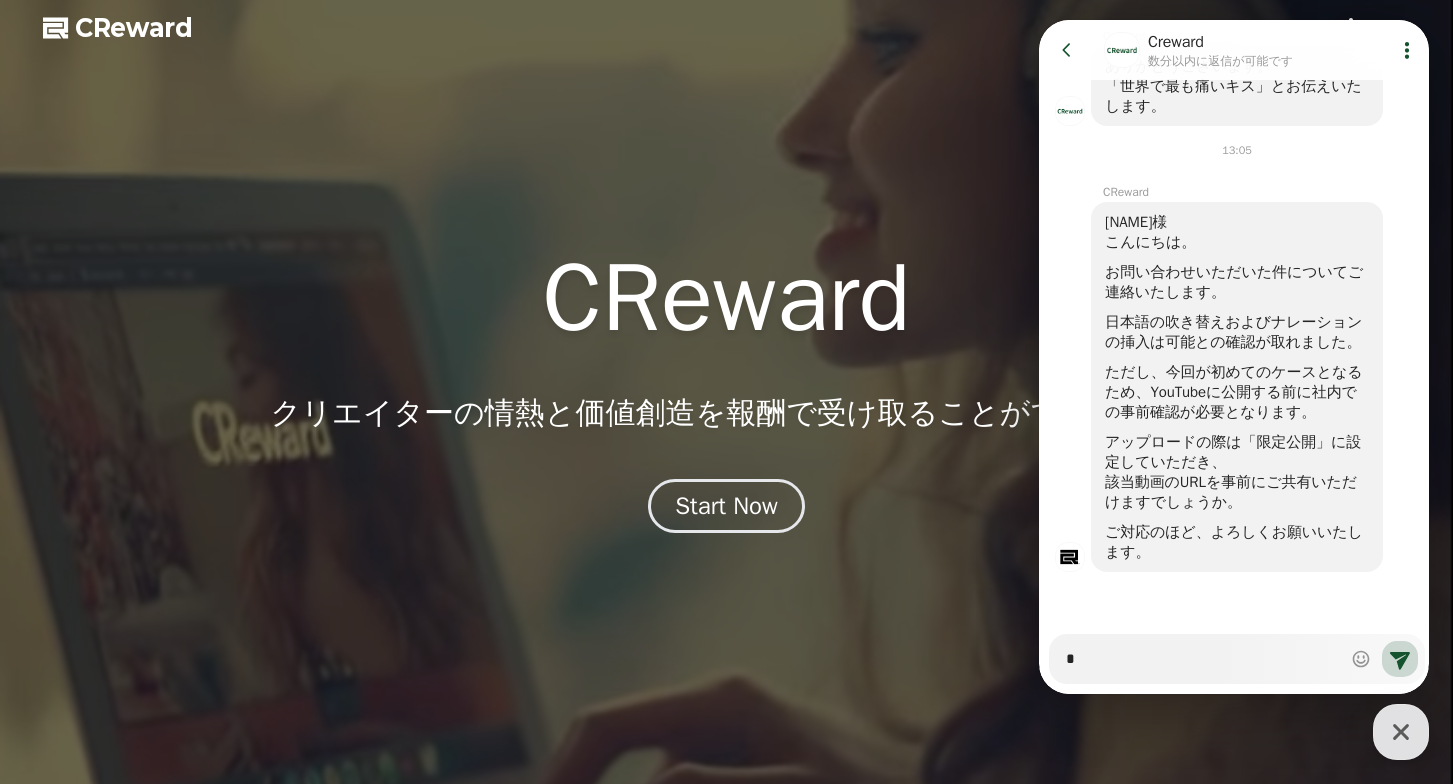 type on "**" 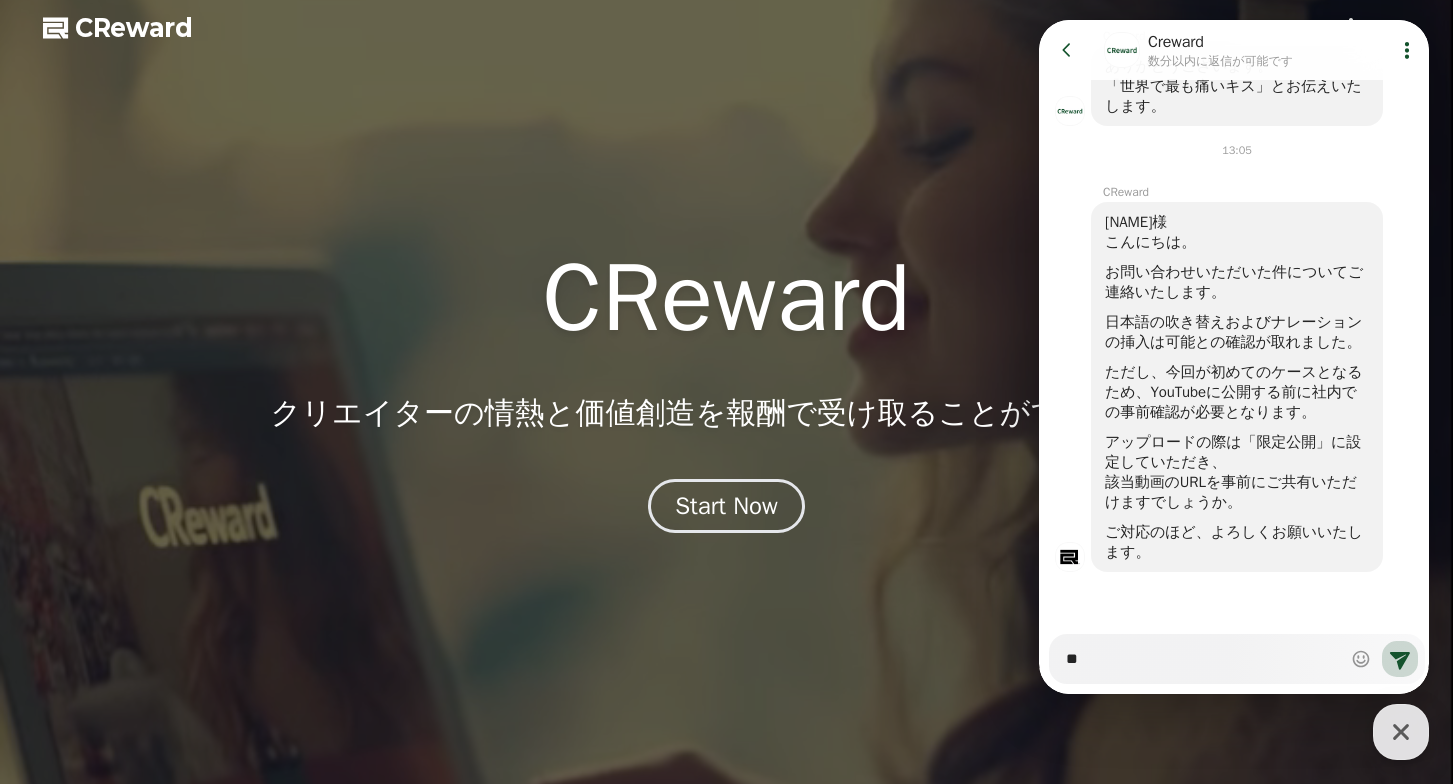 type on "*" 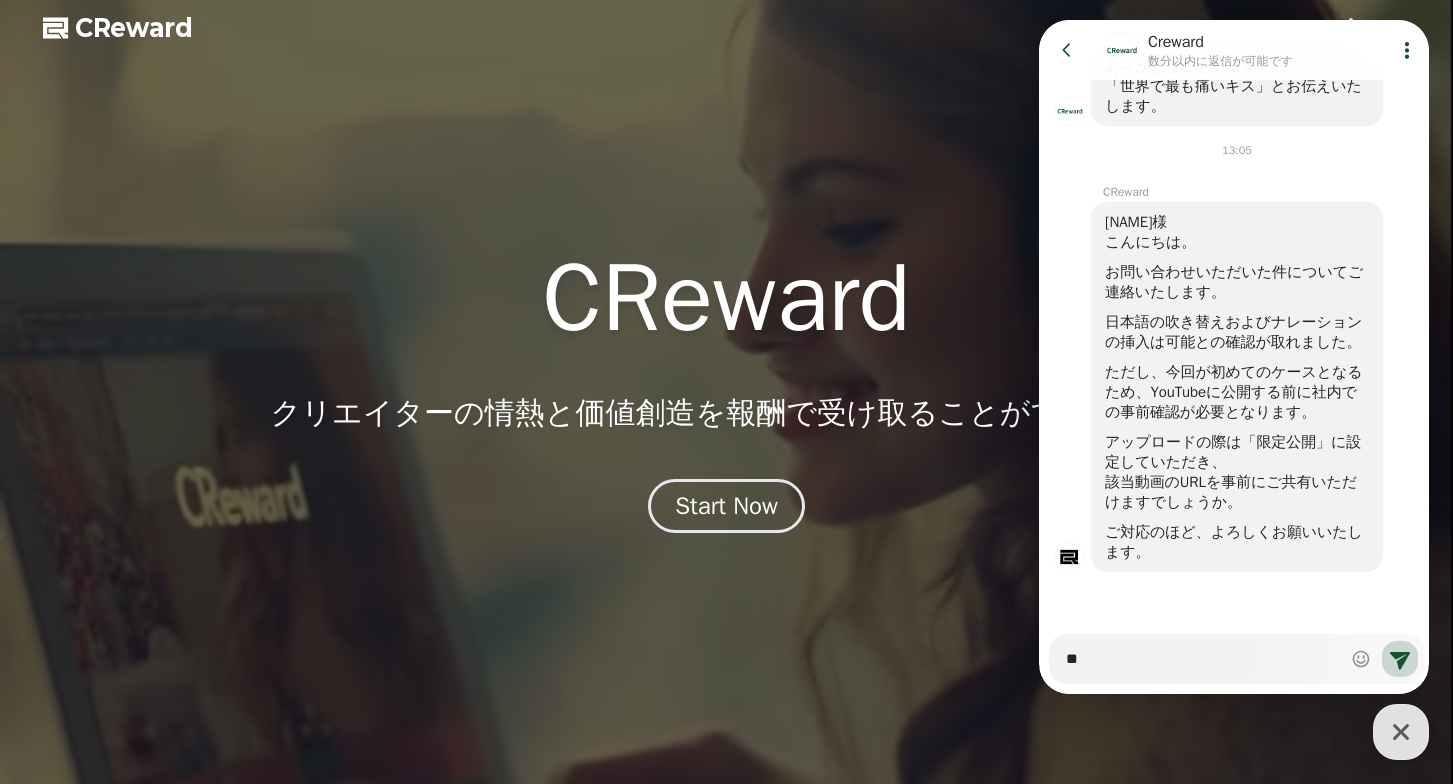 type on "***" 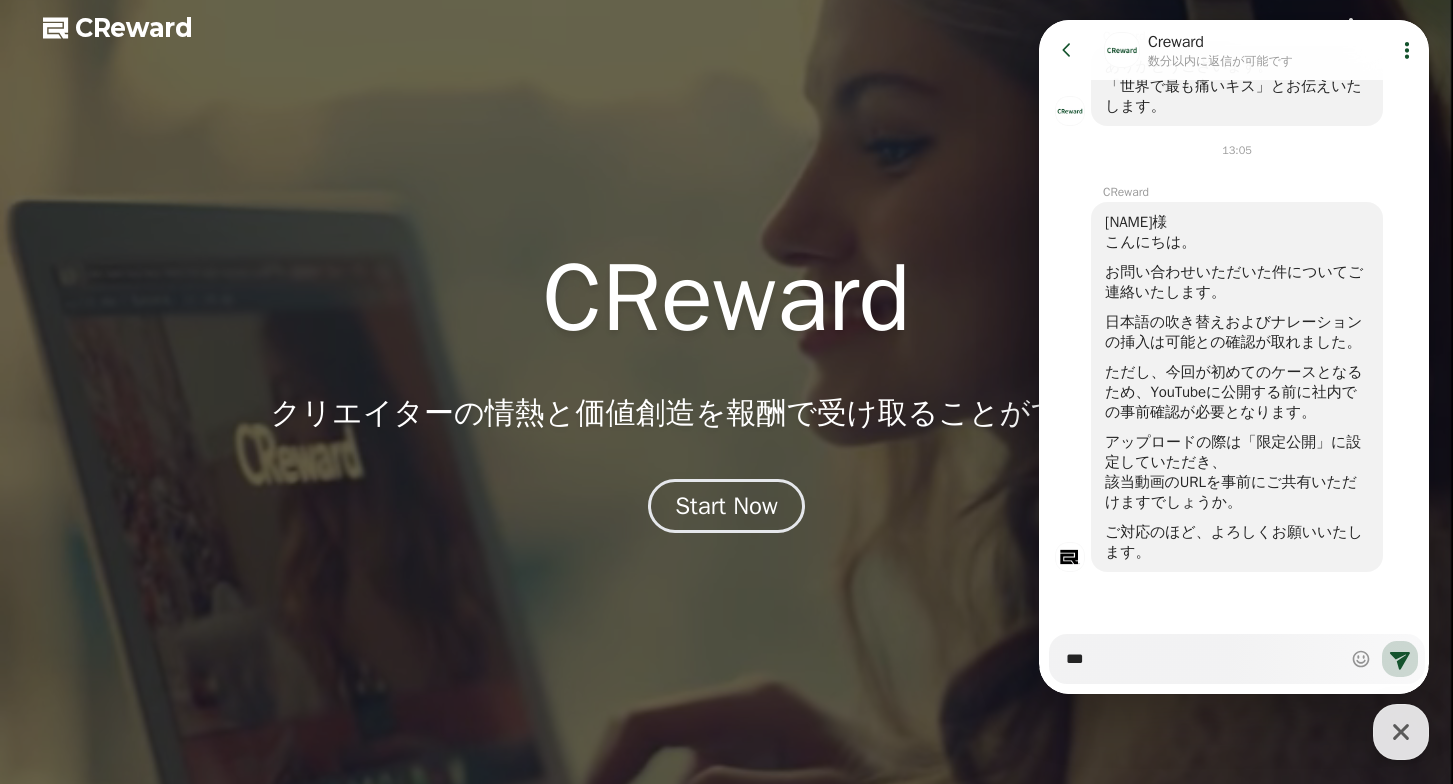 type on "*" 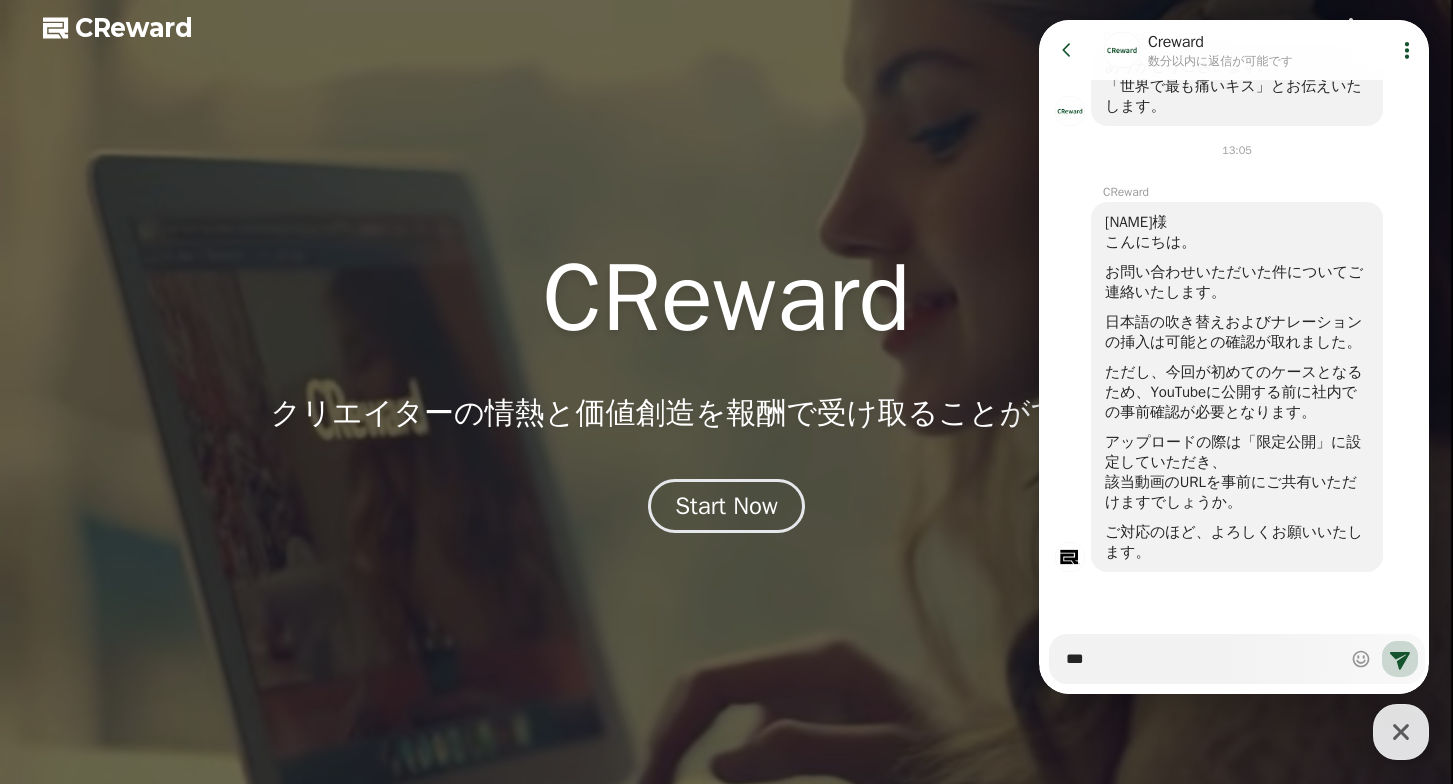 type on "**" 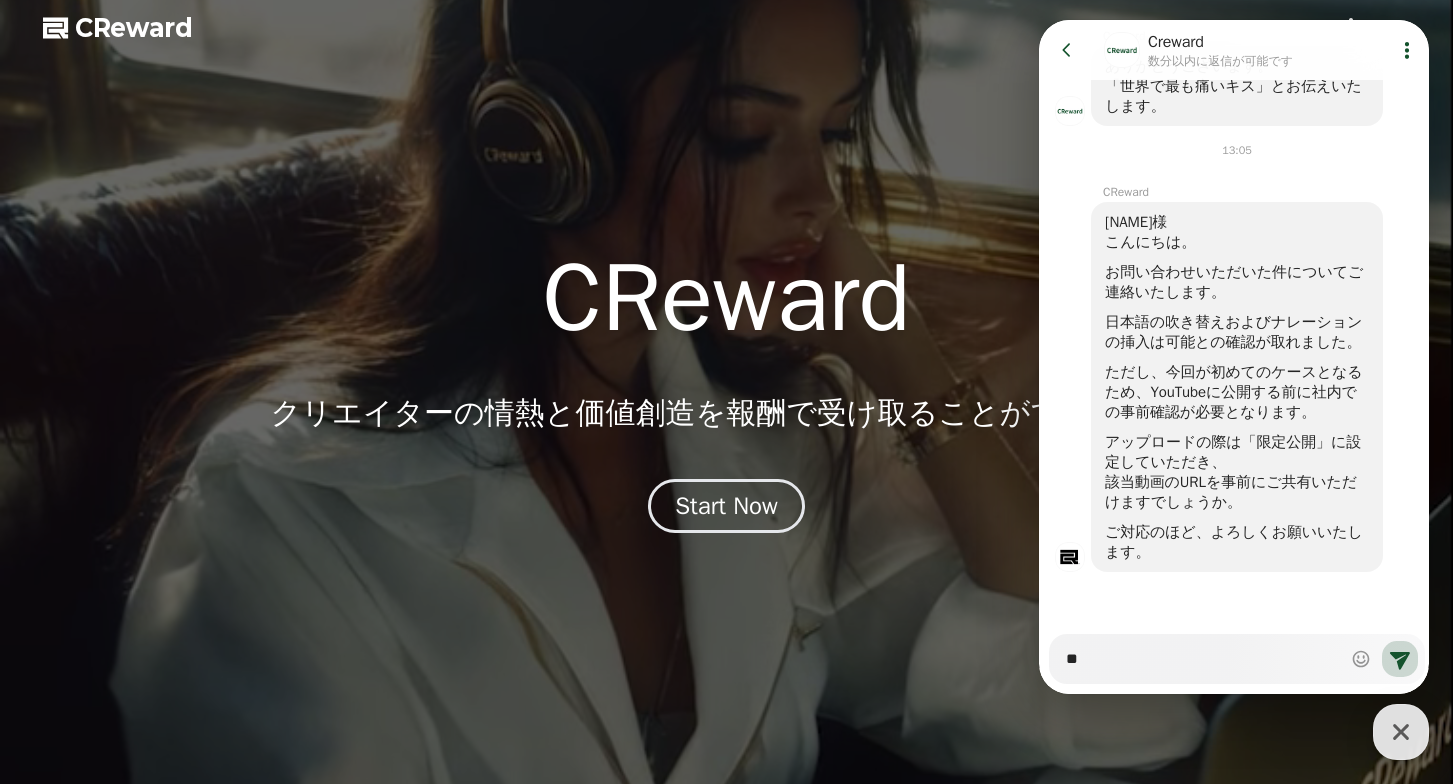 type on "*" 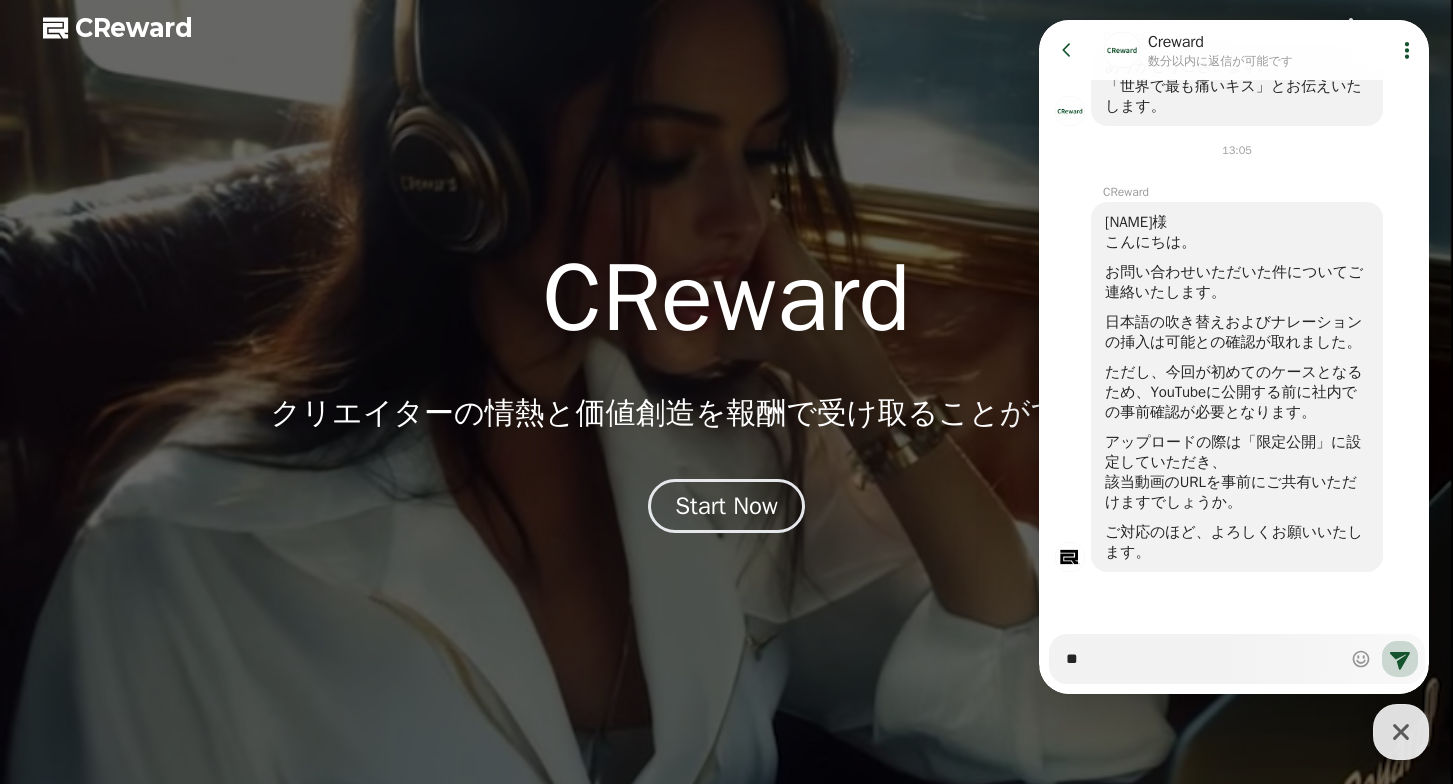 type on "*" 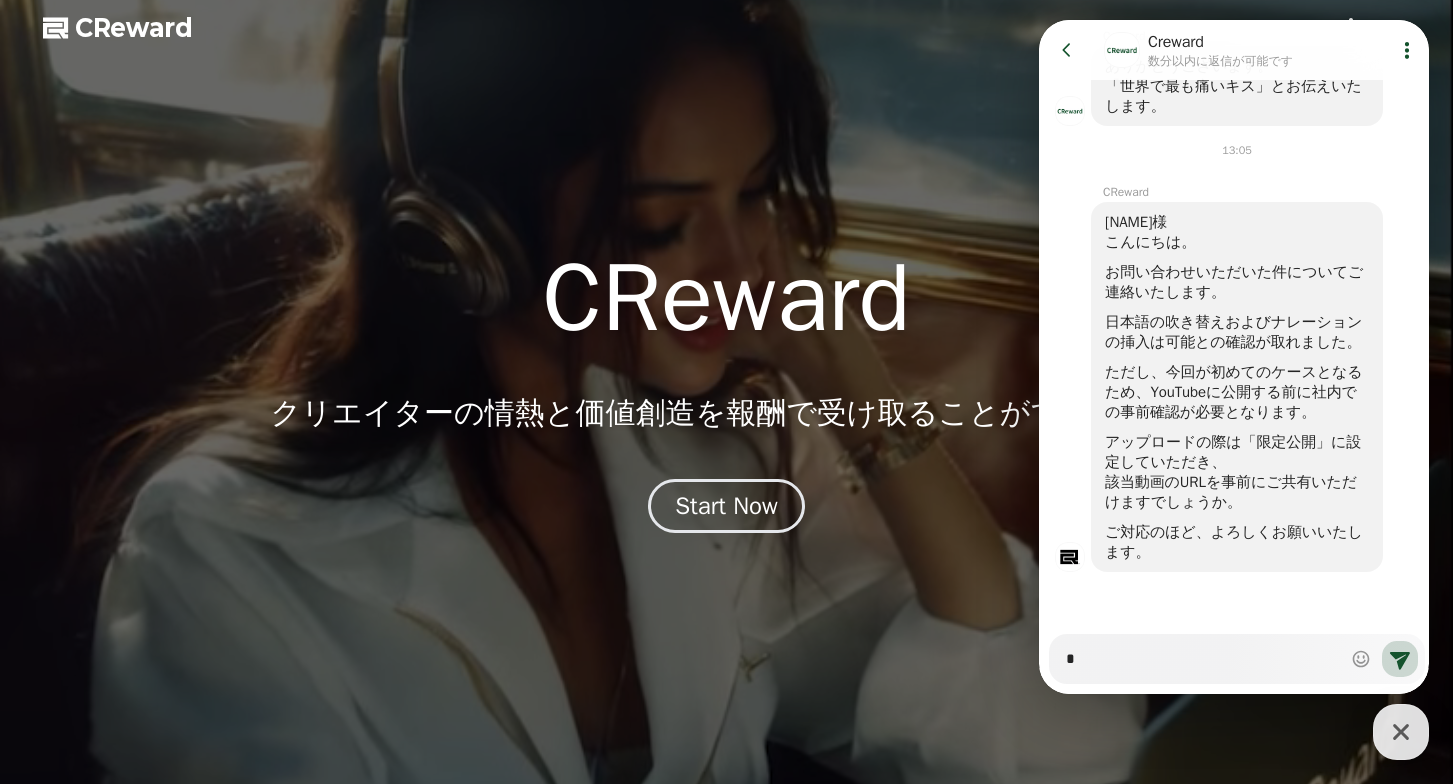 type on "*" 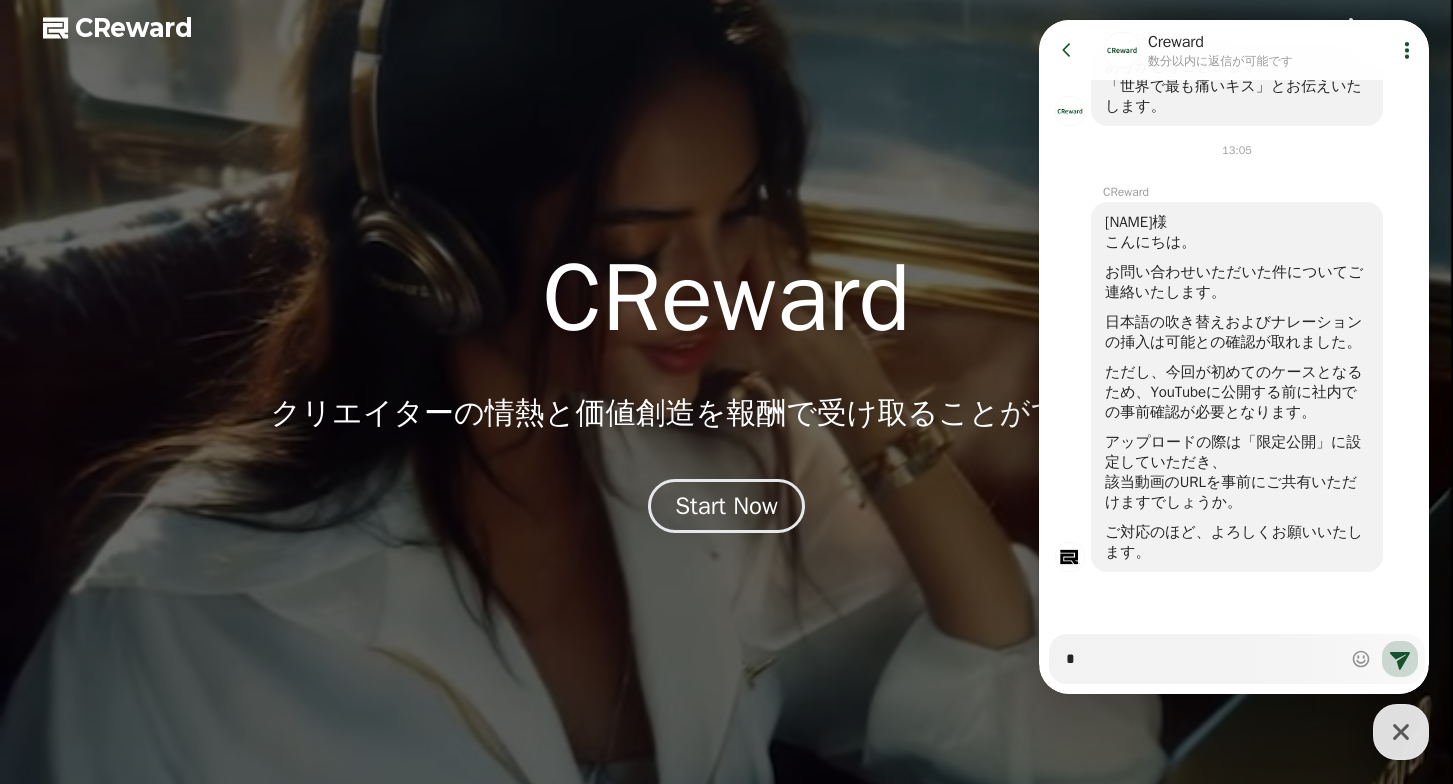 type 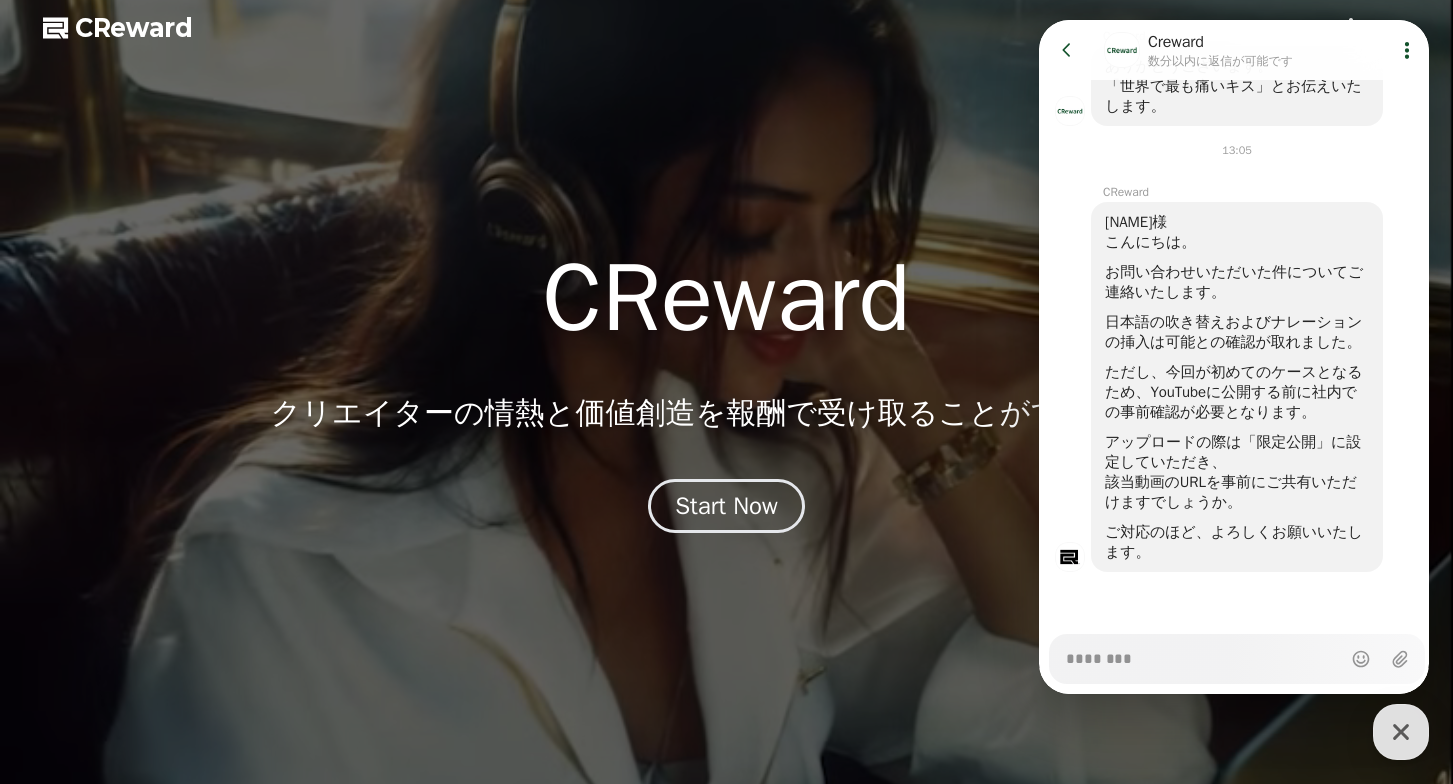 type on "*" 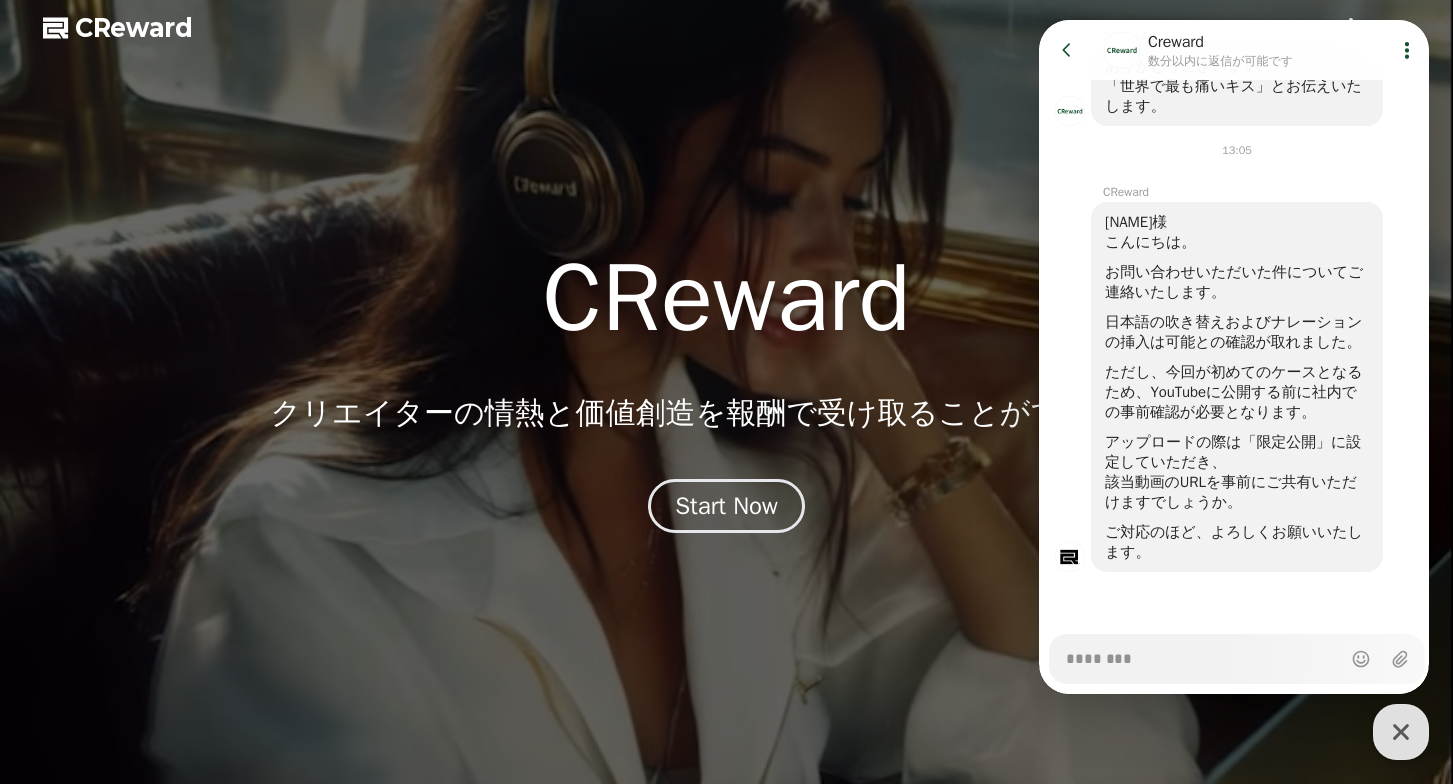 type on "*" 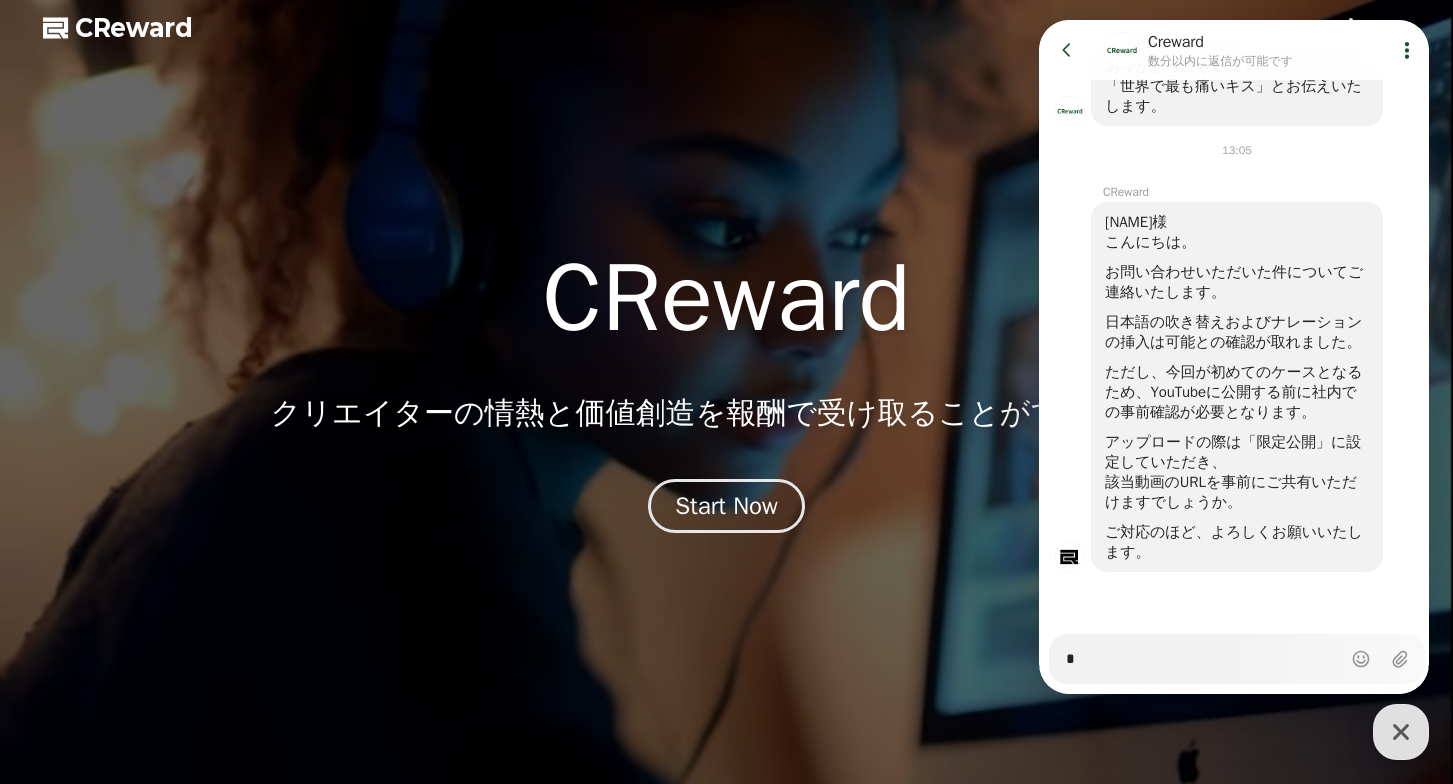 type on "*" 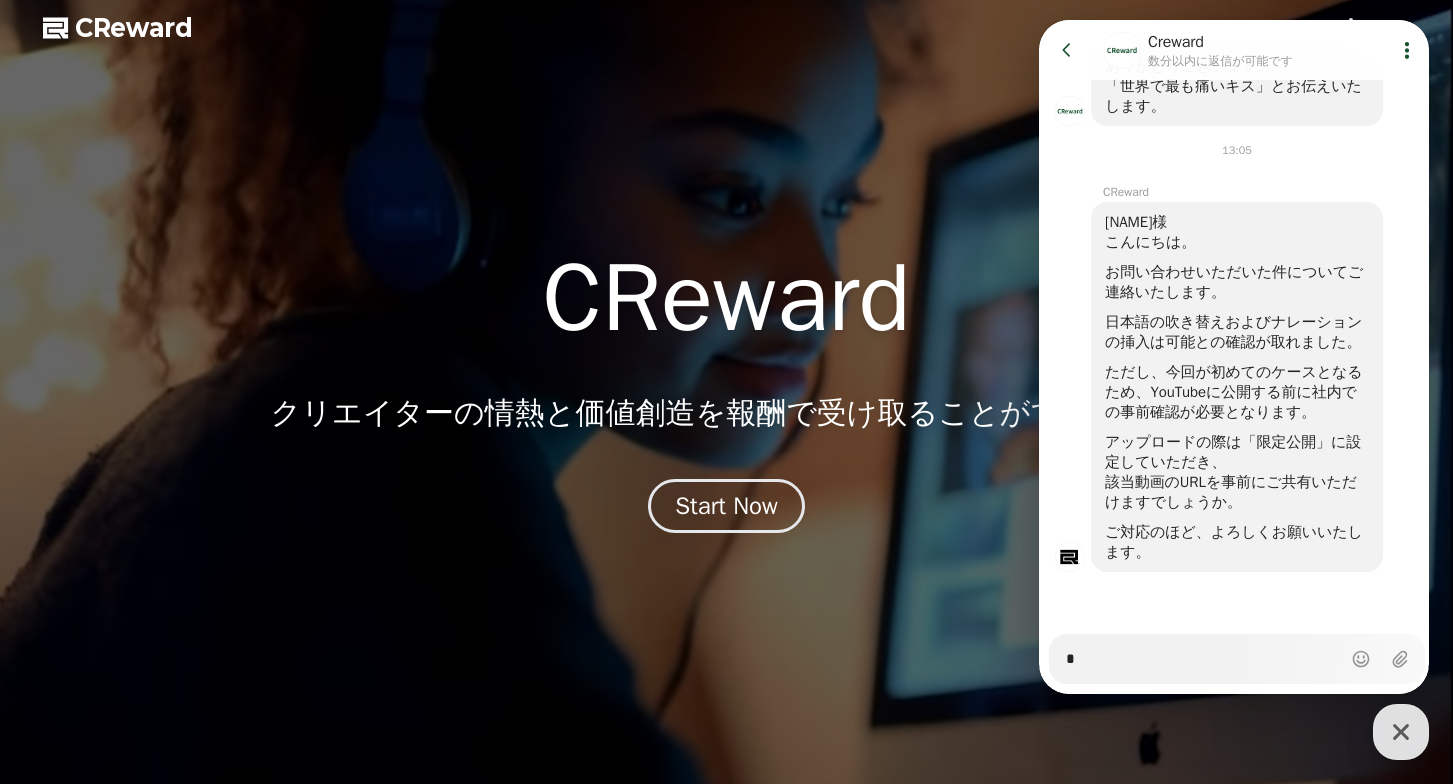 type on "*" 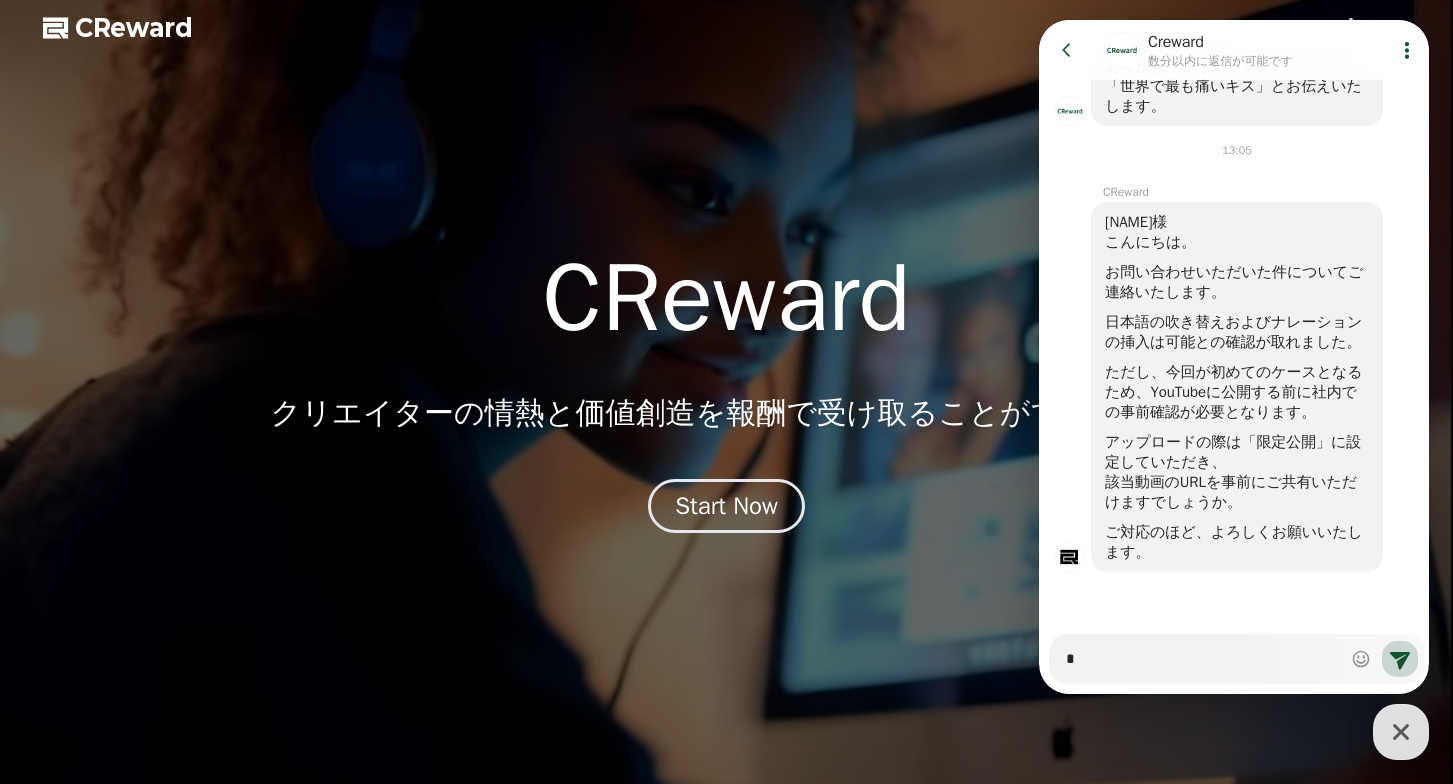 type on "*" 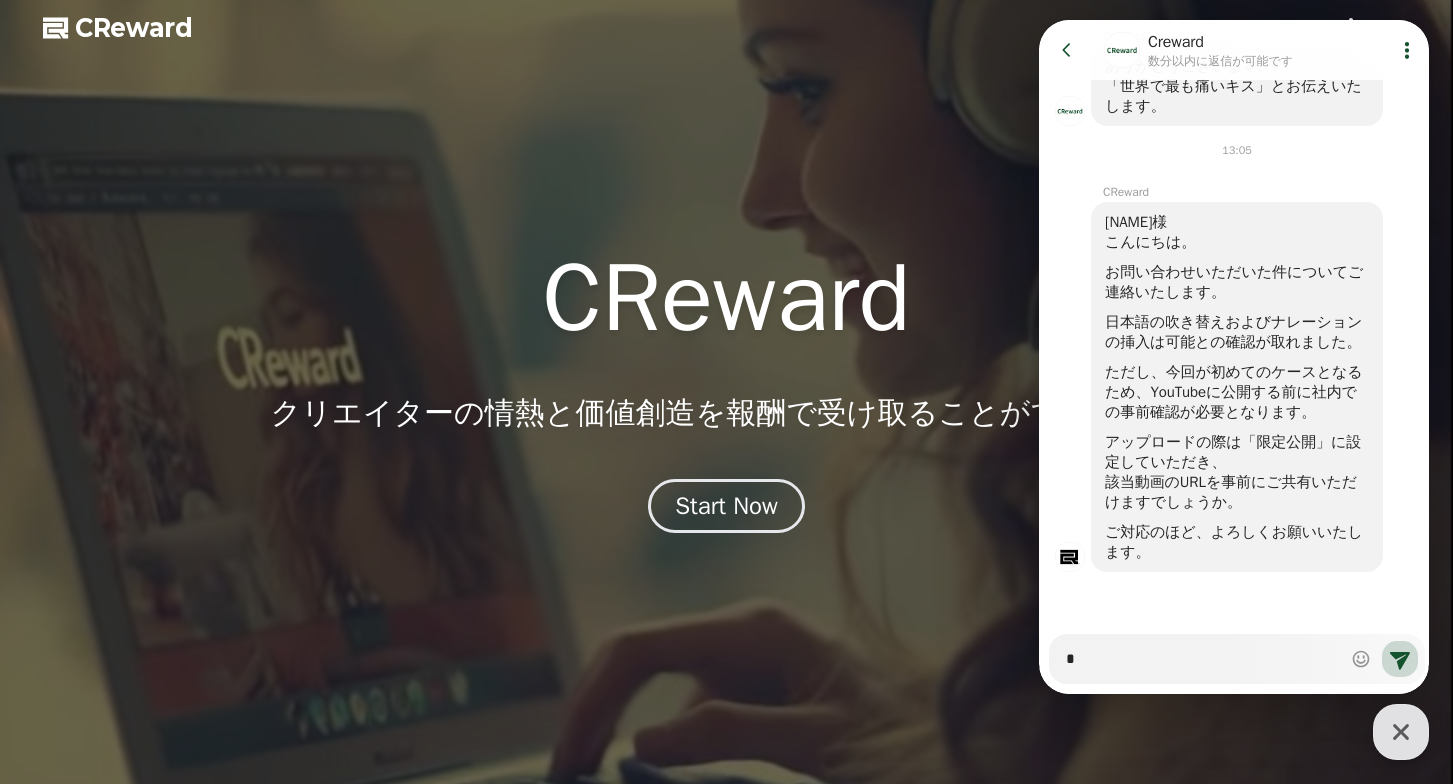 type on "**" 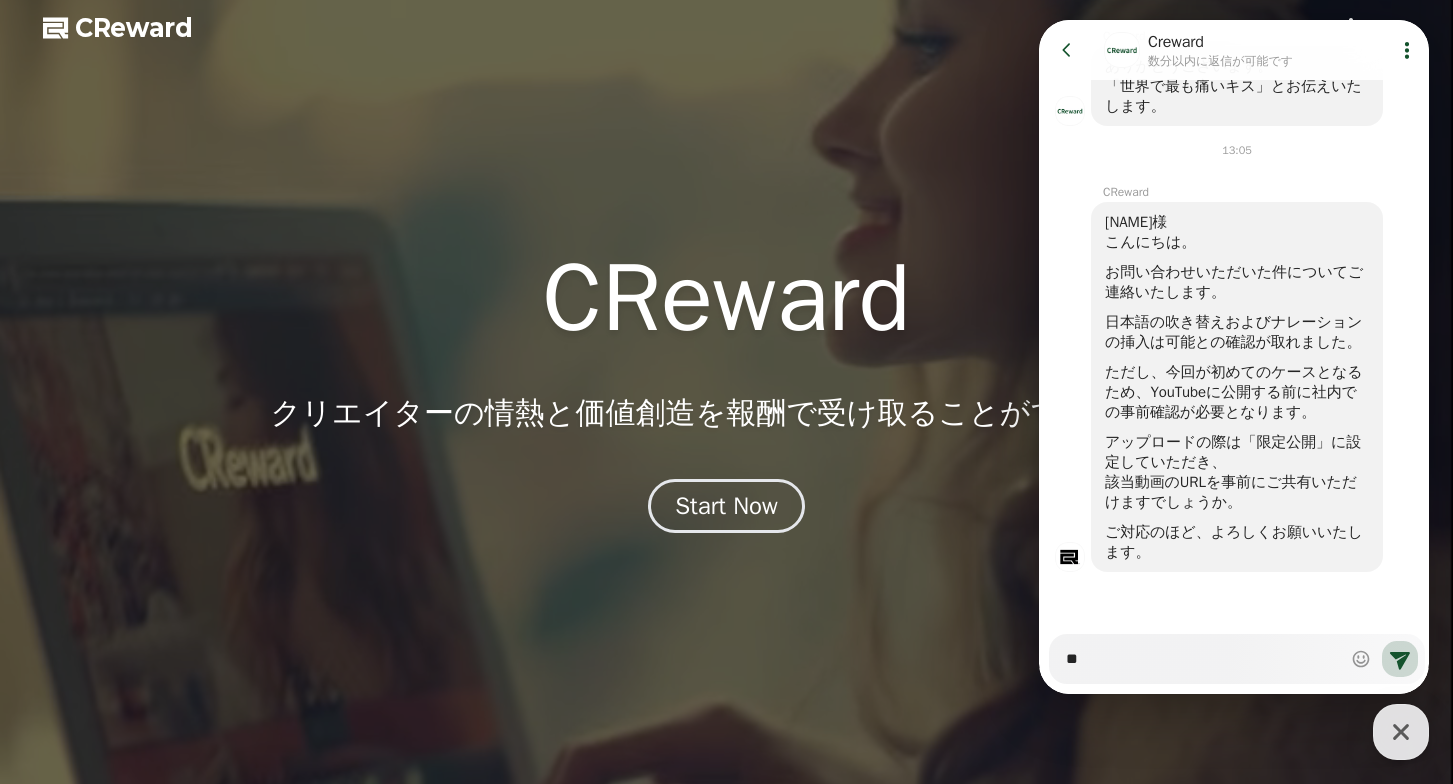 type on "*" 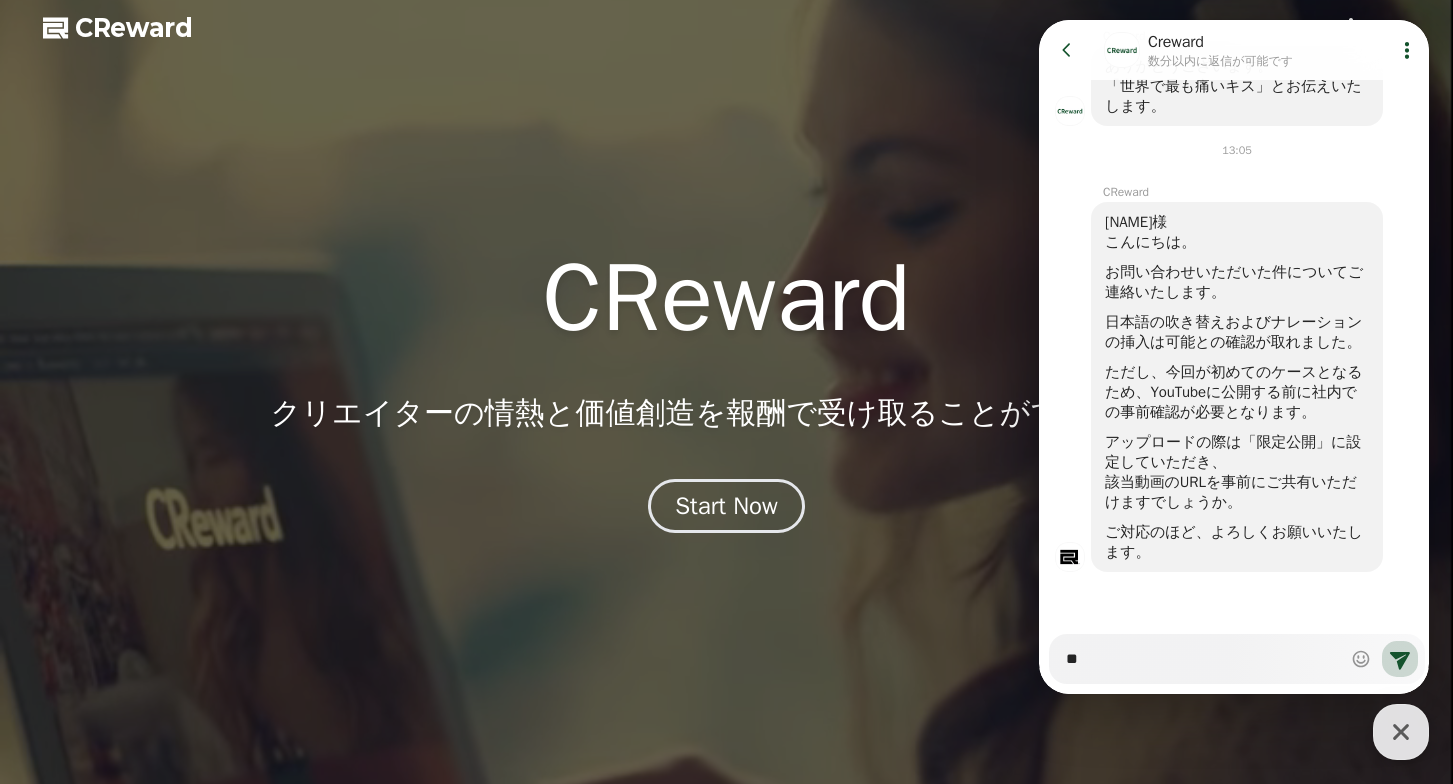 type on "**" 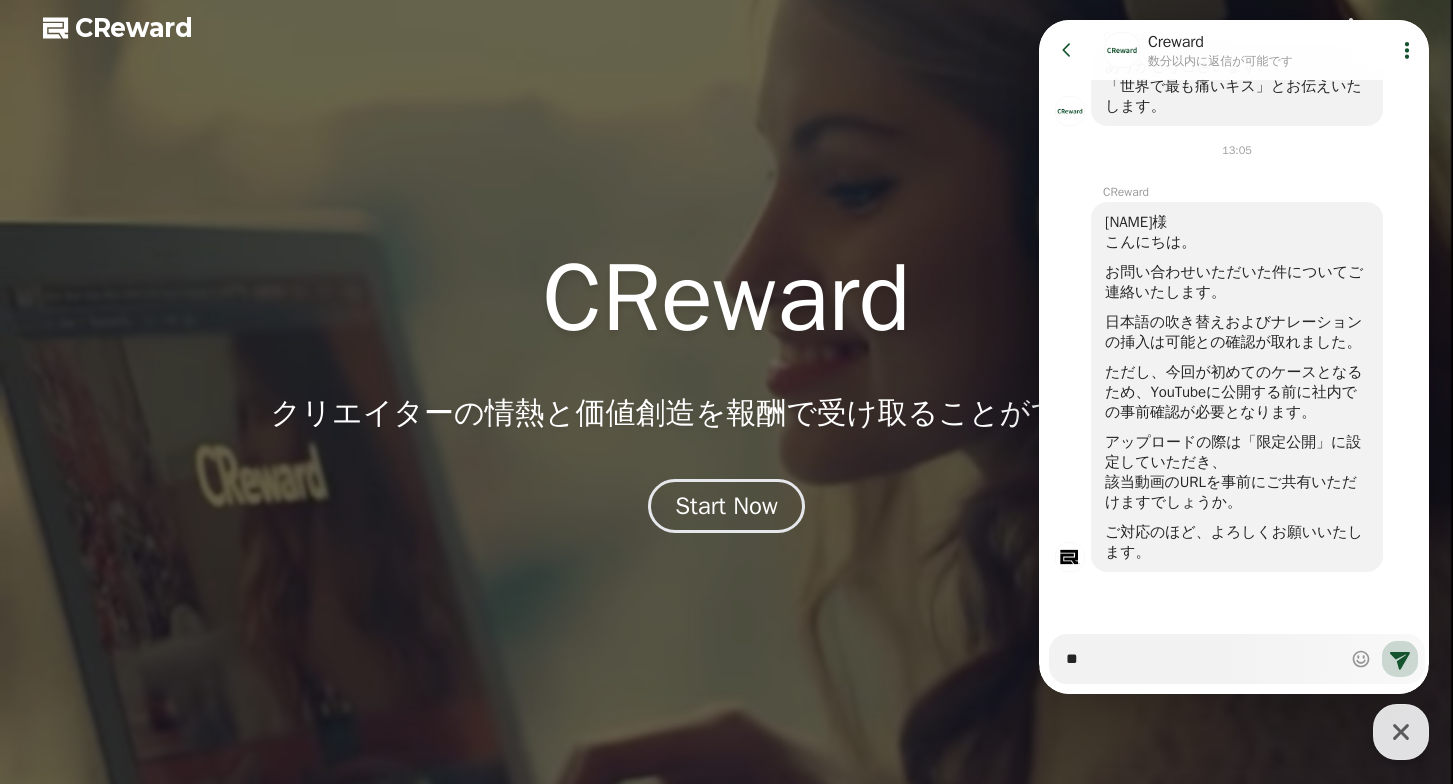 type on "*" 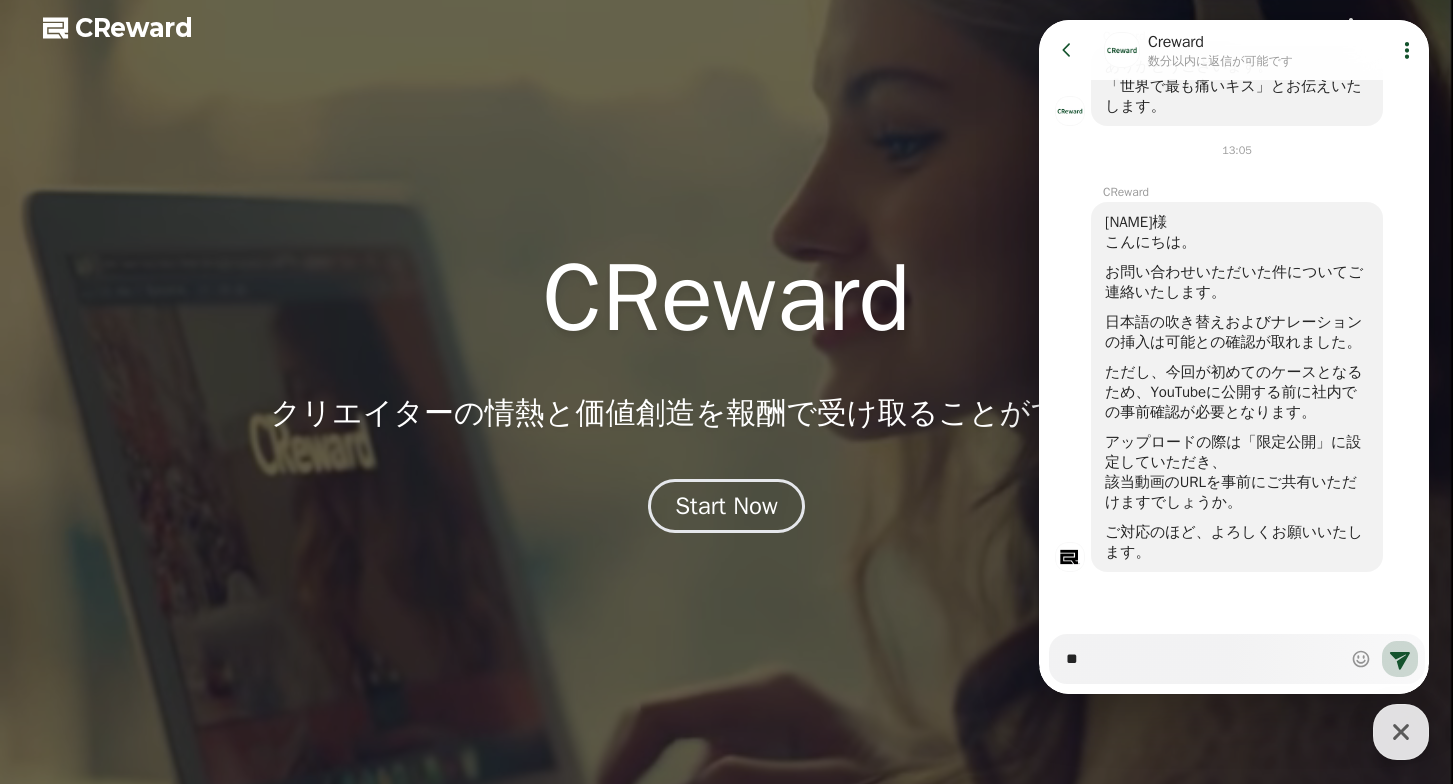 type on "***" 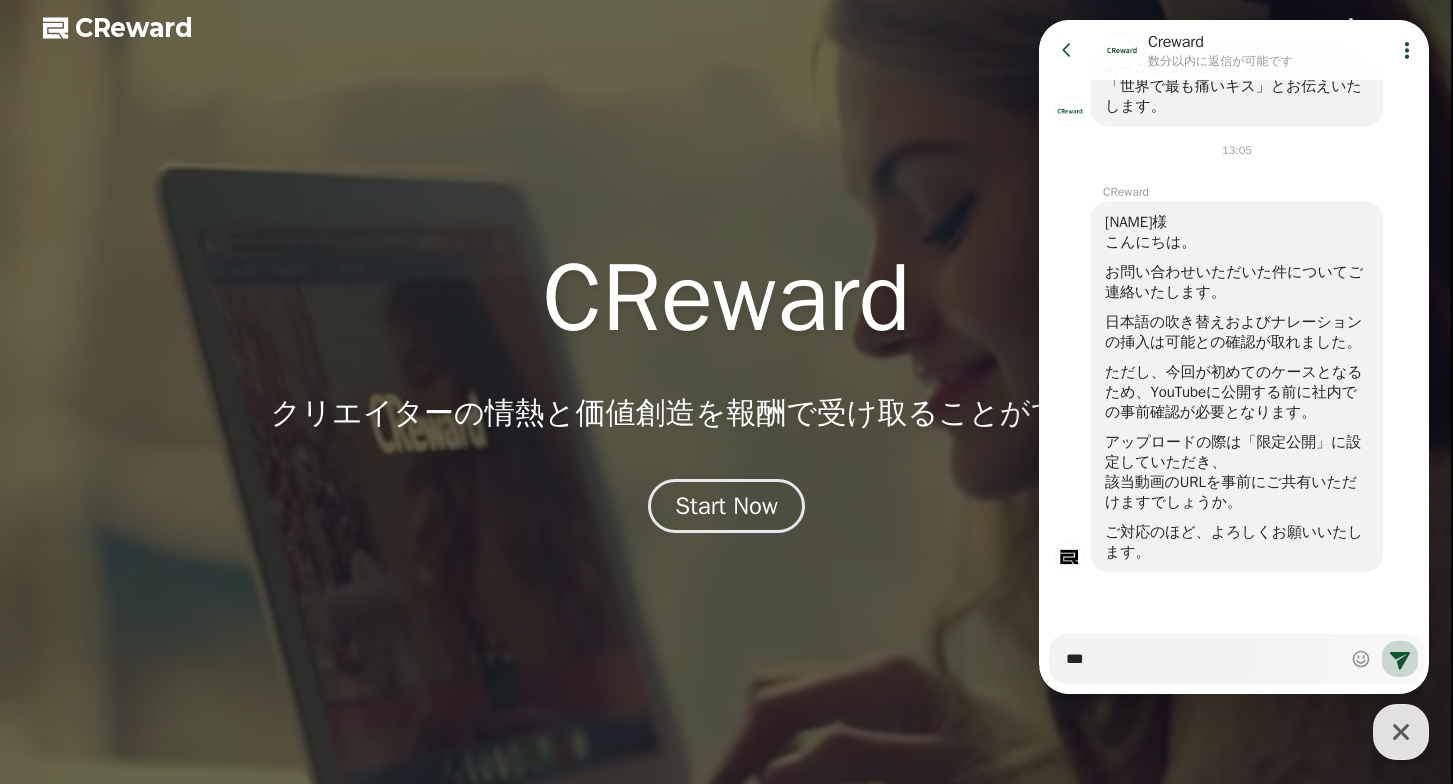 type on "*" 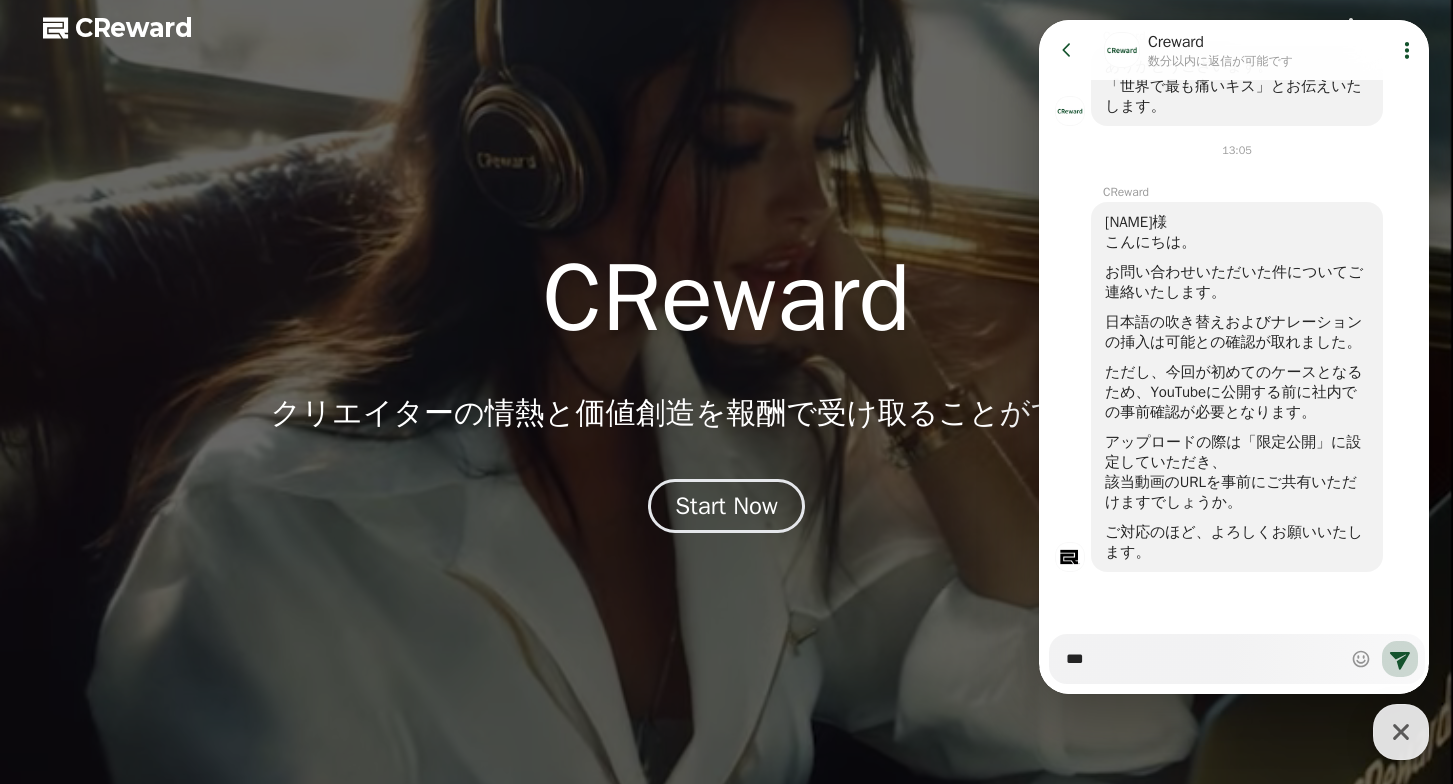 type on "****" 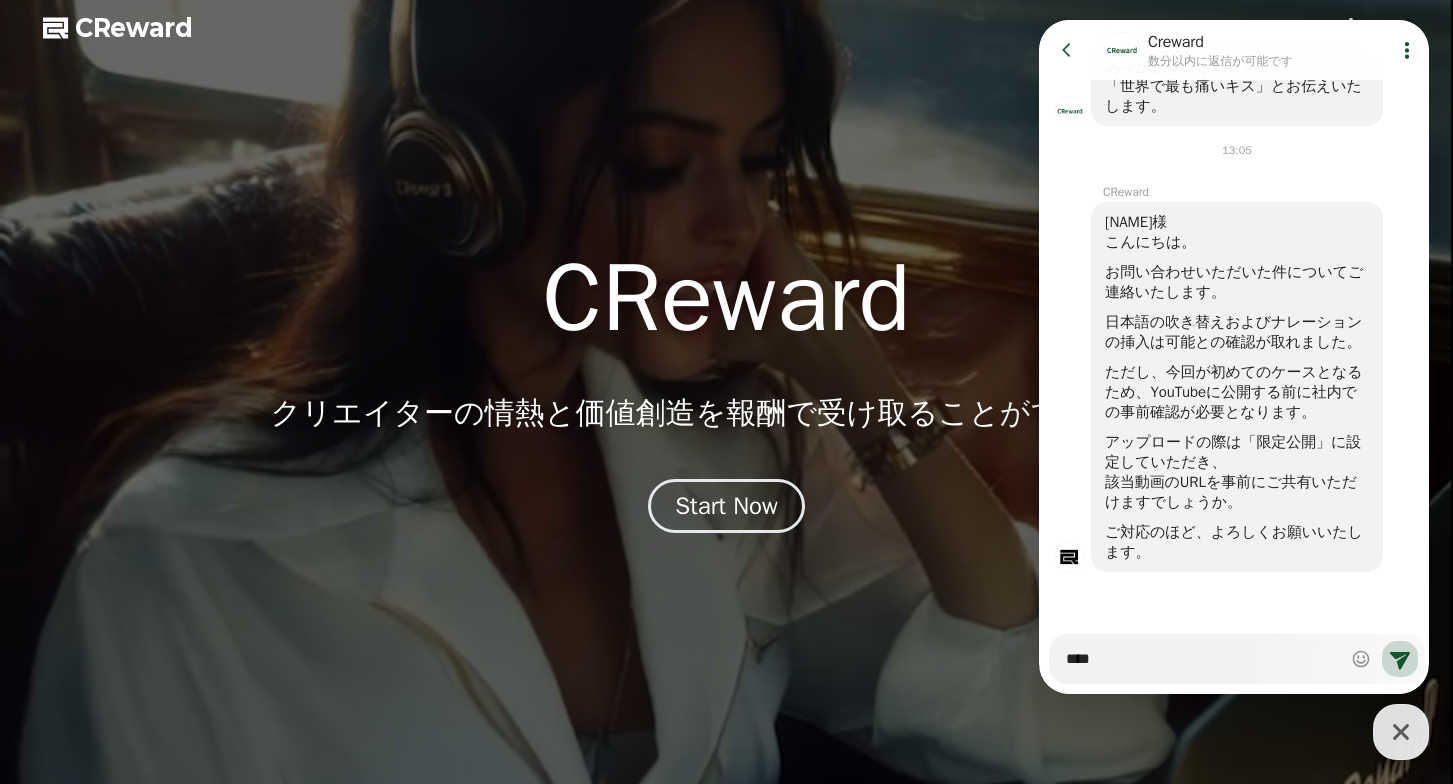 type on "*" 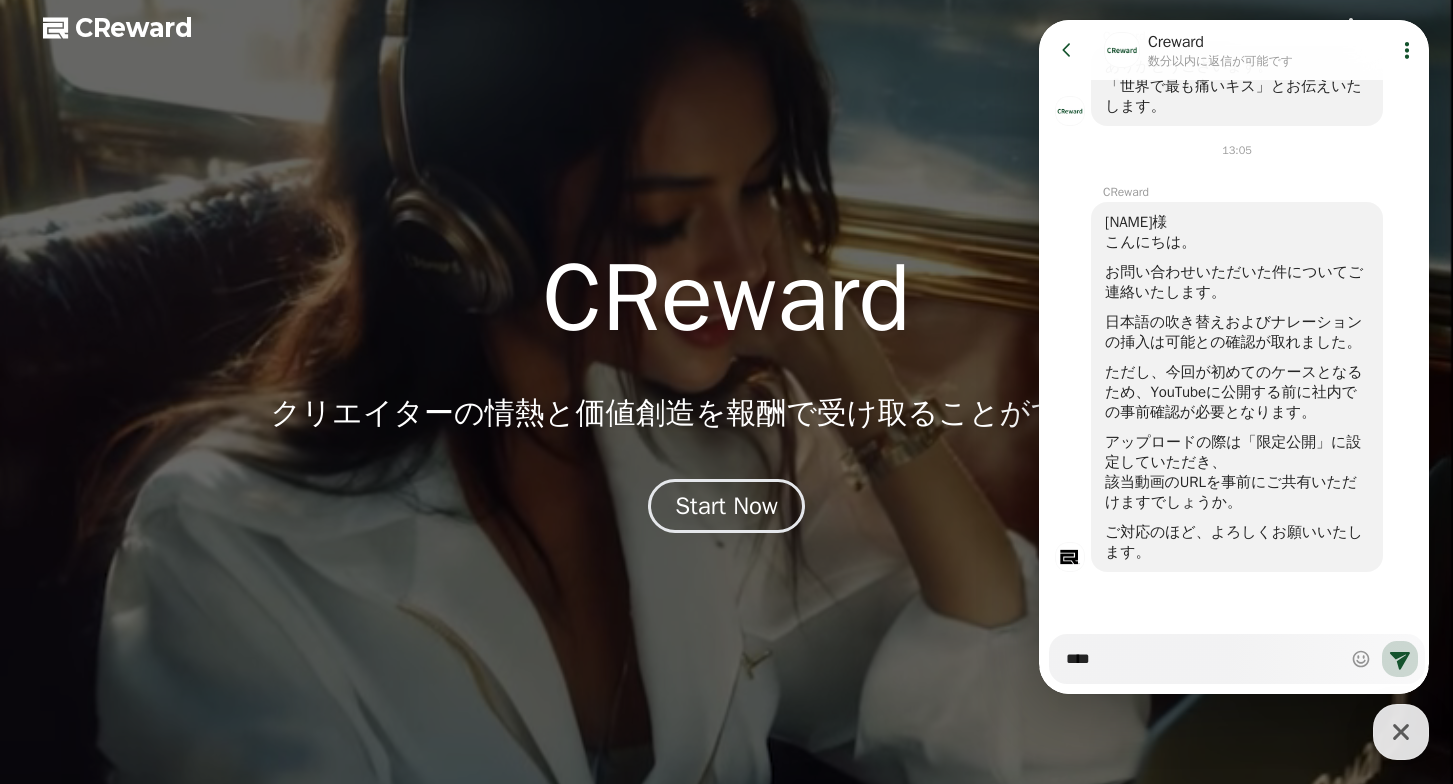 type on "*****" 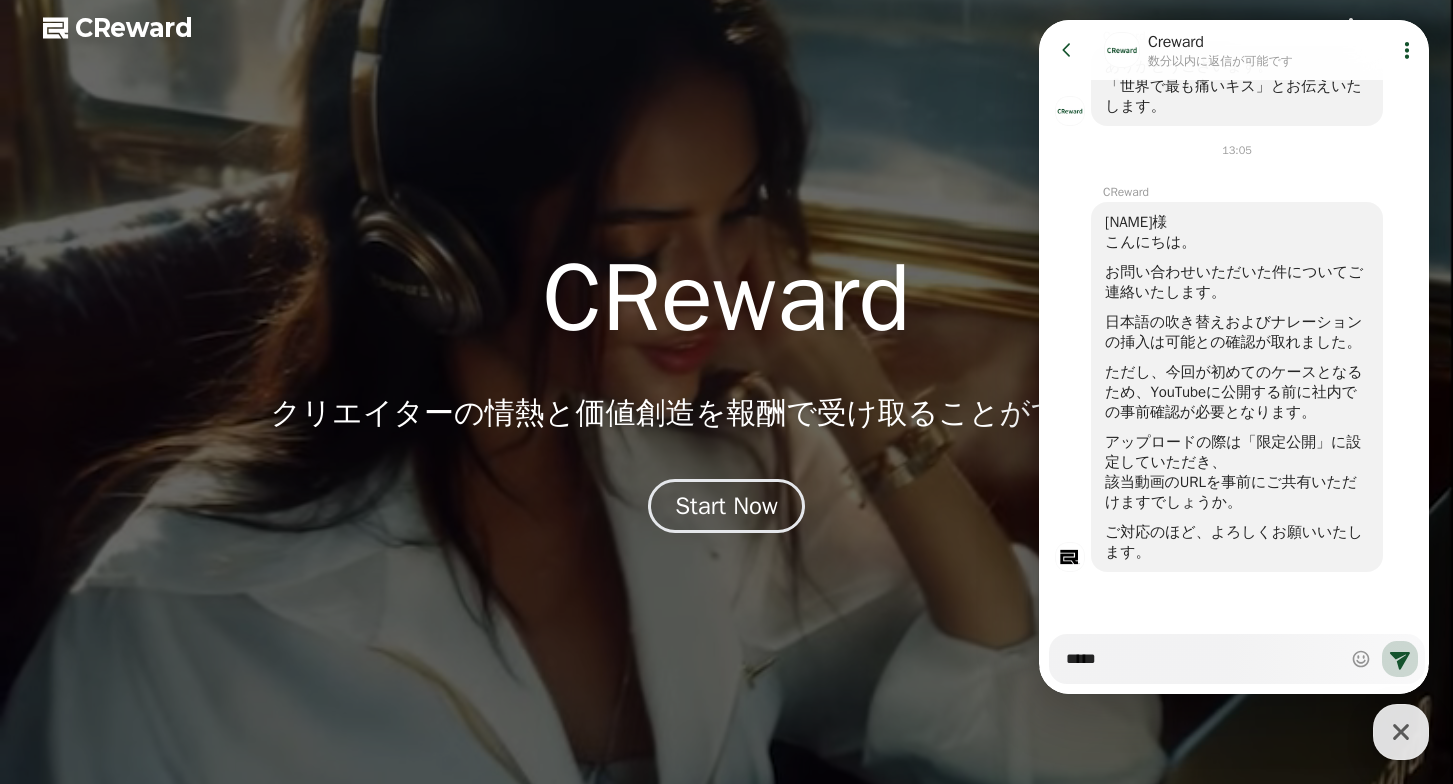 type on "*" 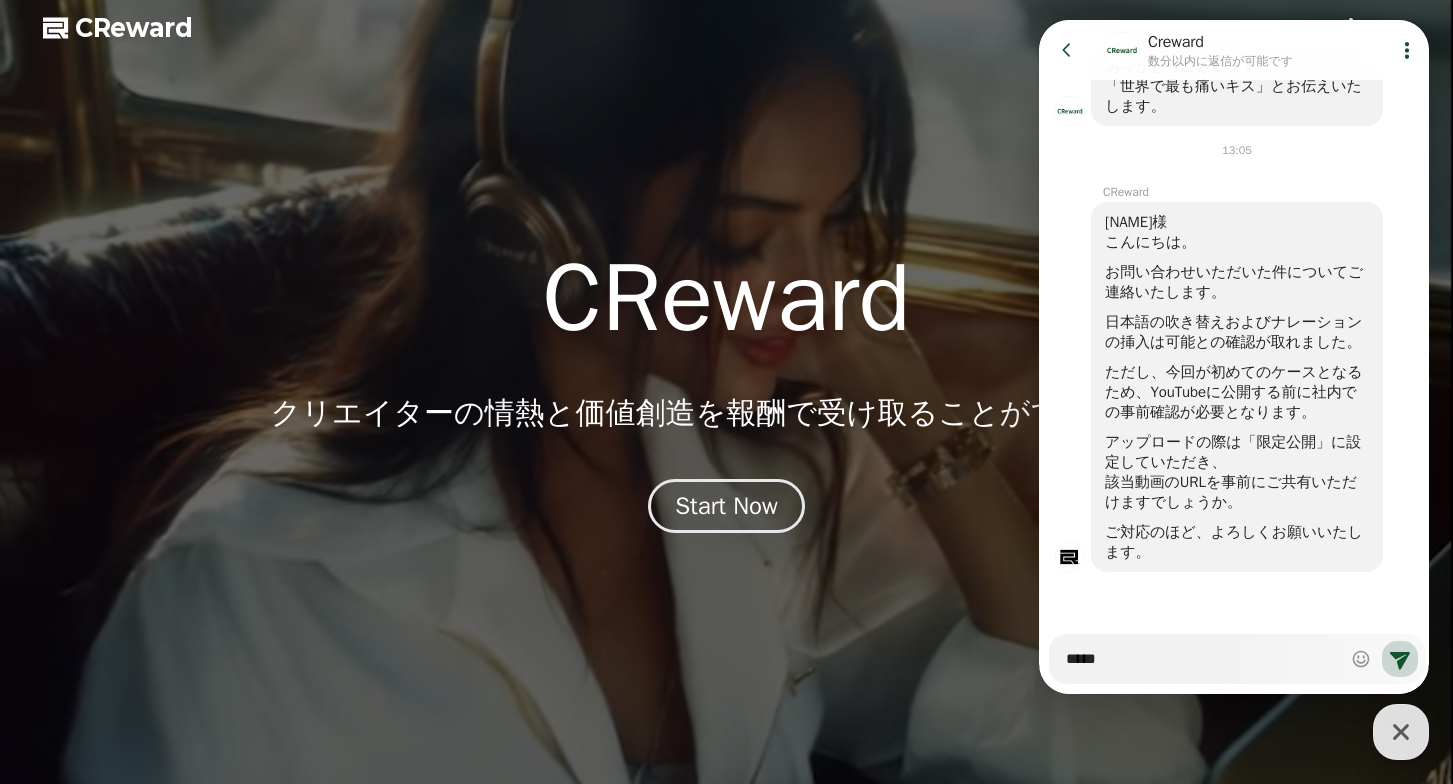 type on "****" 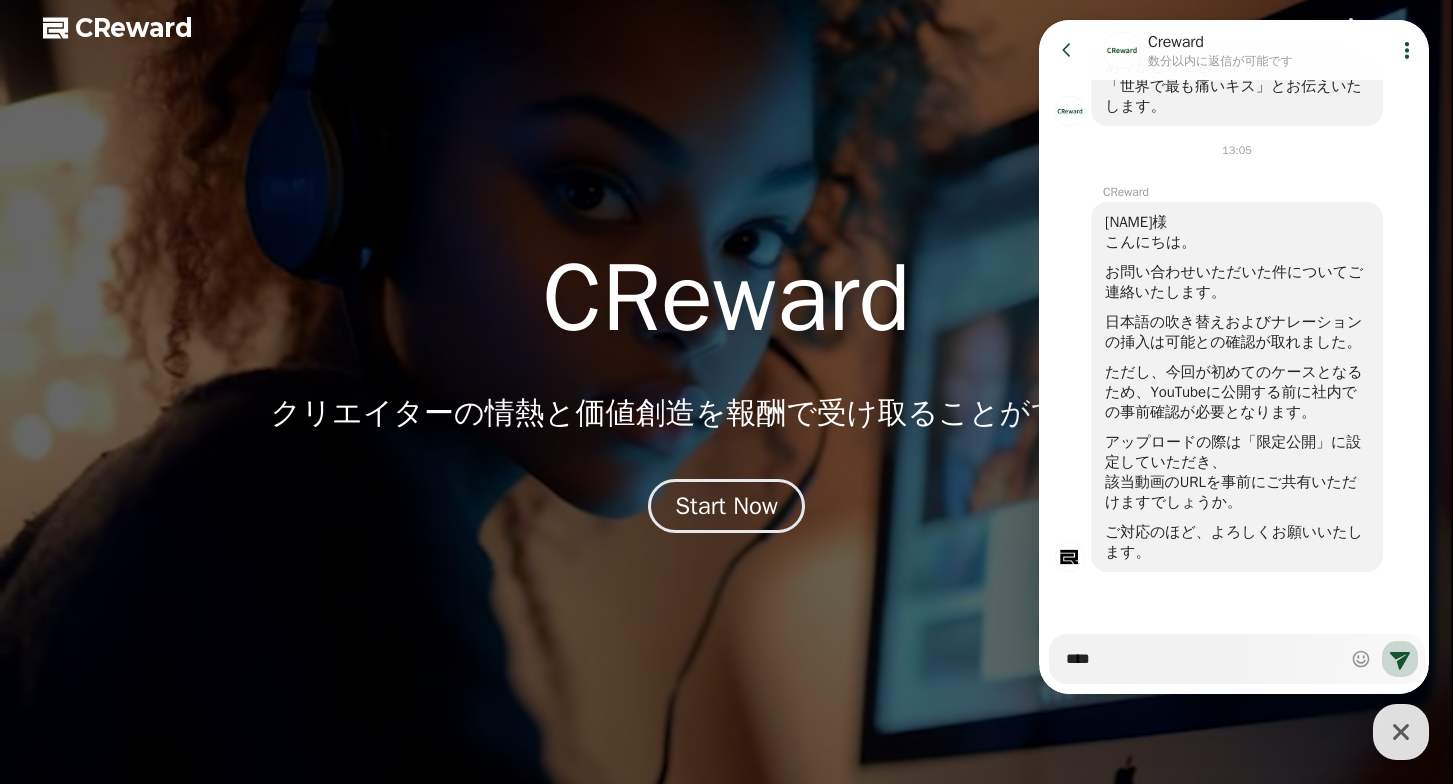 type on "*" 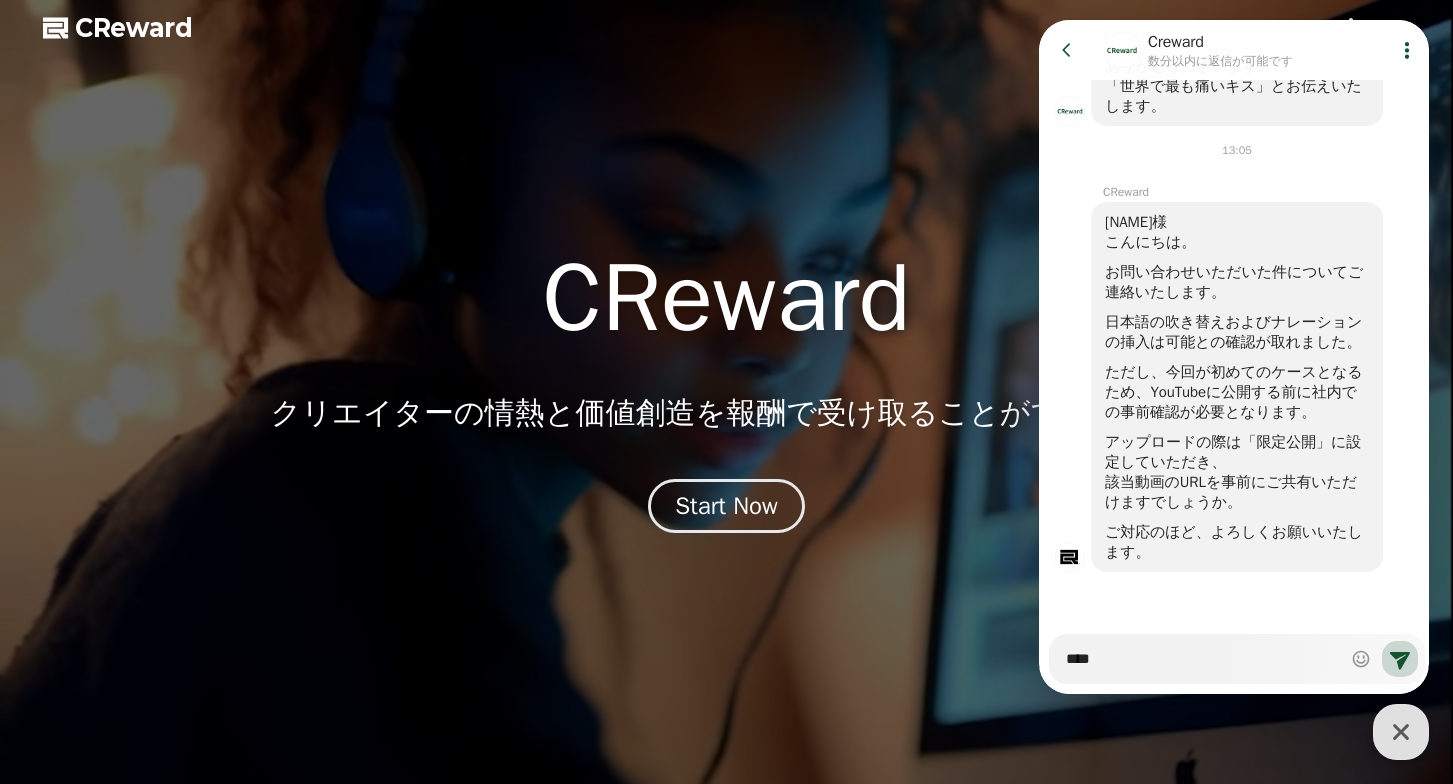 type on "*****" 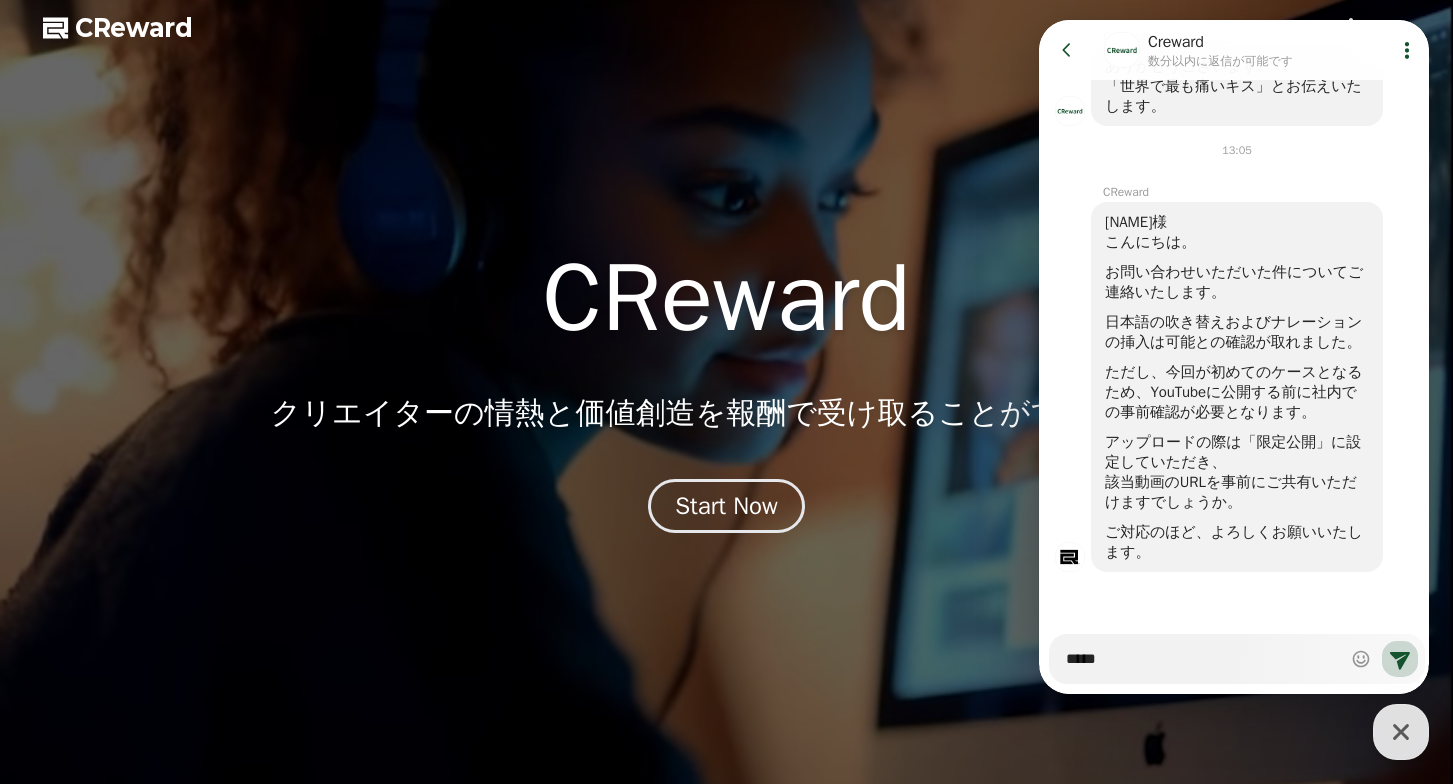 type on "*" 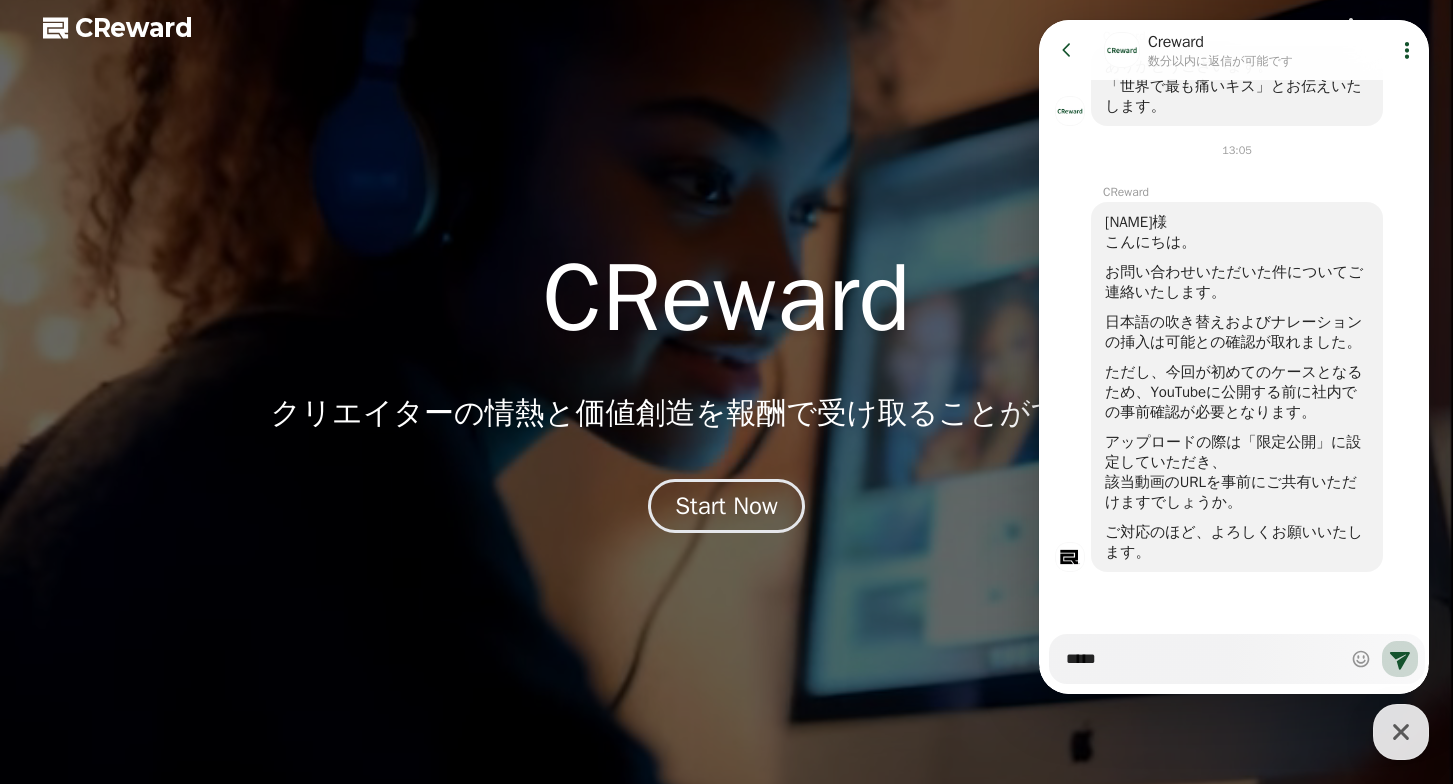 type on "****" 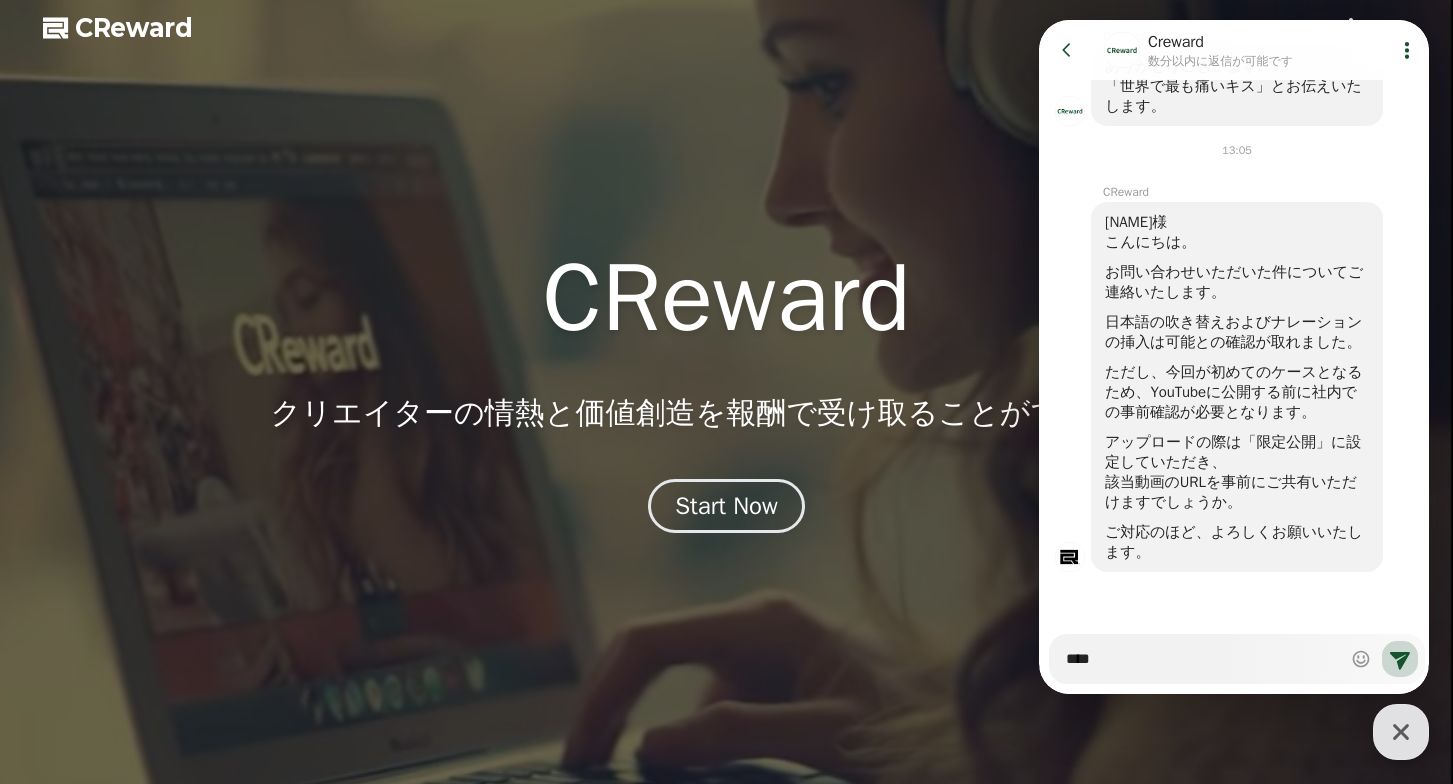 type on "*" 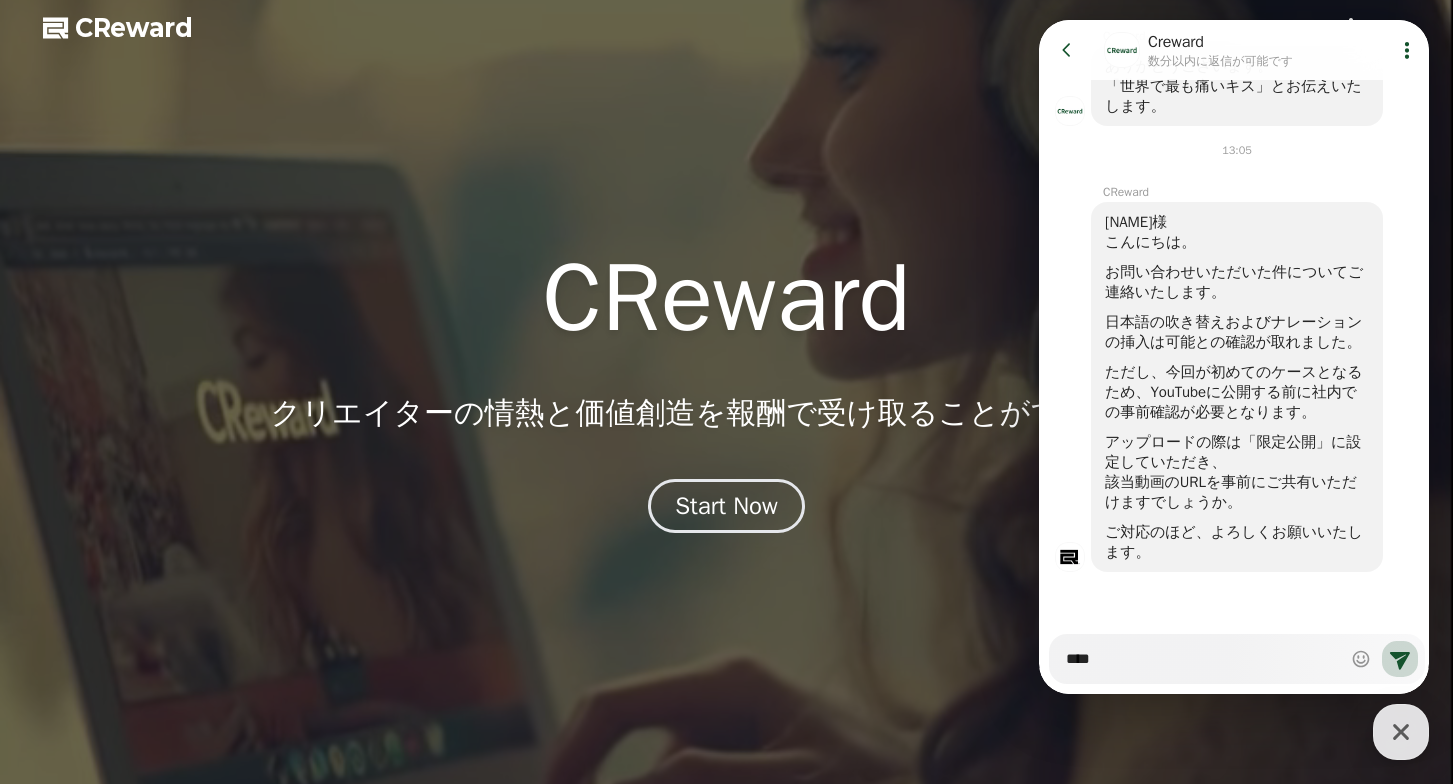 type on "***" 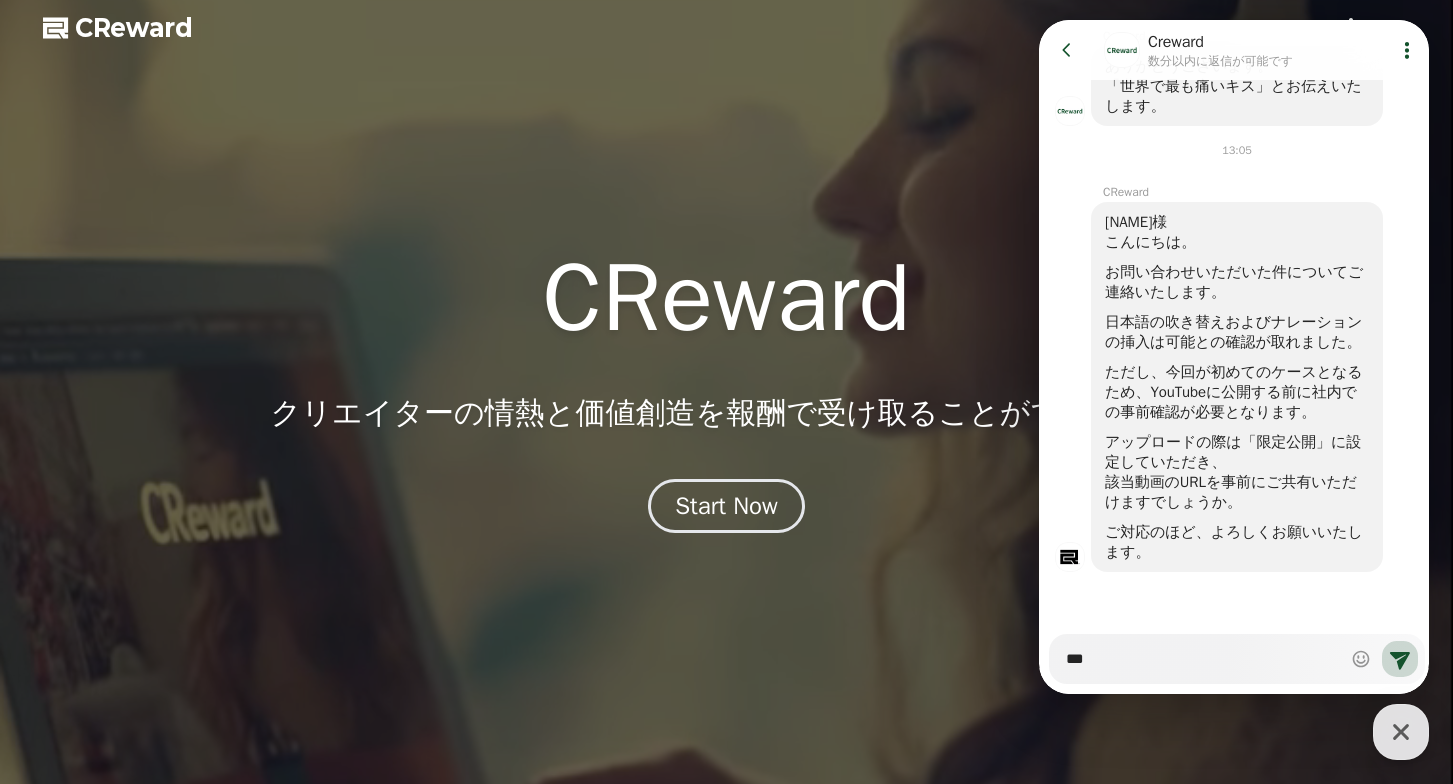 type on "*" 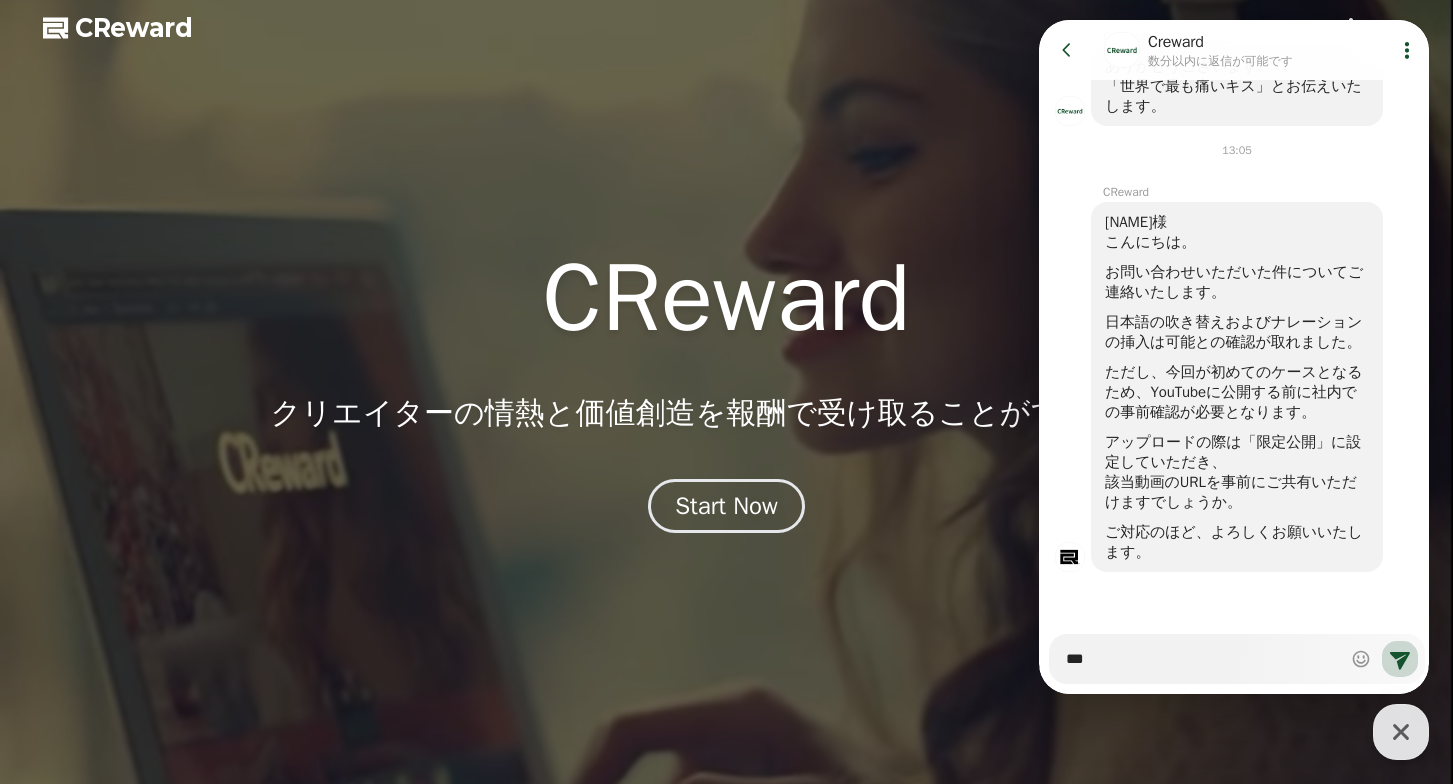 type on "**" 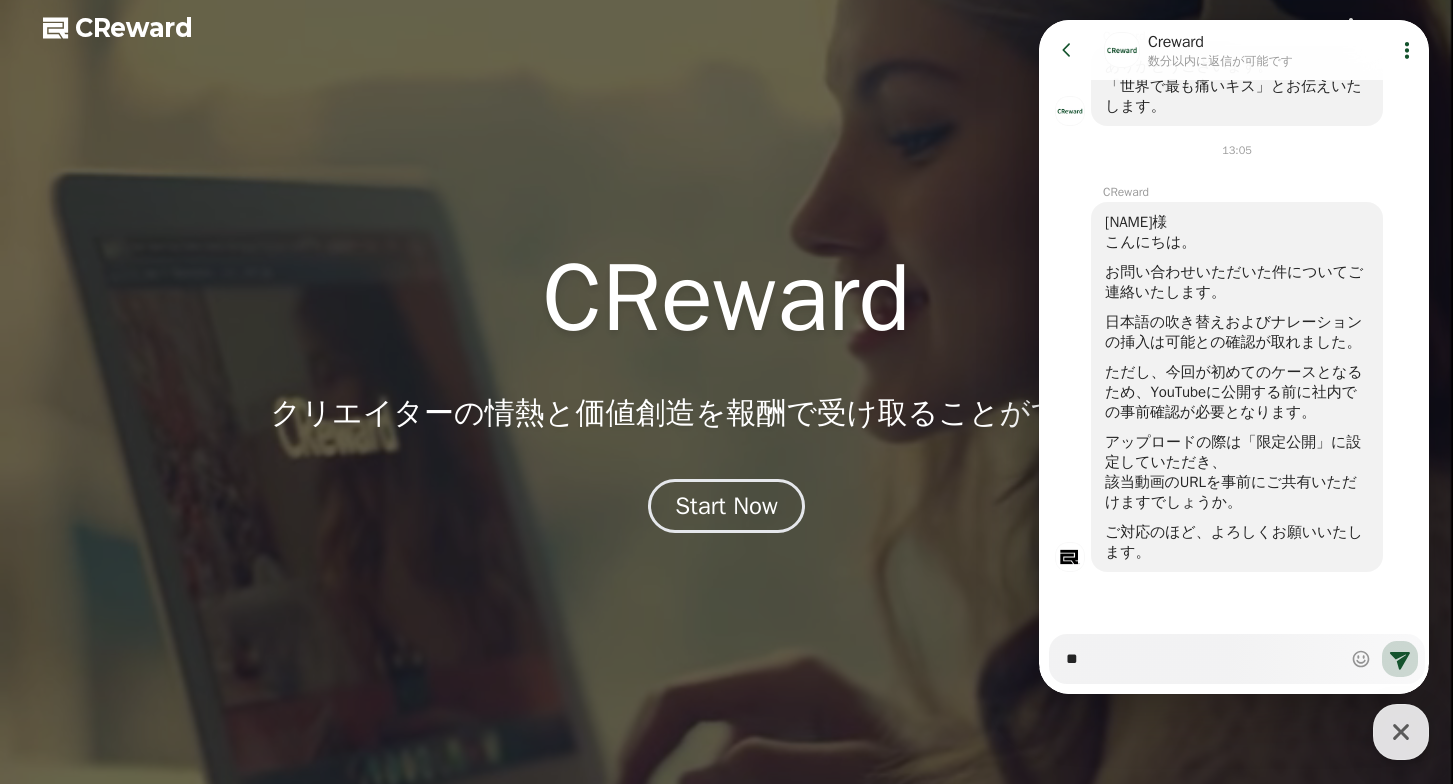 type on "*" 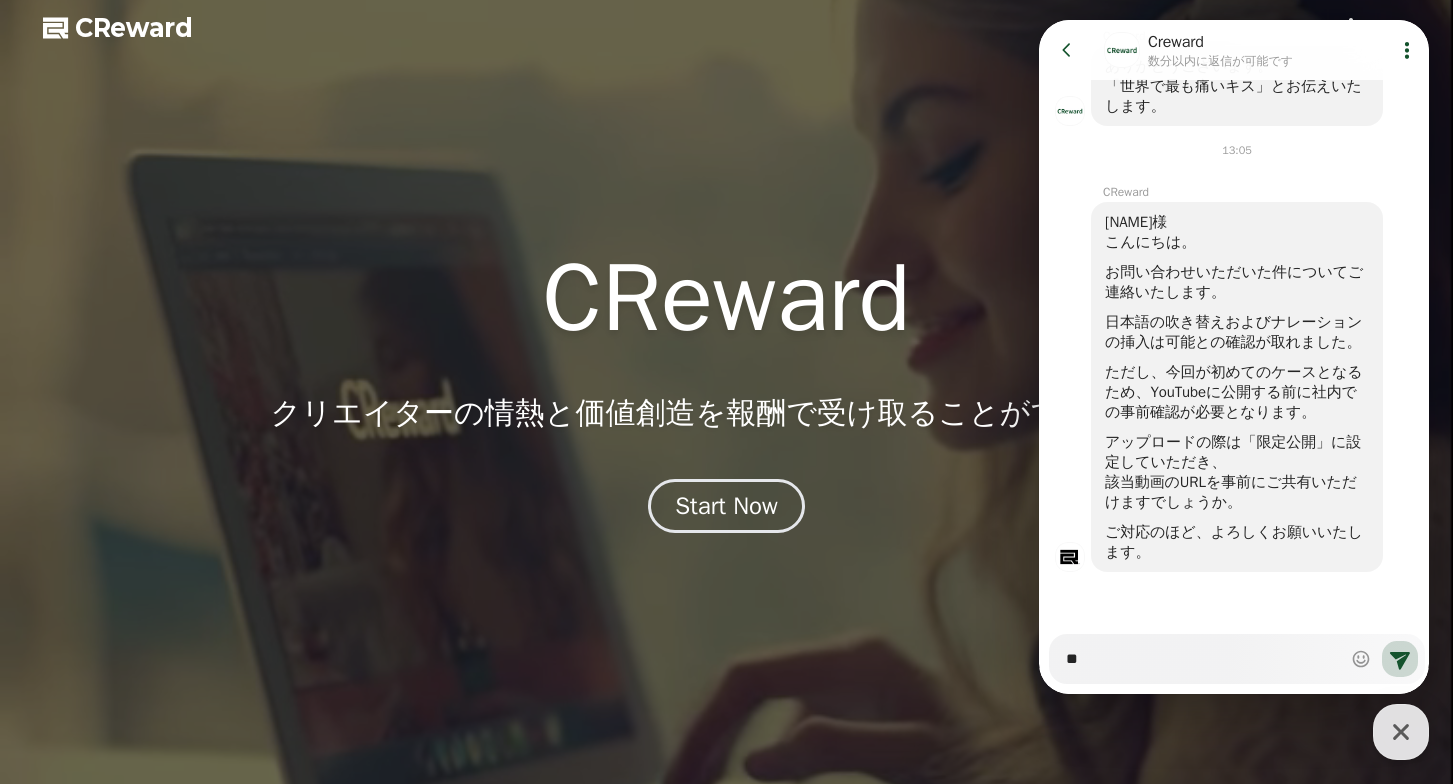 type on "*" 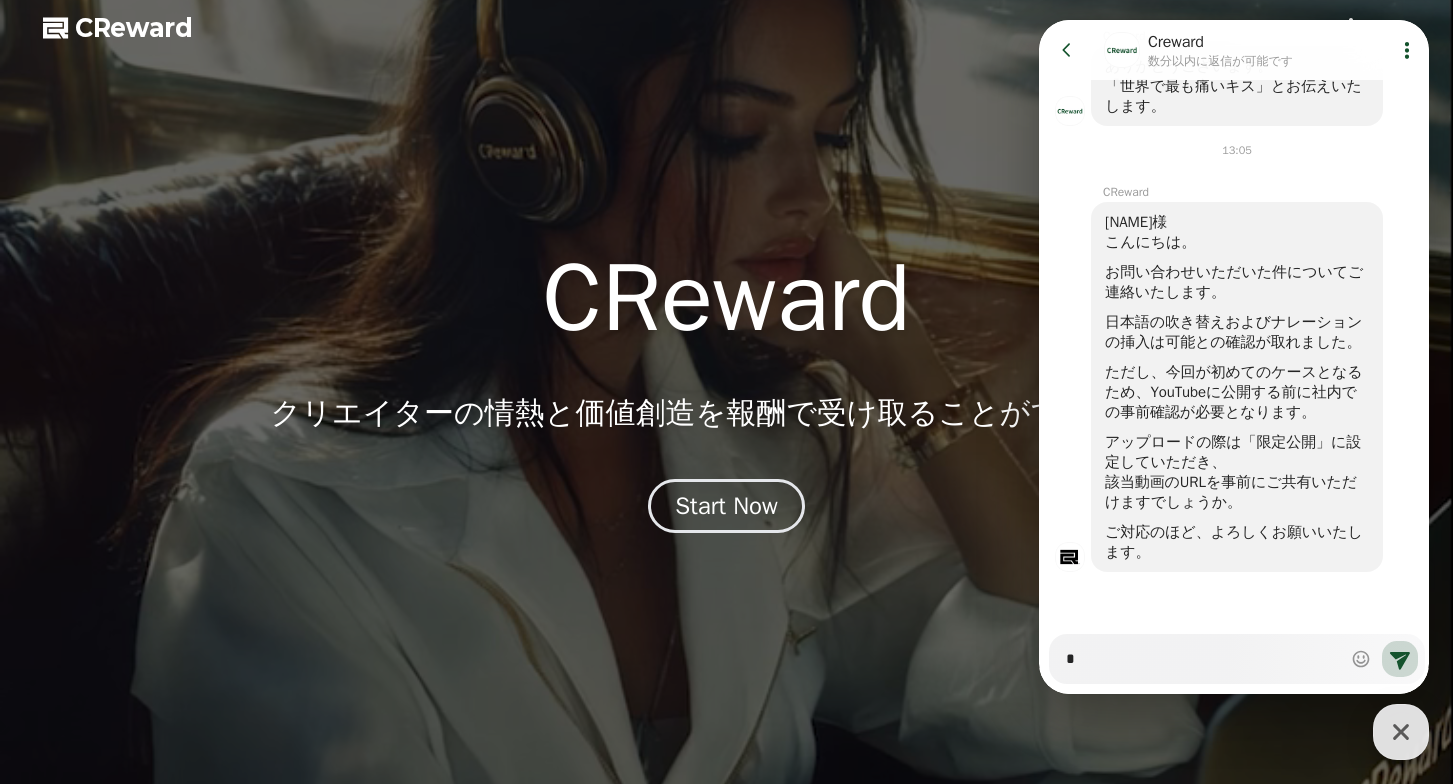 type on "*" 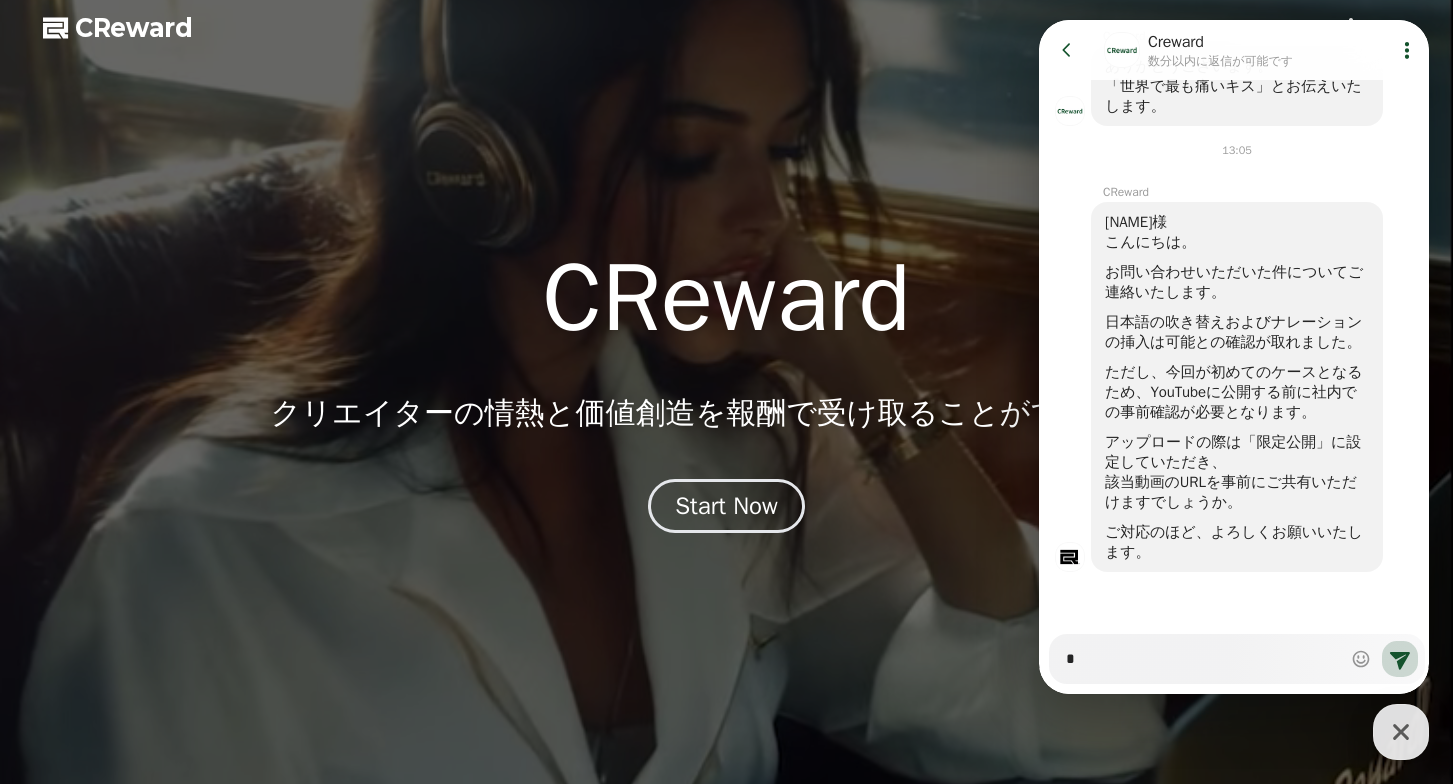 type 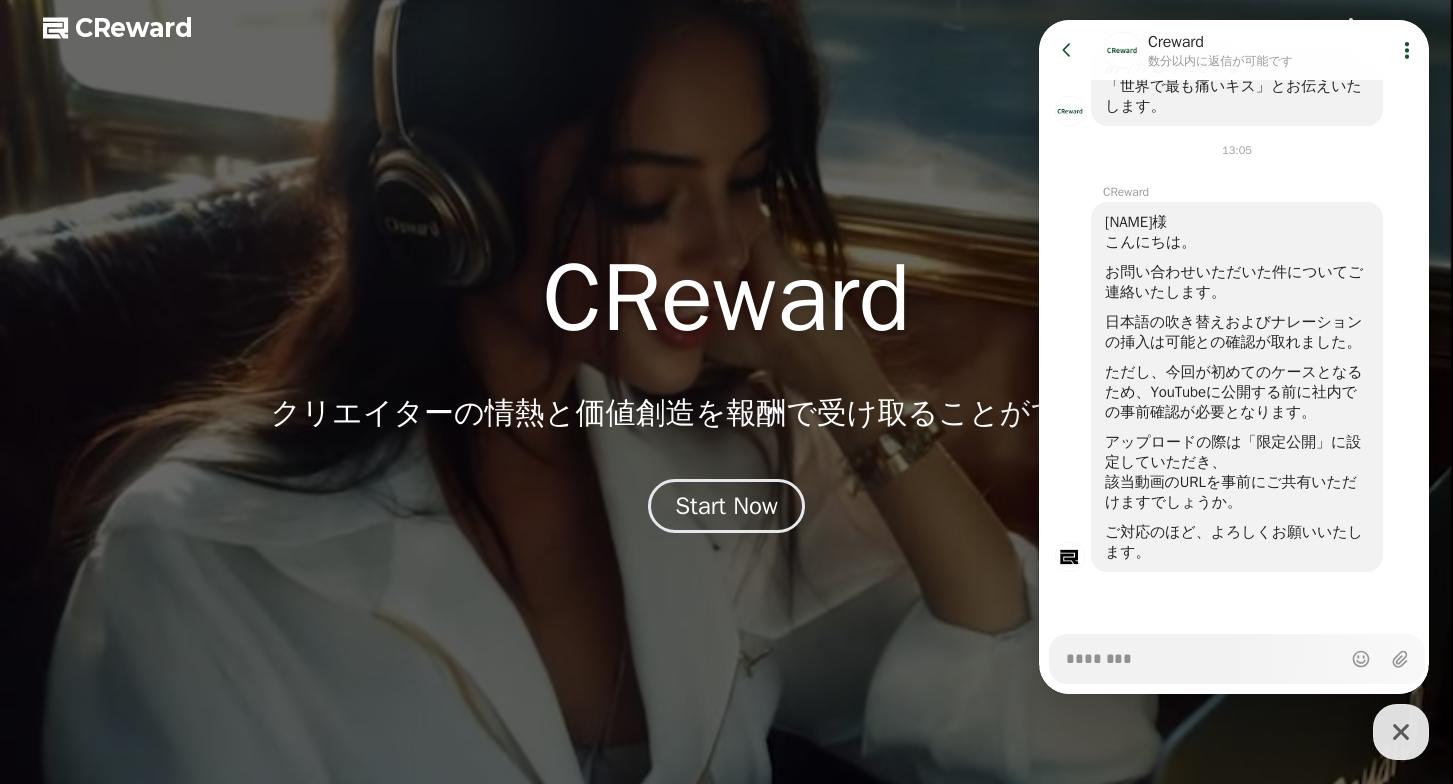 type on "*" 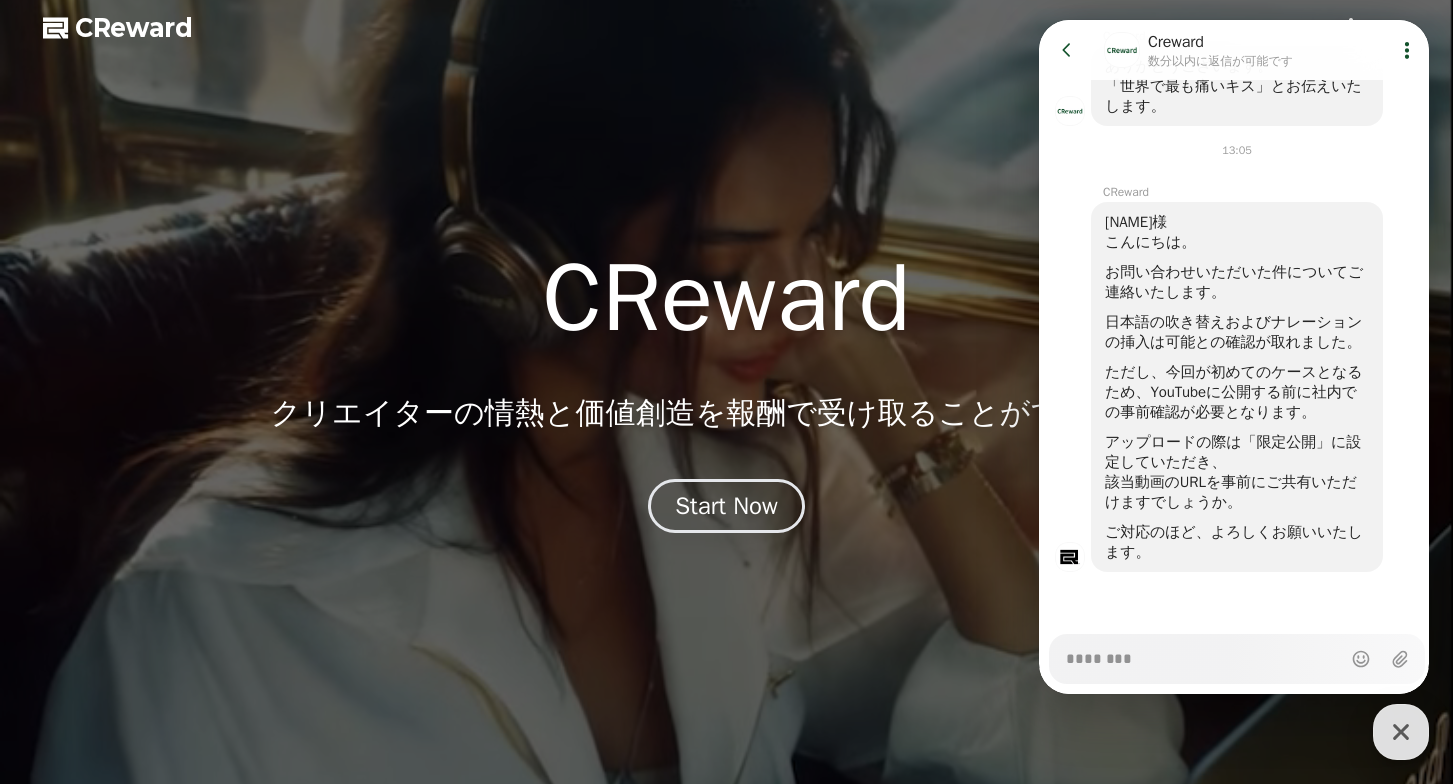 type on "*" 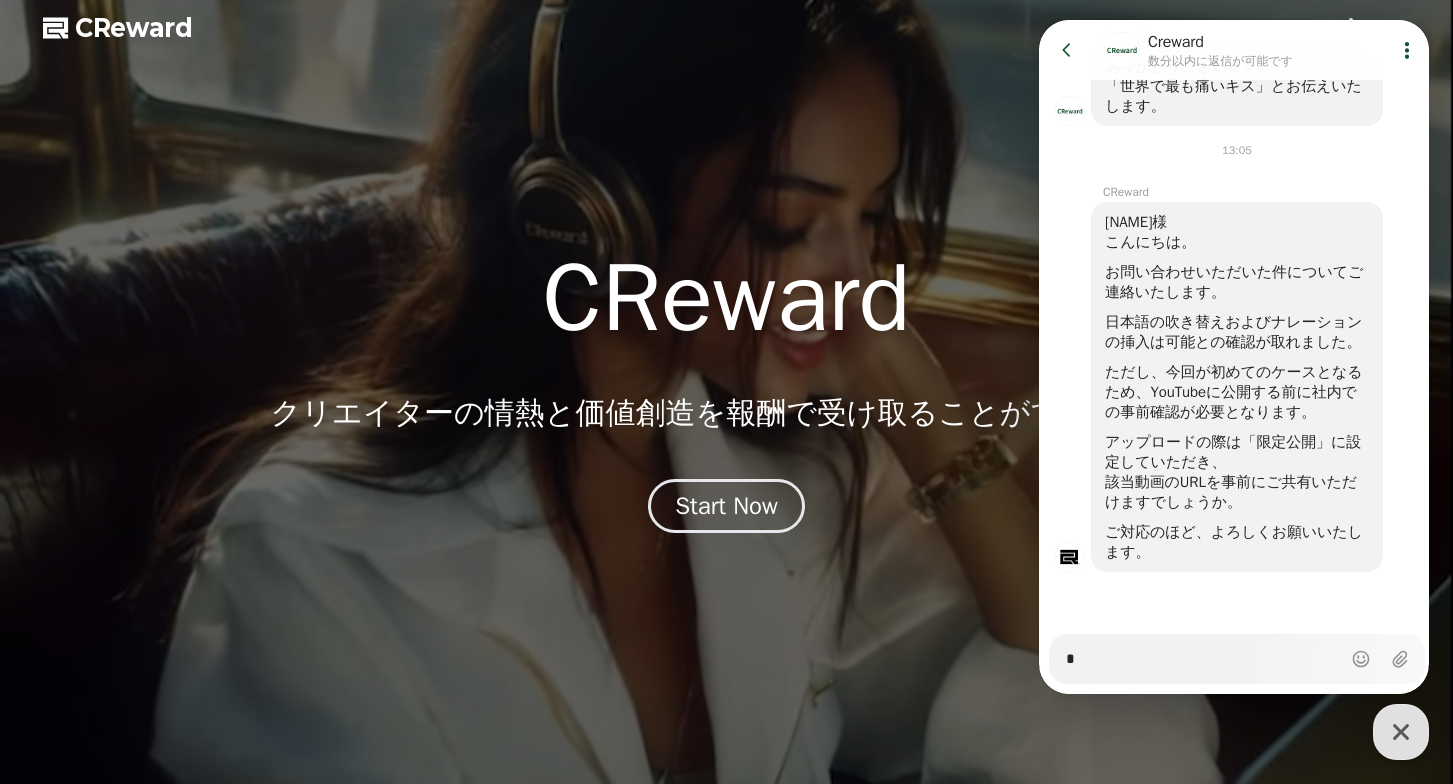 type on "*" 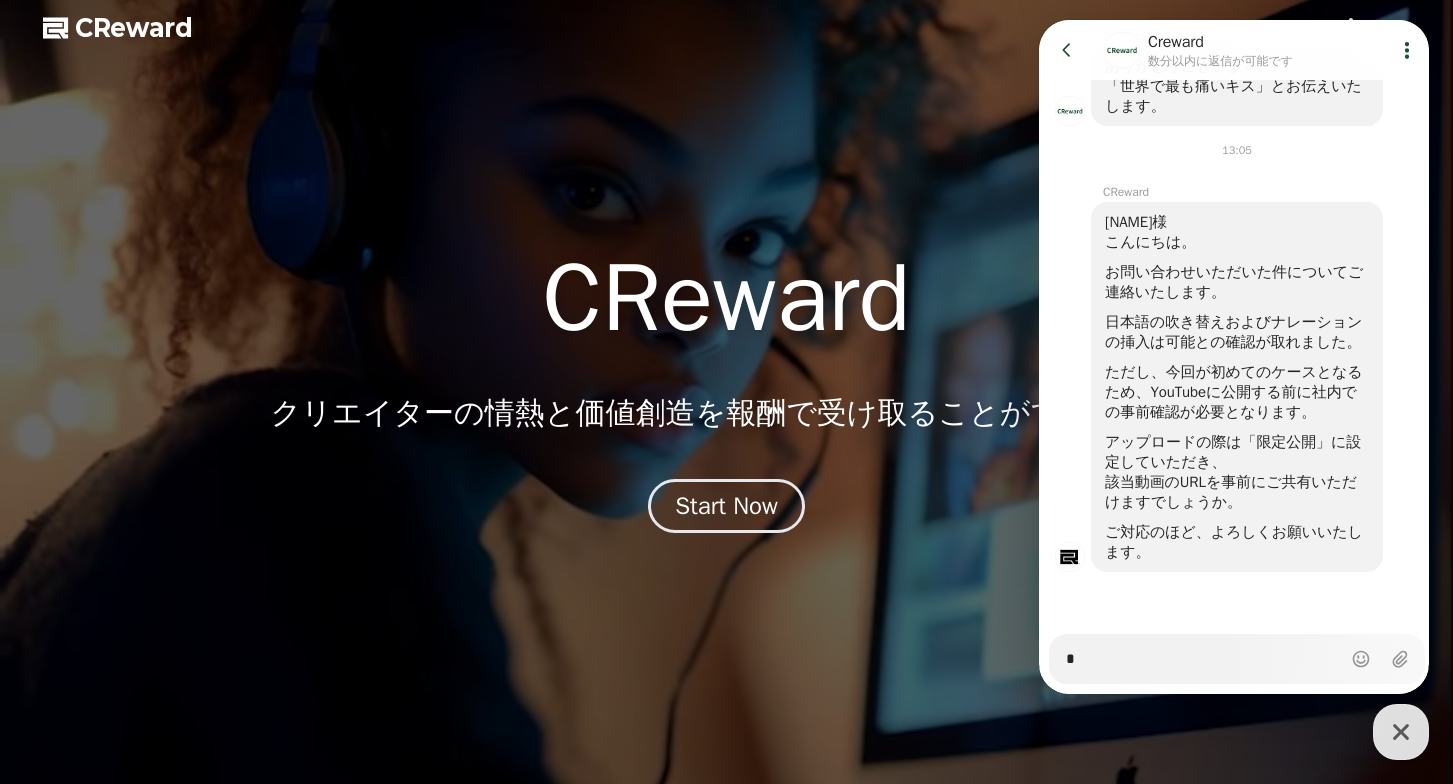 type on "*" 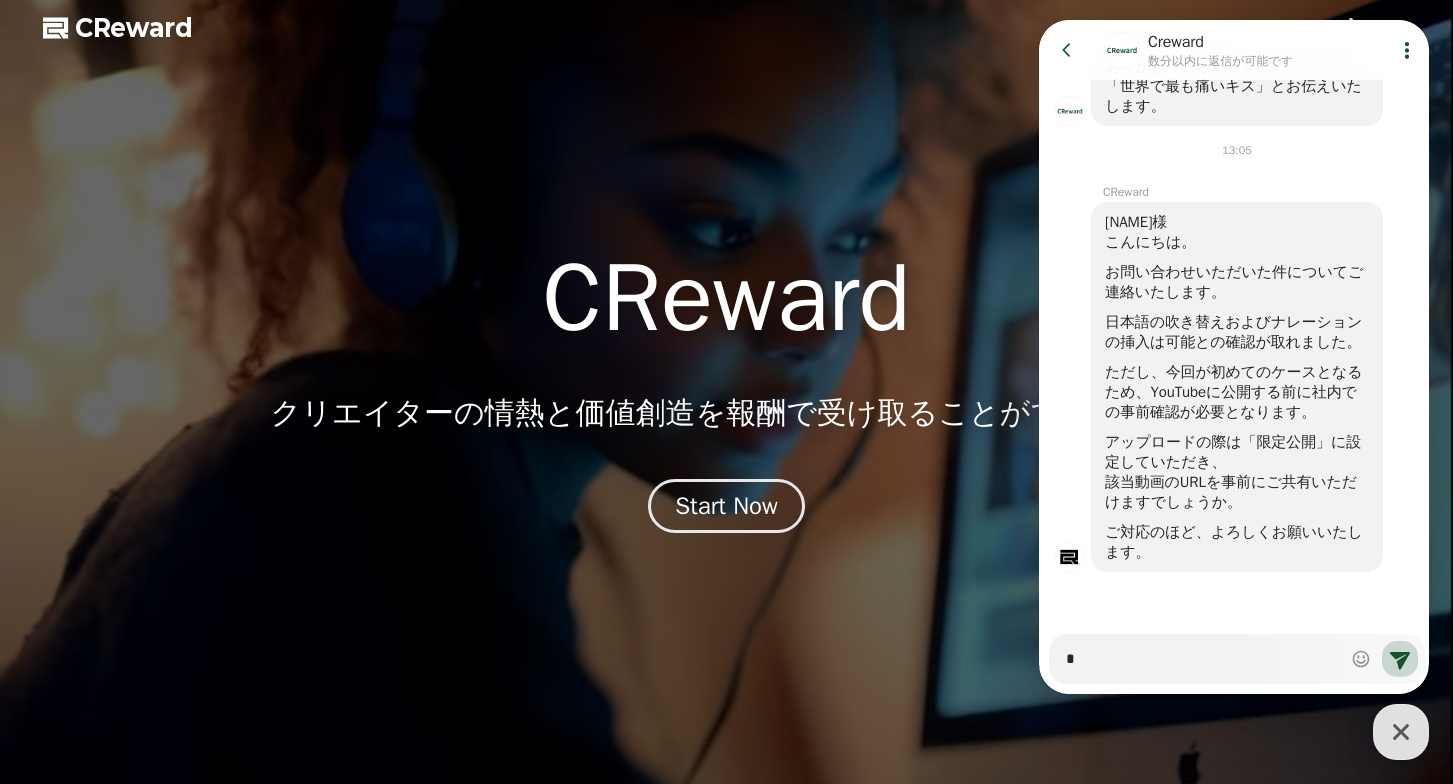 type on "*" 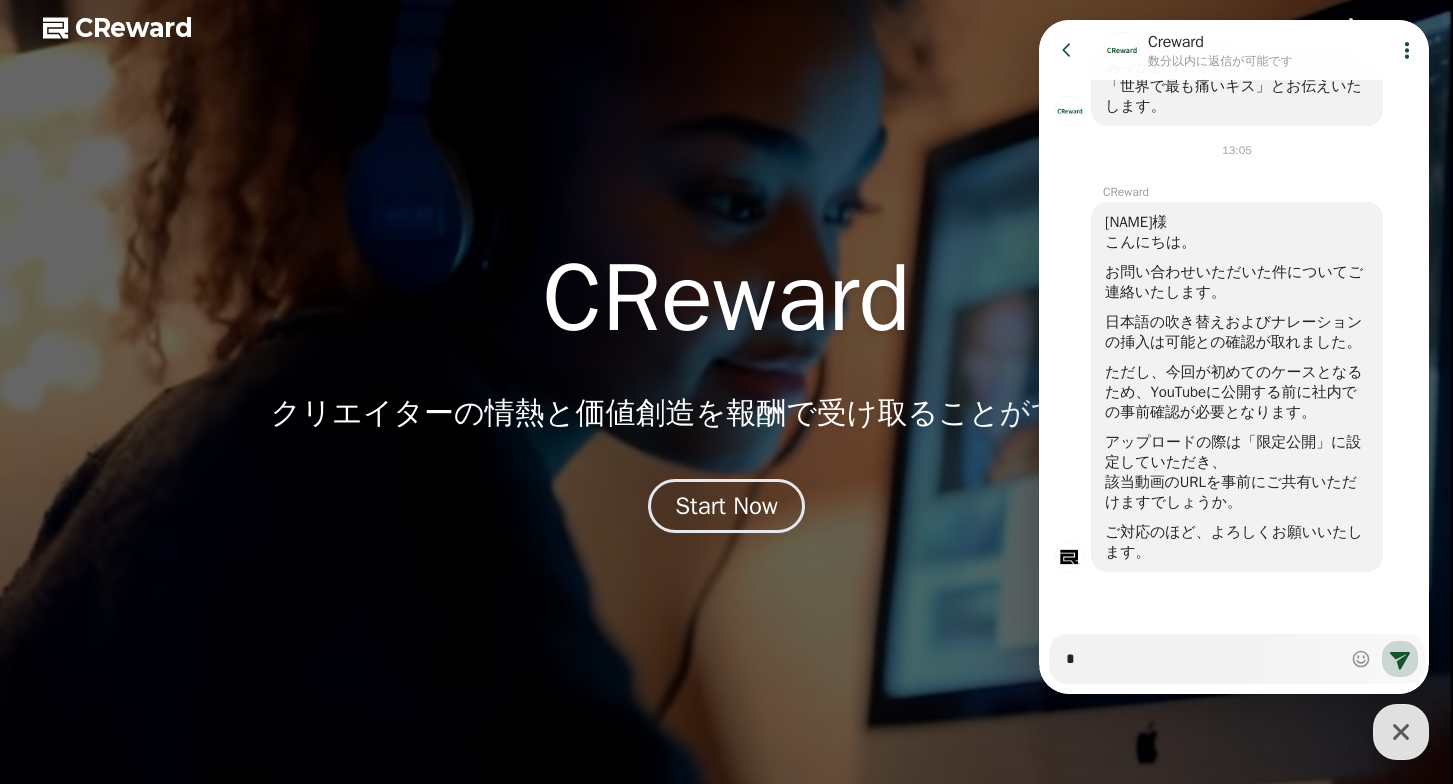 type on "**" 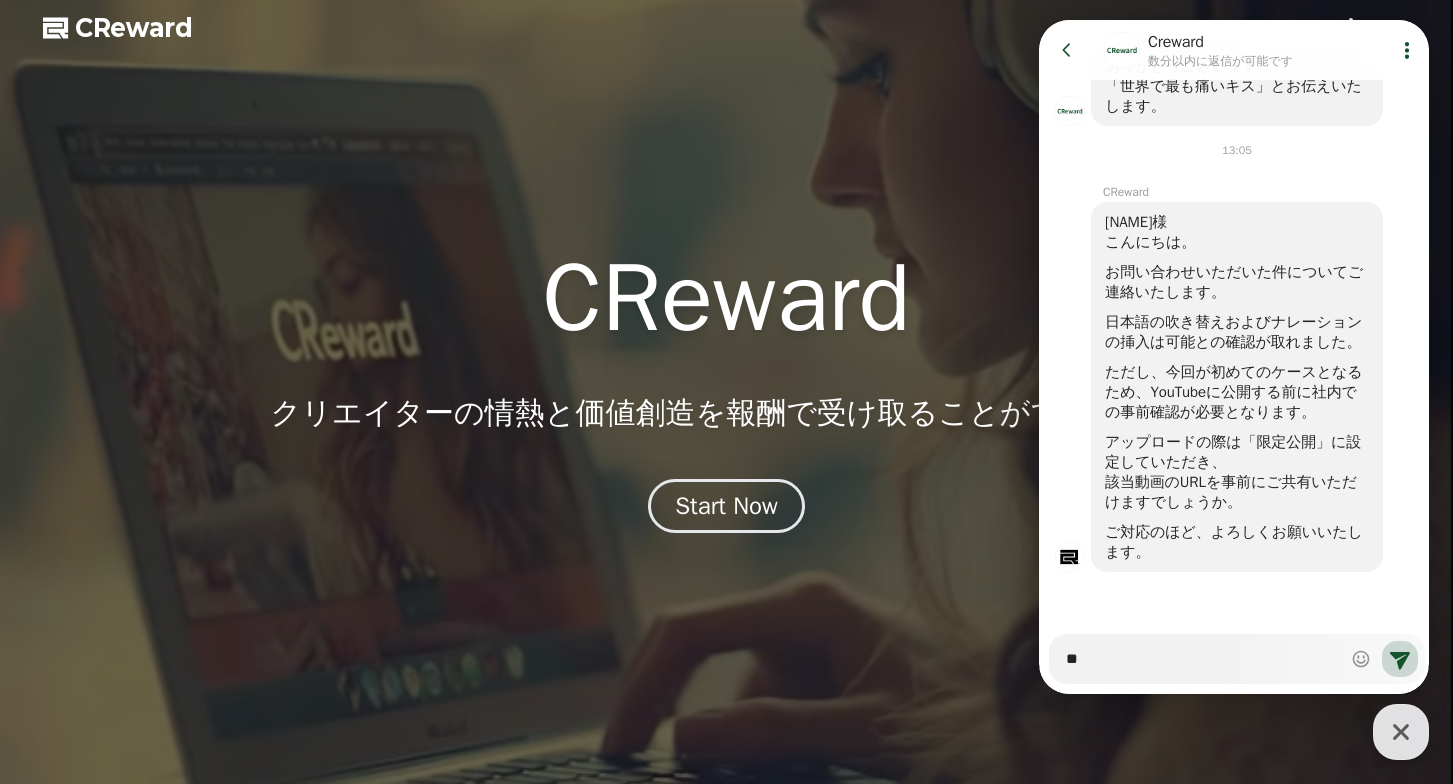 type on "*" 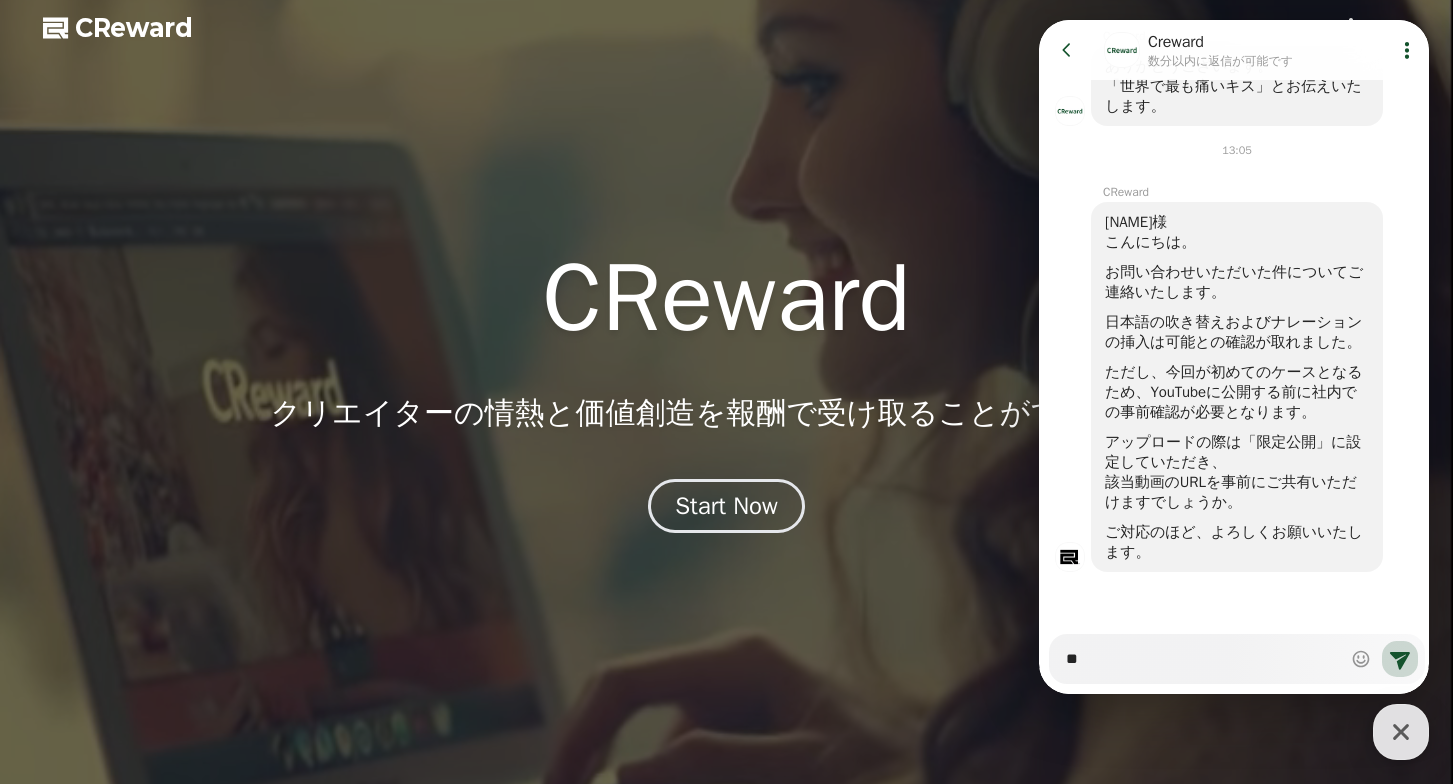 type on "**" 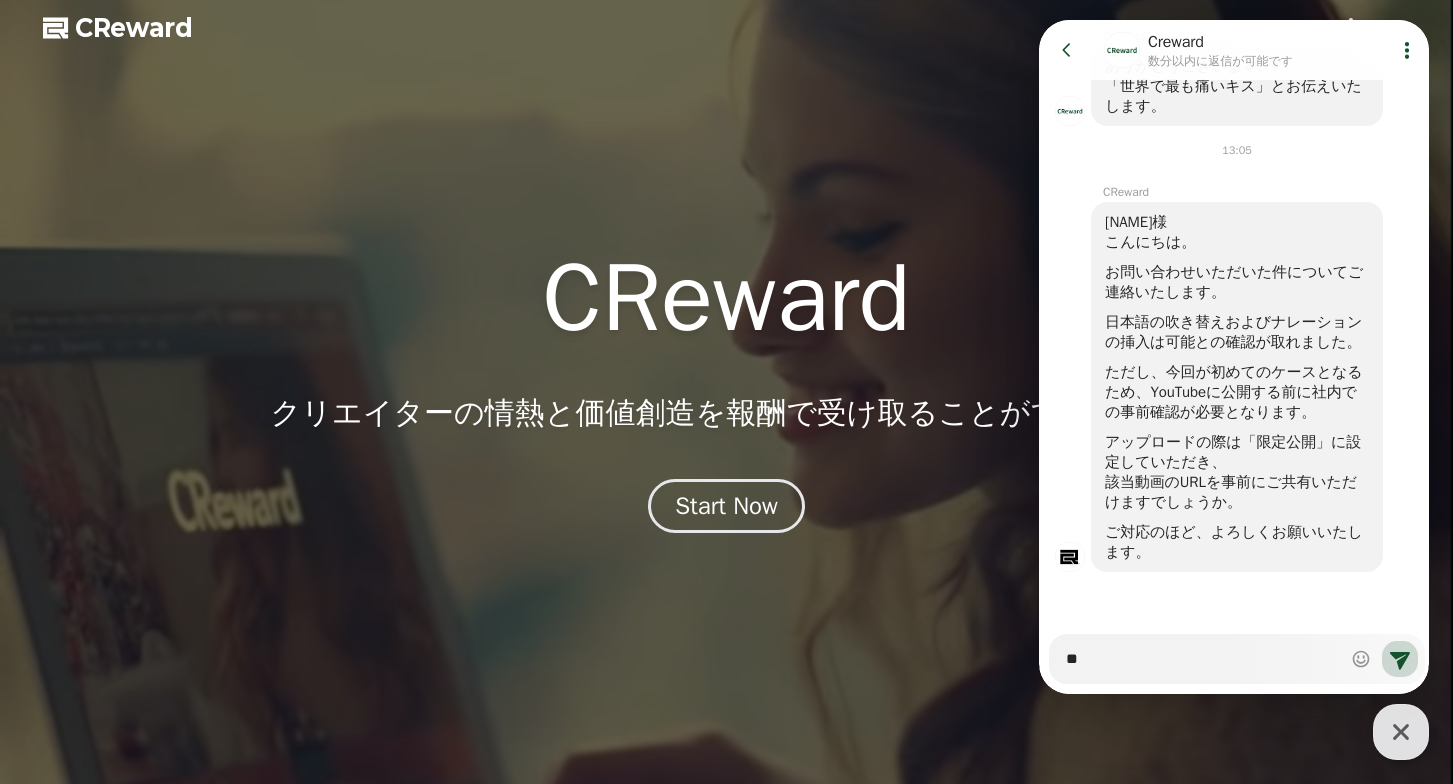 type on "*" 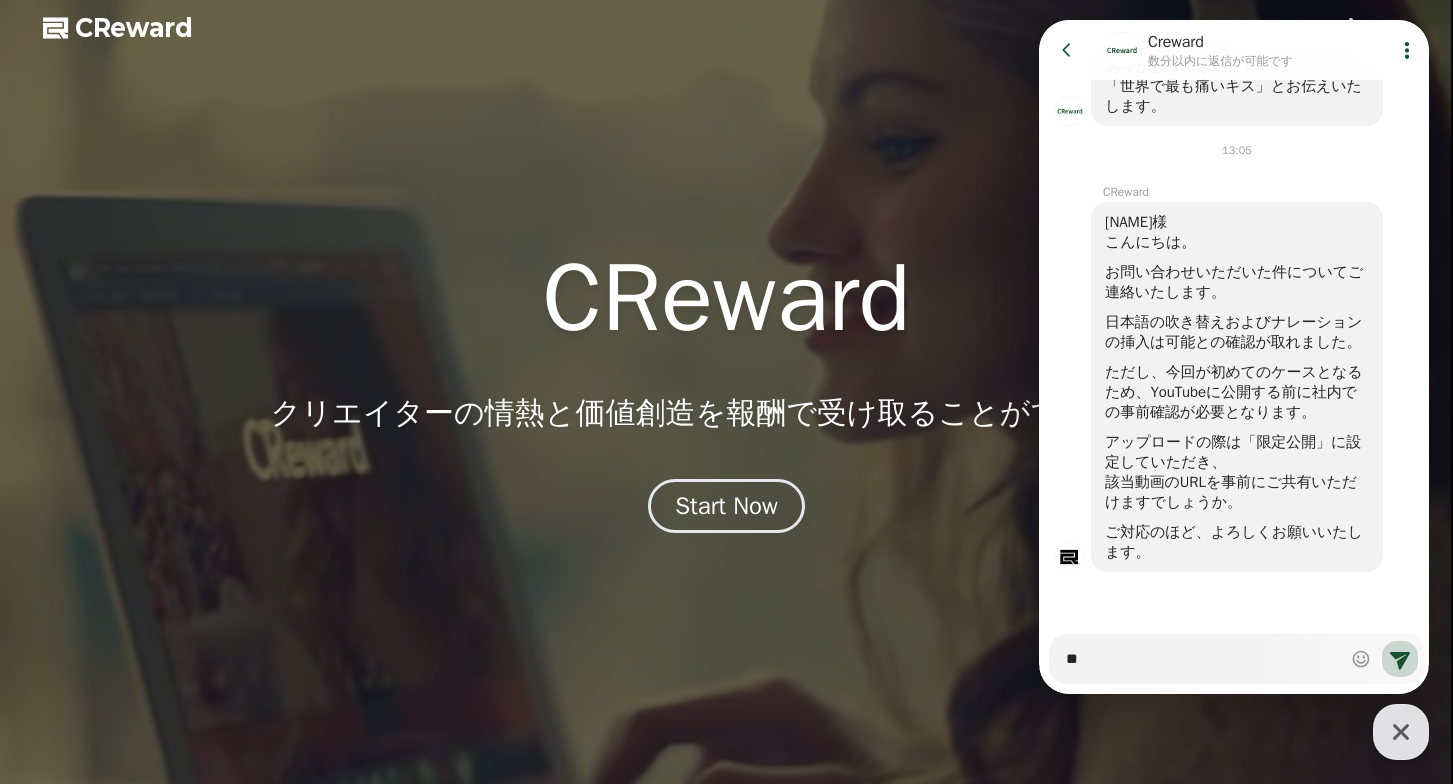 type on "***" 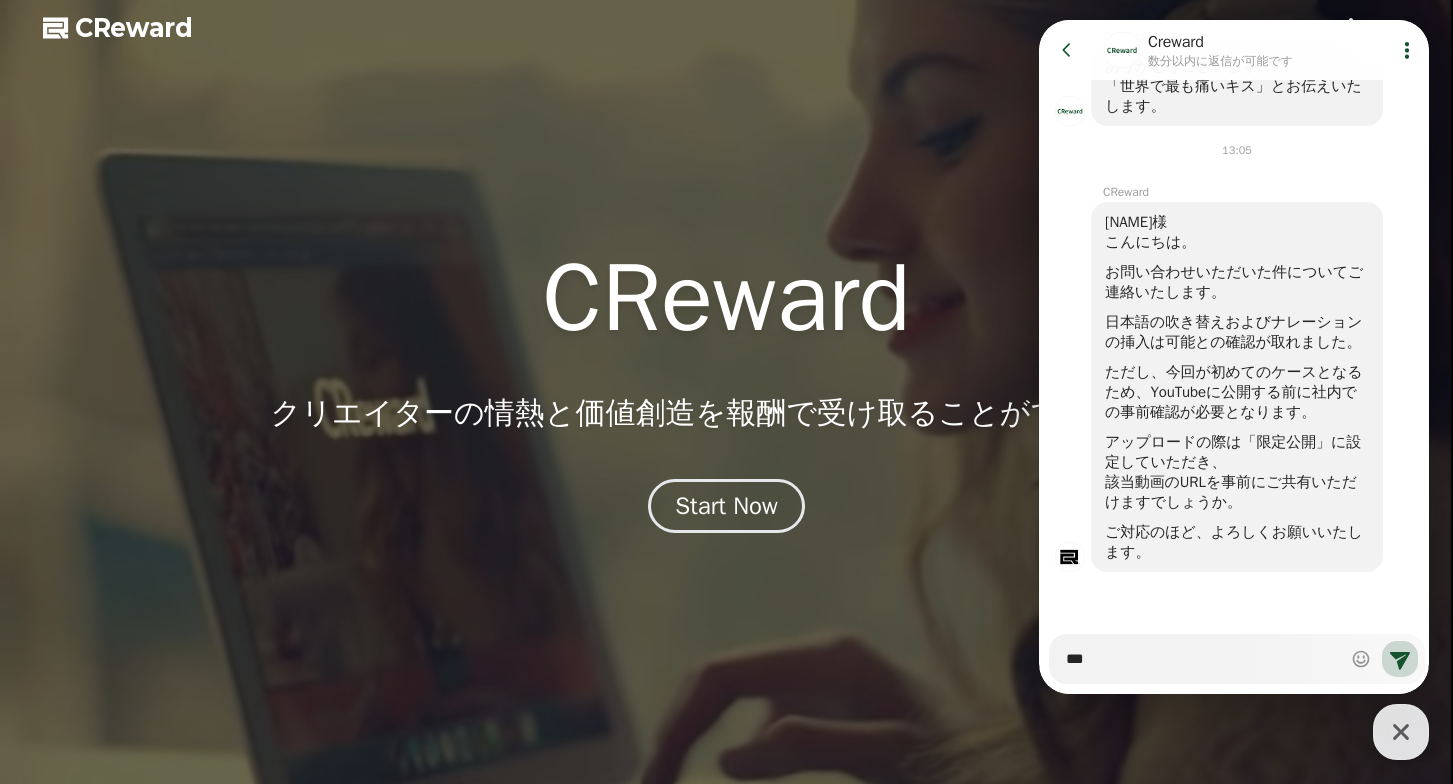 type on "*" 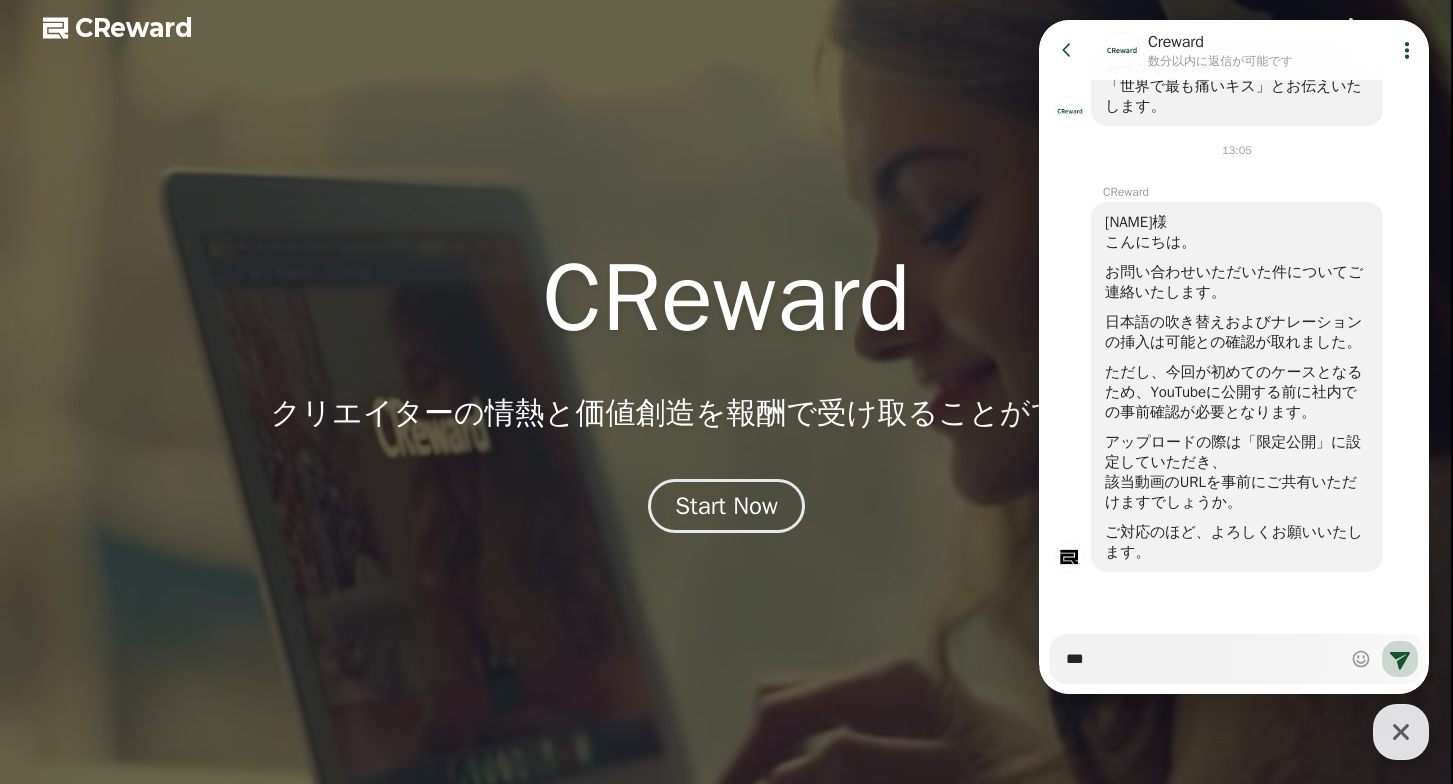 type on "****" 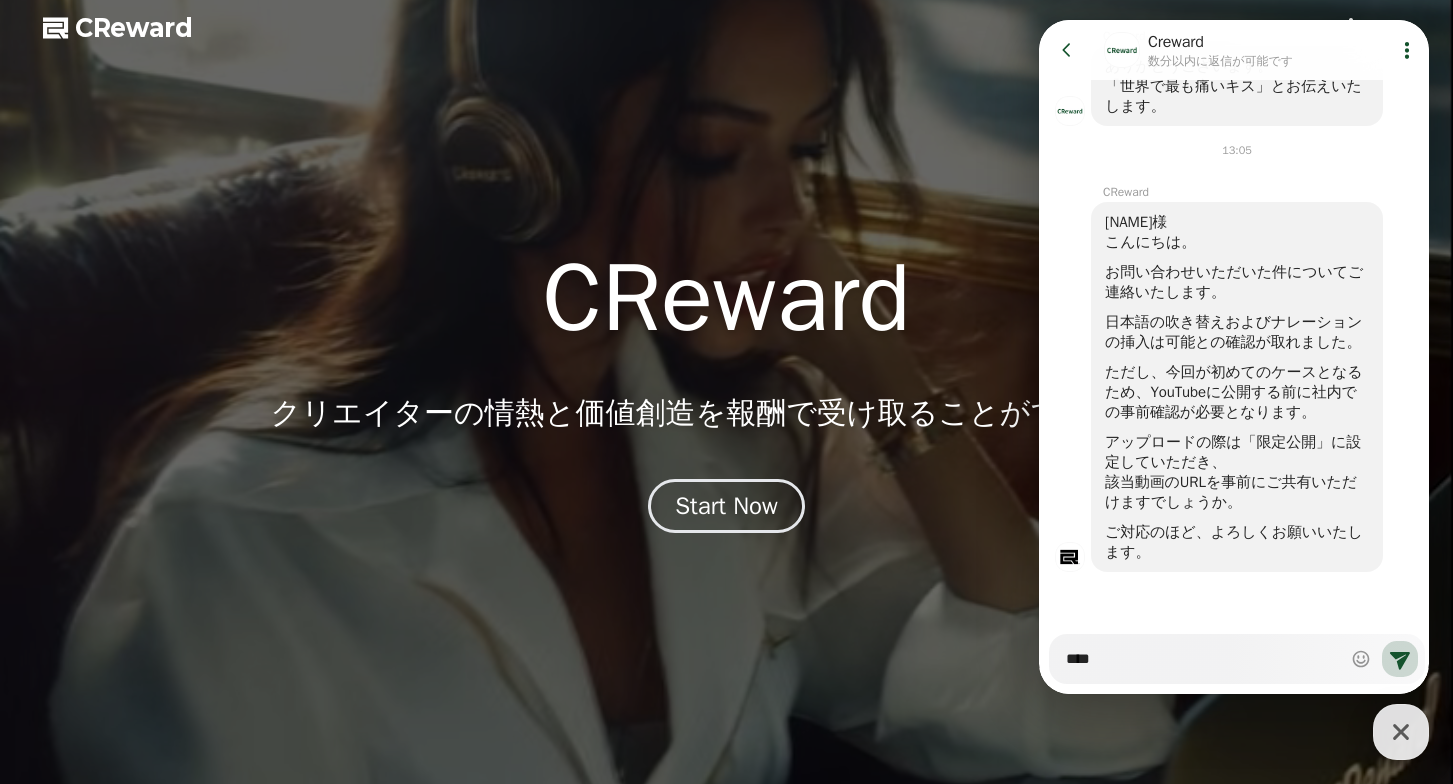 type on "*" 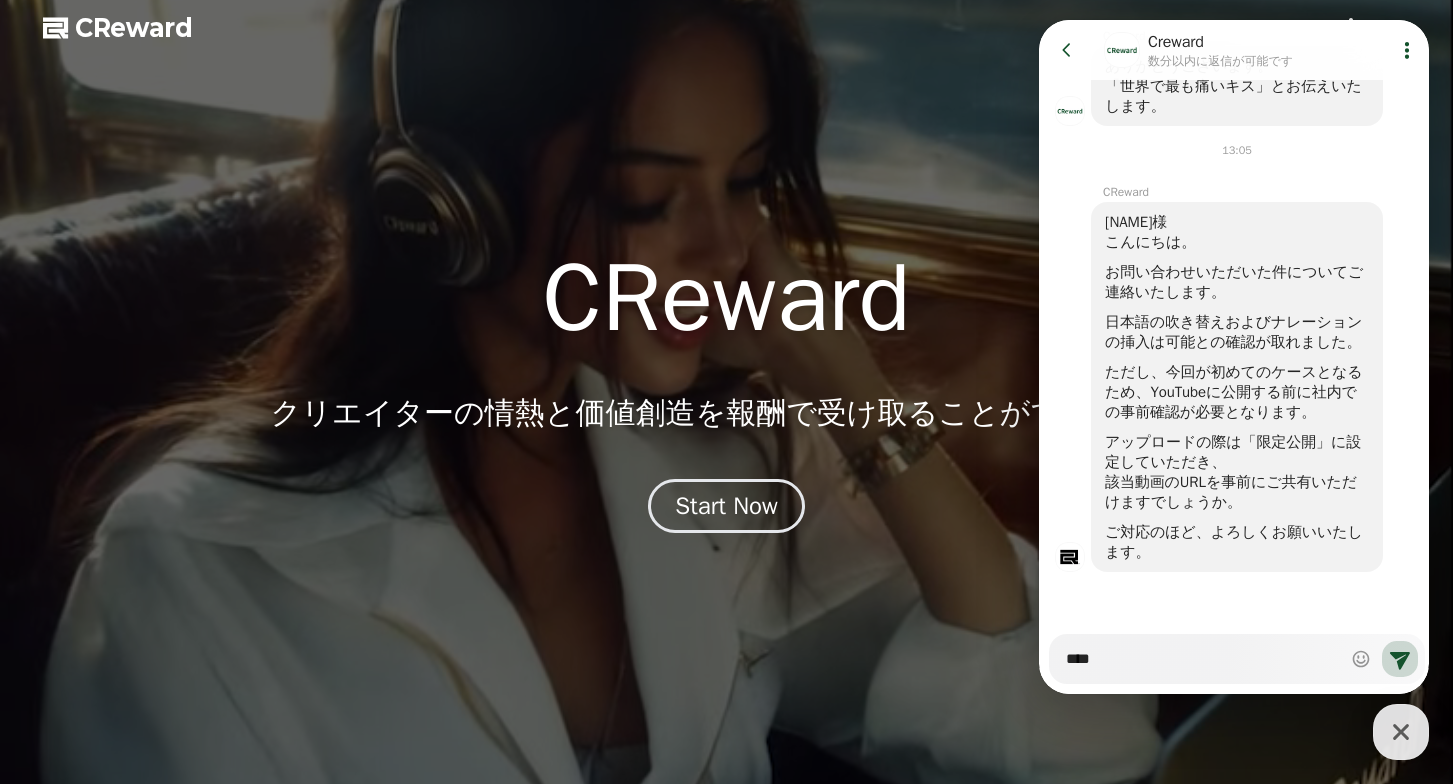 type on "****" 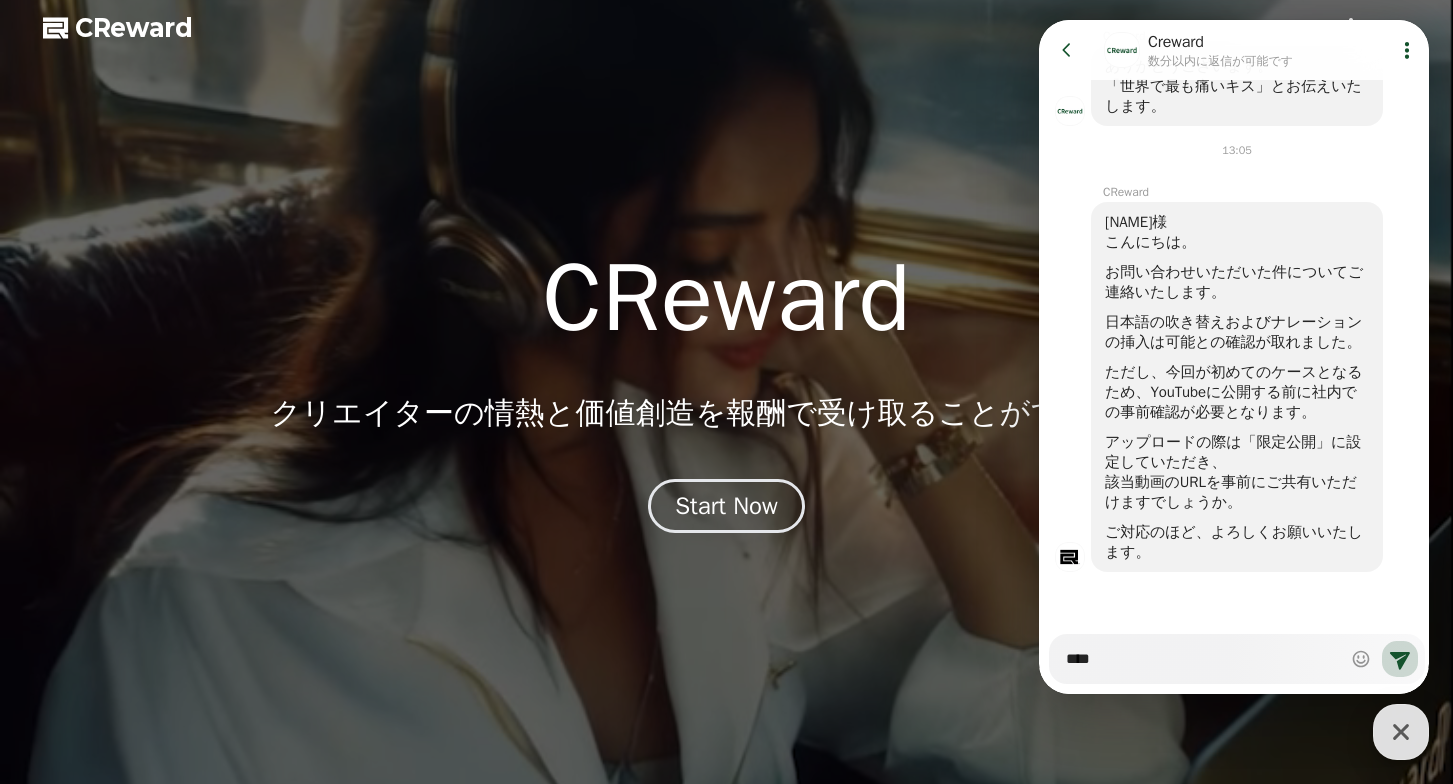 type on "*" 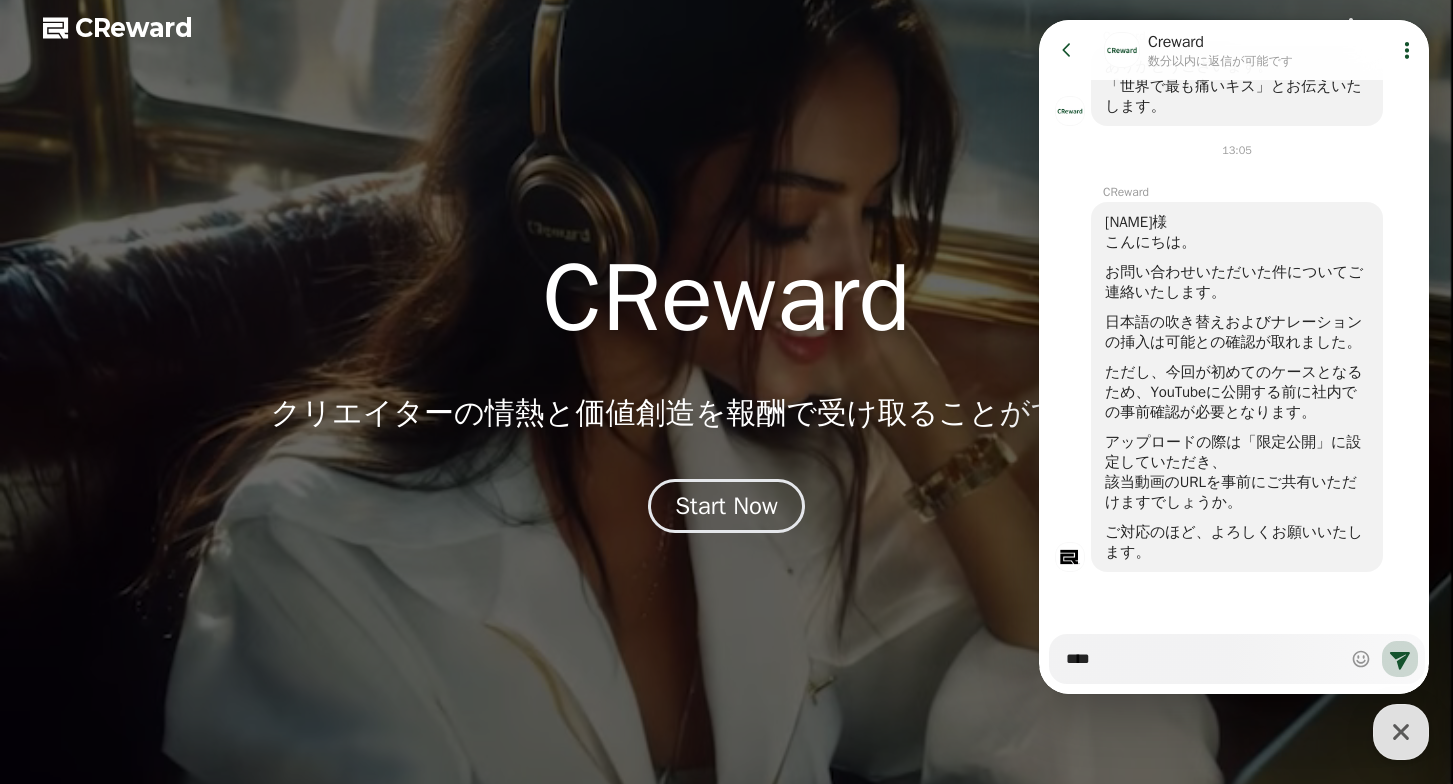 type on "*****" 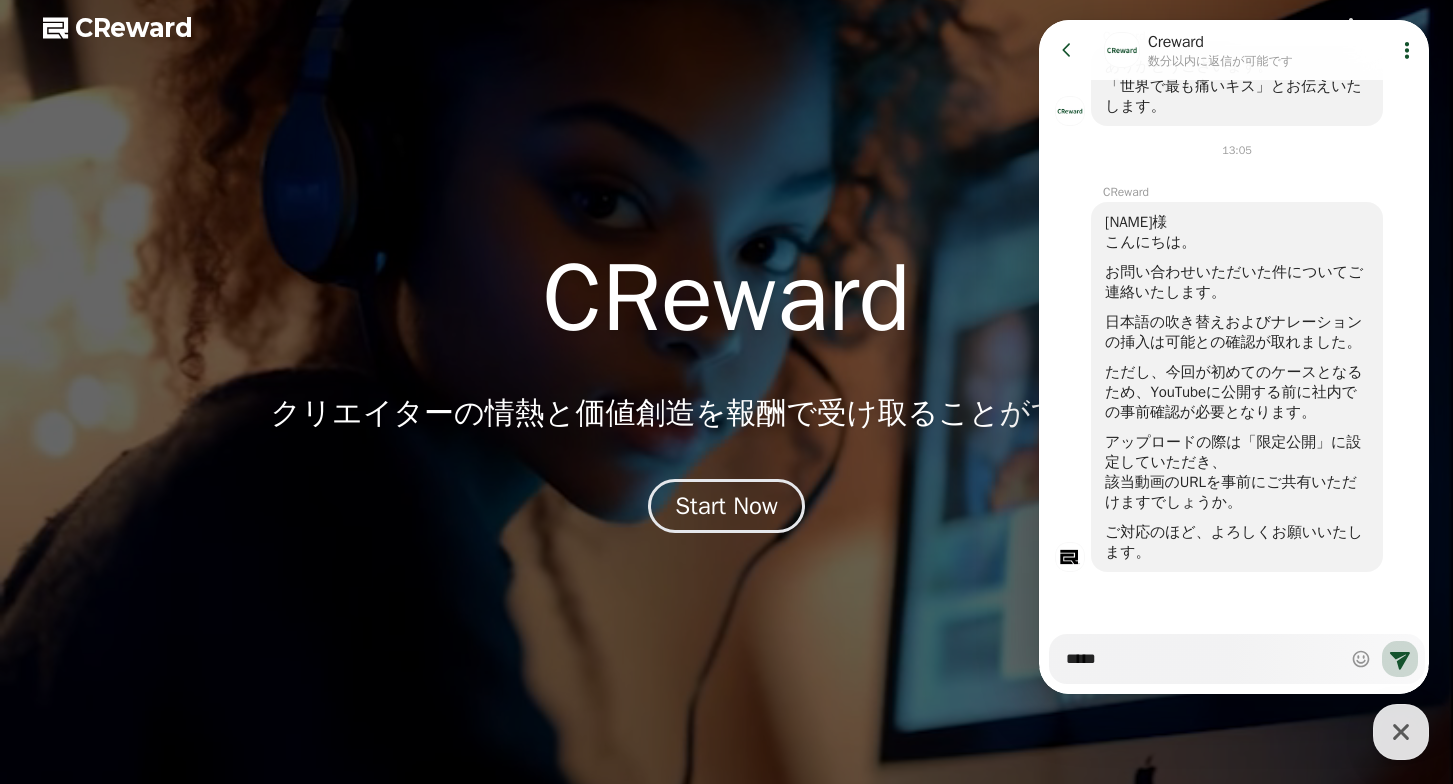 type on "*" 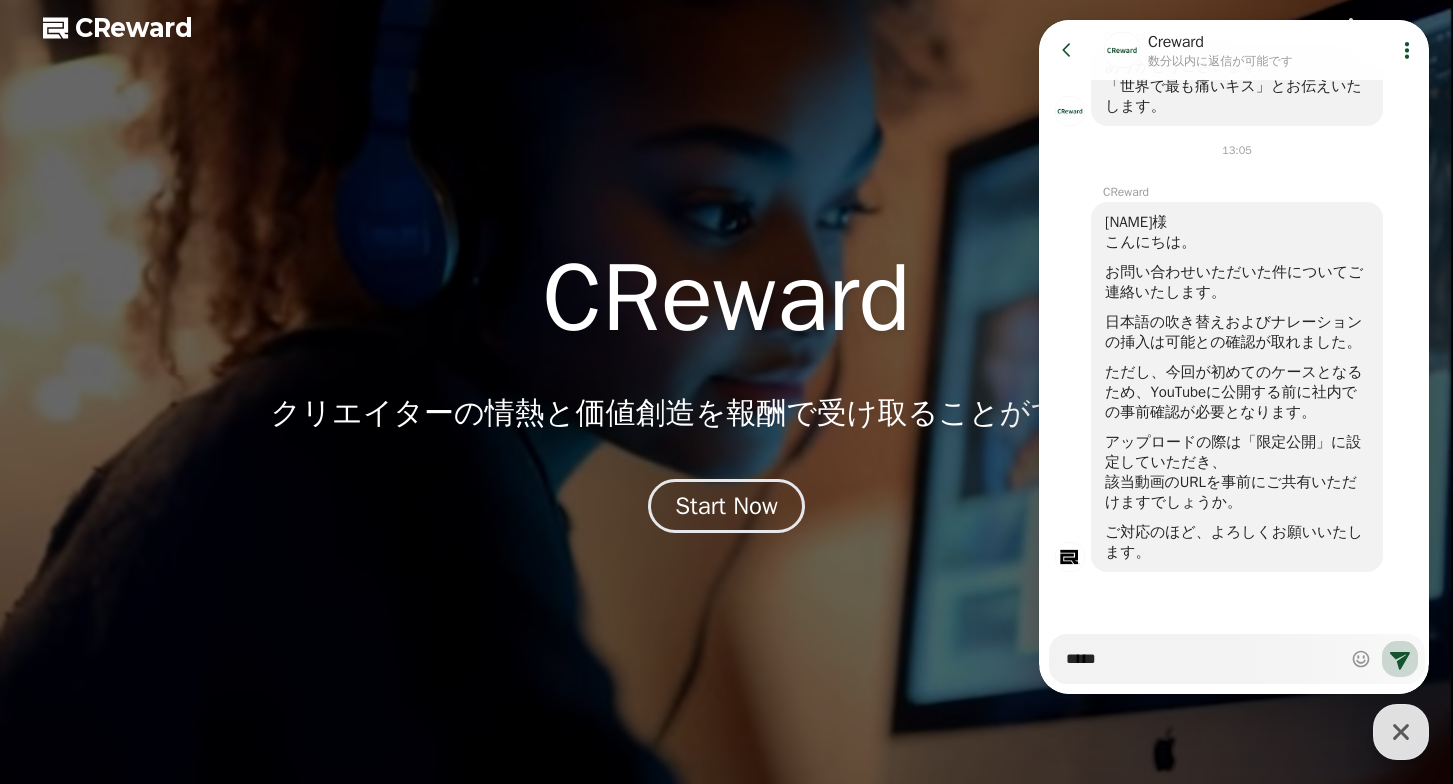 type on "*****" 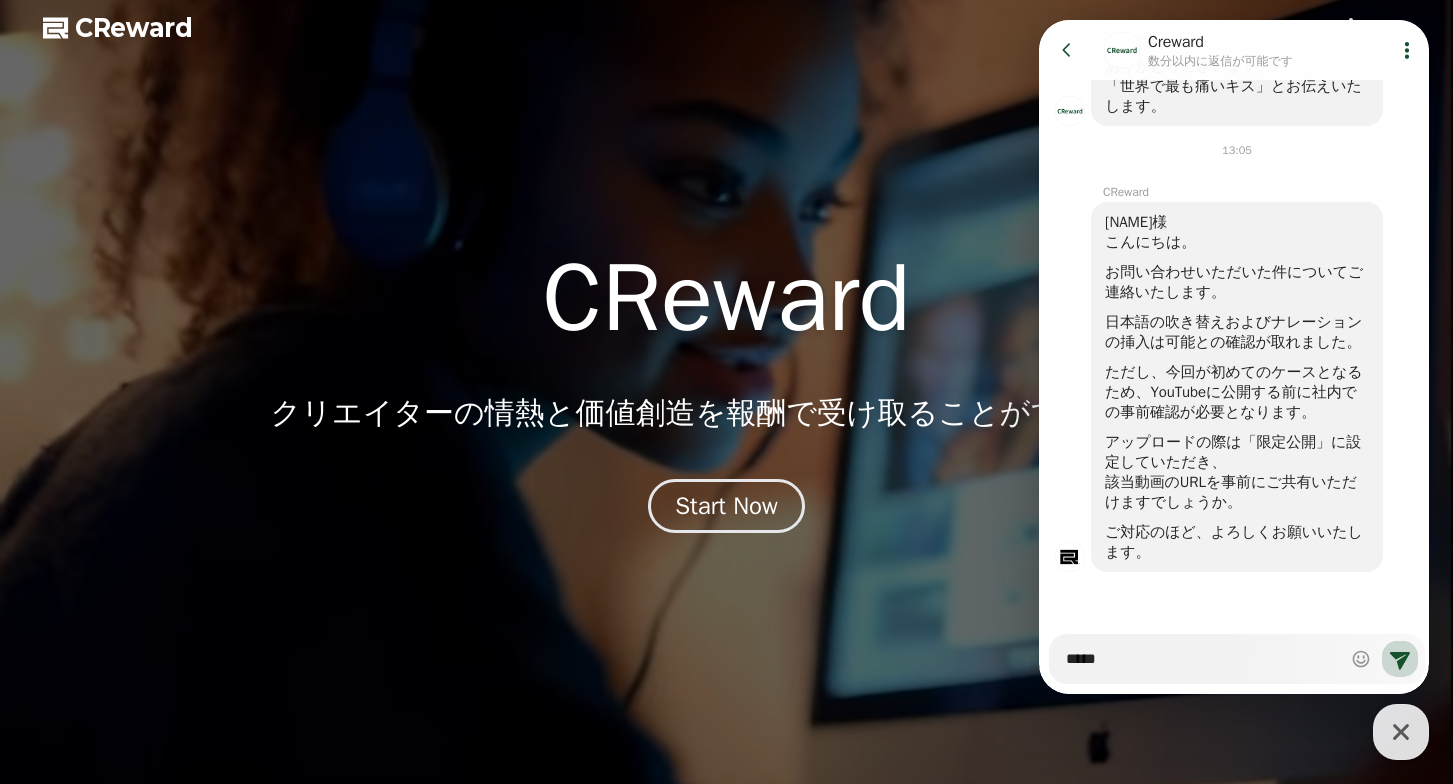 type on "*" 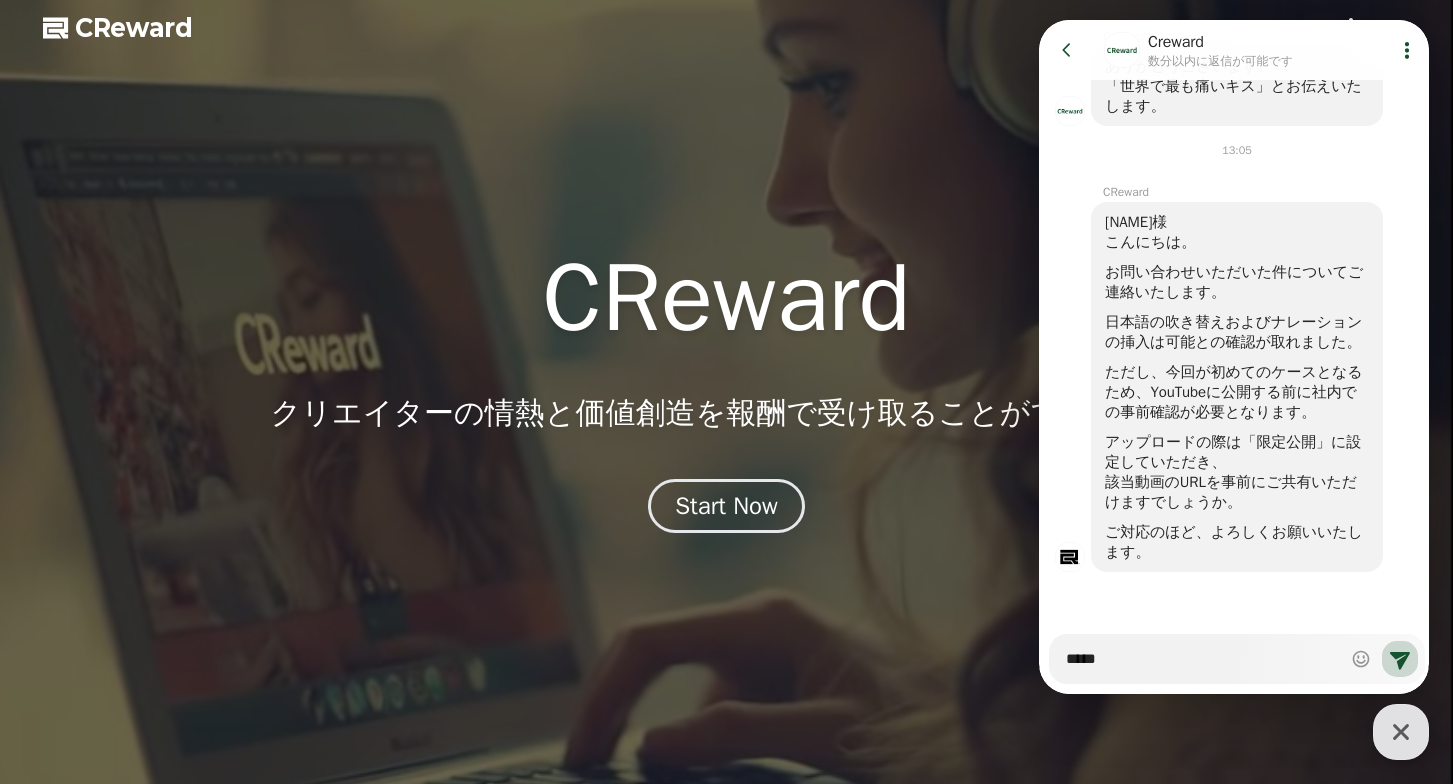 type on "***" 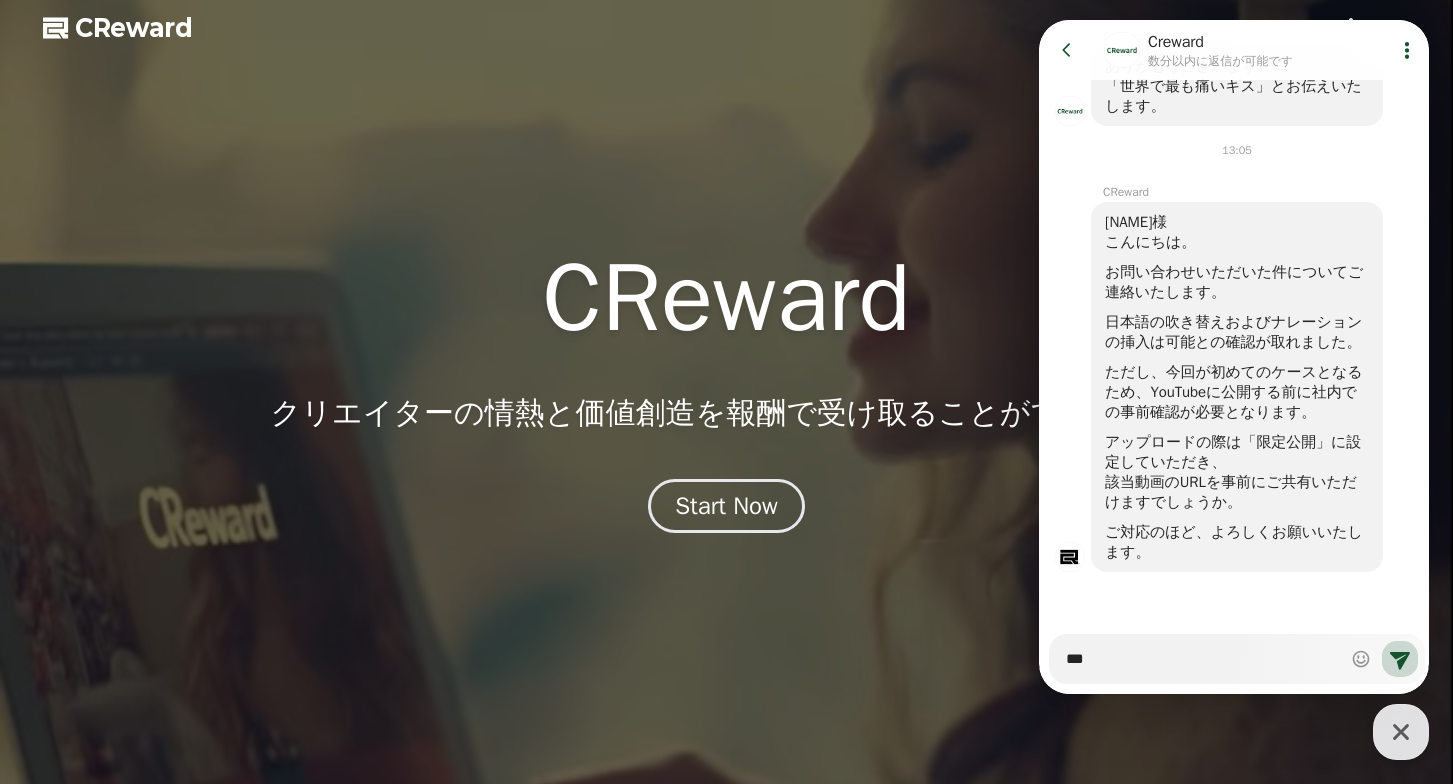 type on "*" 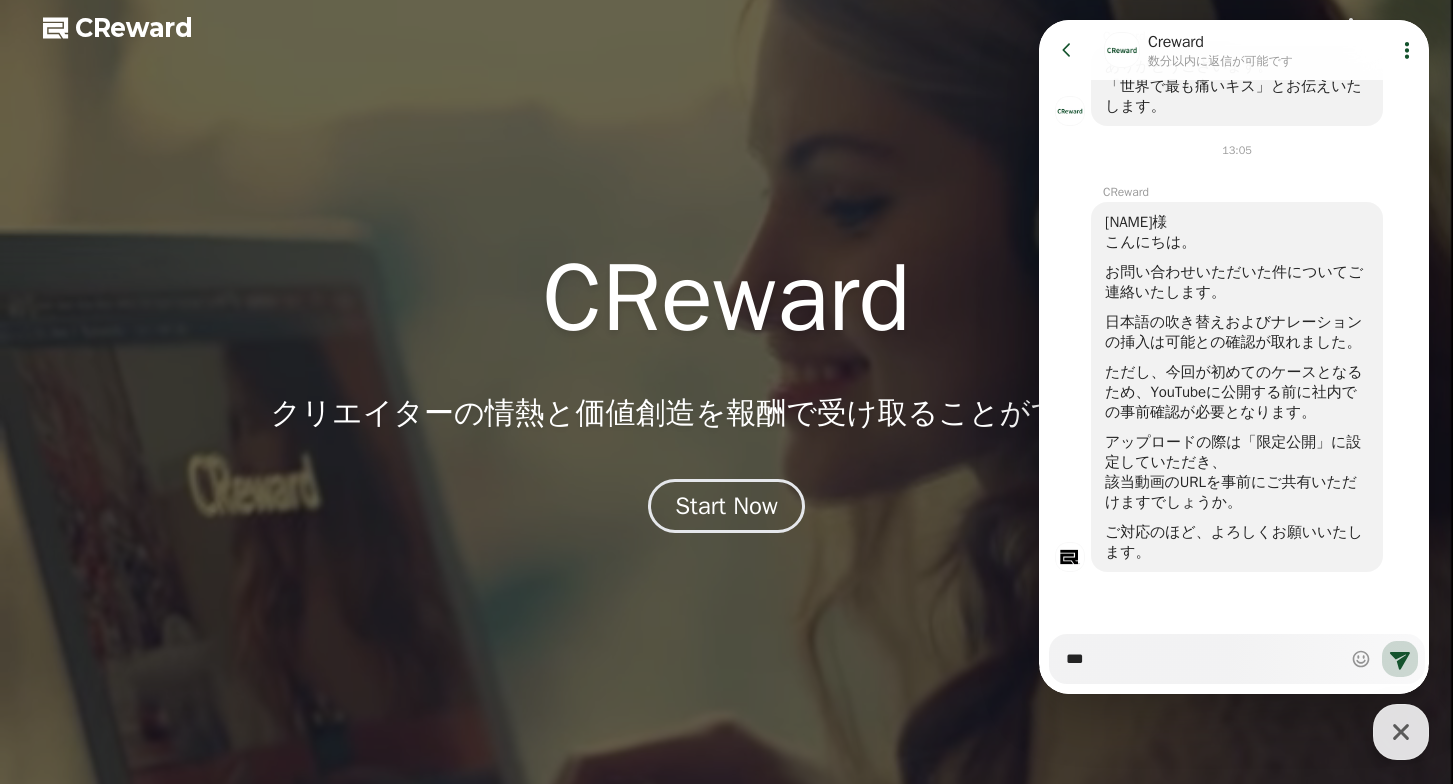 type on "****" 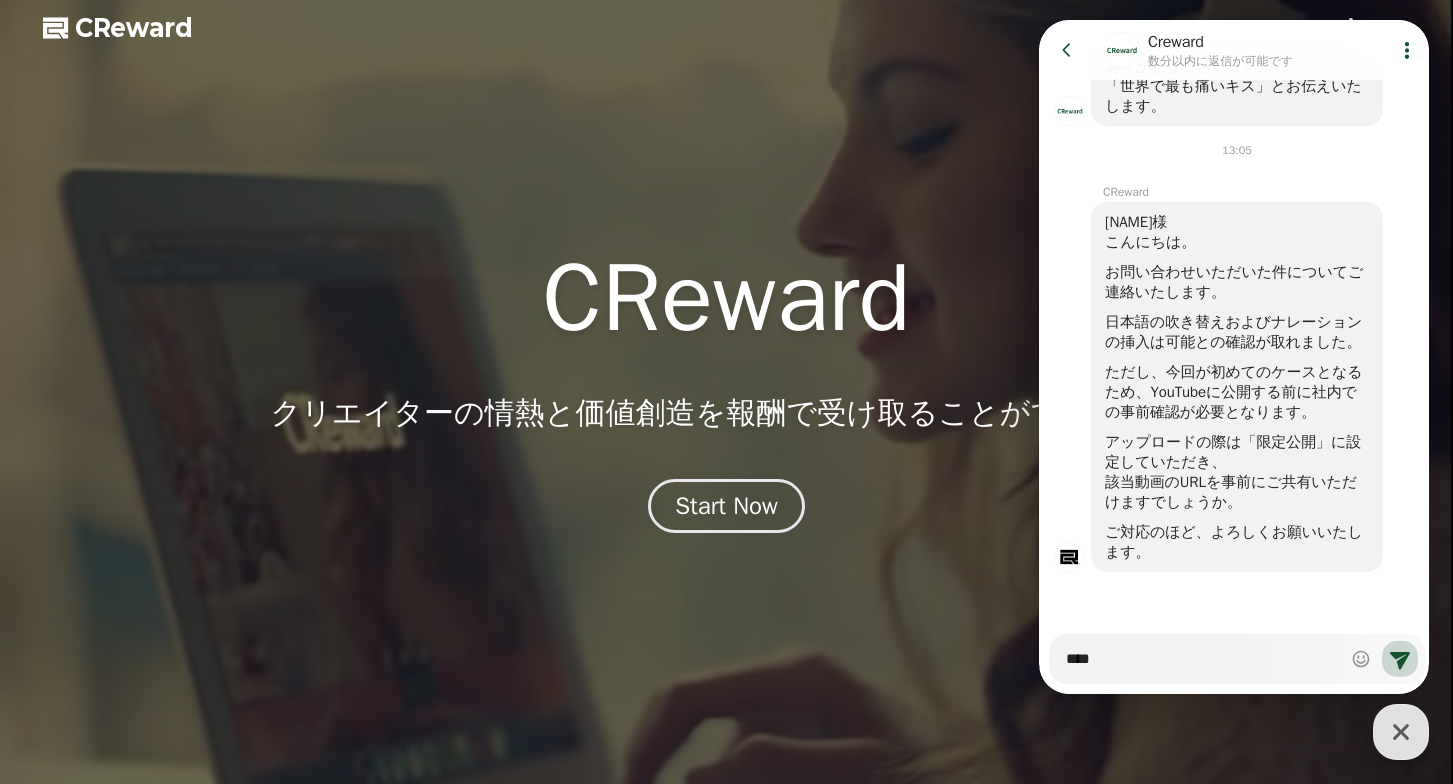type on "*" 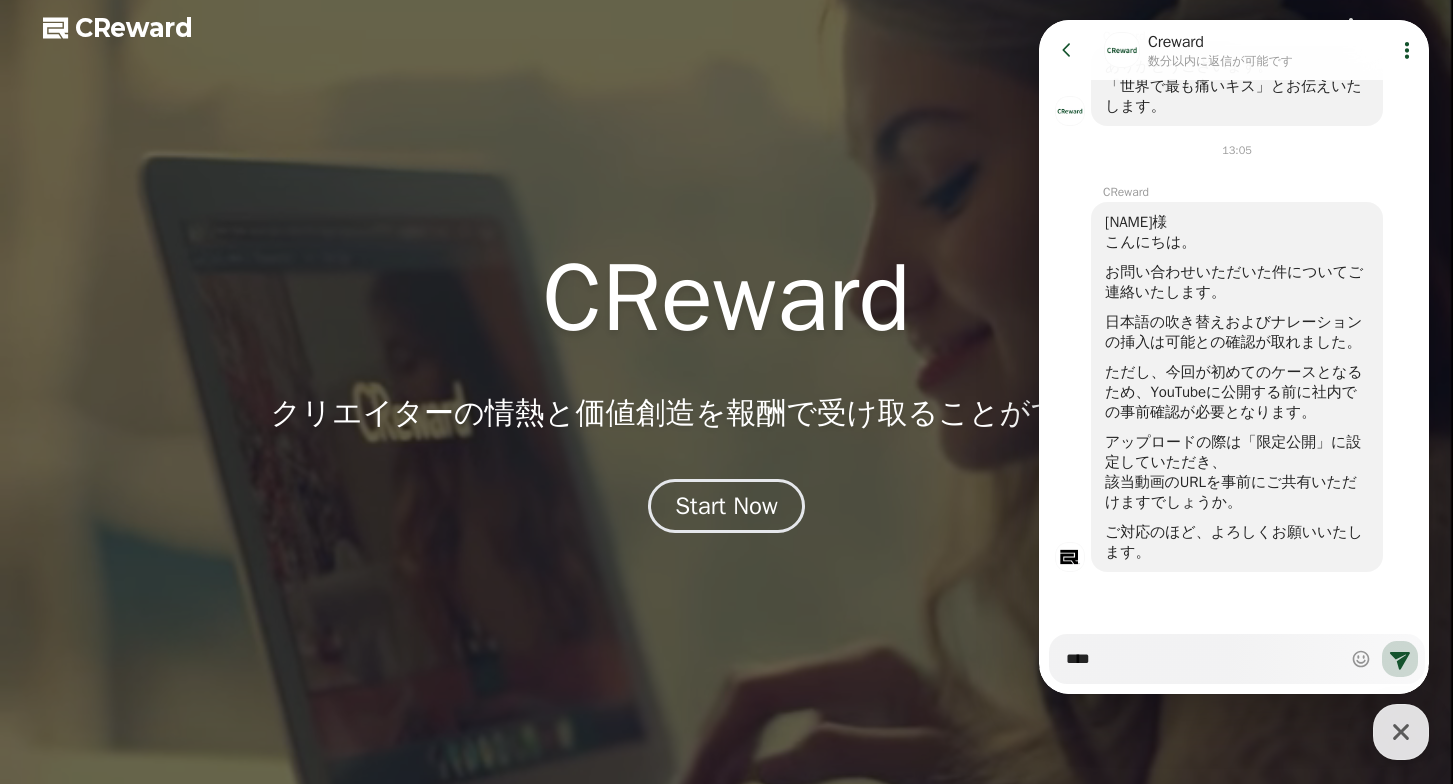 type on "*****" 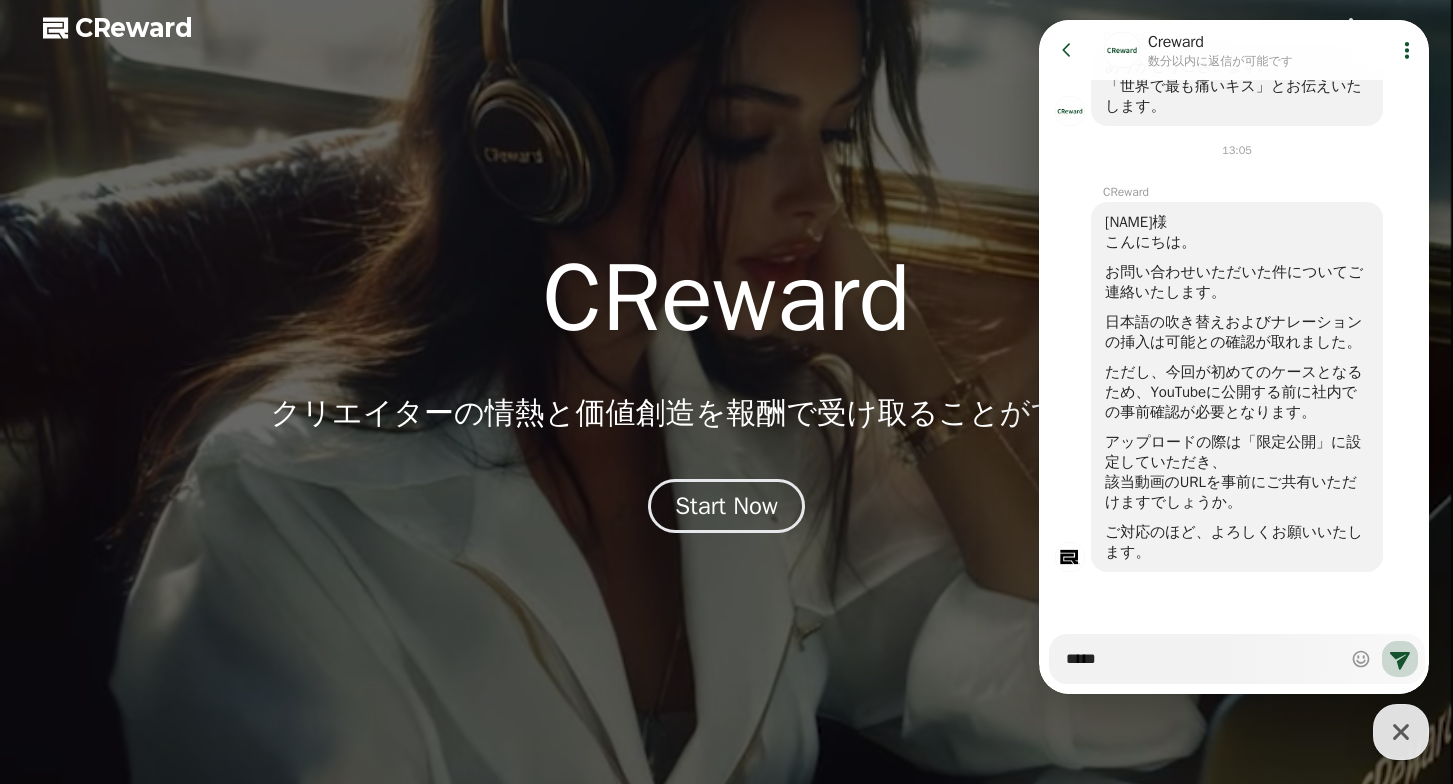 type on "*" 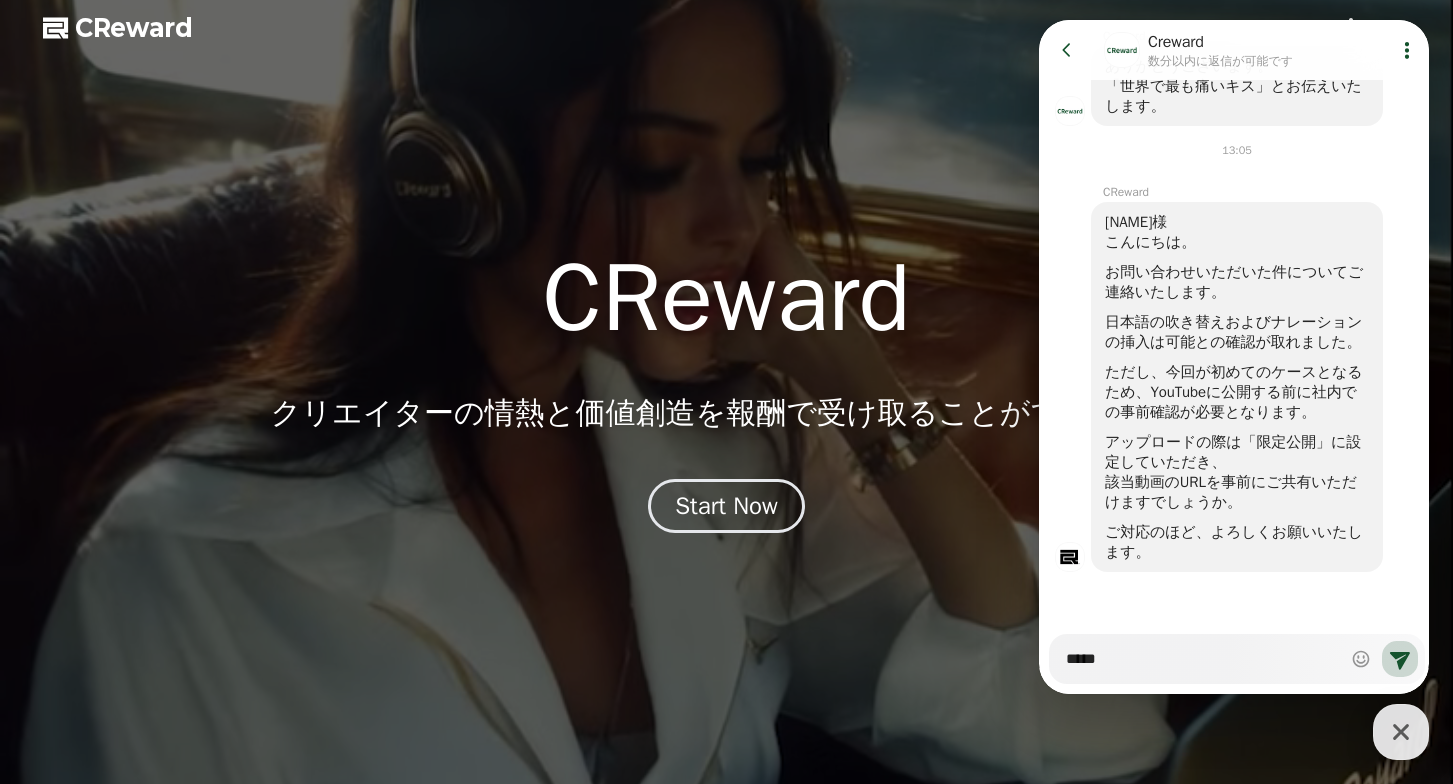type on "*****" 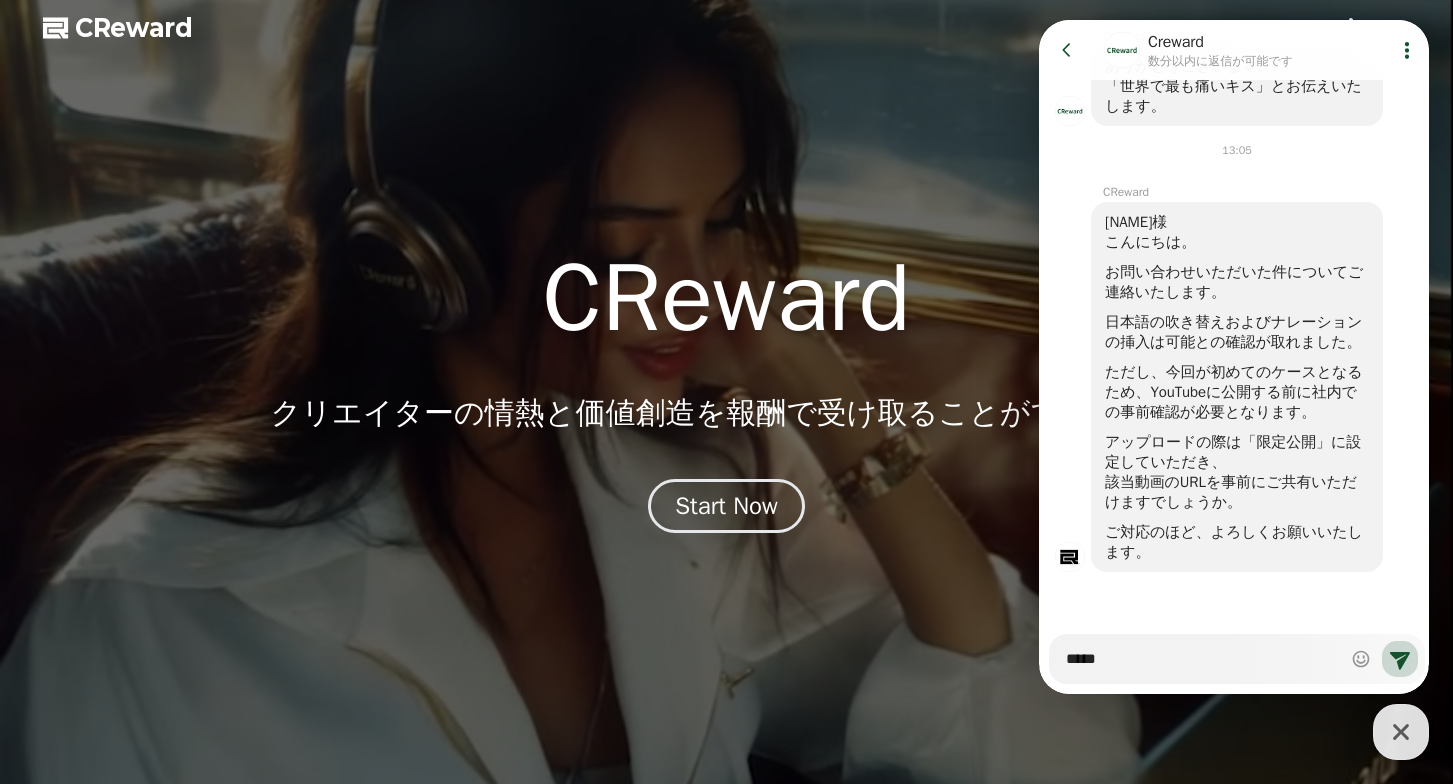 type on "*" 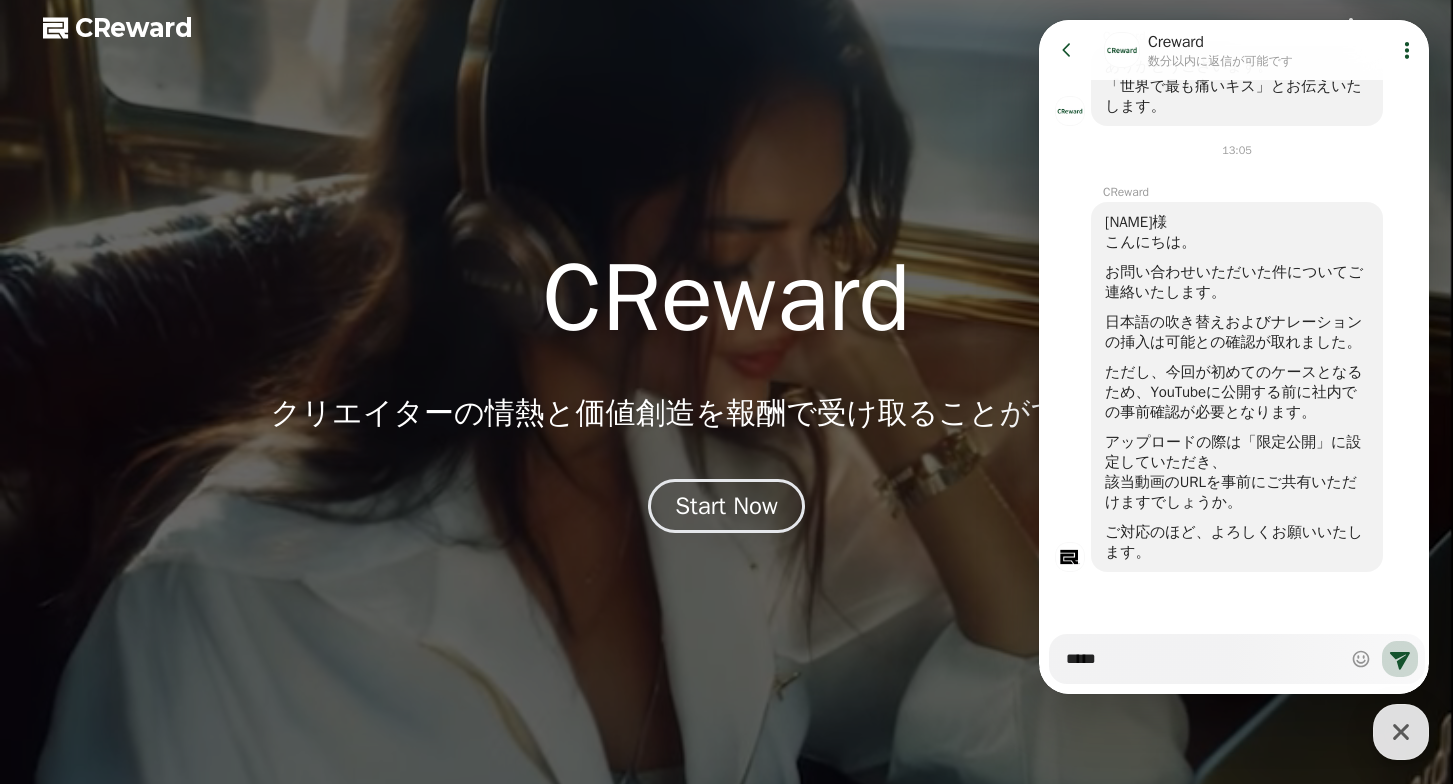 type on "******" 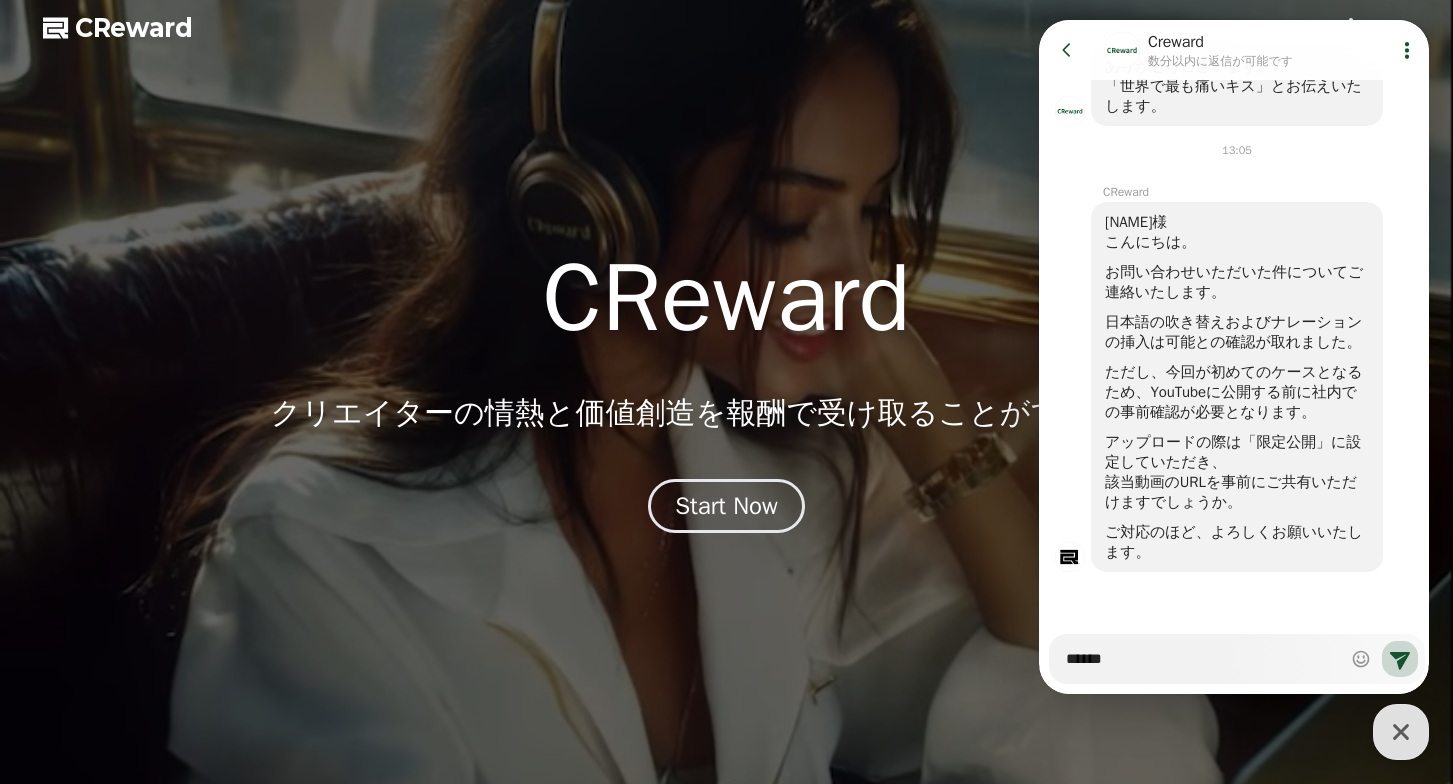 type on "*" 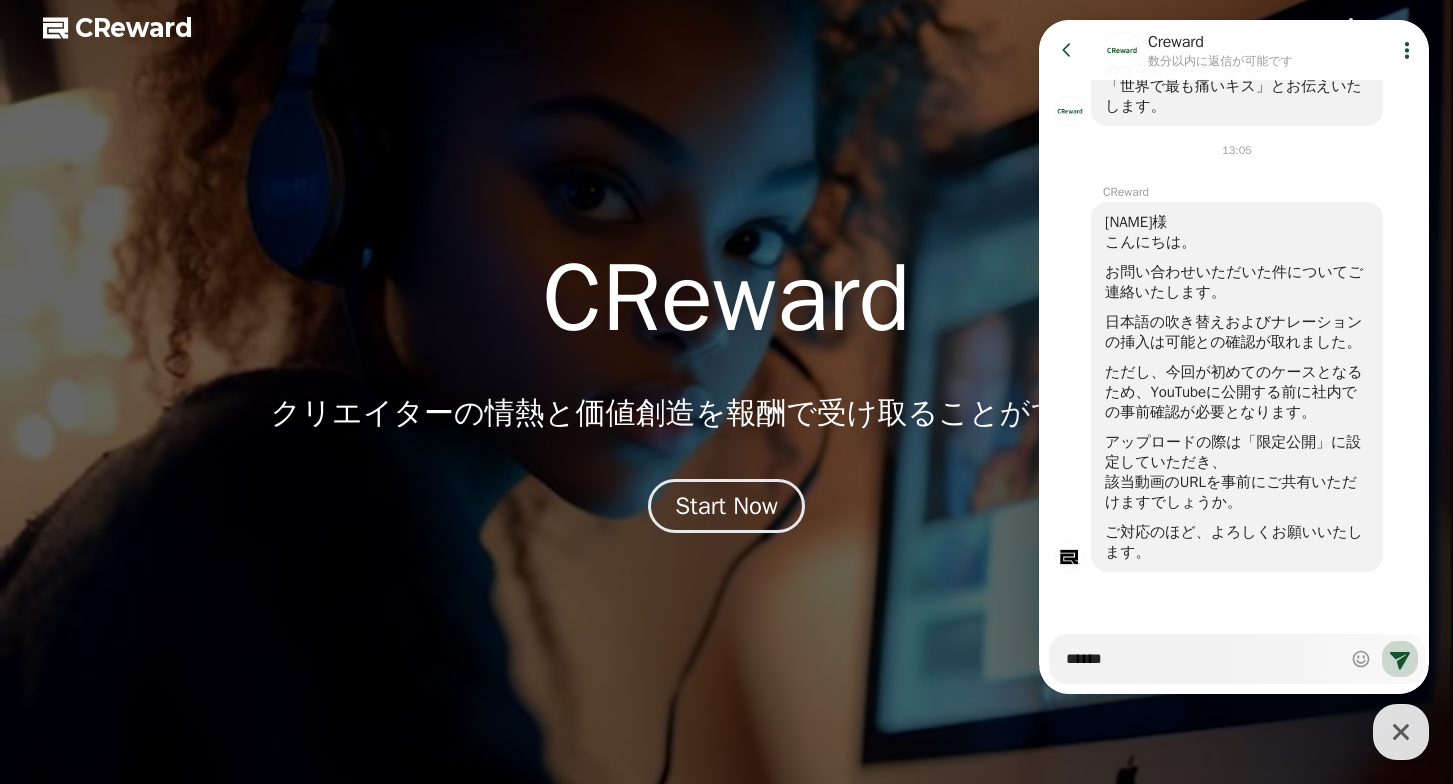 type on "******" 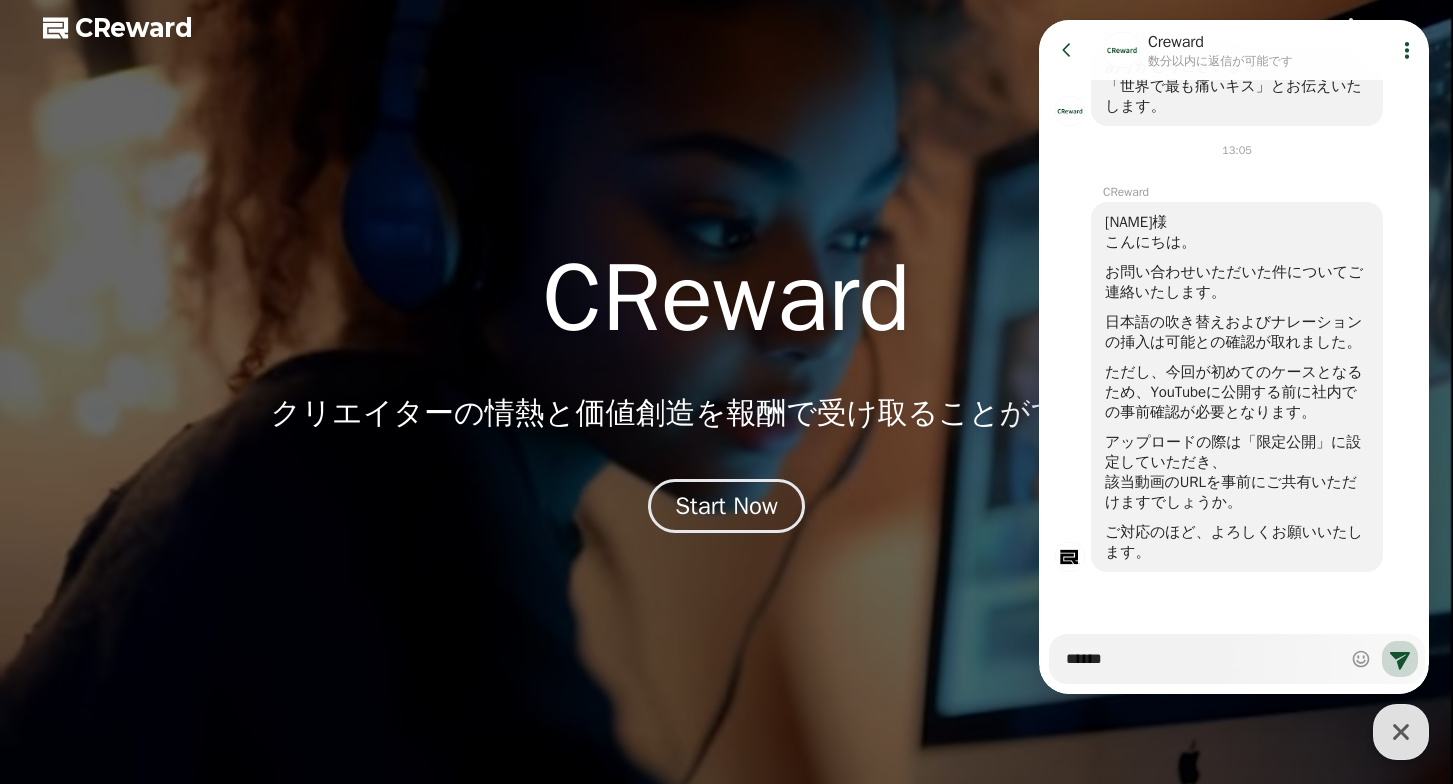 type on "*" 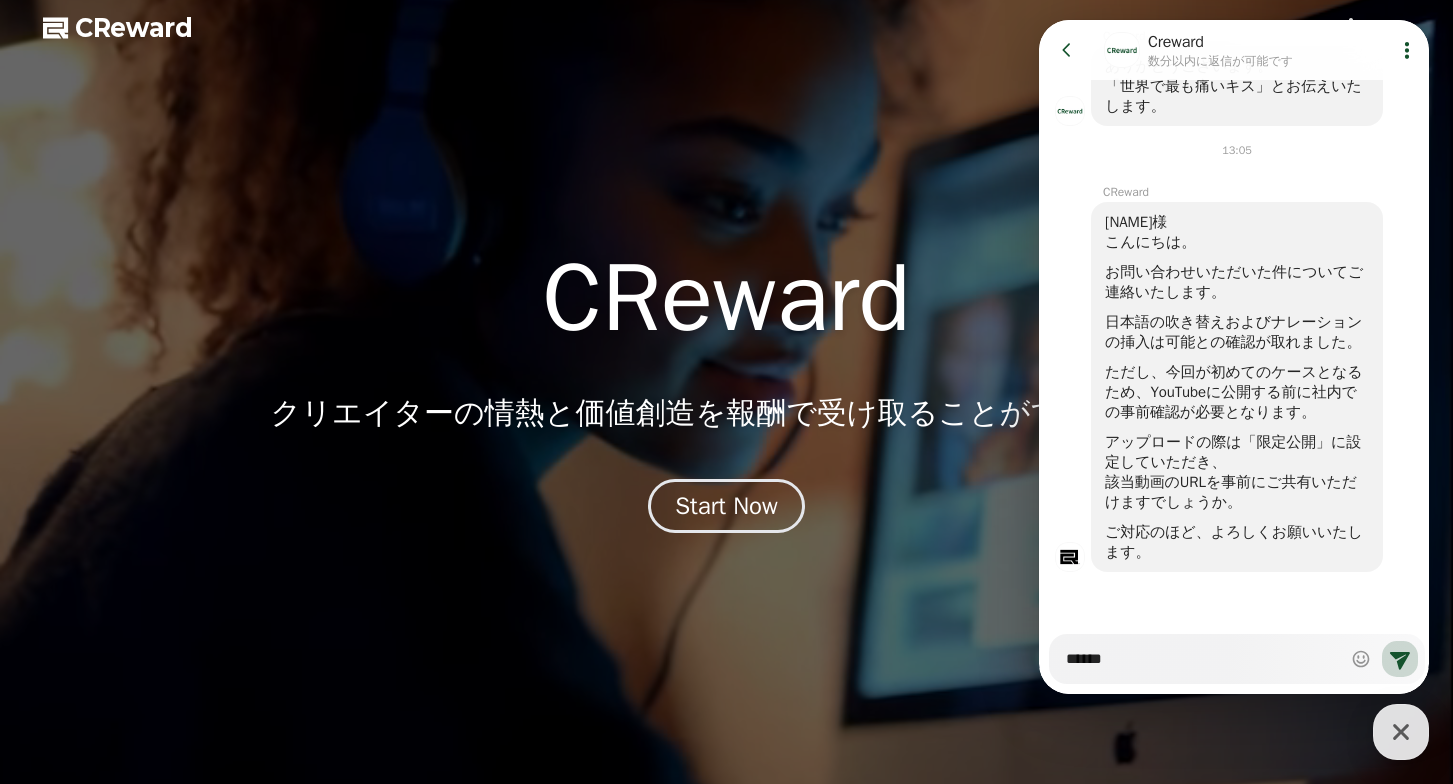 type on "*******" 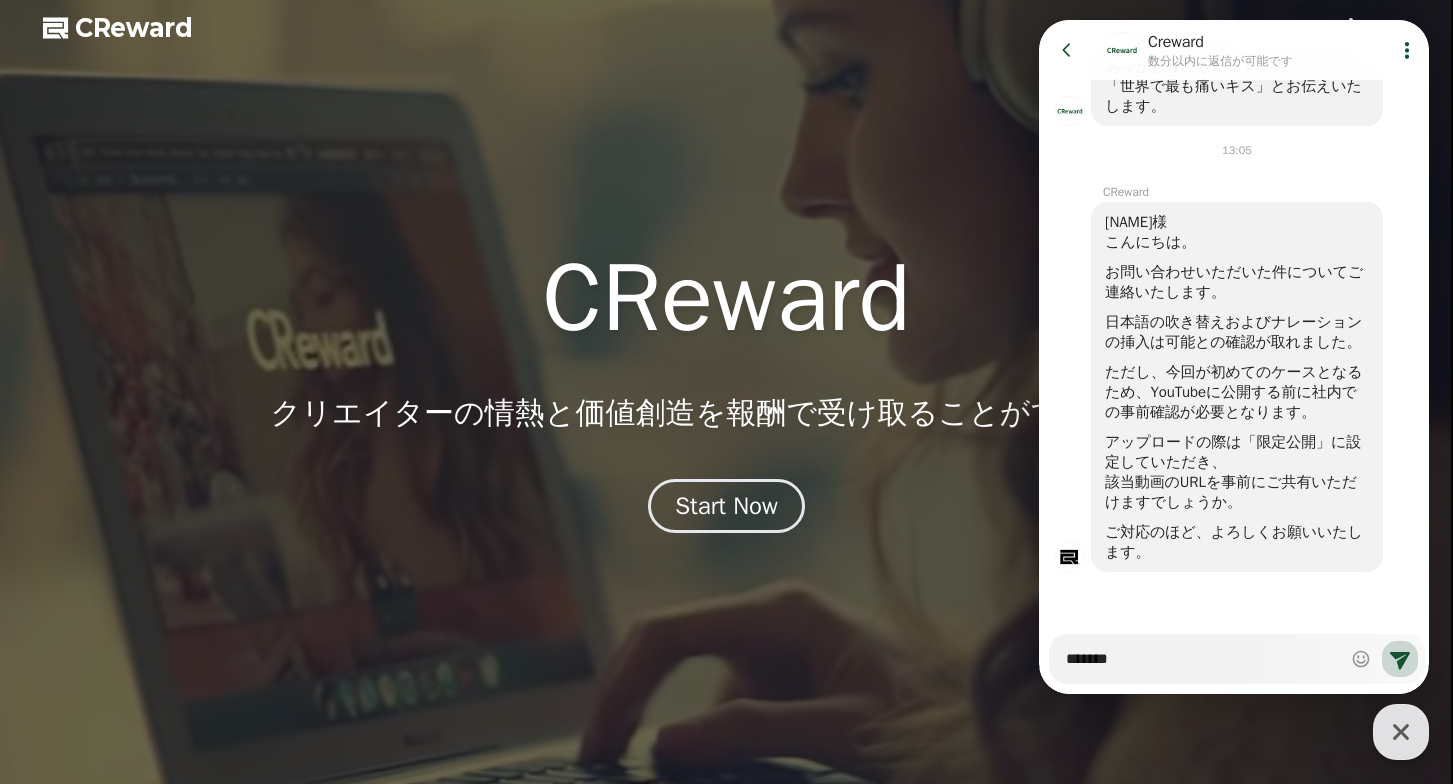 type on "*" 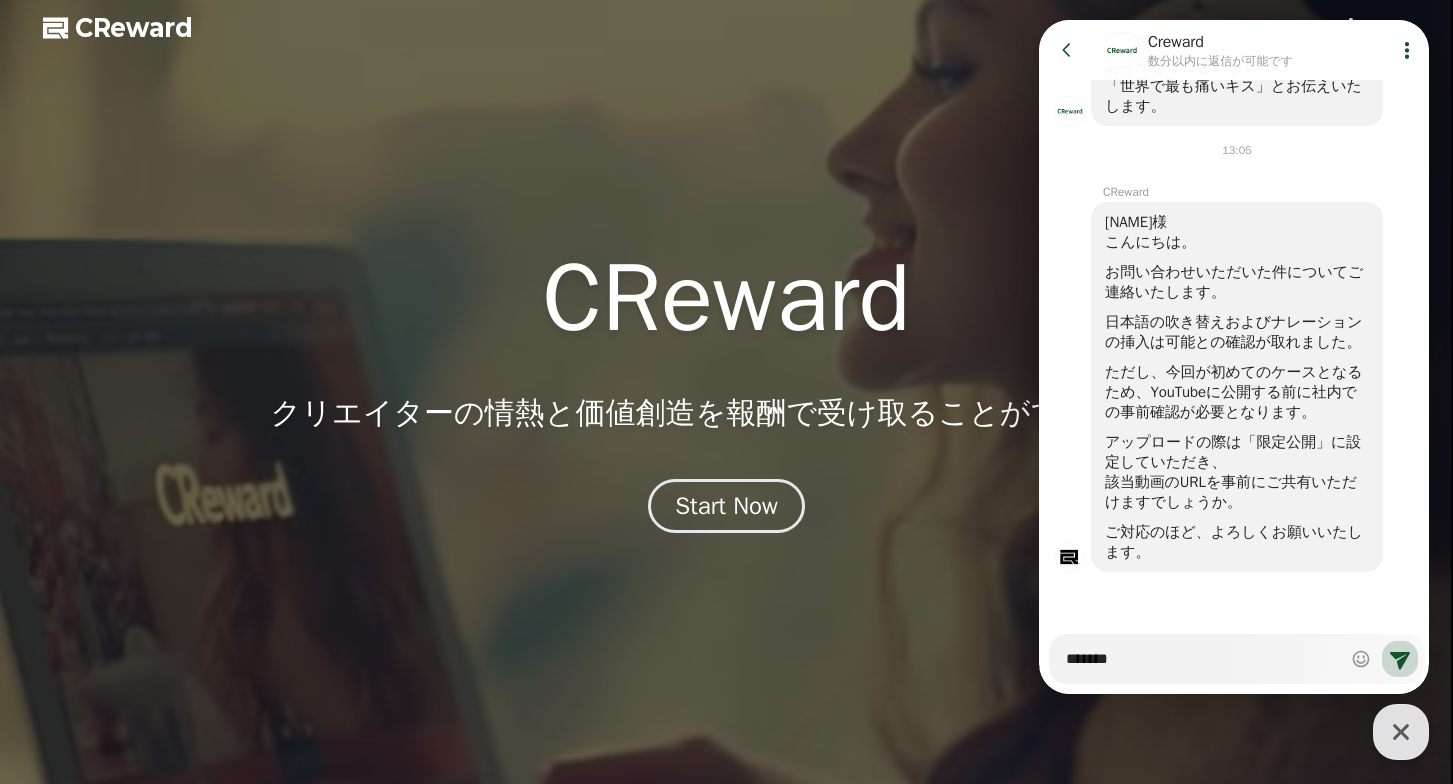 type on "*******" 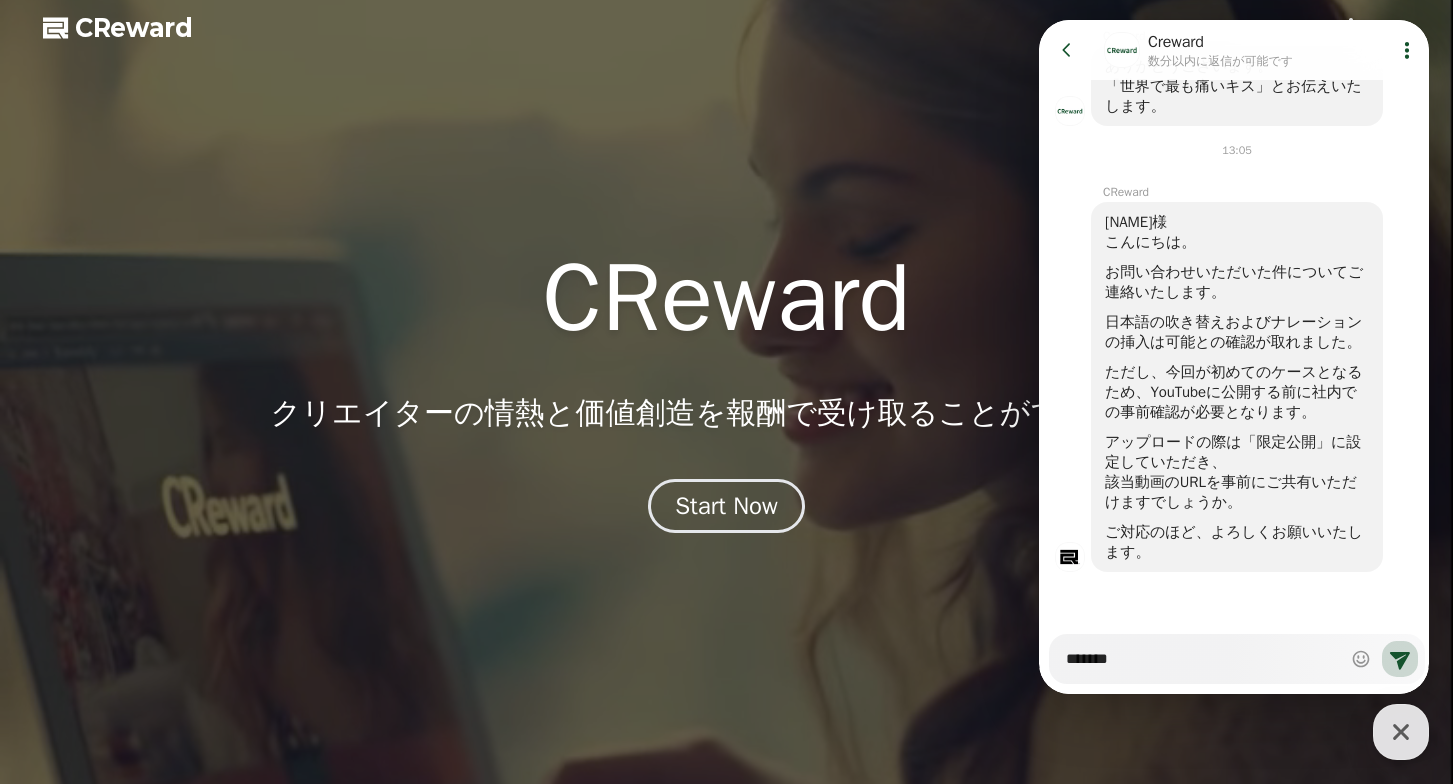 type on "*" 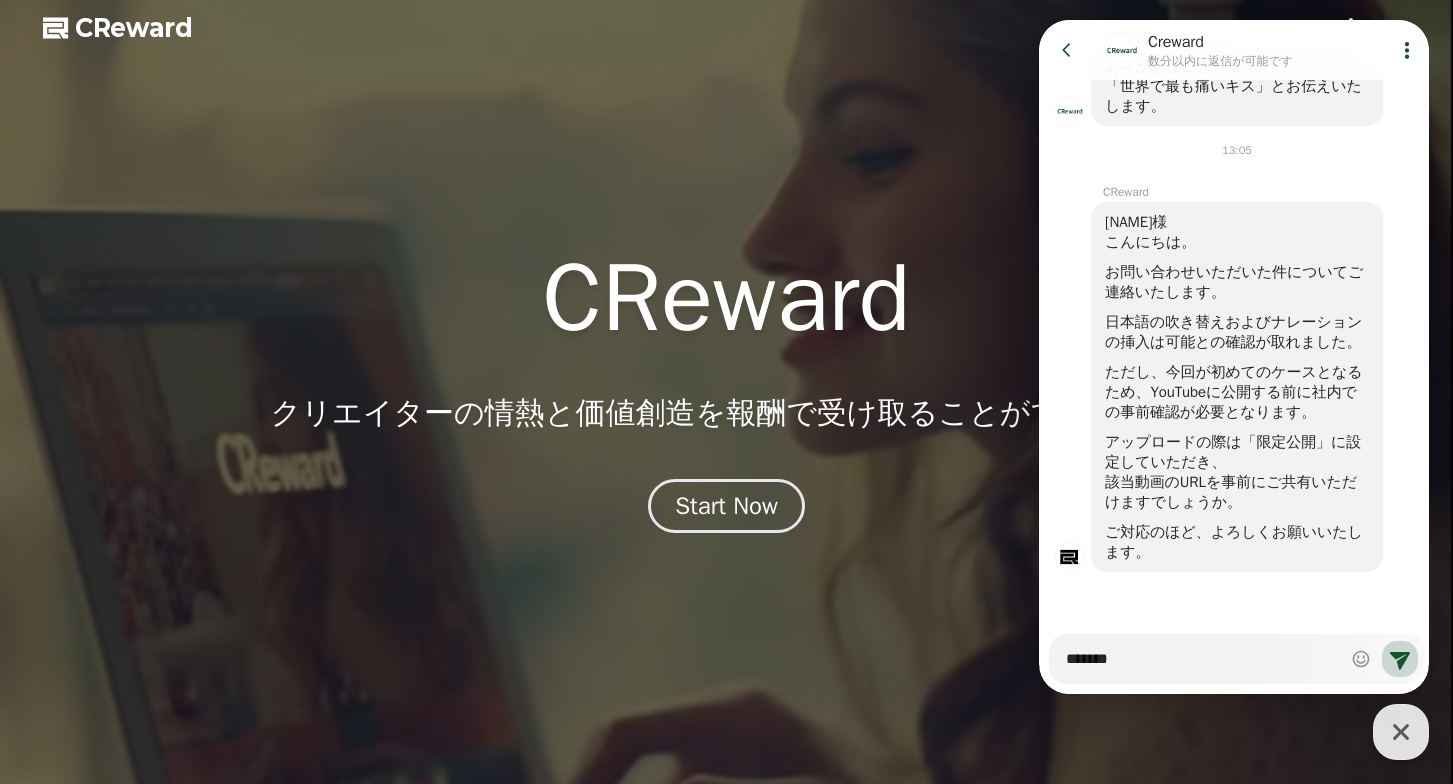 type on "********" 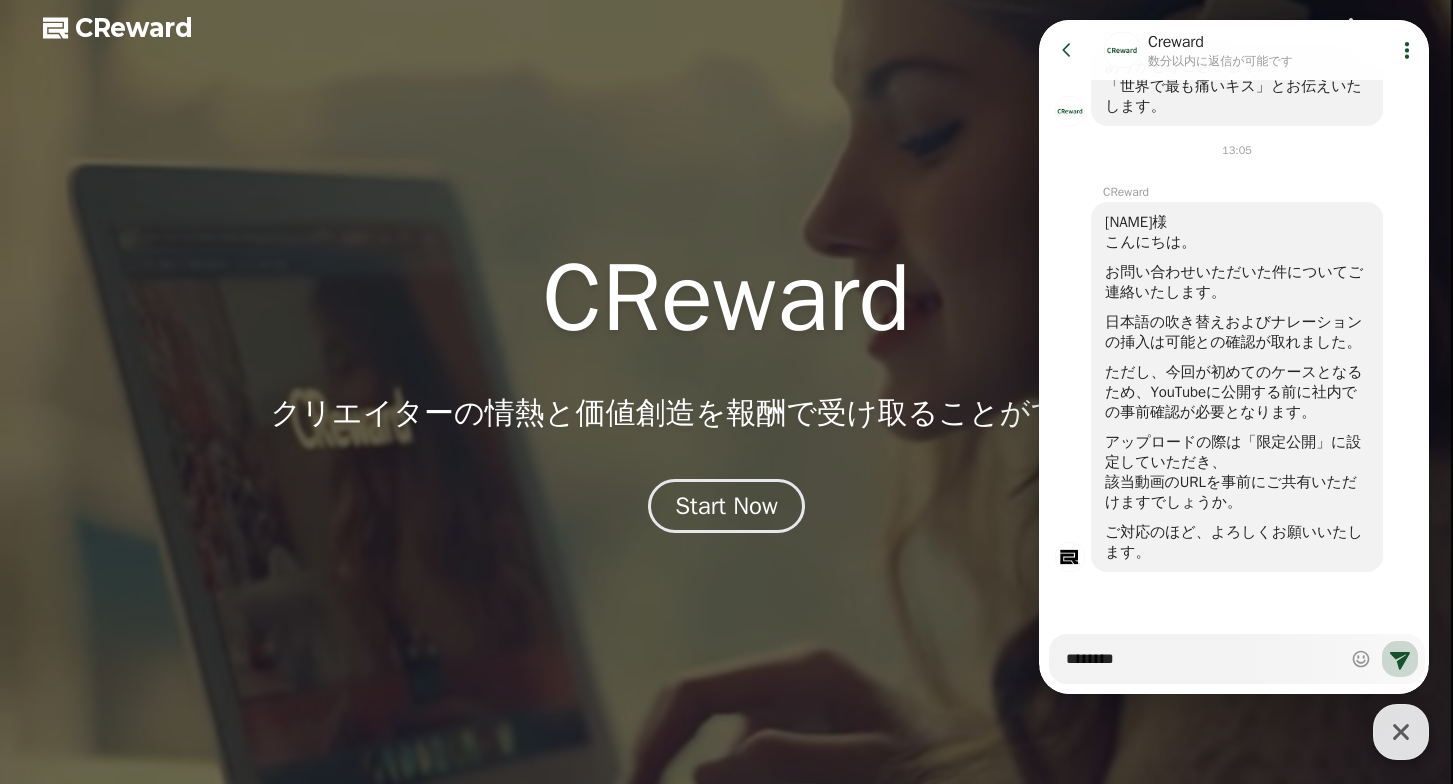 type on "*" 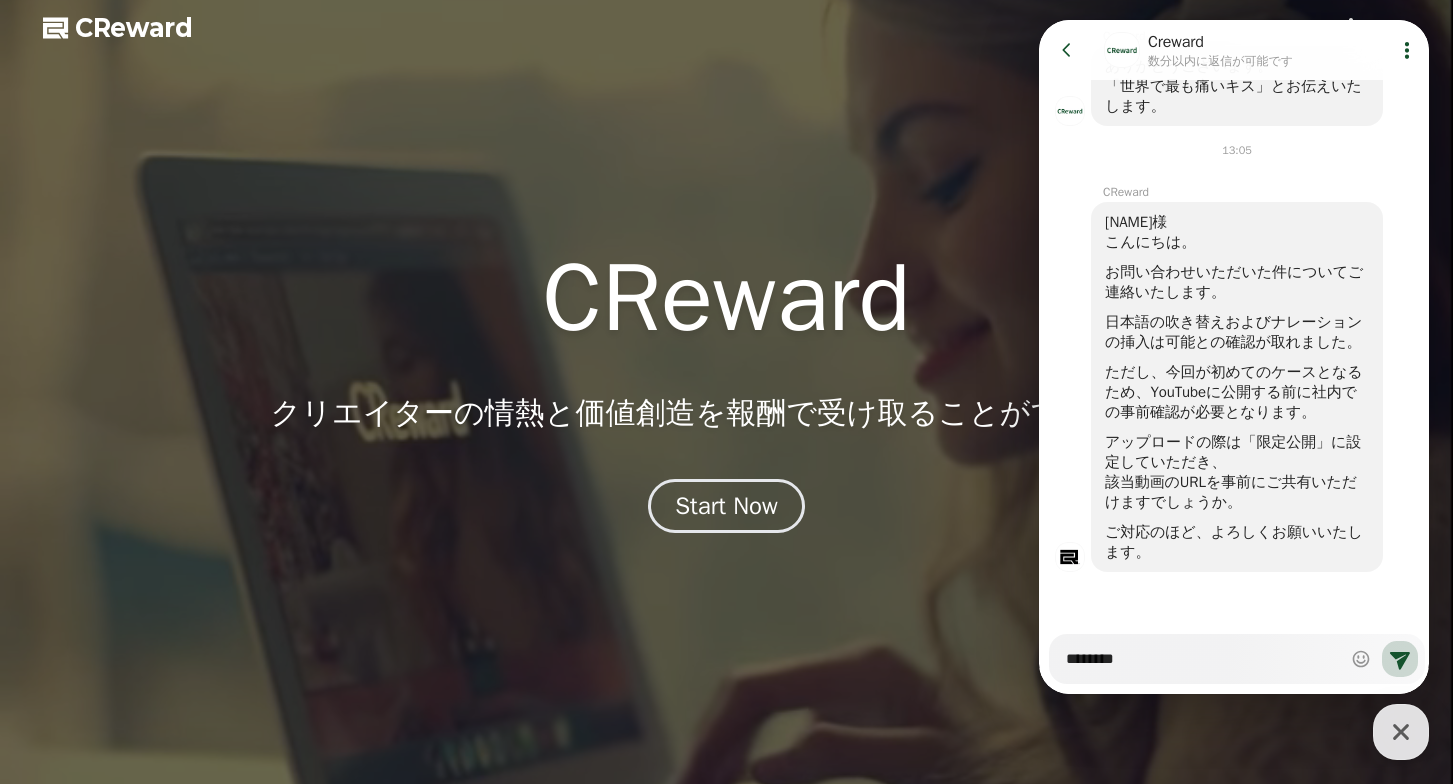 type on "*********" 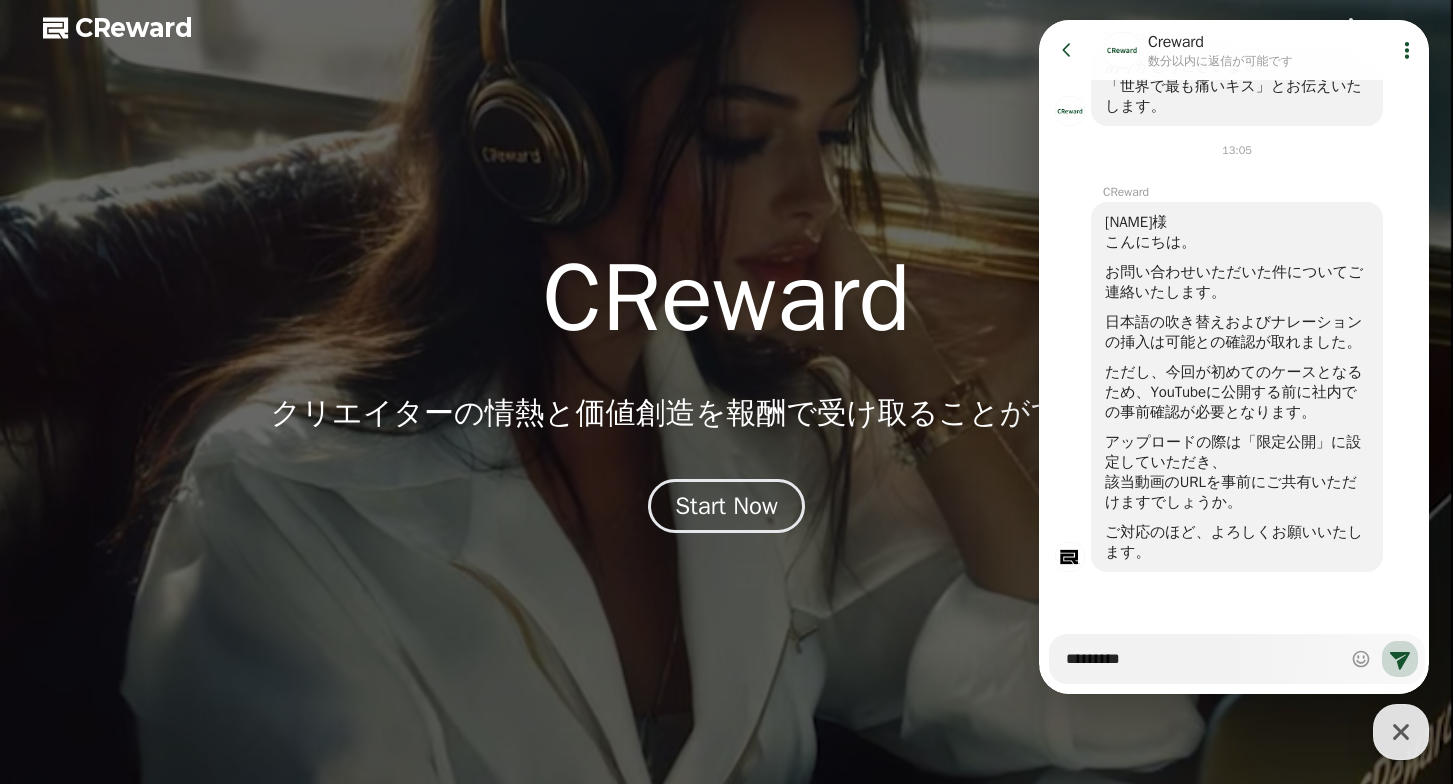 type on "*" 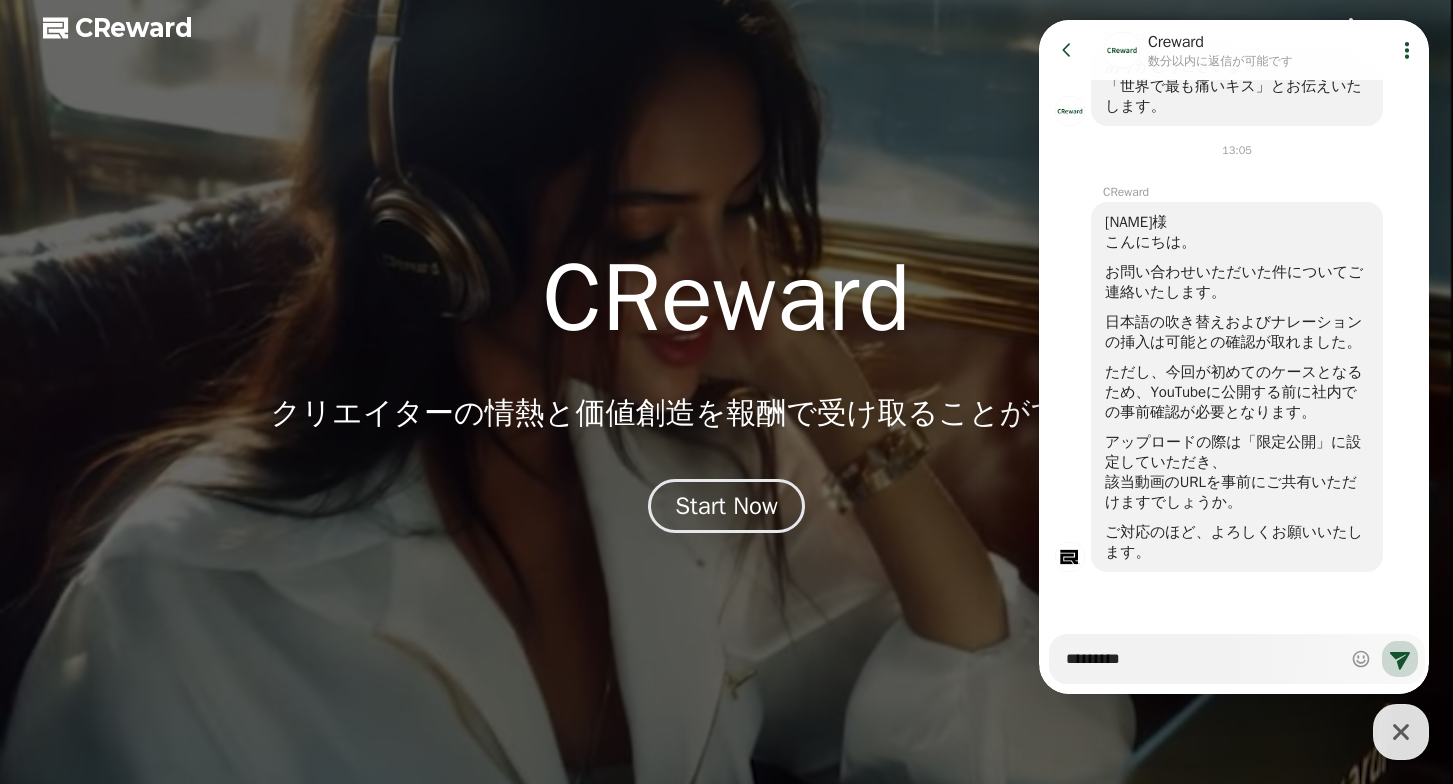 type on "**********" 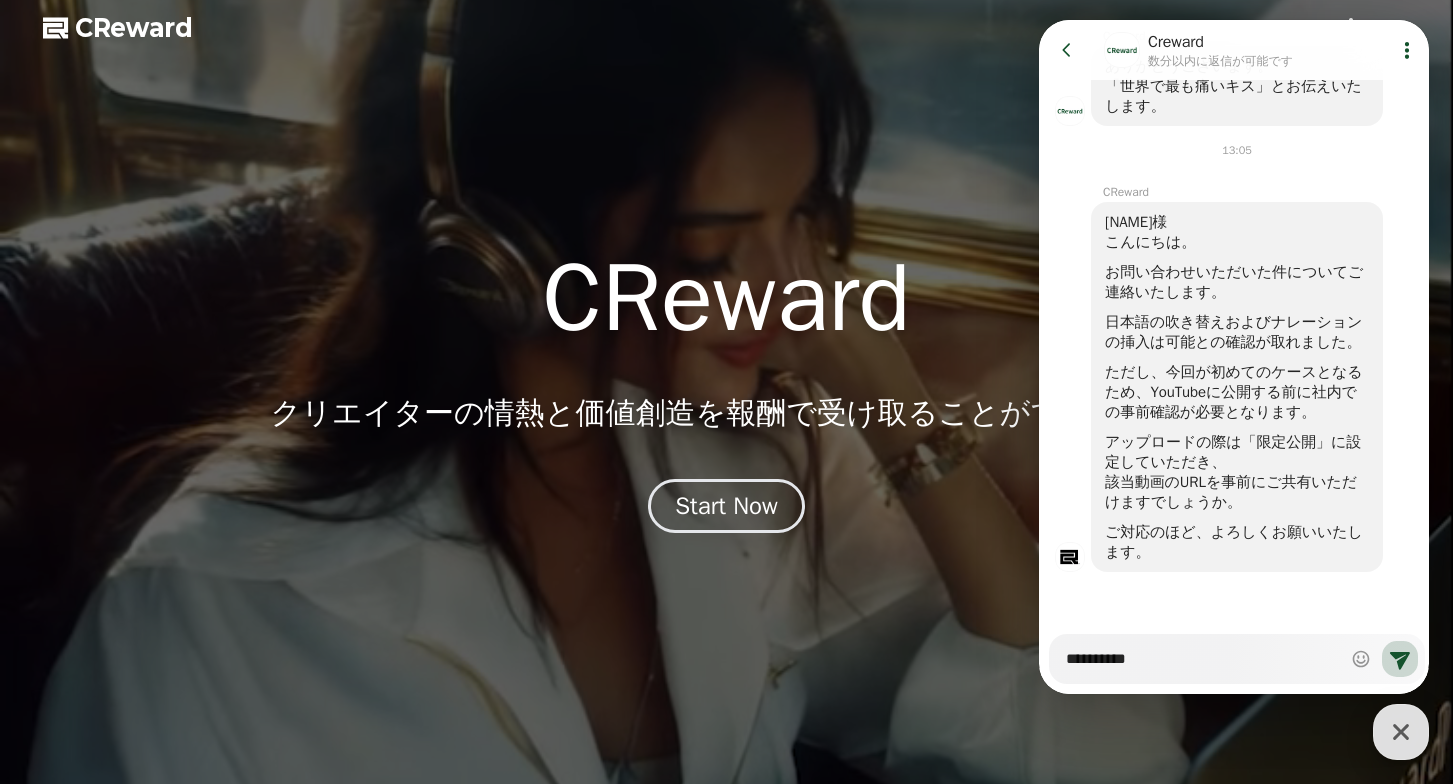 type on "*" 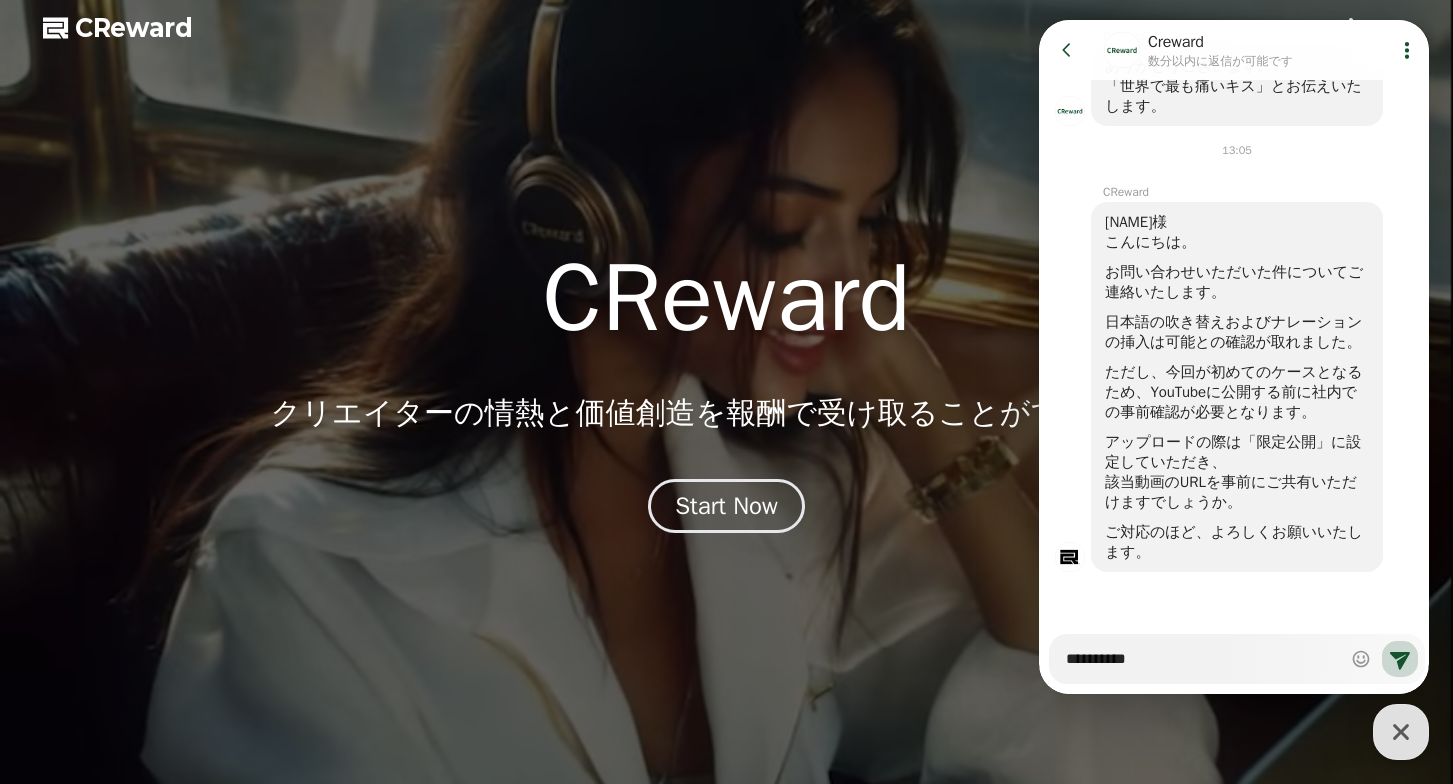 type on "**********" 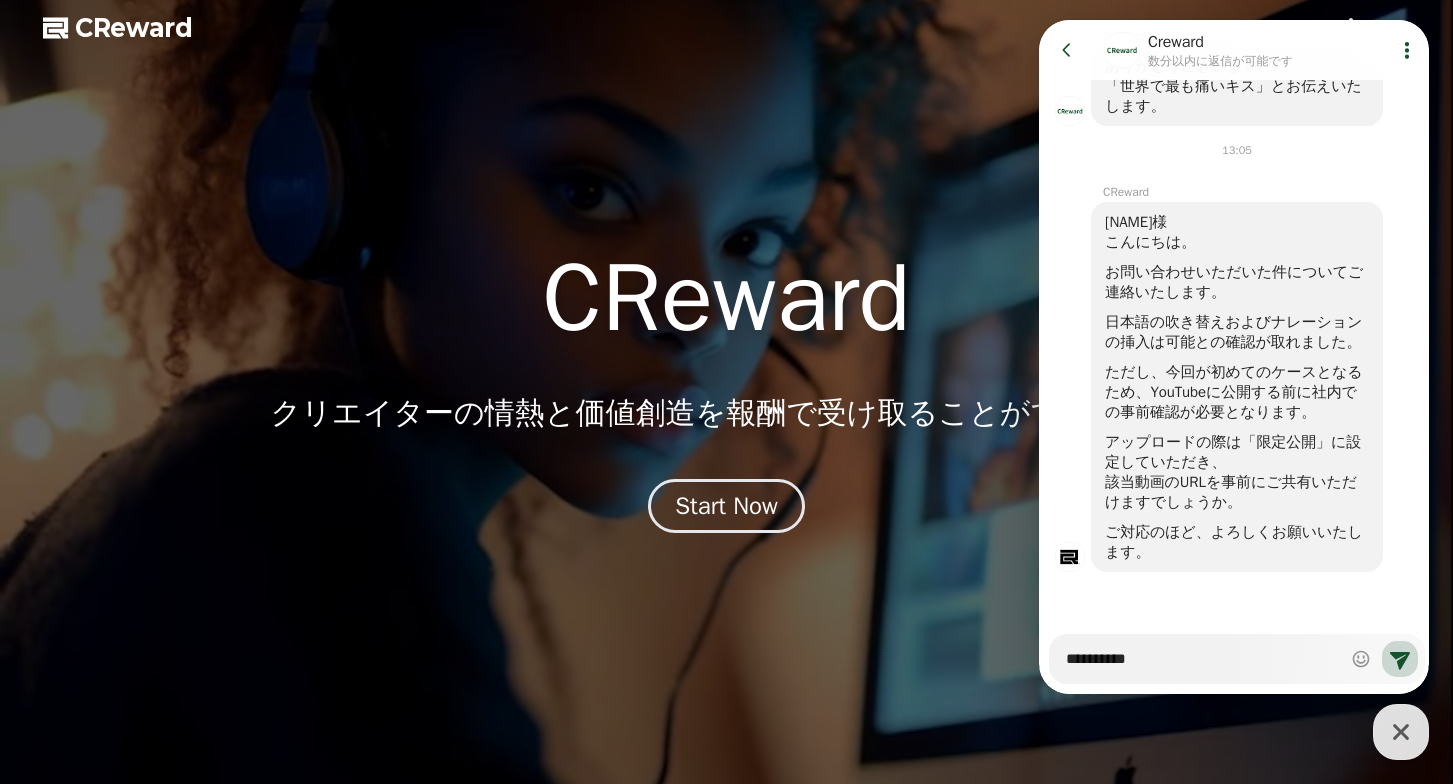 type on "*" 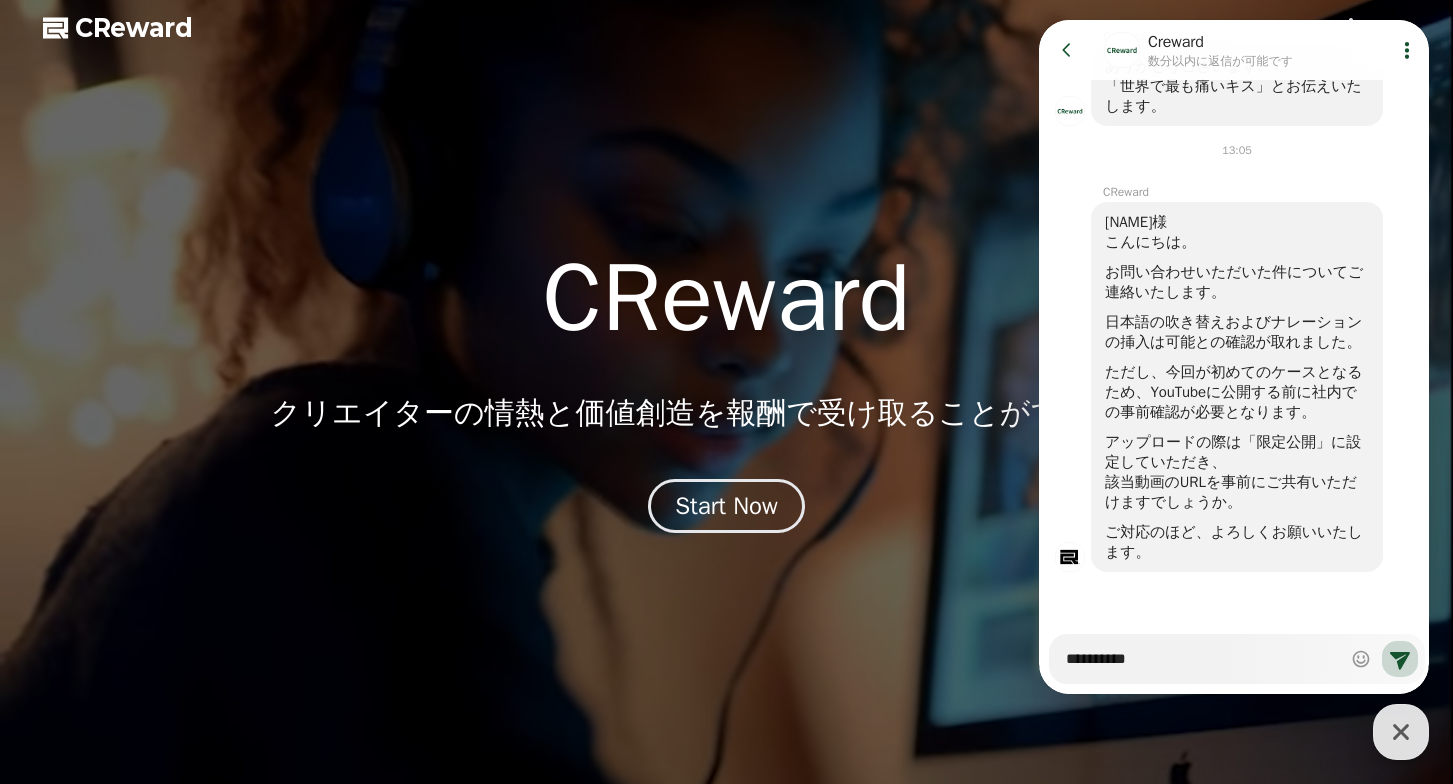 type on "*********" 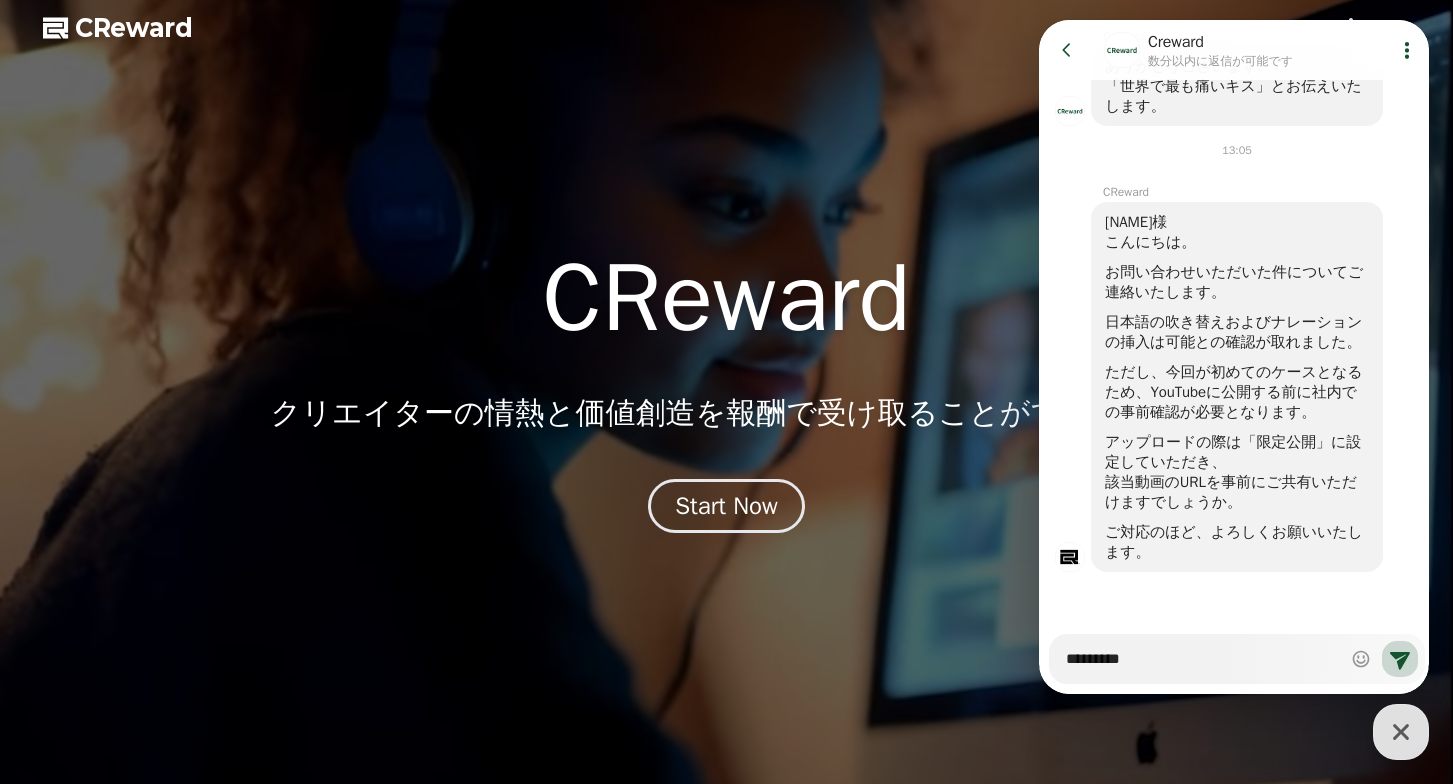 type on "*" 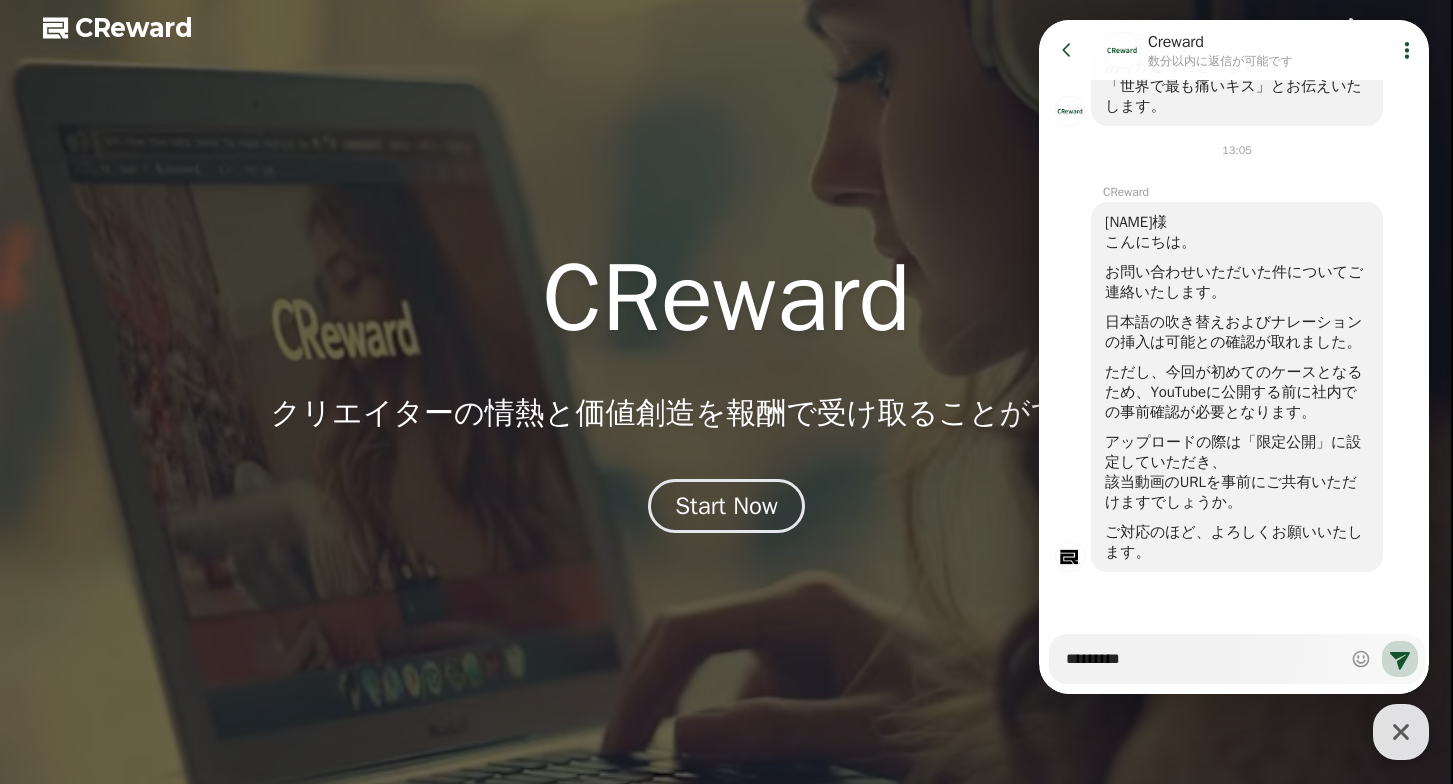 type on "********" 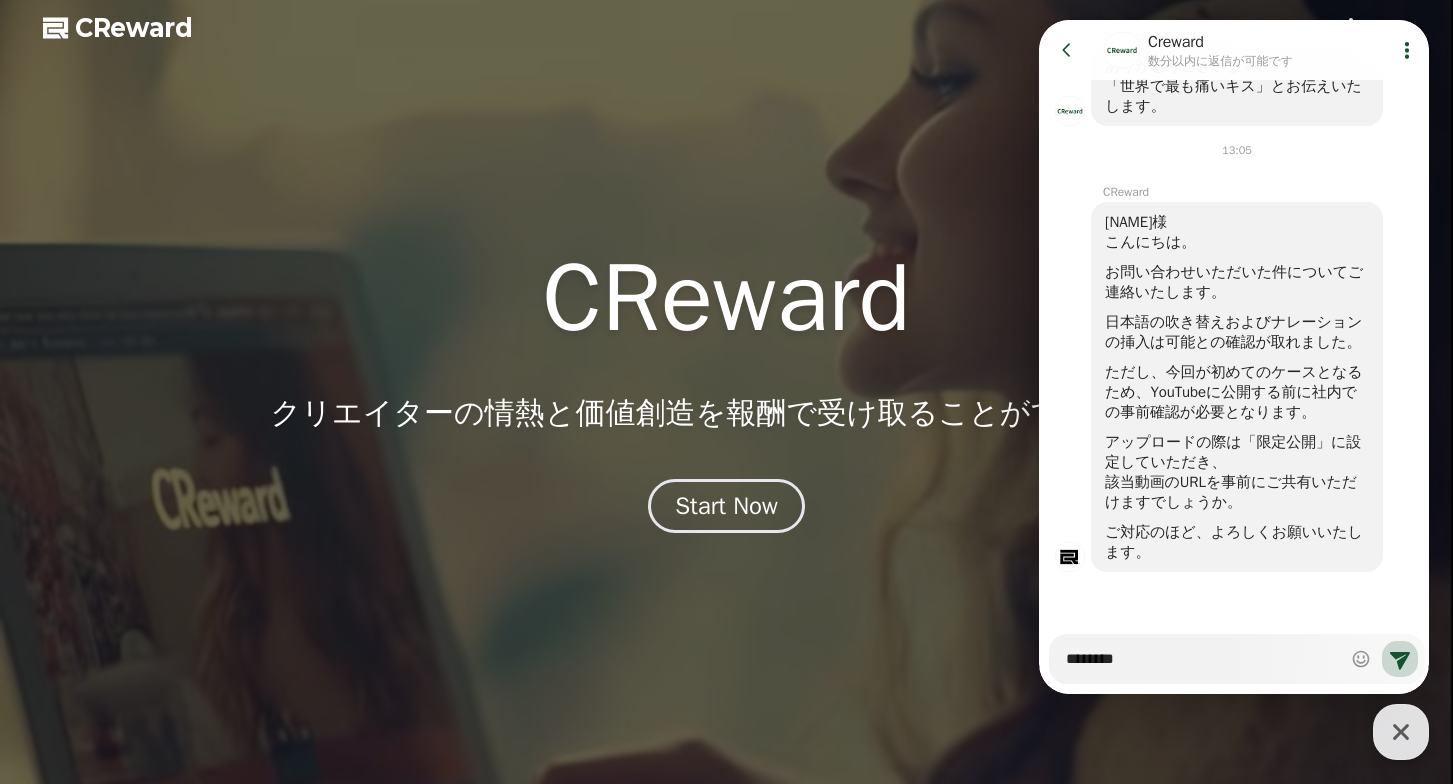 type on "*" 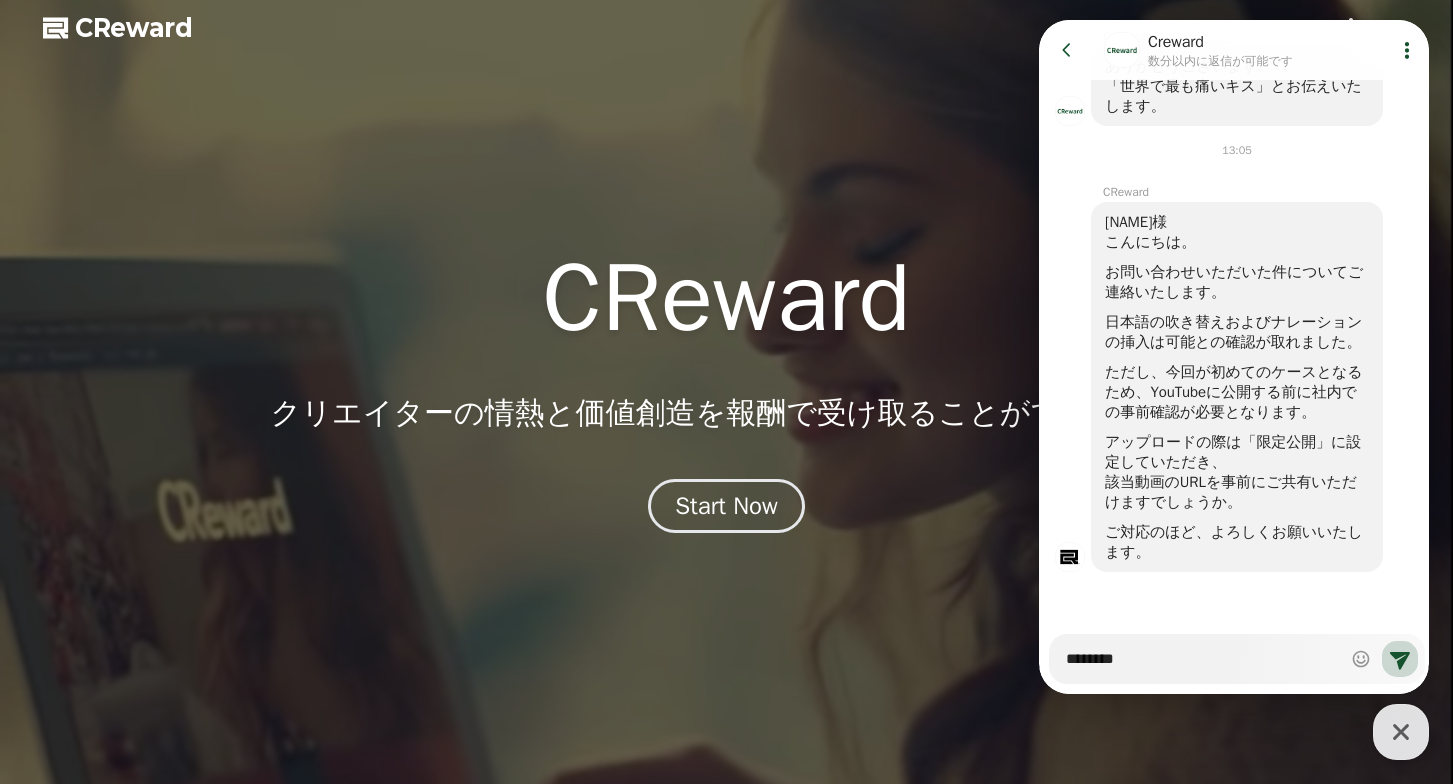 type on "*********" 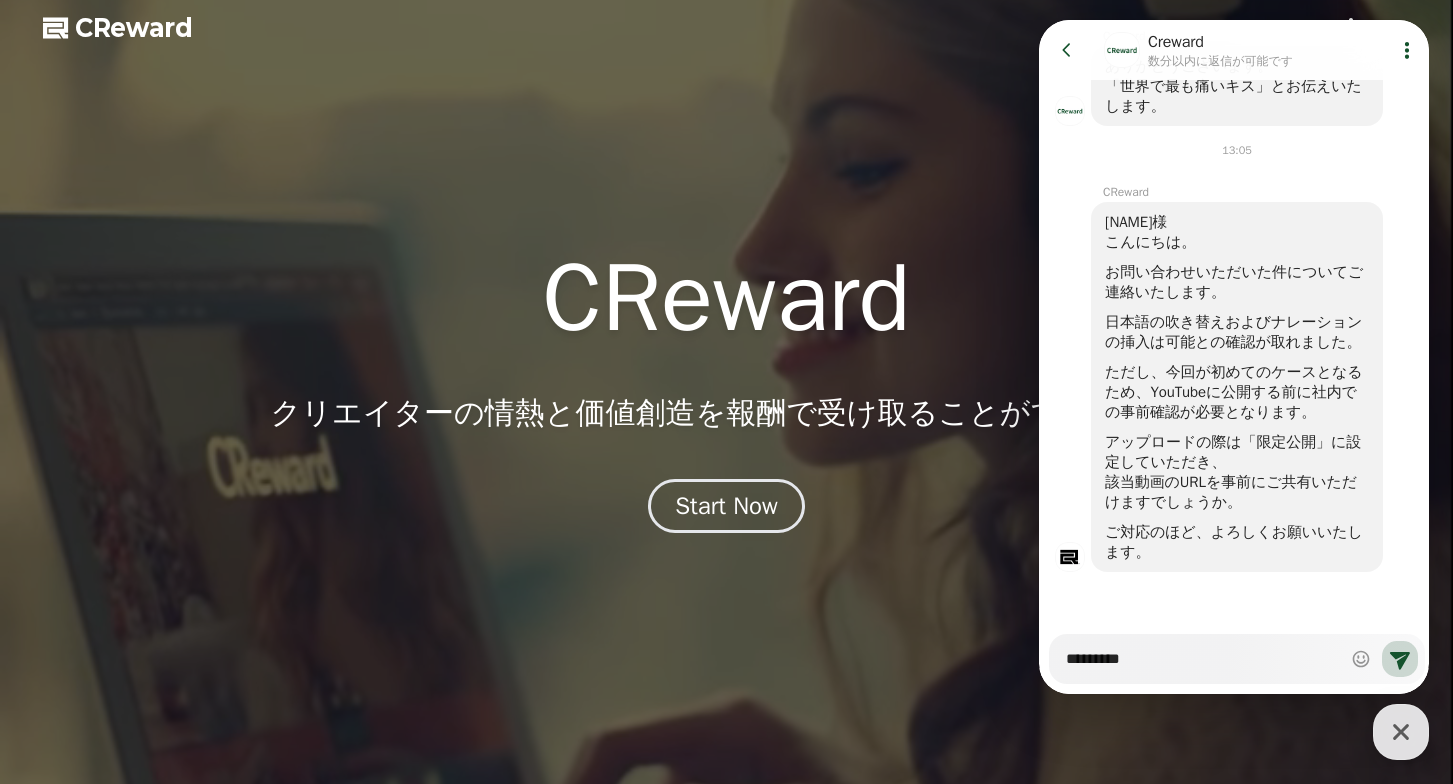 type on "*" 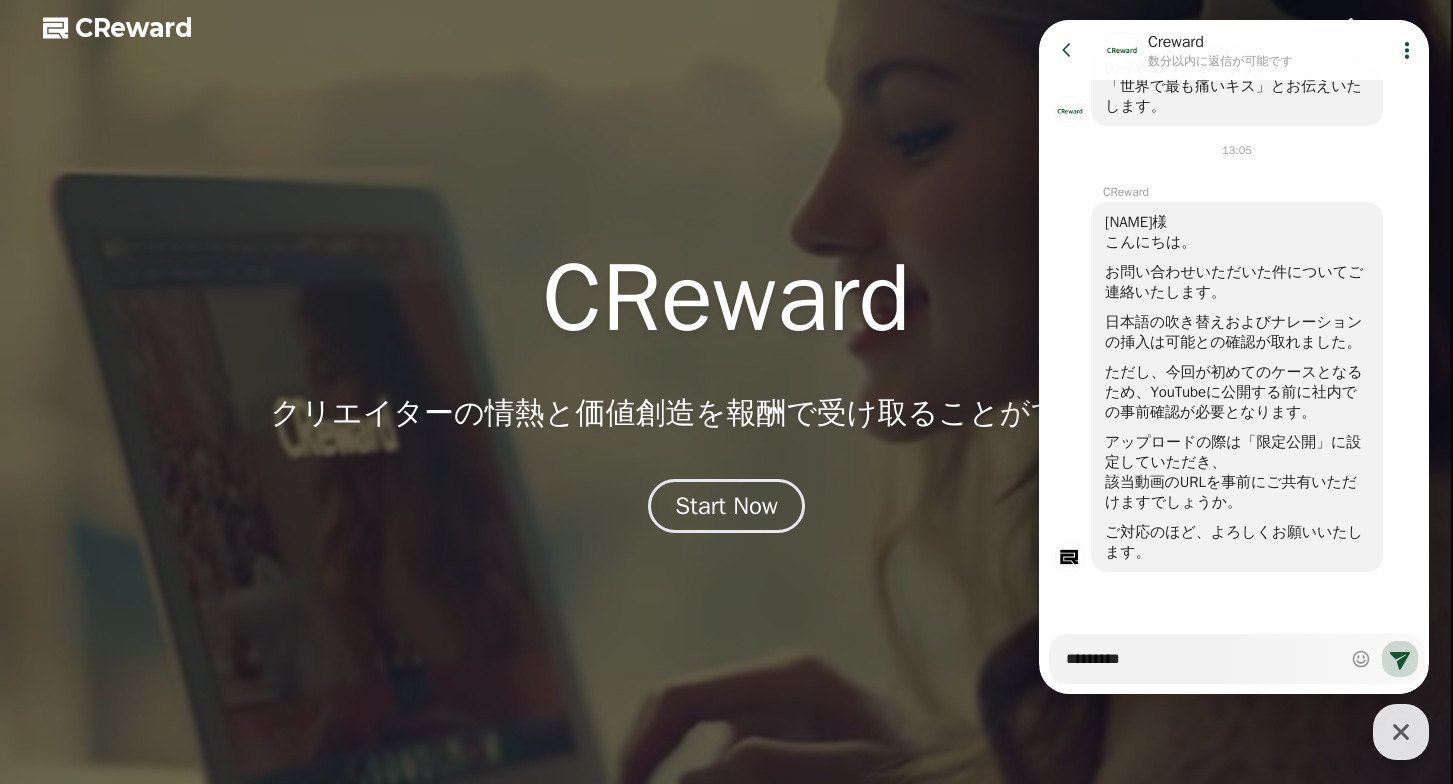 type on "*********" 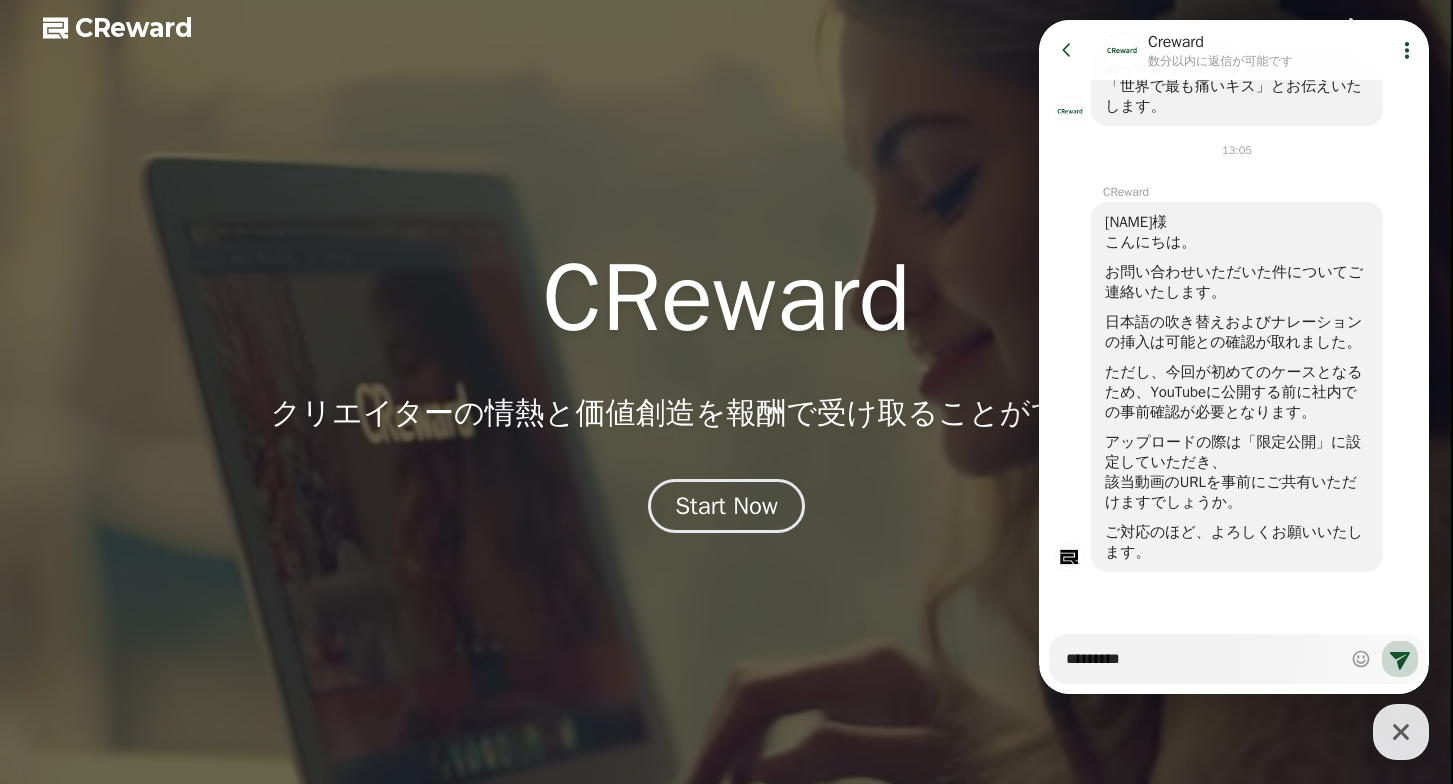 type on "*" 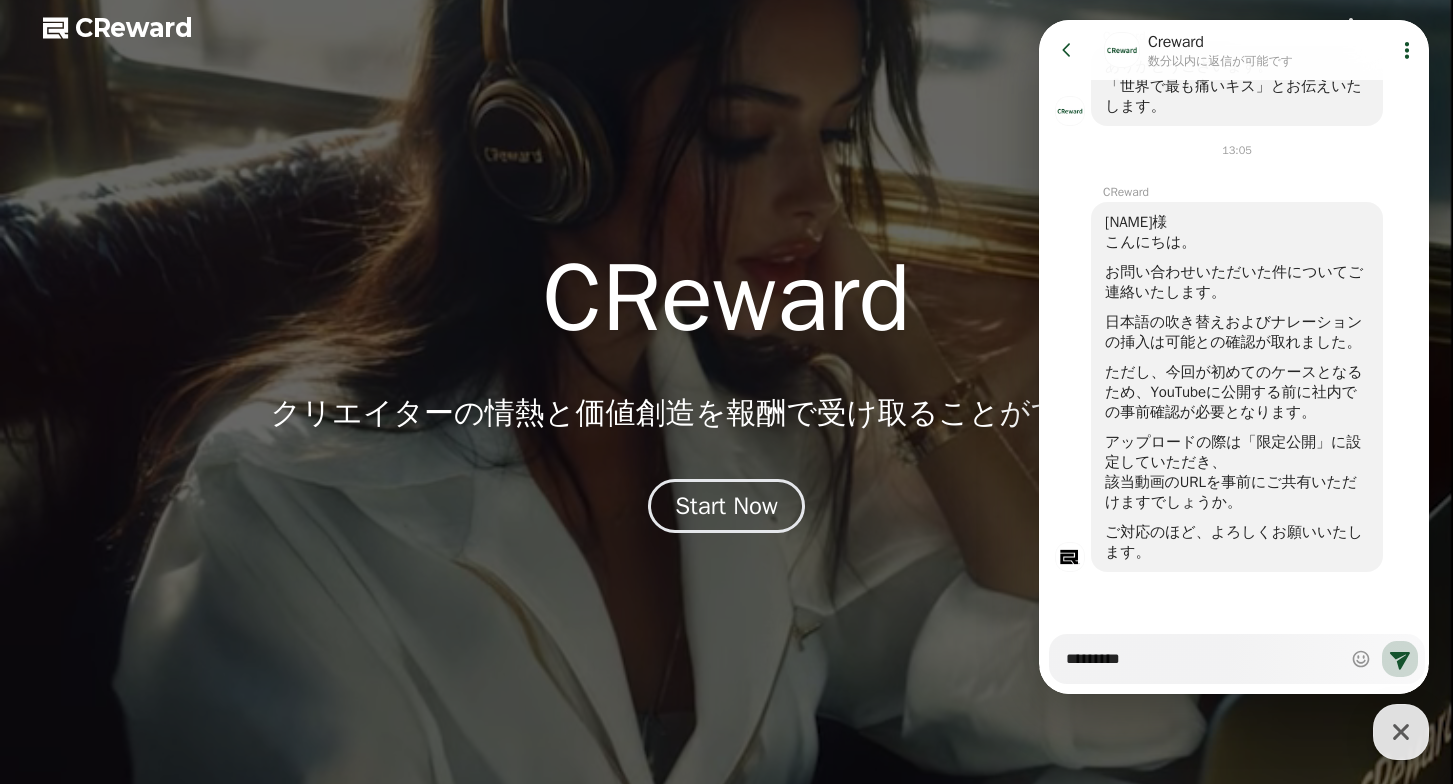type on "**********" 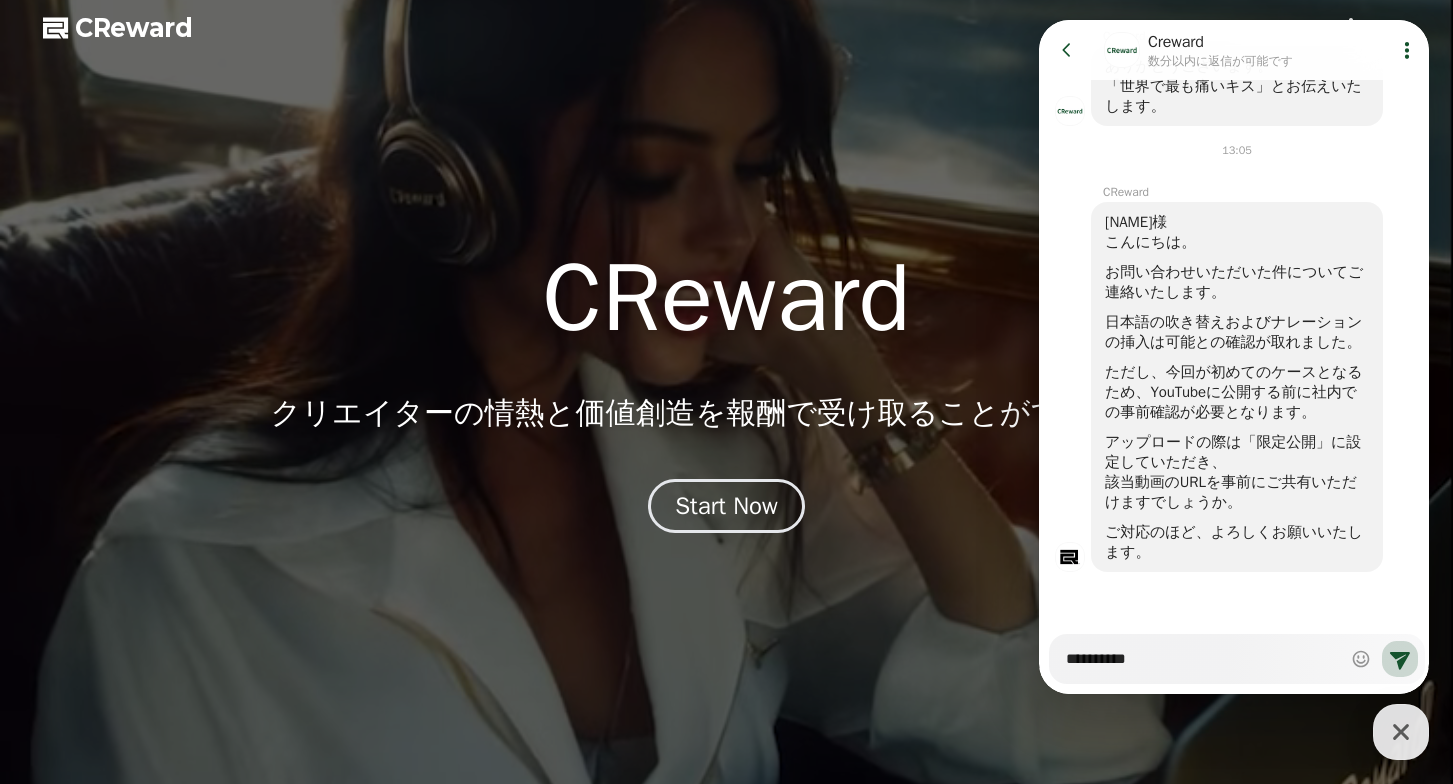 type on "*" 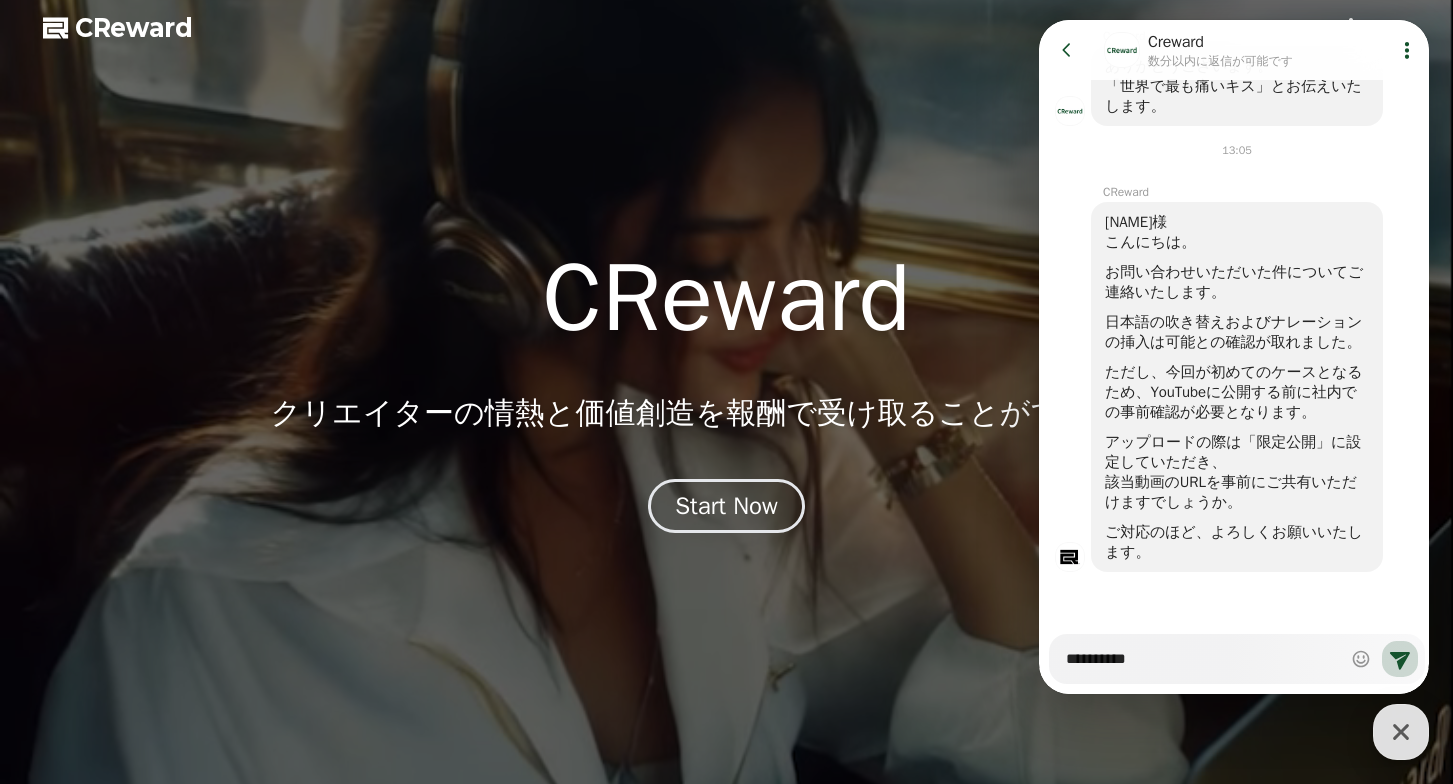 type on "**********" 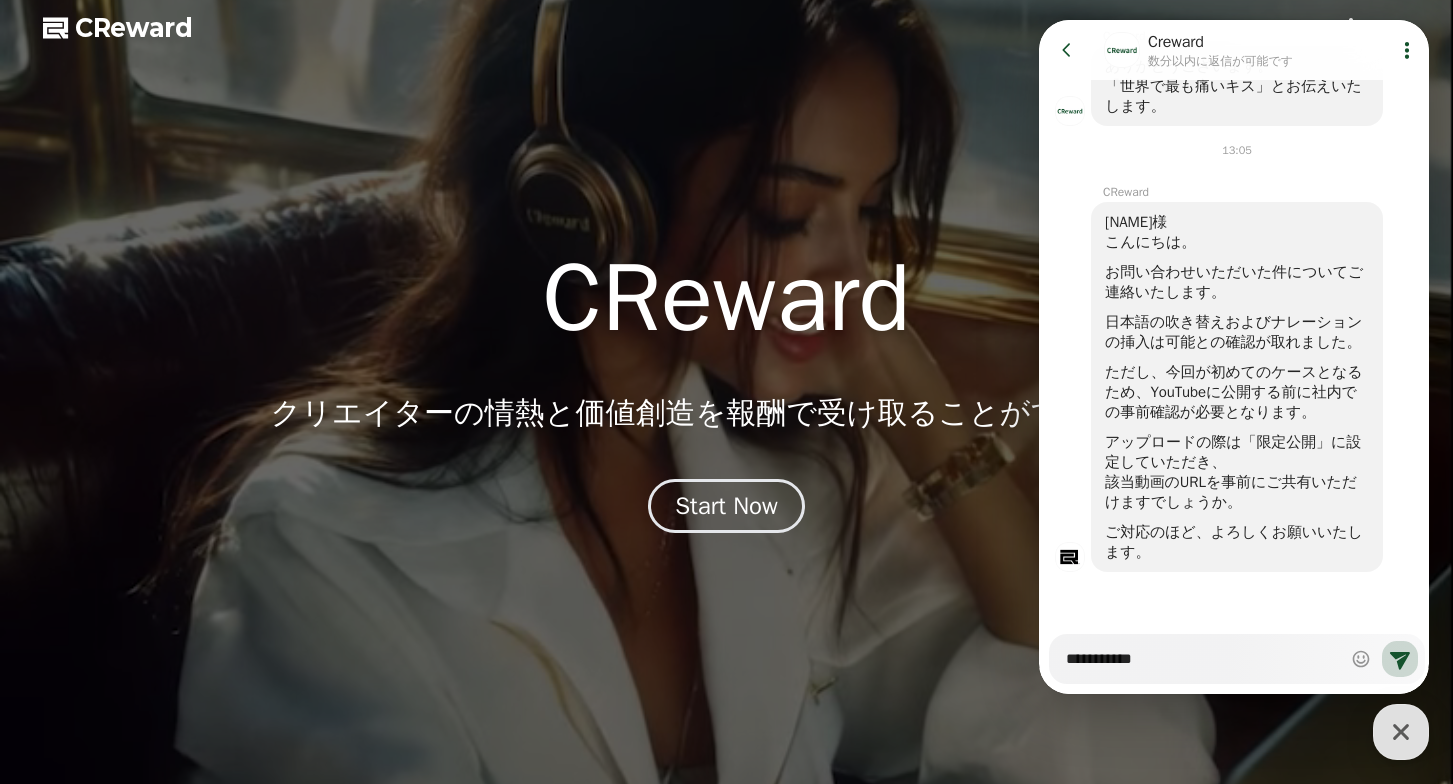 type on "*" 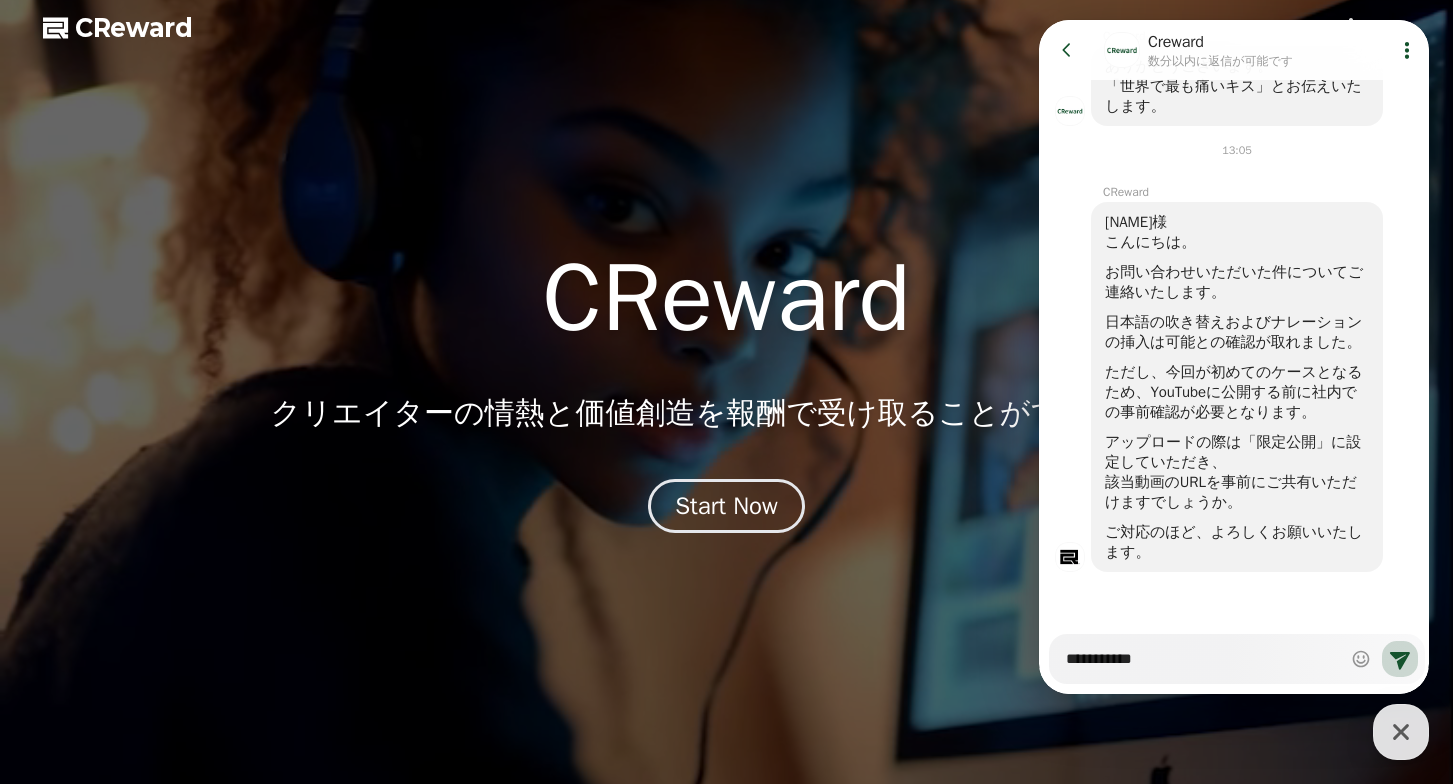 type on "**********" 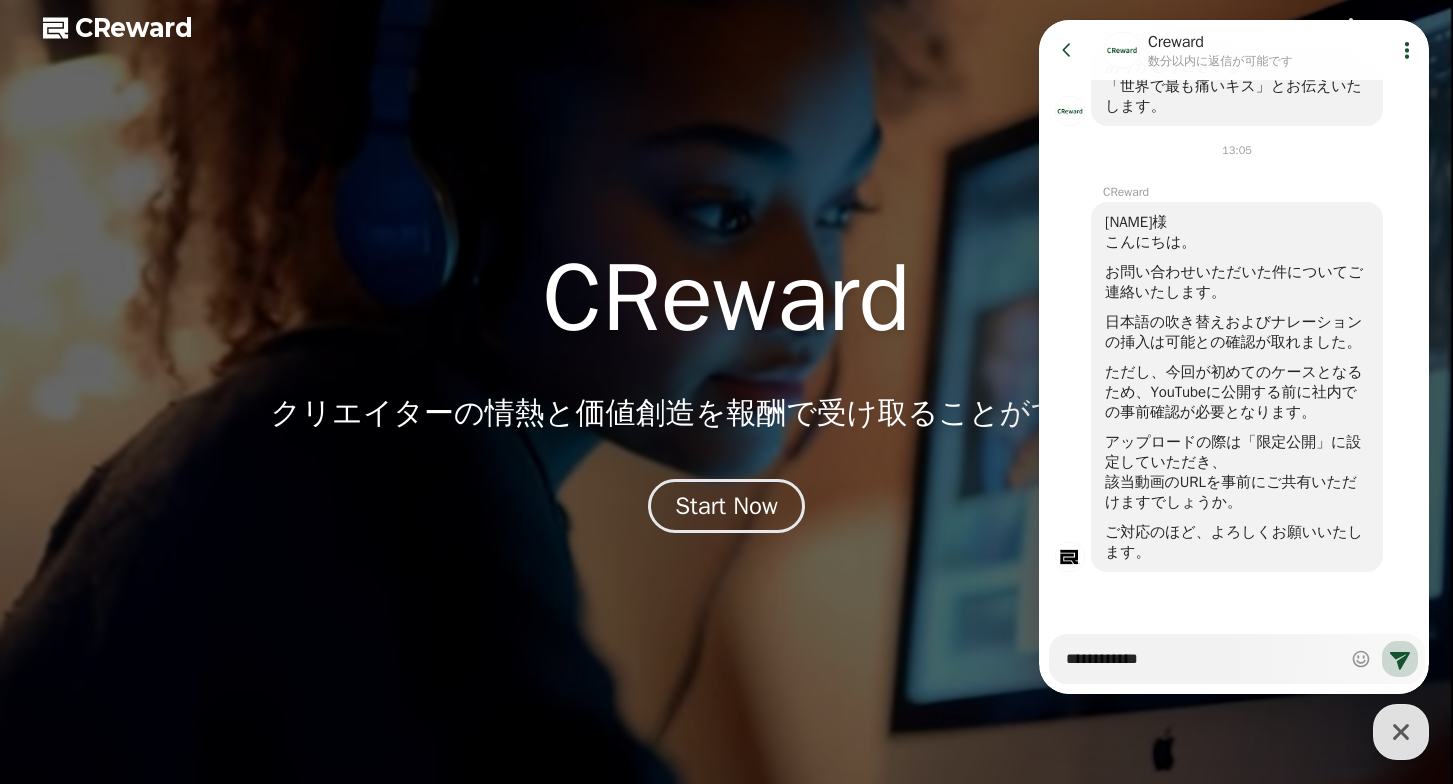 type on "*" 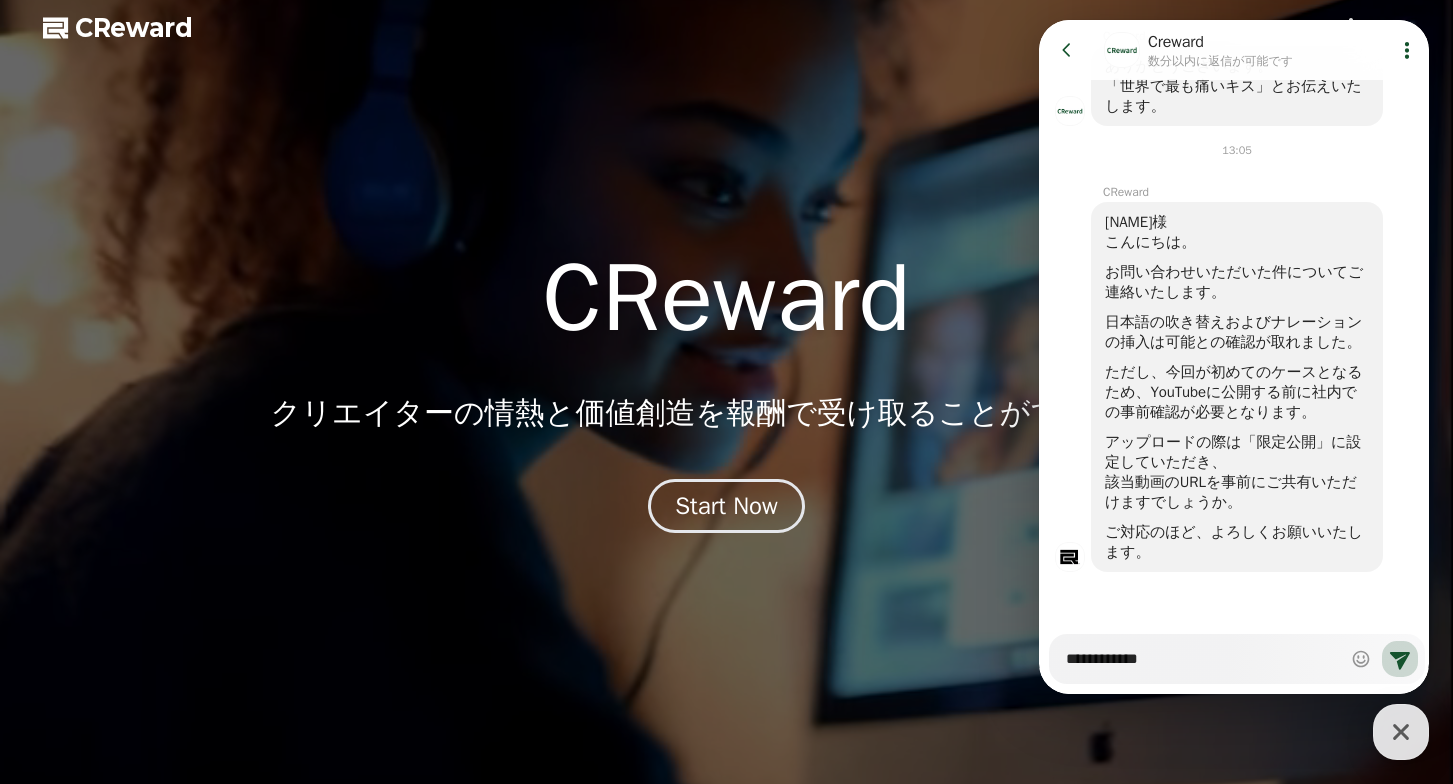 type on "**********" 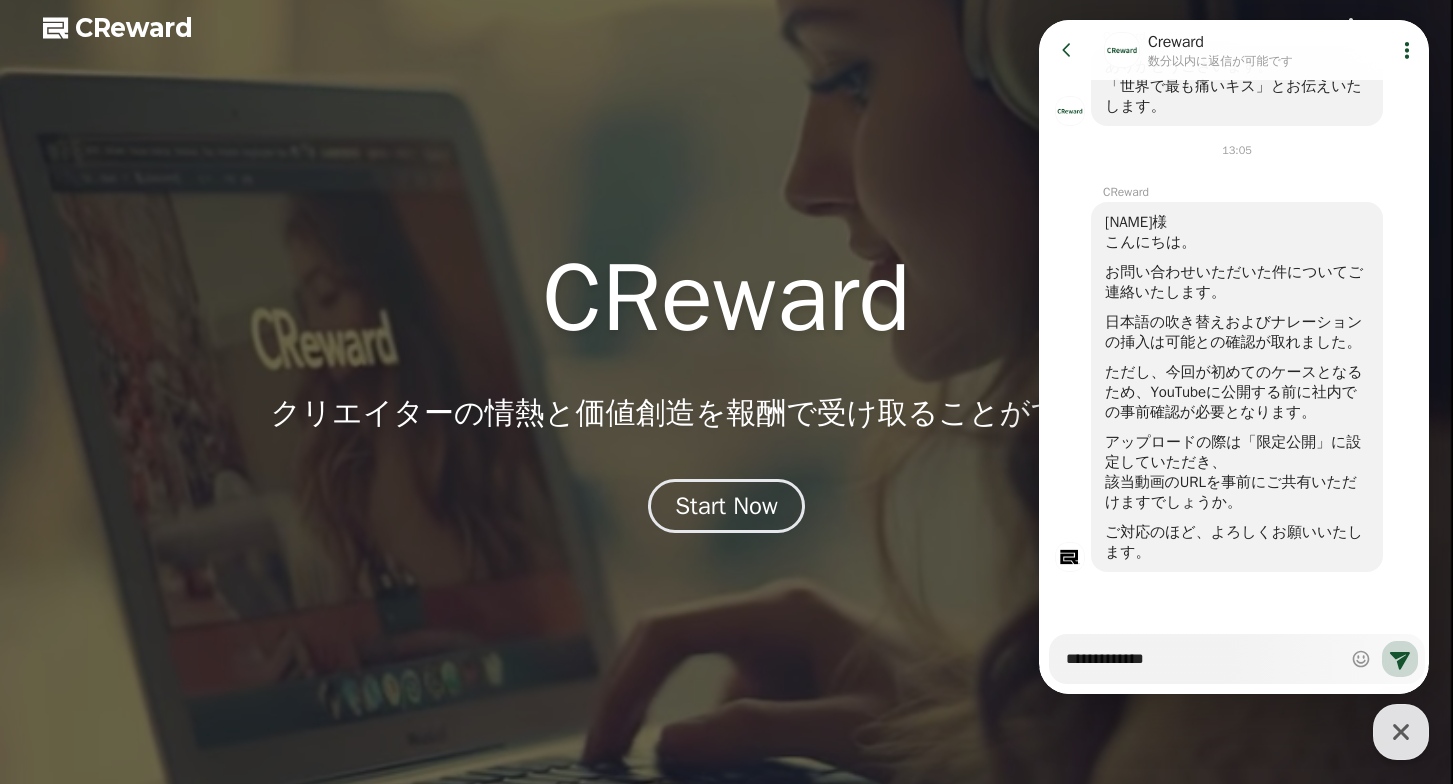 type on "*" 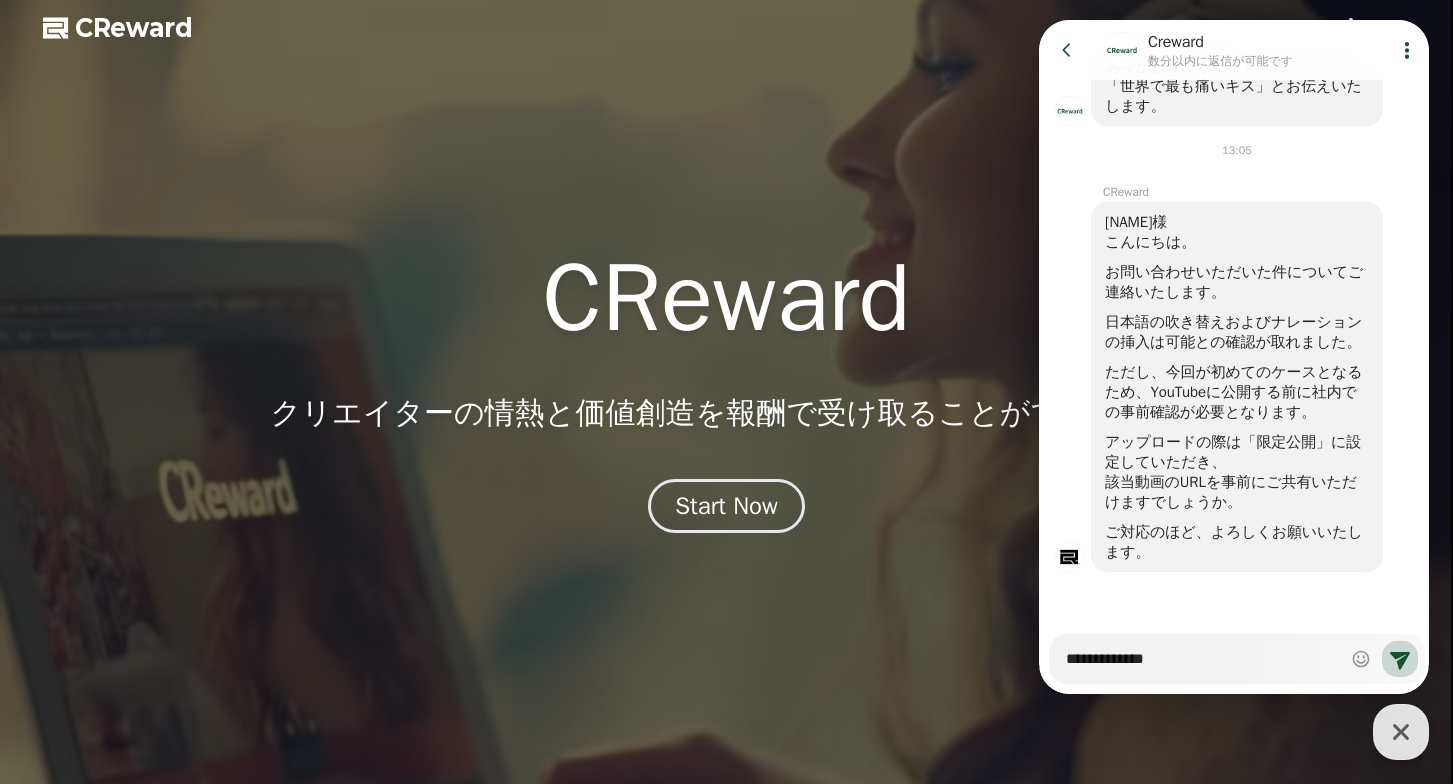 type on "**********" 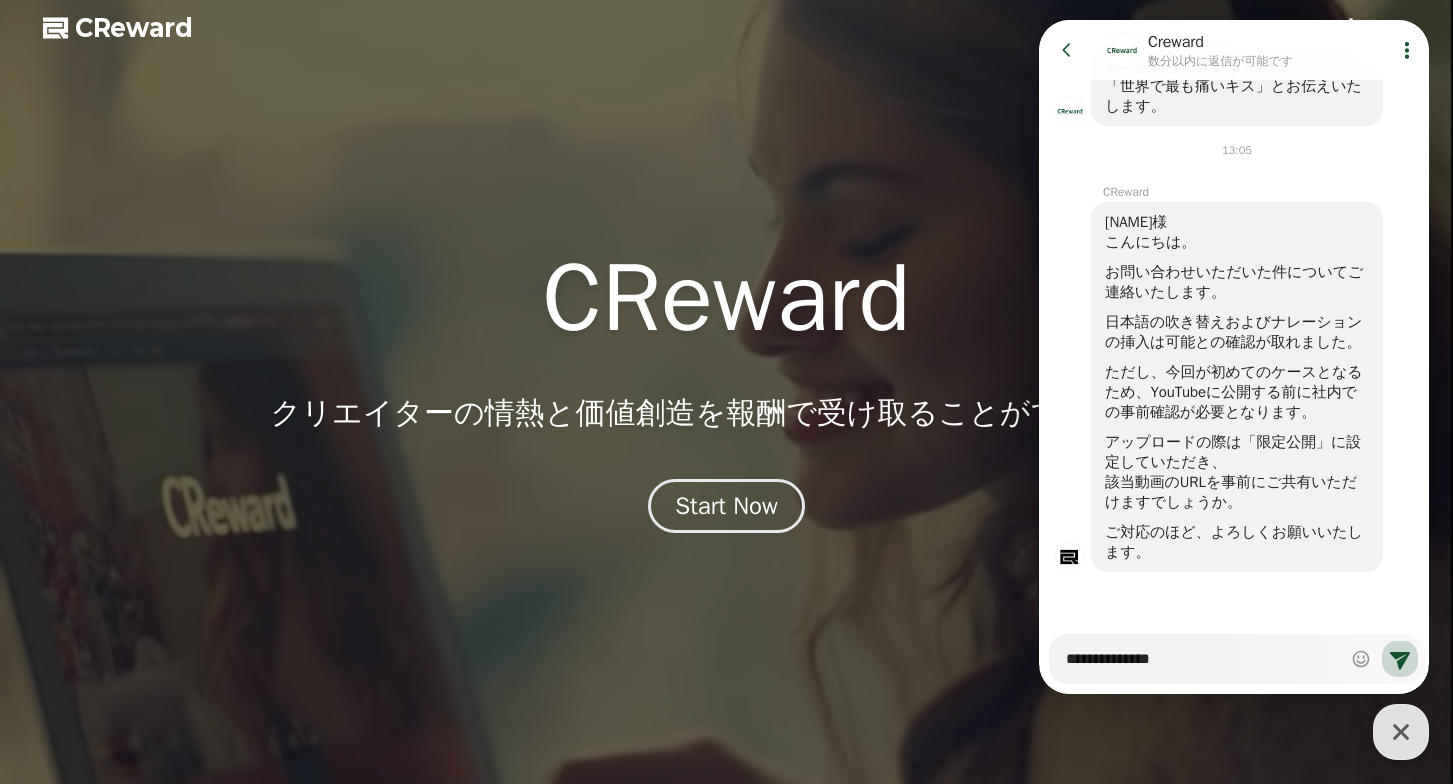 type on "*" 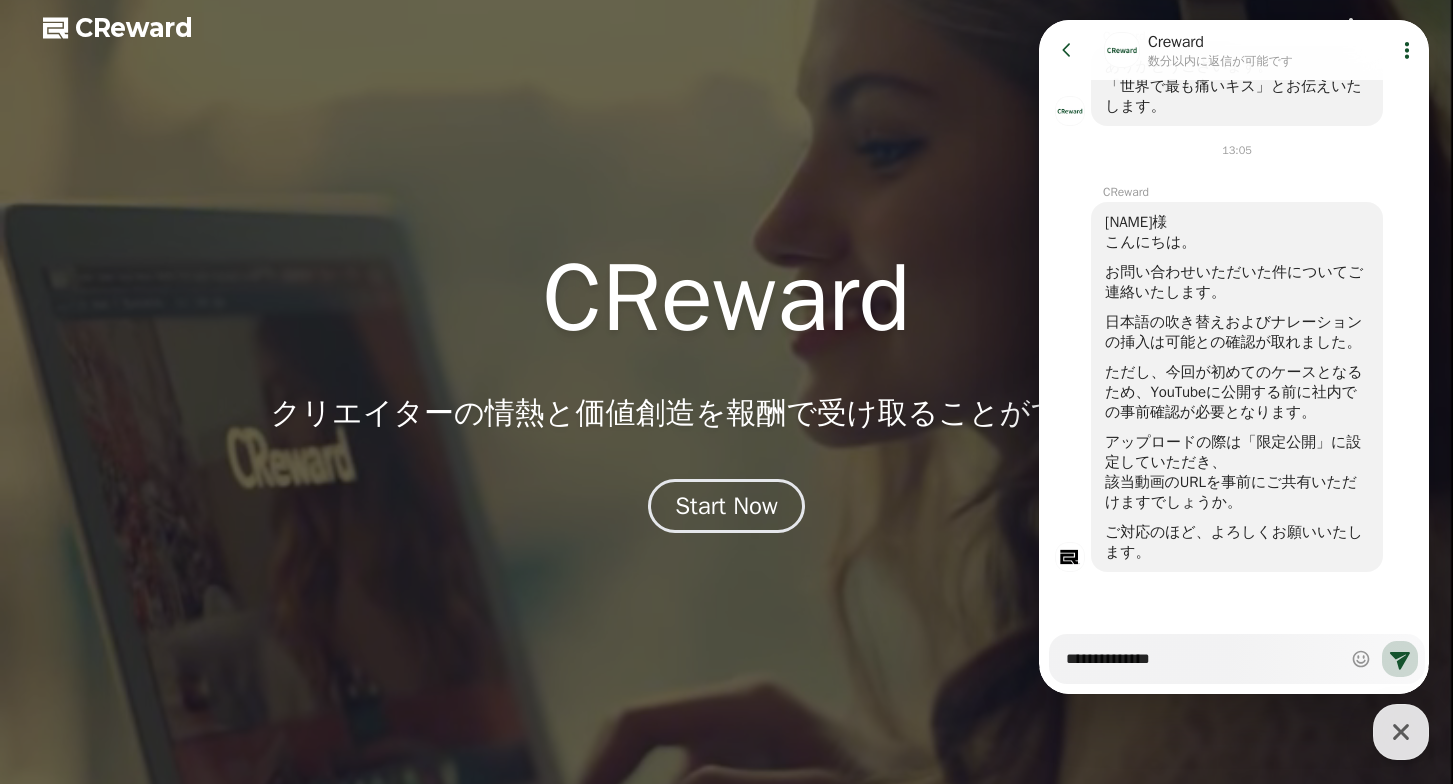 type on "**********" 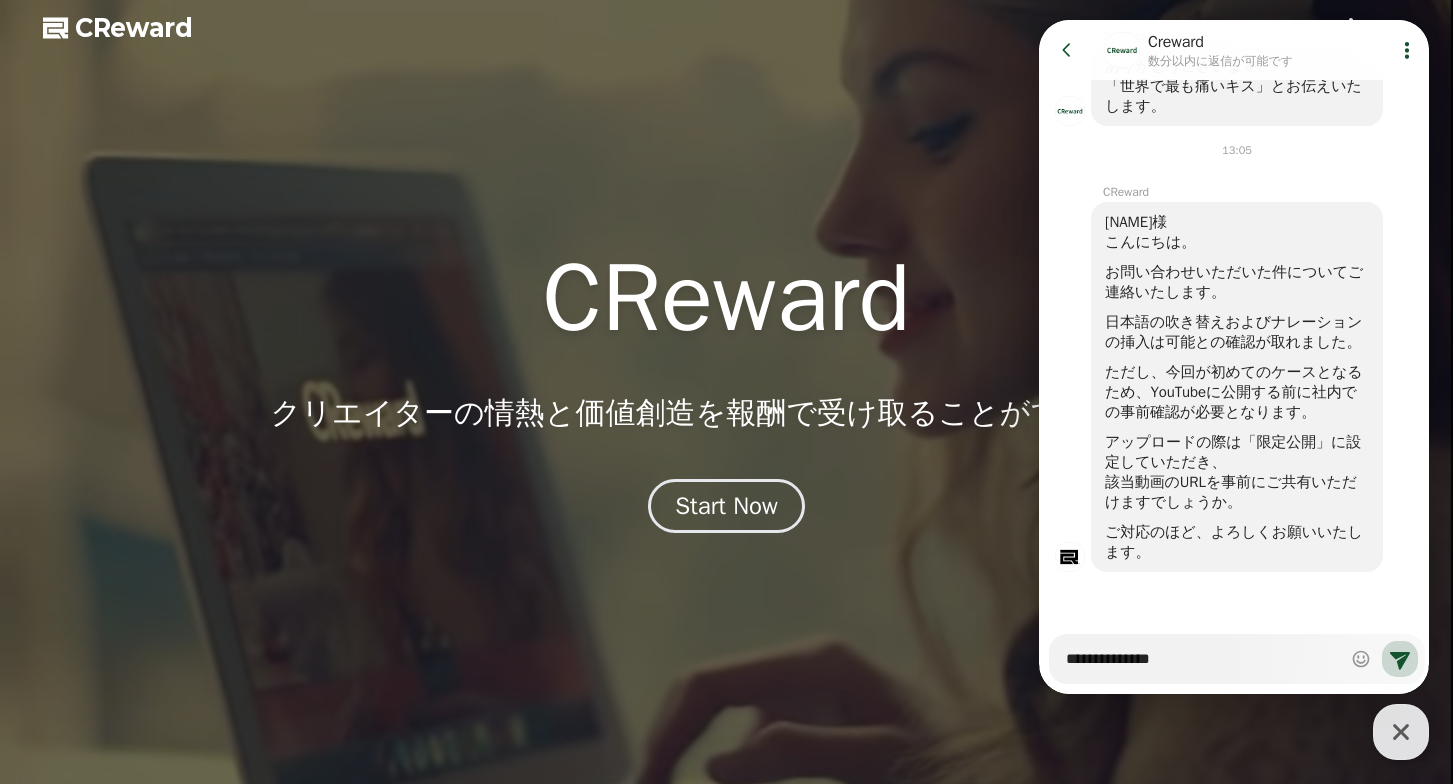 type on "*" 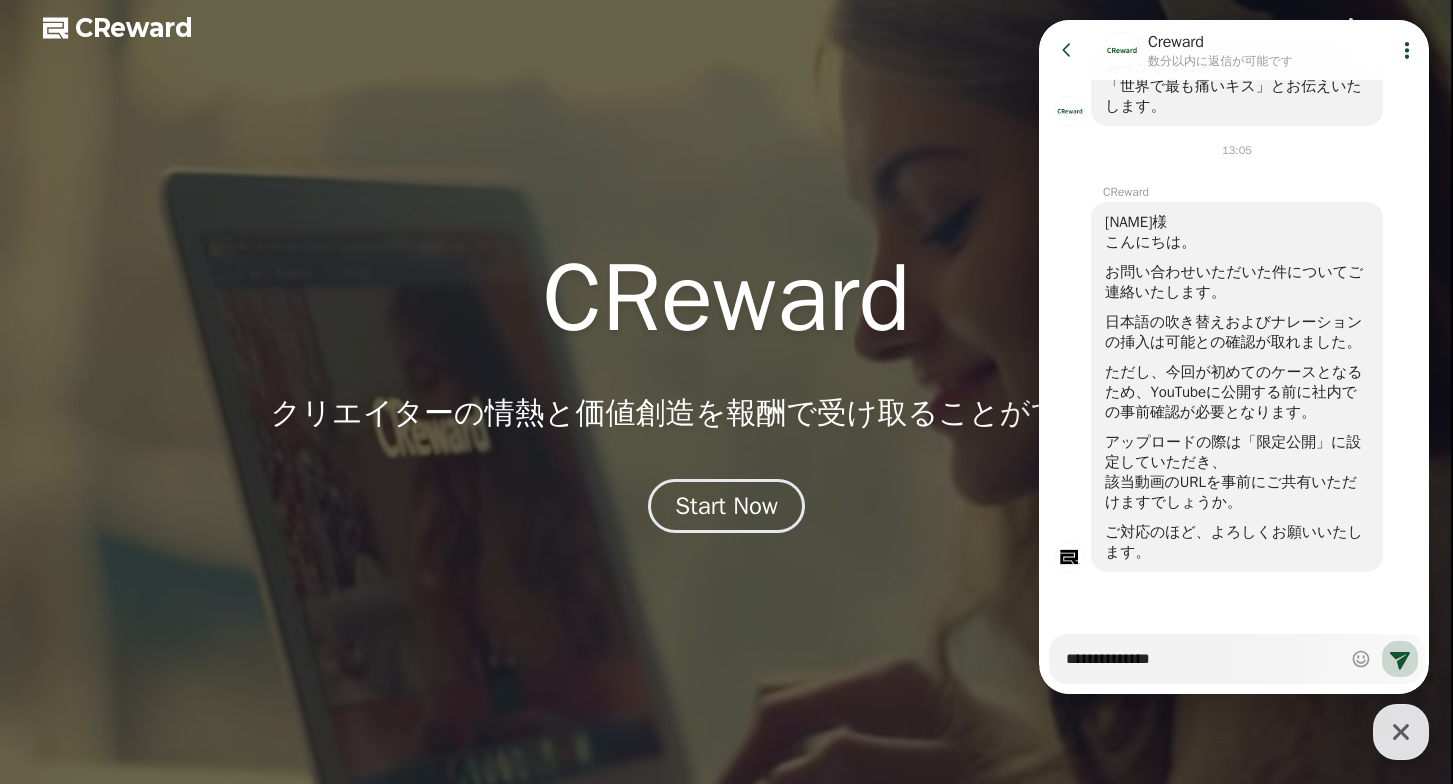 type on "**********" 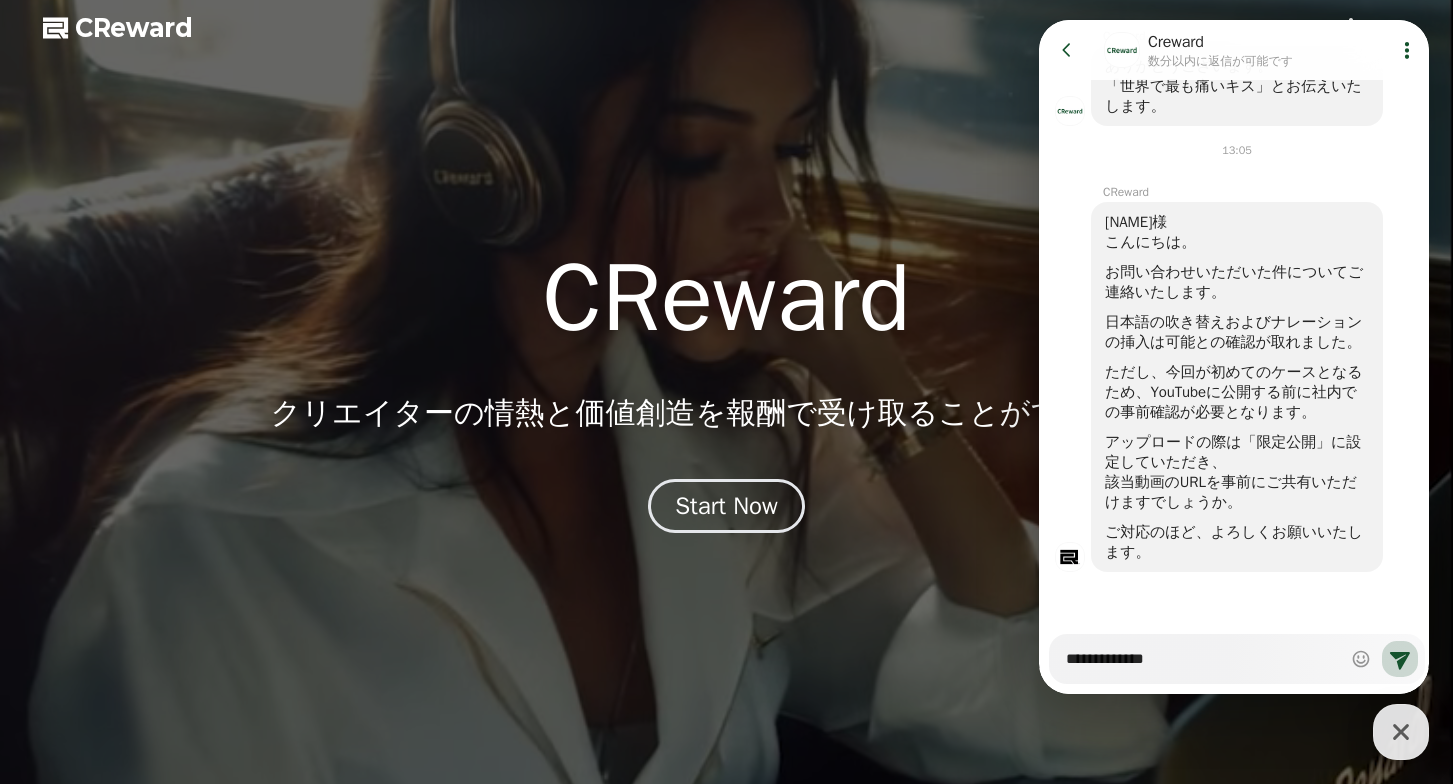 type on "*" 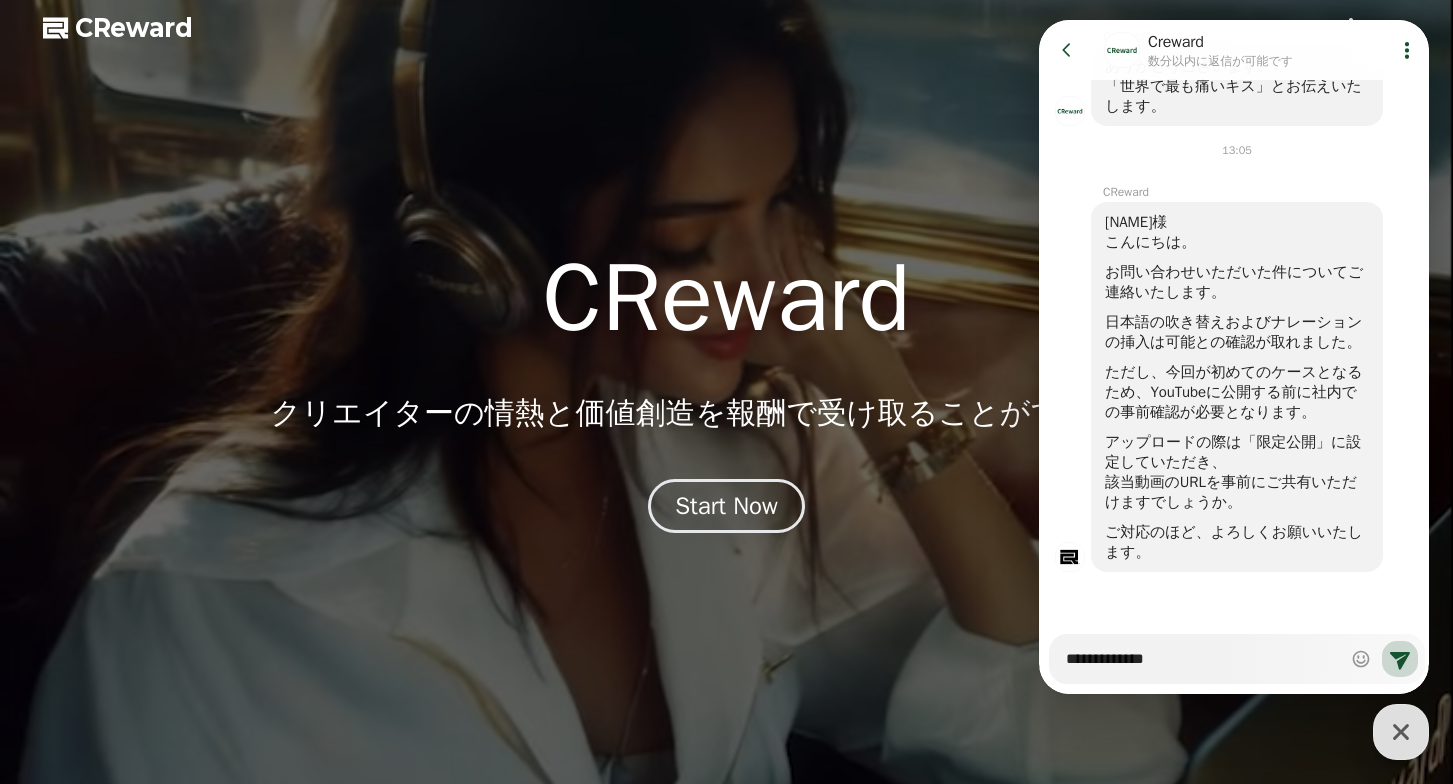 type on "**********" 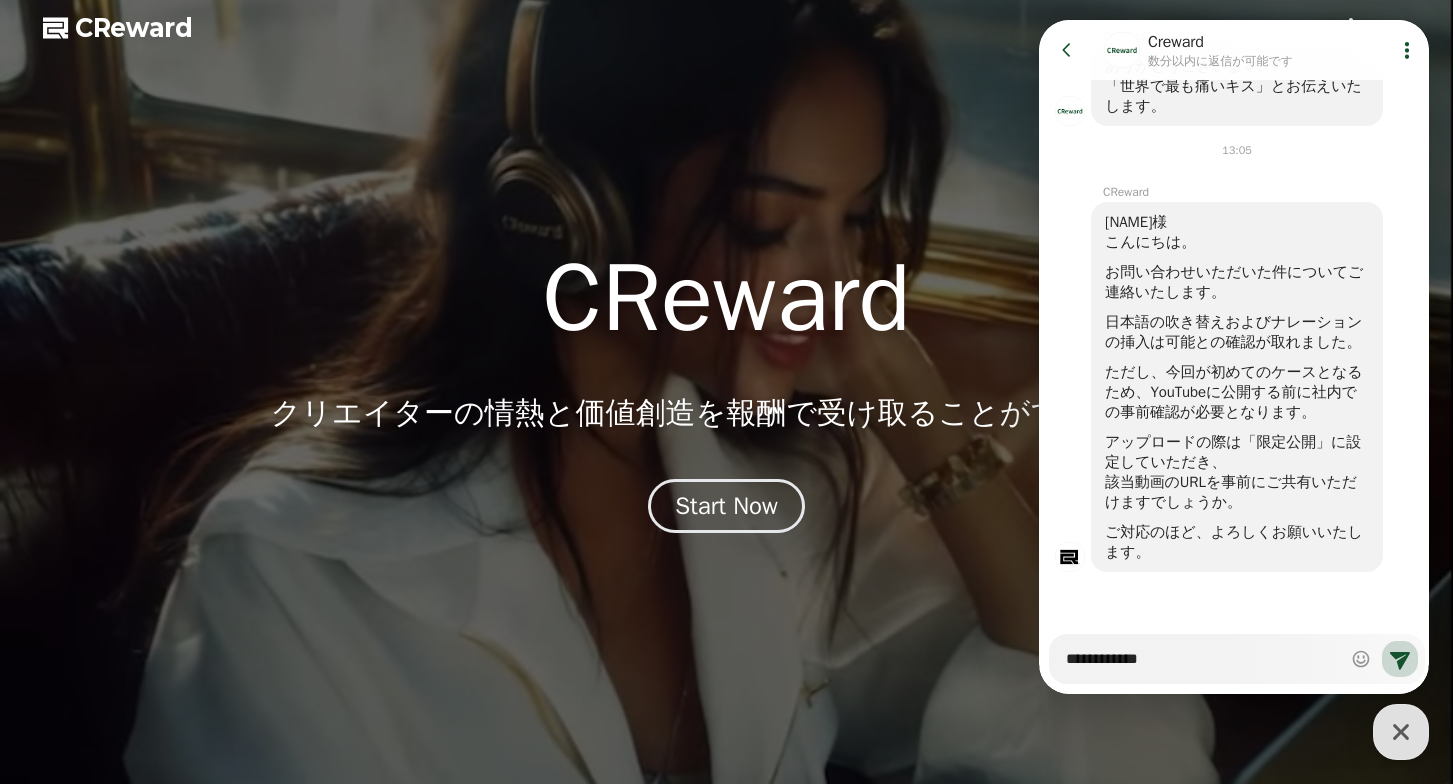 type on "*" 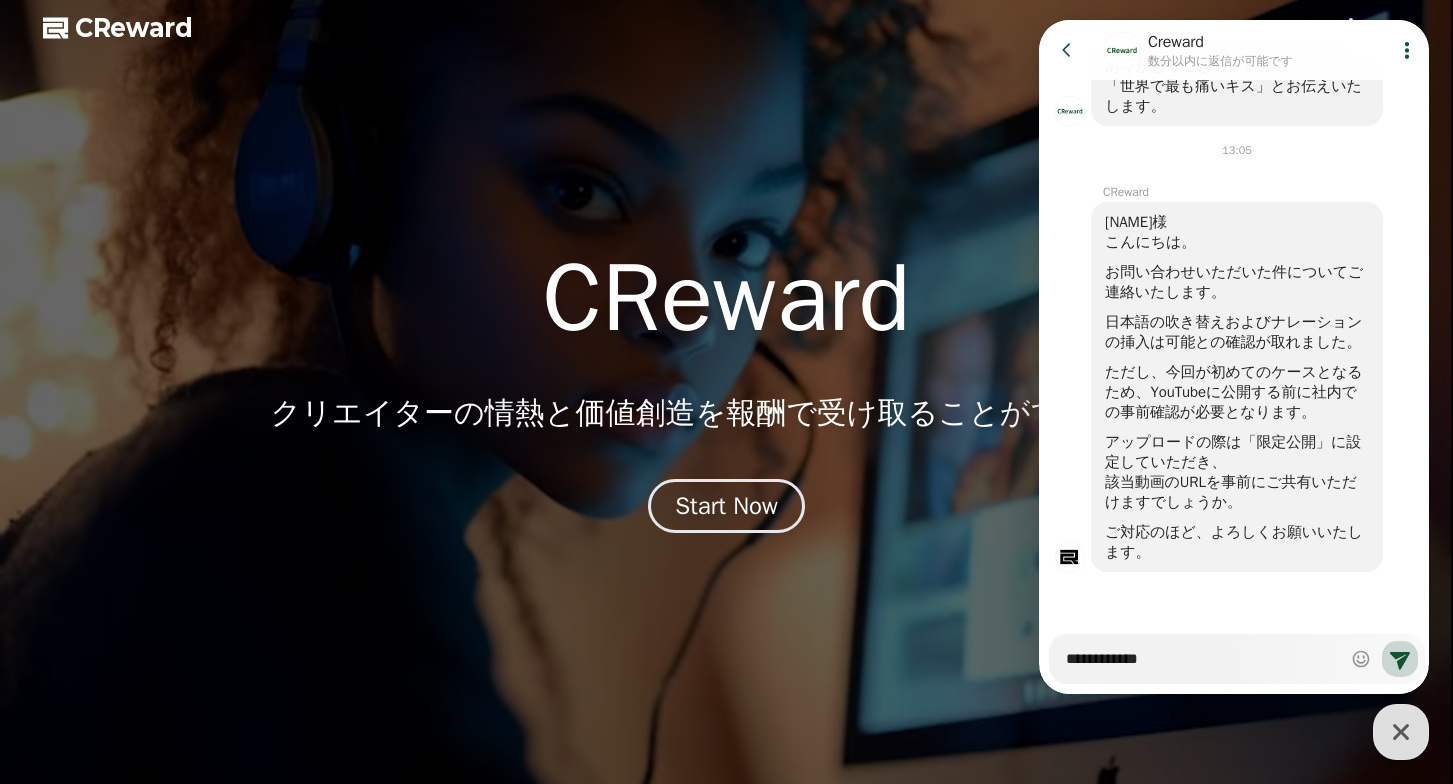 type on "**********" 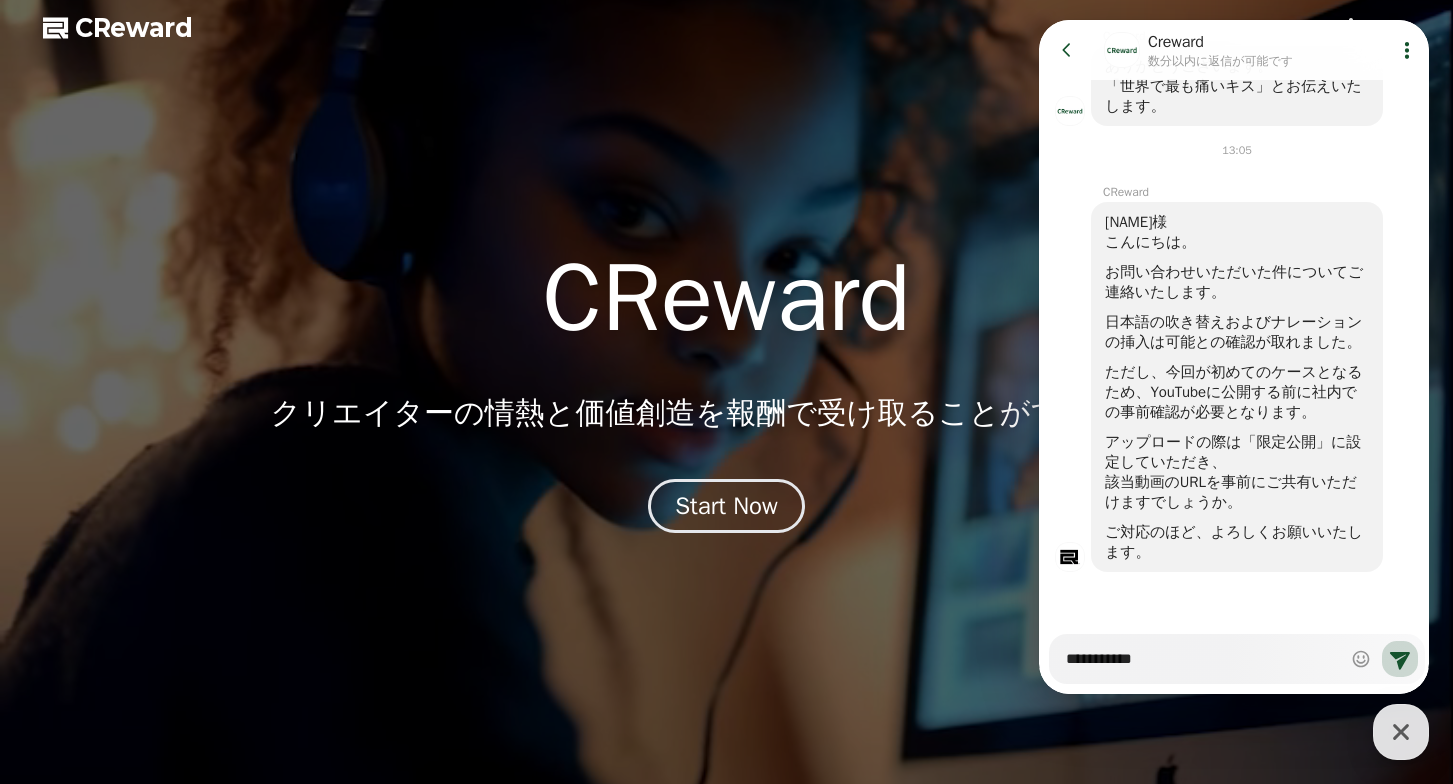 type on "*" 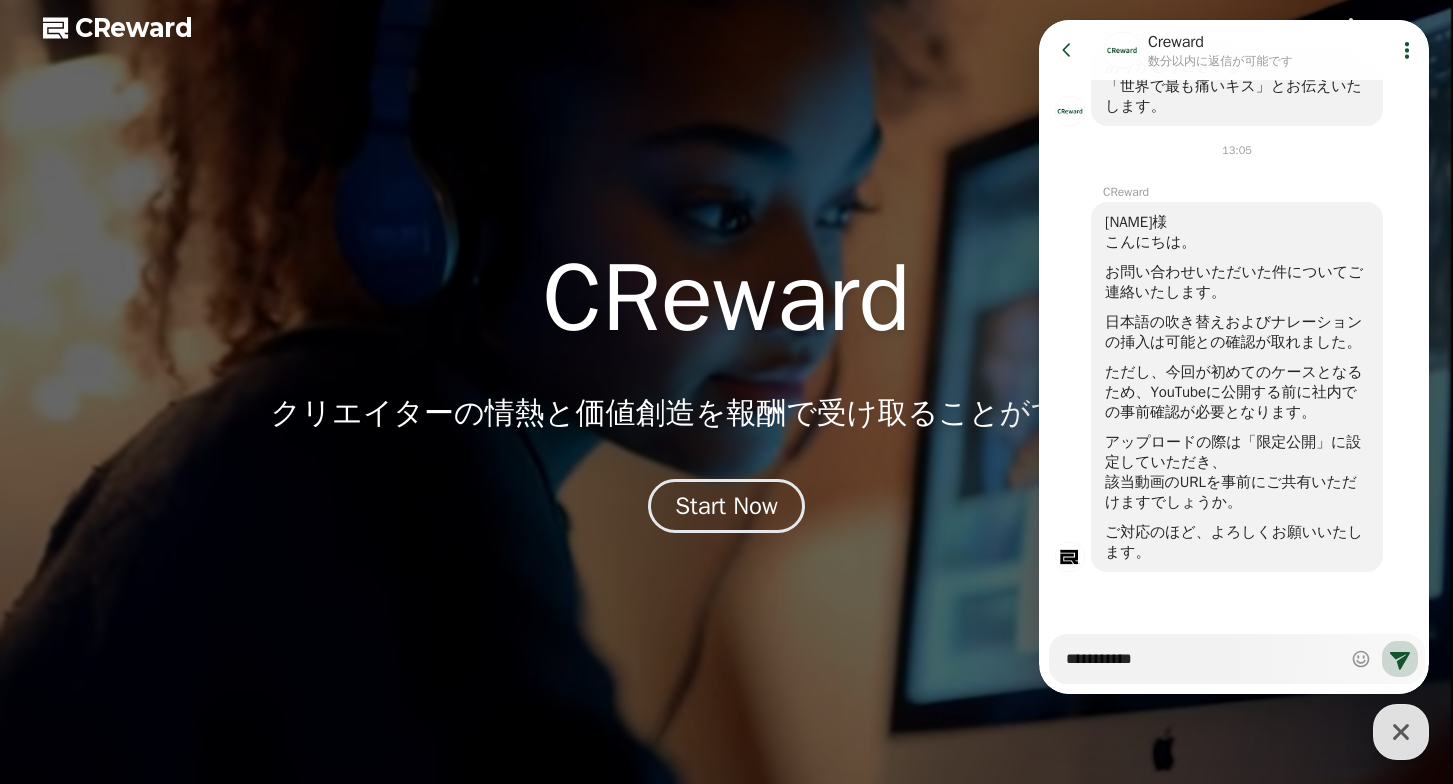type on "**********" 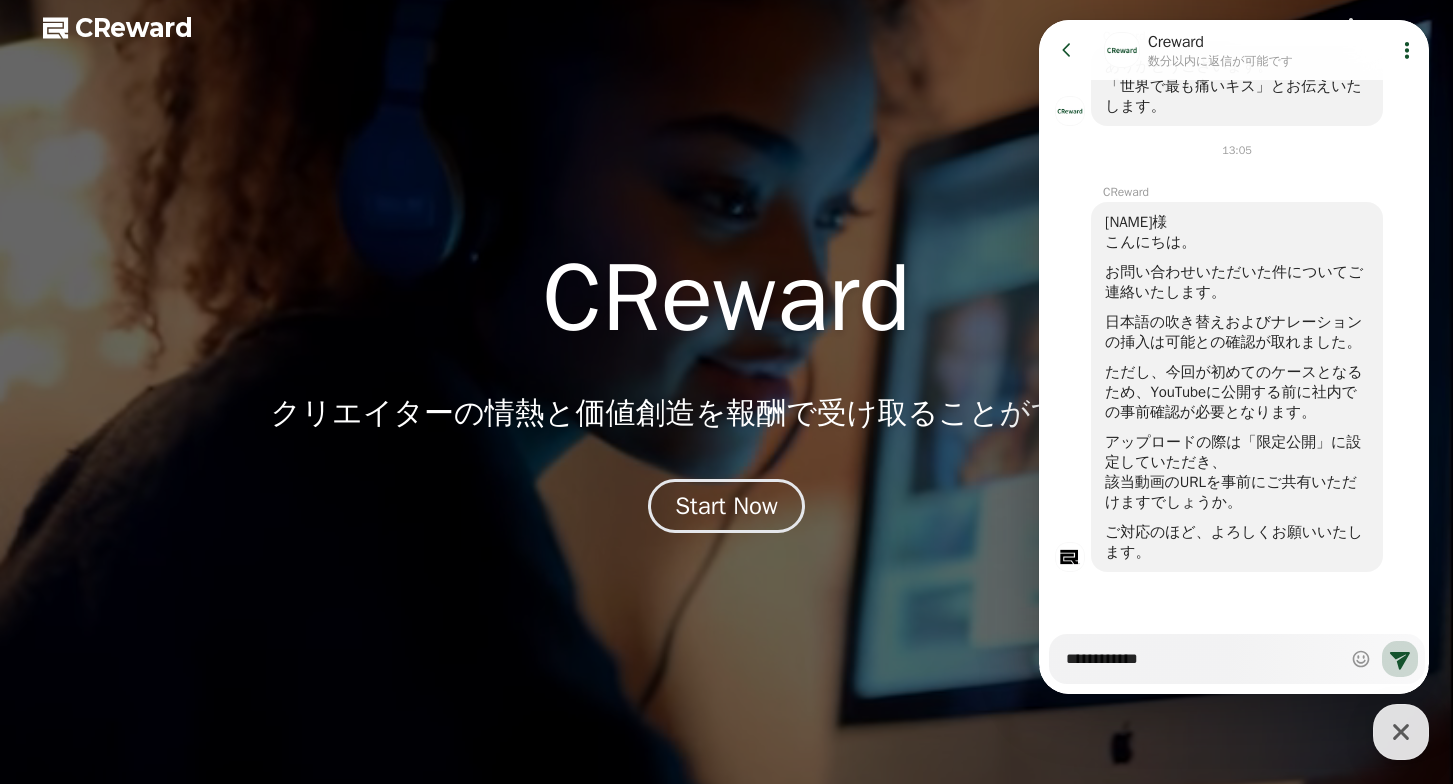 type on "*" 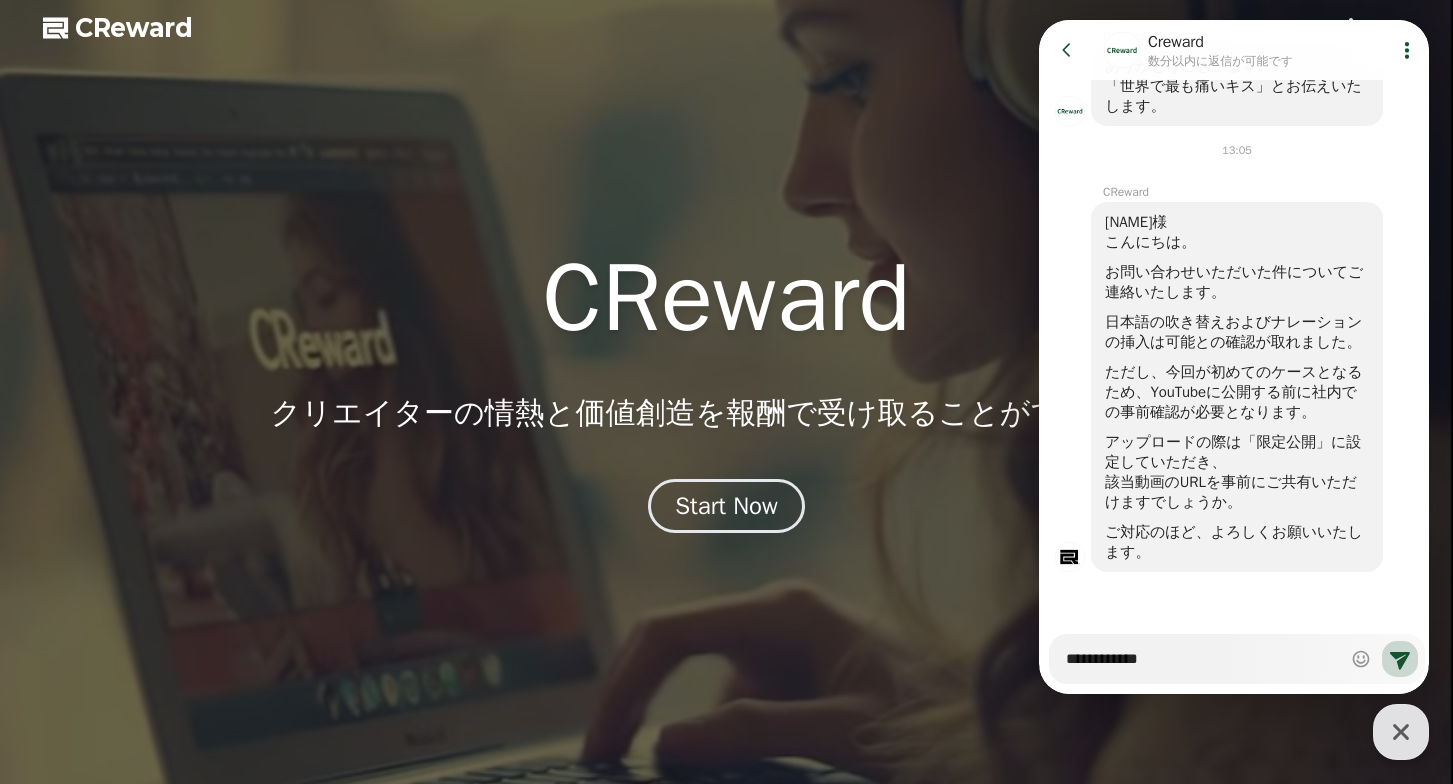 type on "**********" 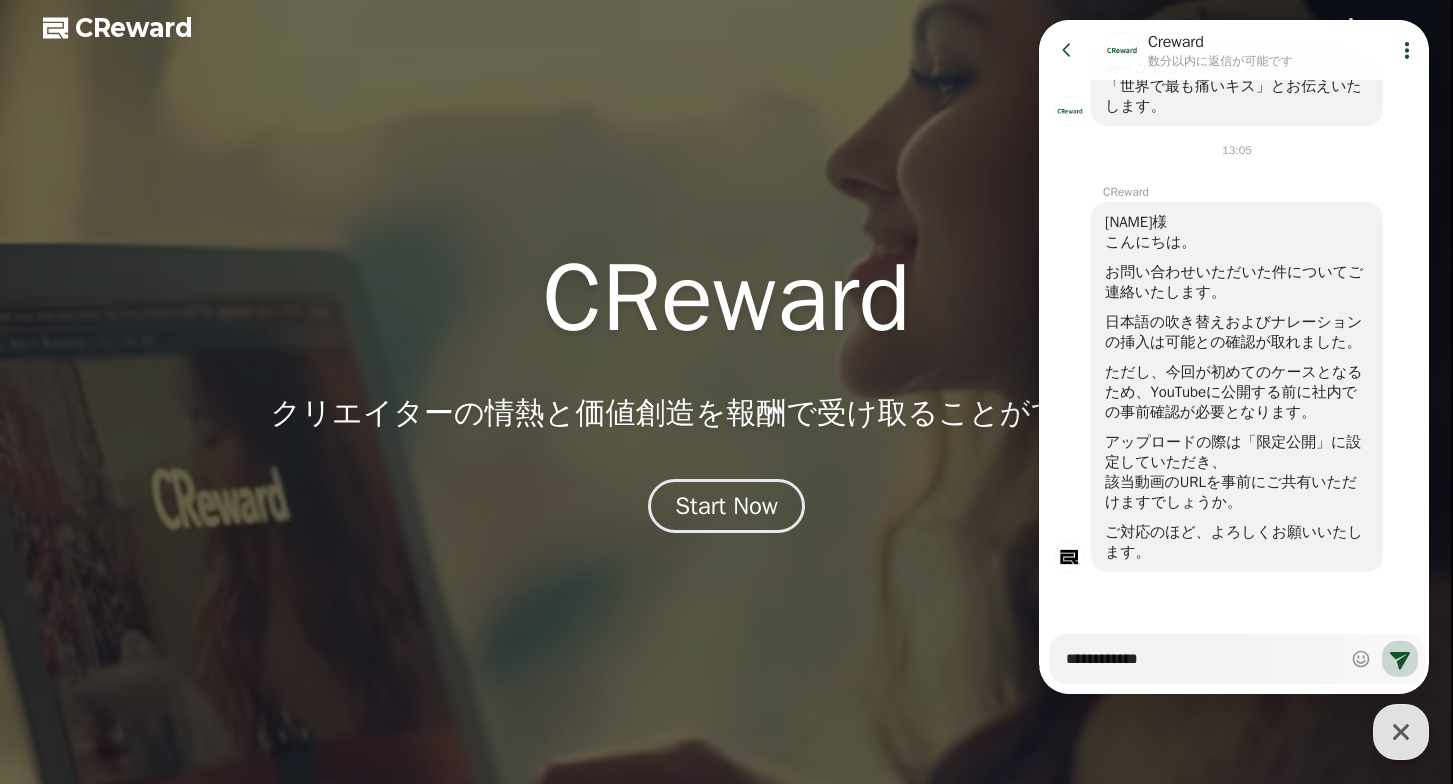 type on "*" 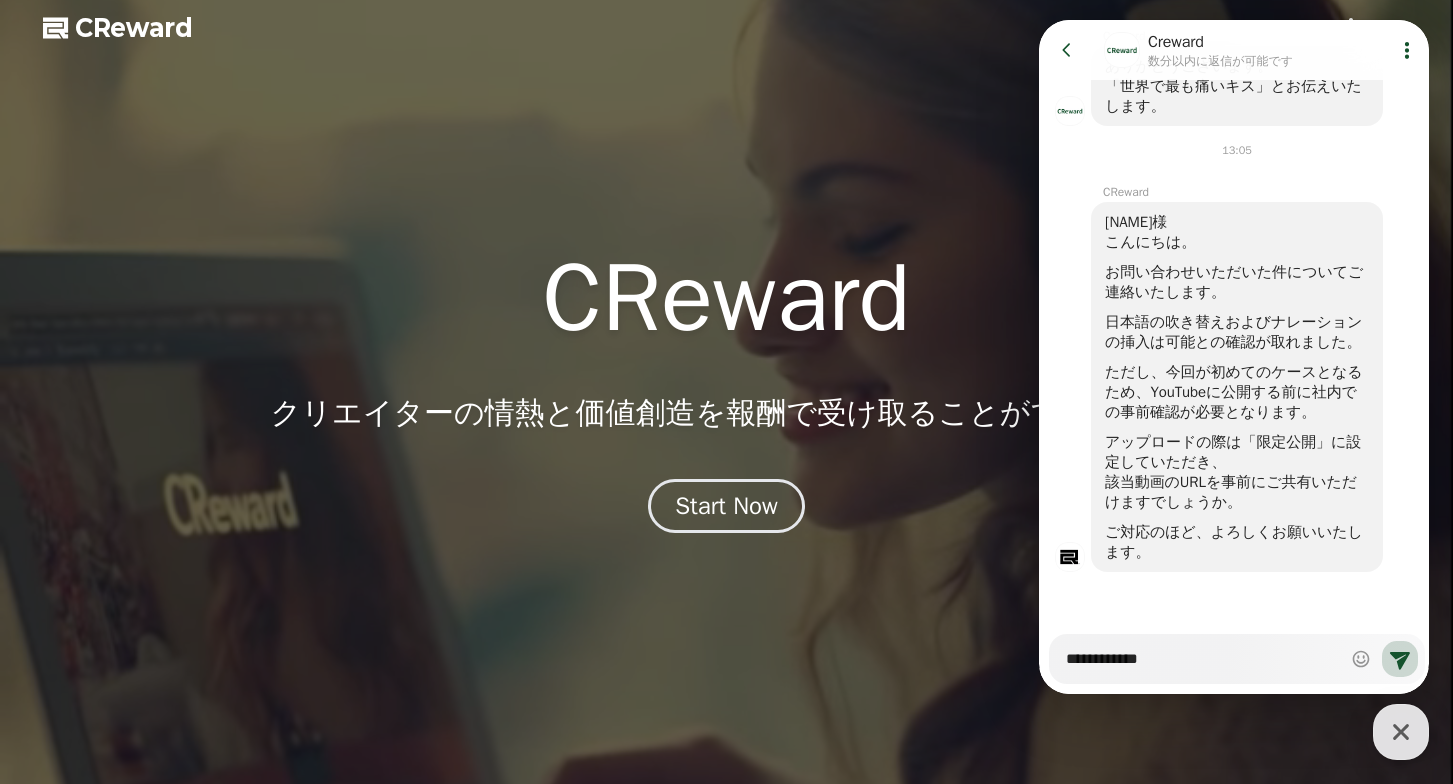 type on "**********" 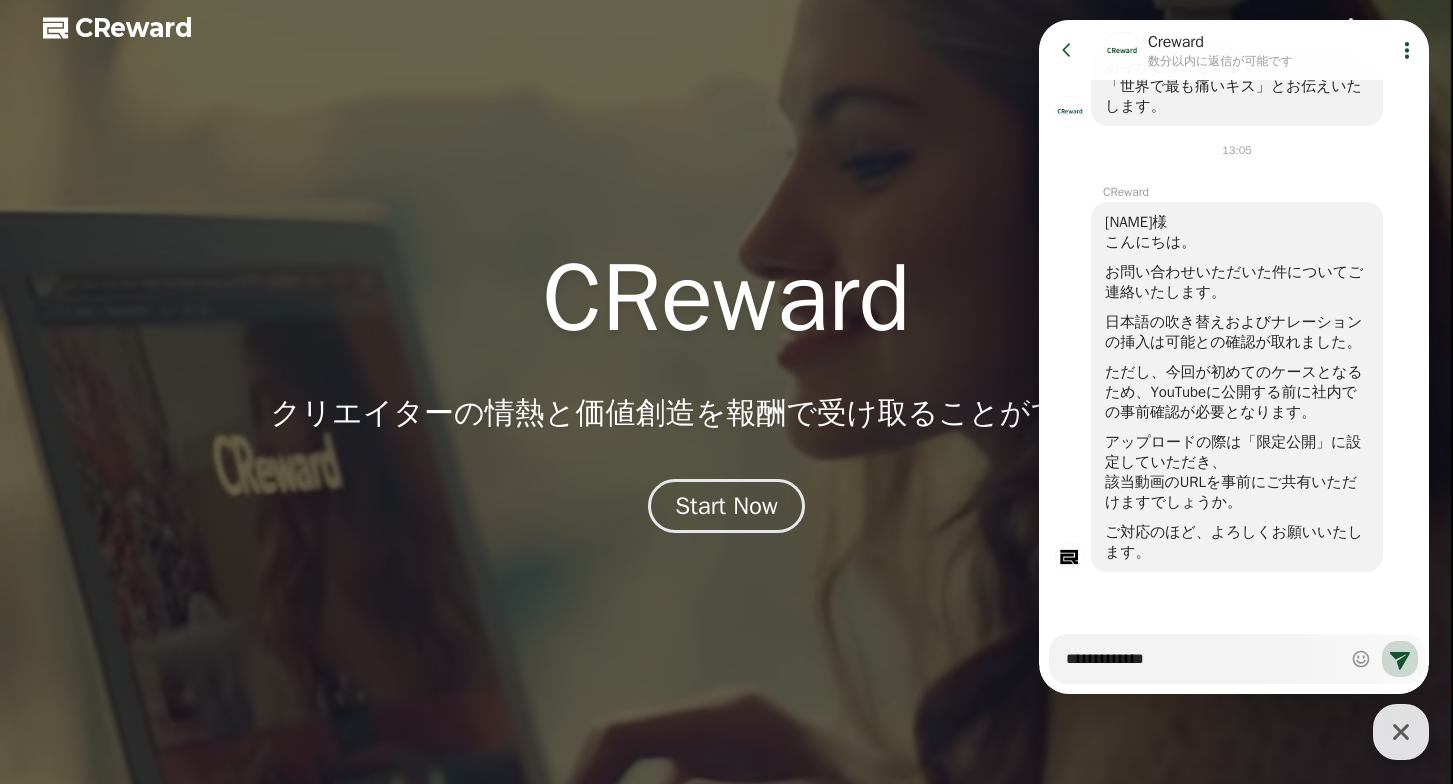 type on "*" 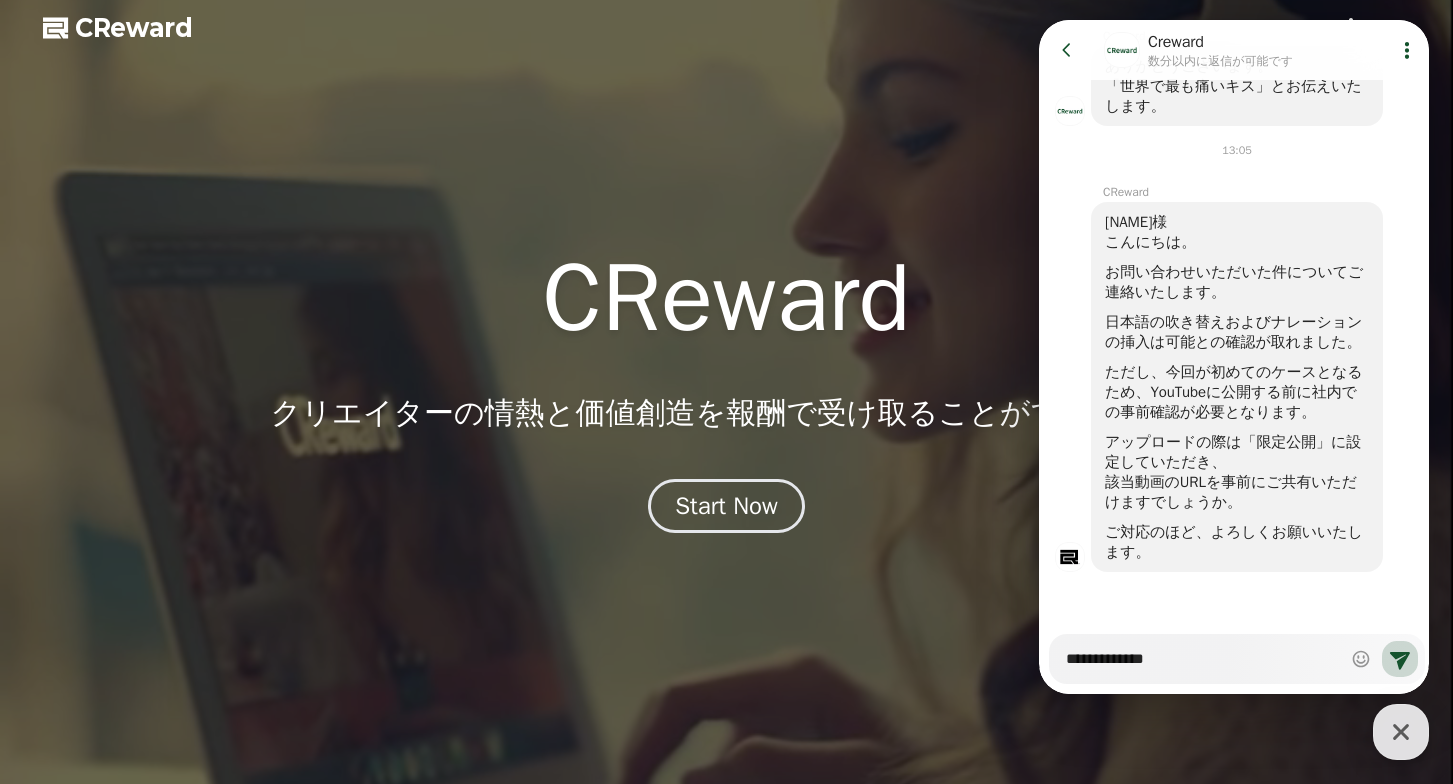 type on "**********" 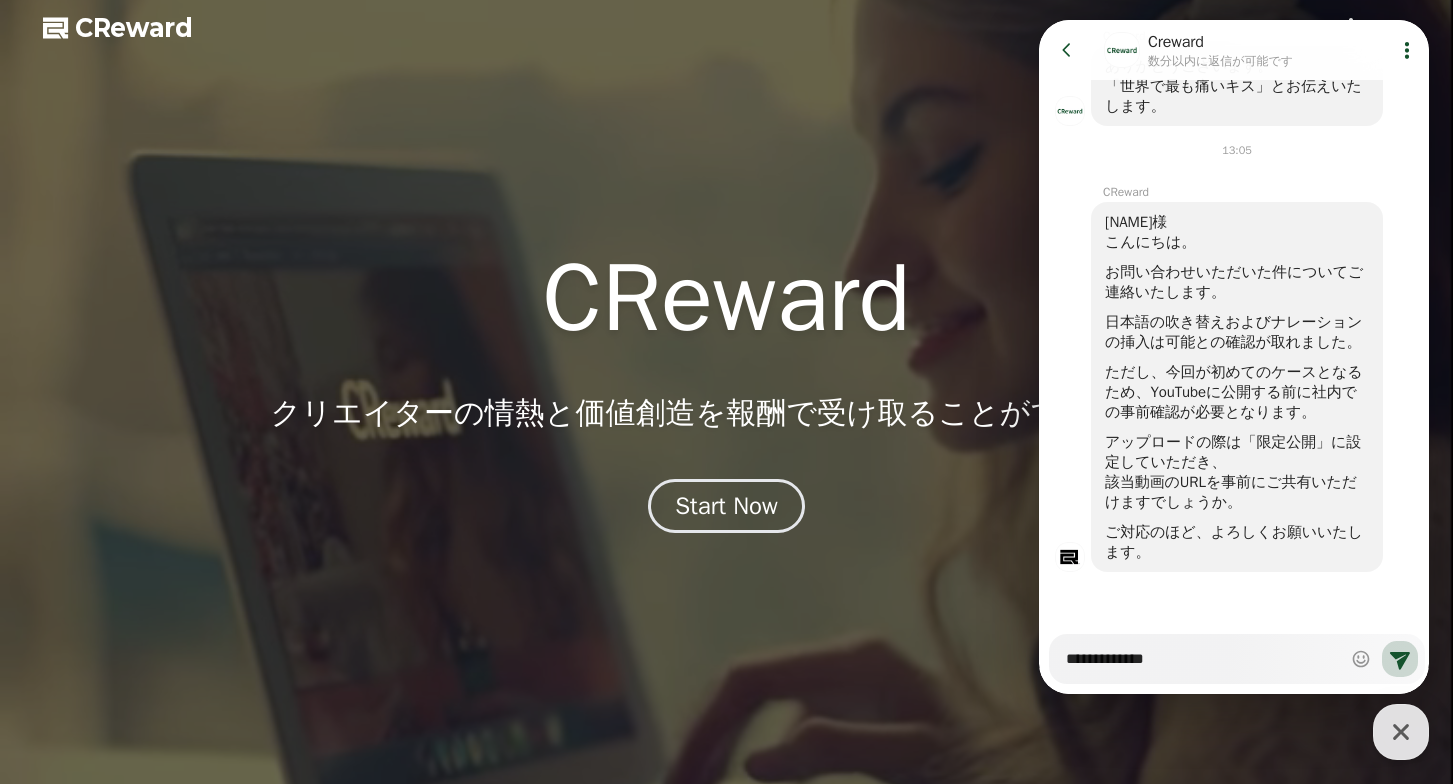 type on "*" 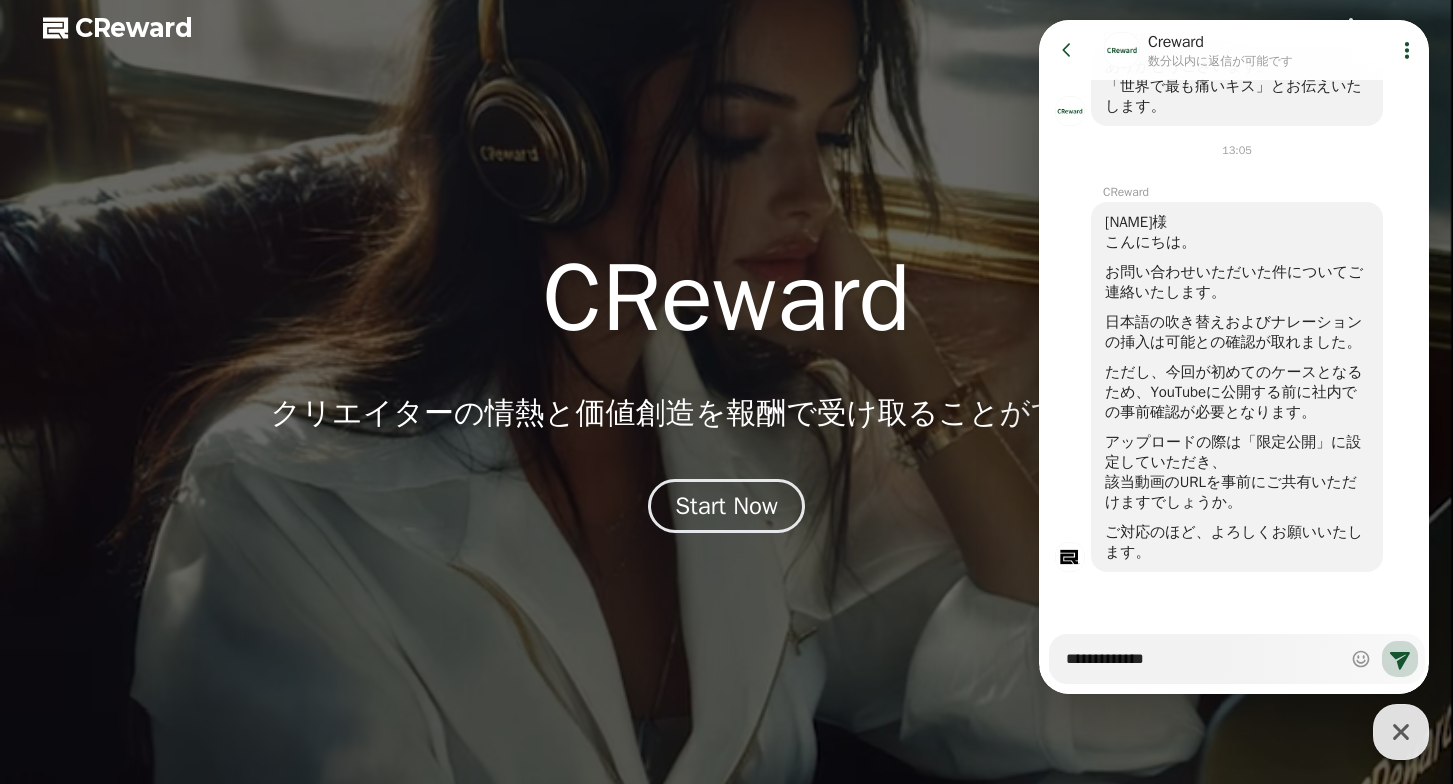 type on "**********" 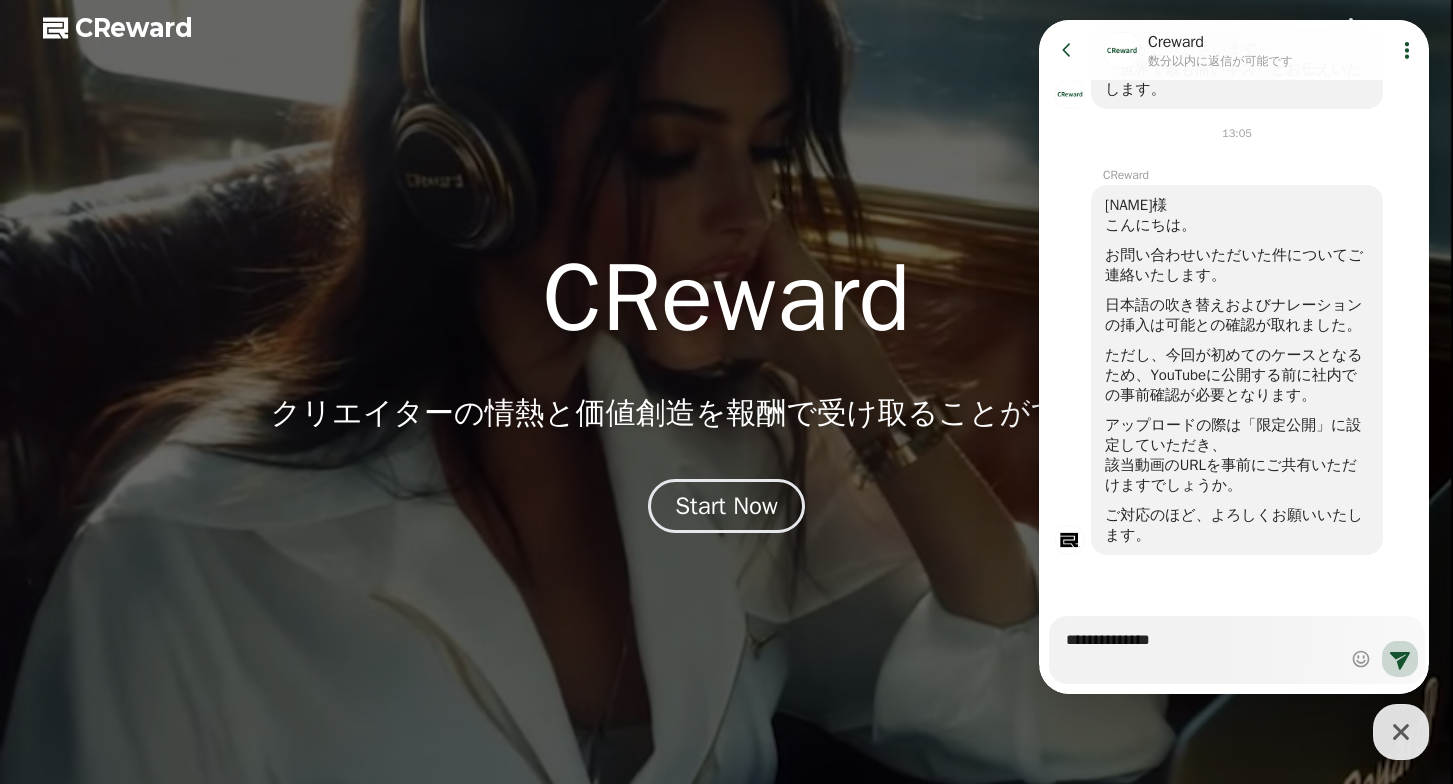 scroll, scrollTop: 3042, scrollLeft: 0, axis: vertical 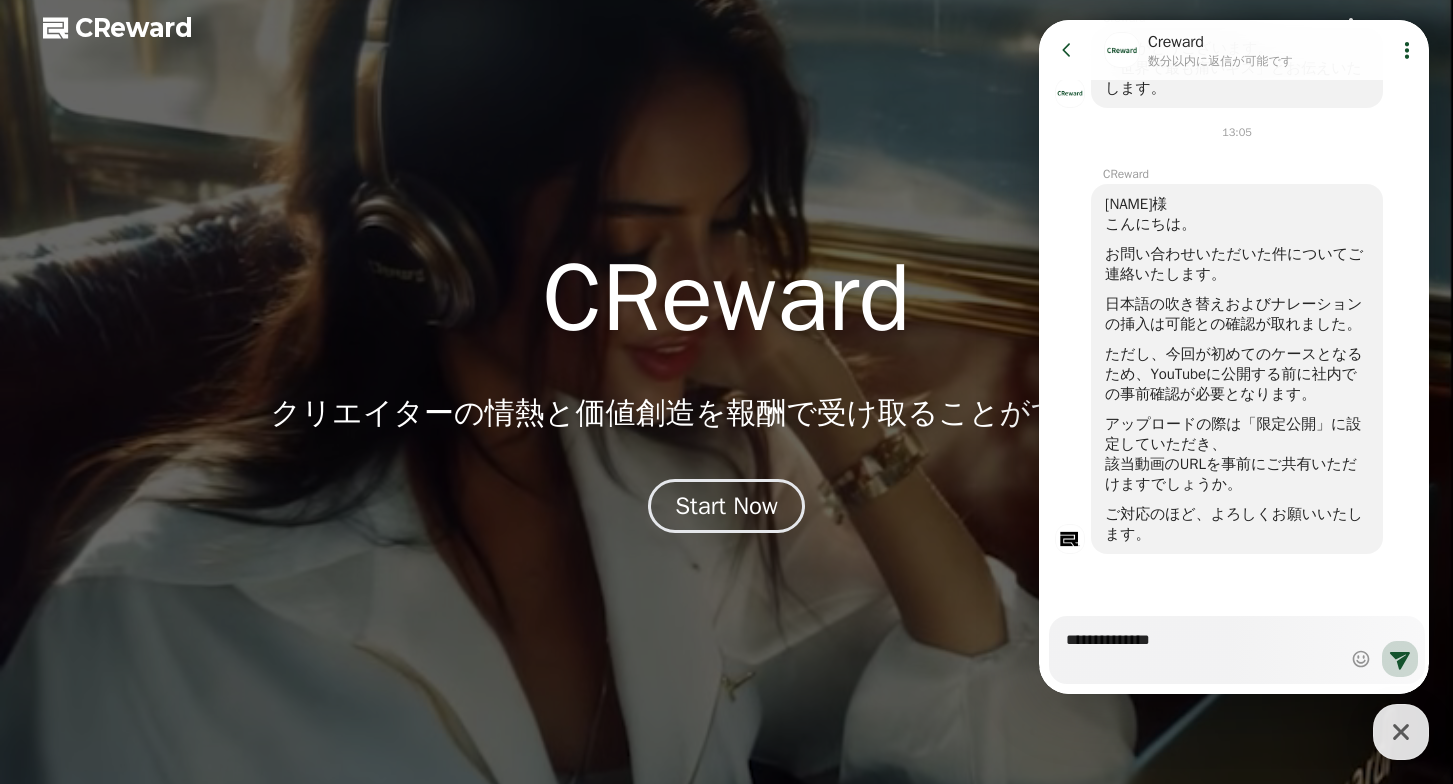 type on "*" 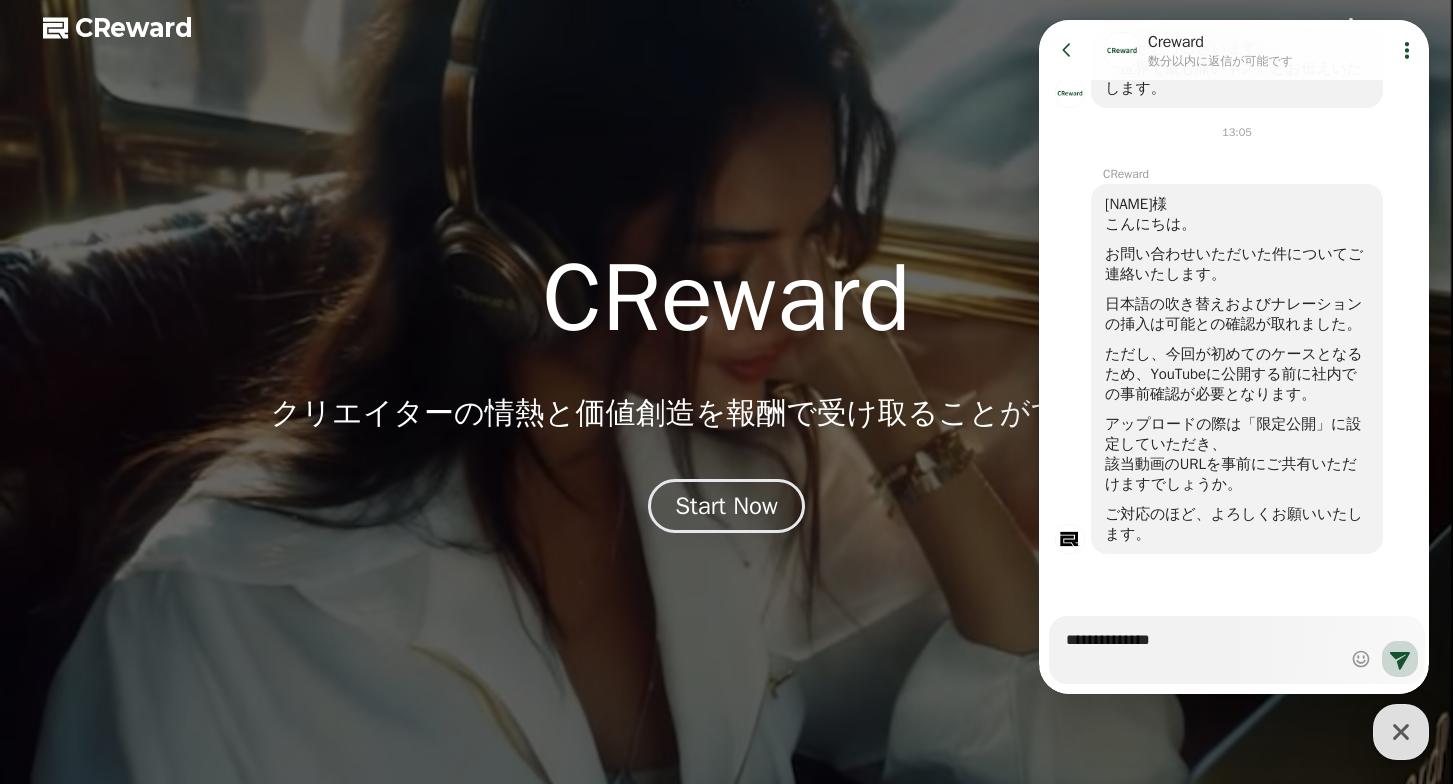 type on "**********" 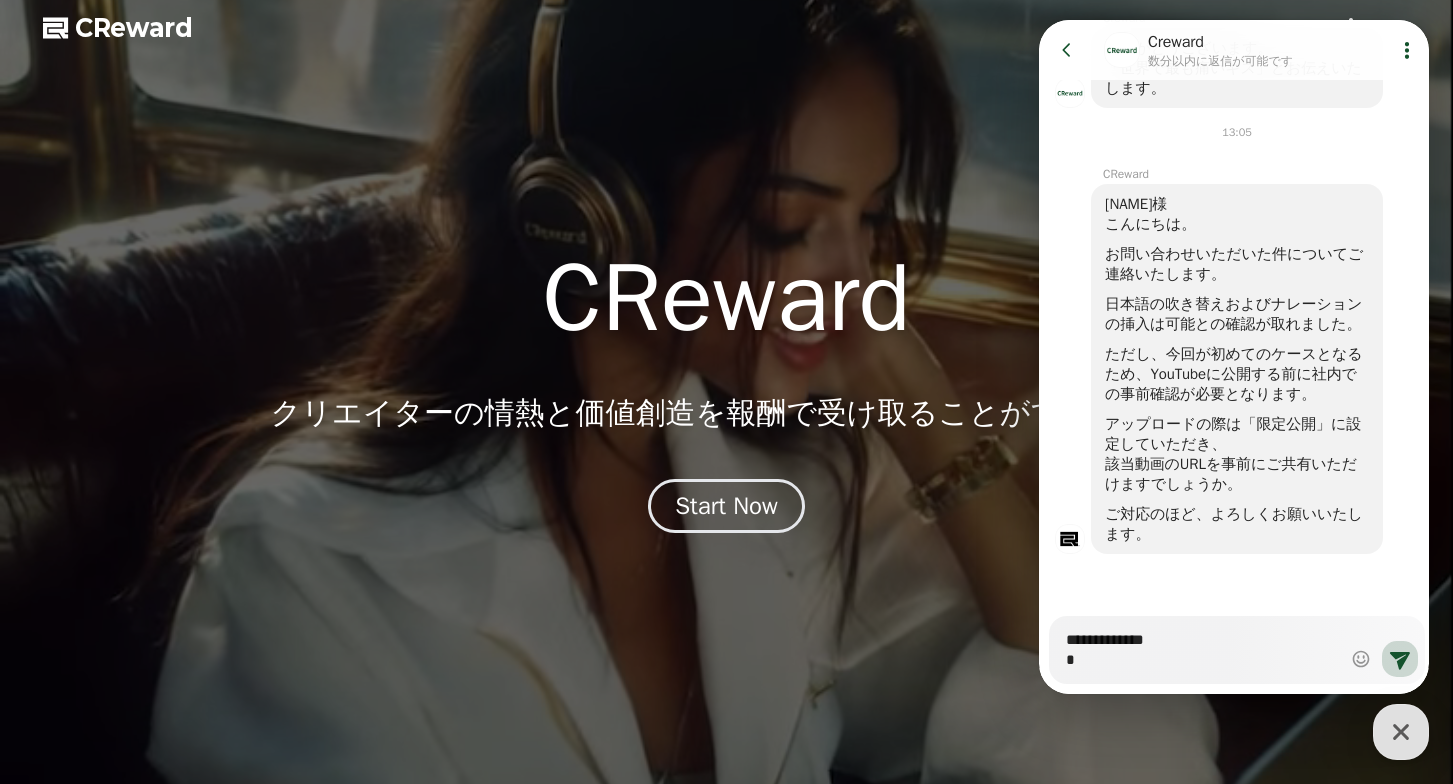 type on "*" 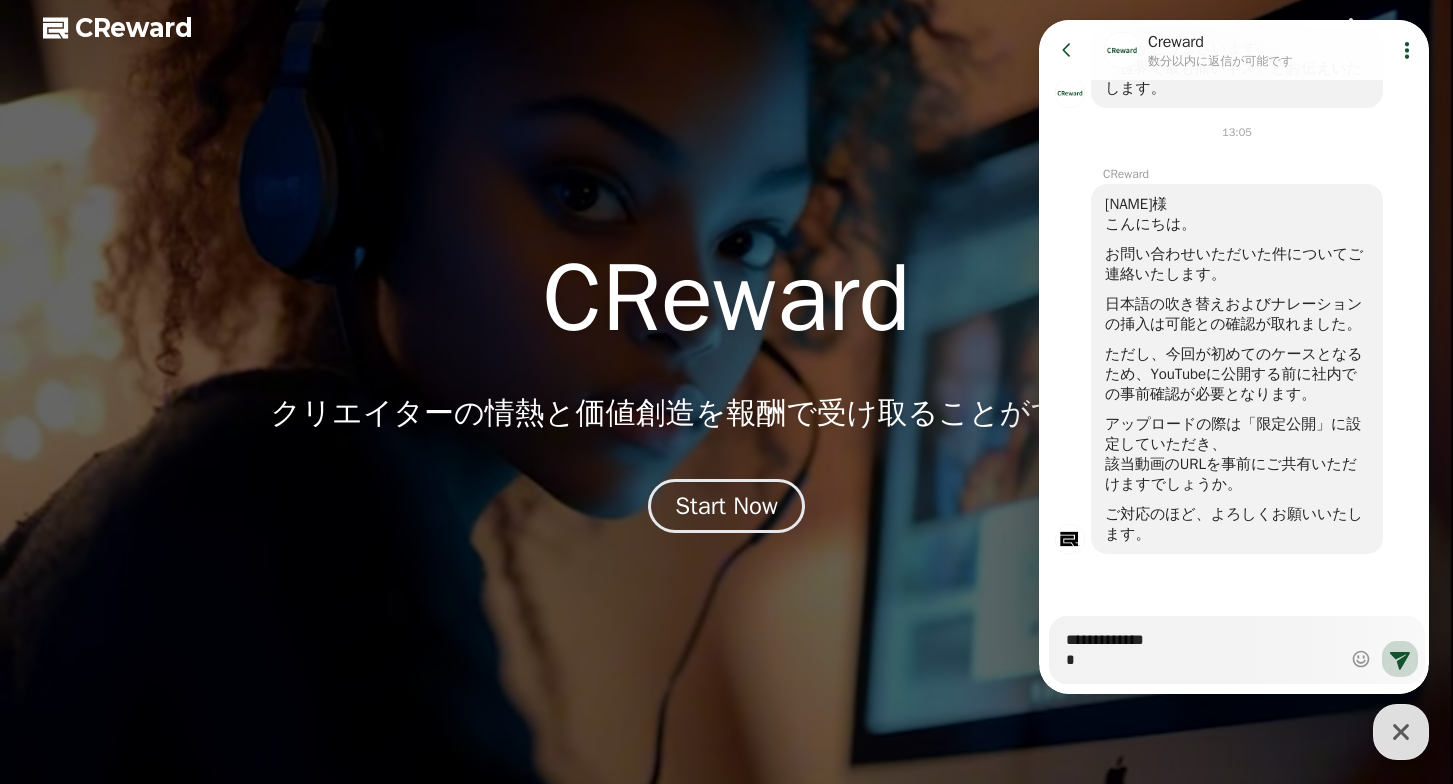 type on "**********" 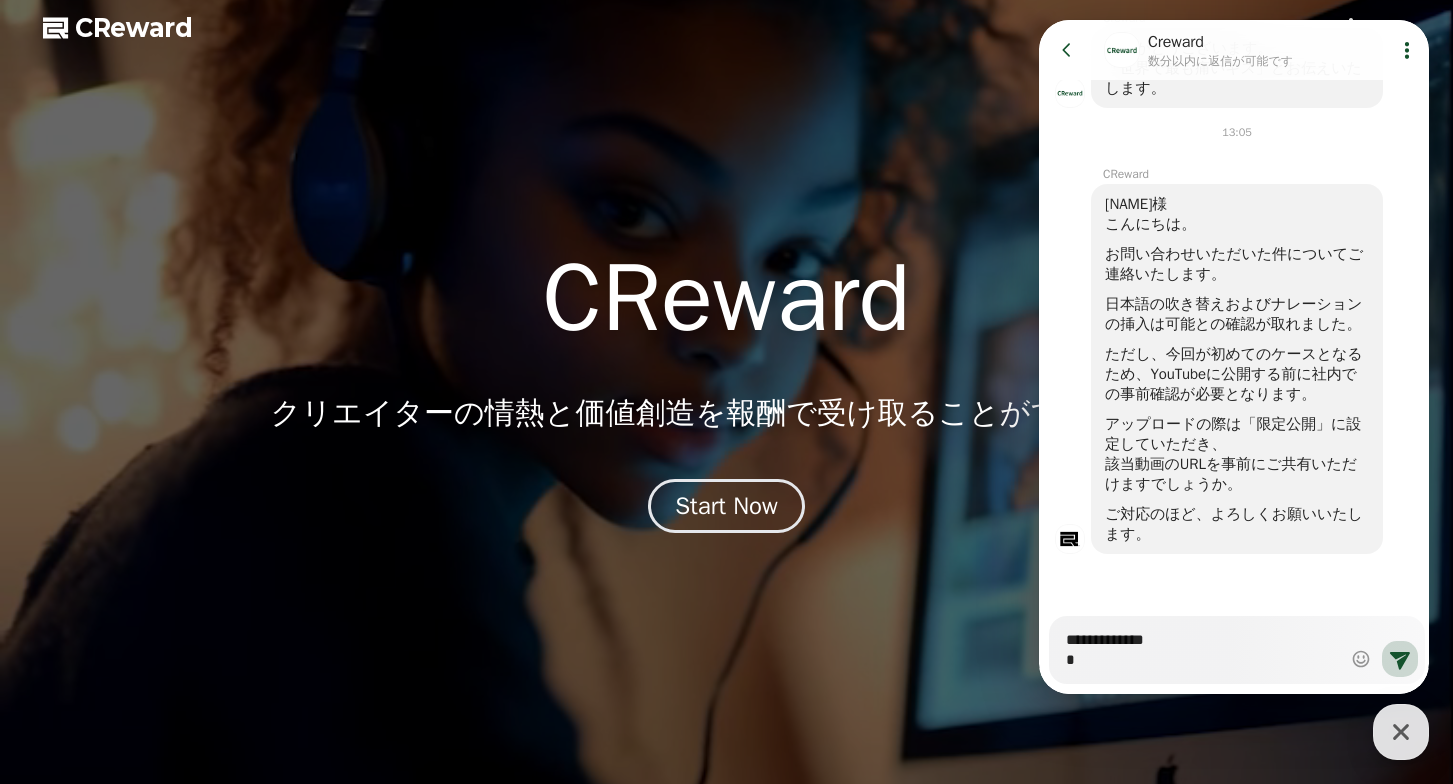 type on "*" 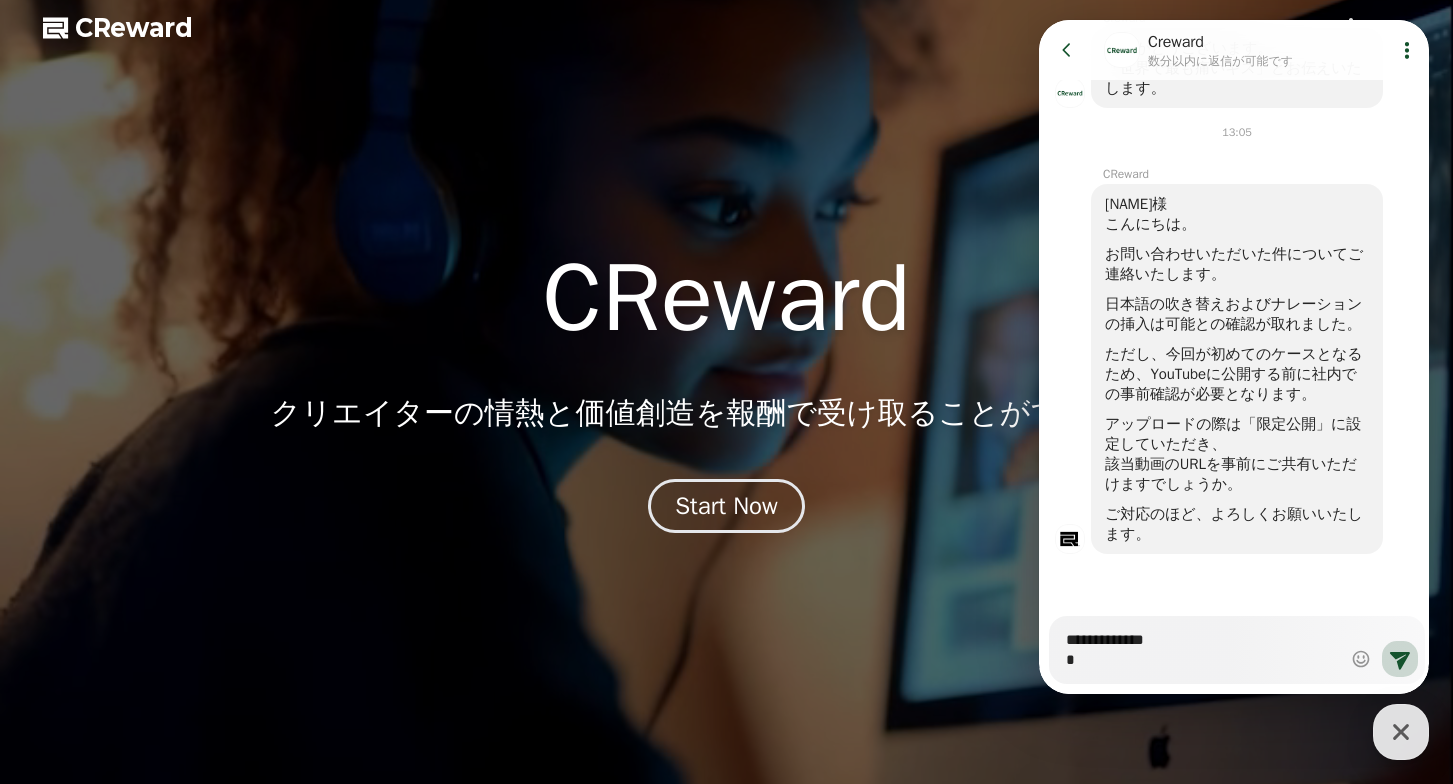 type on "**********" 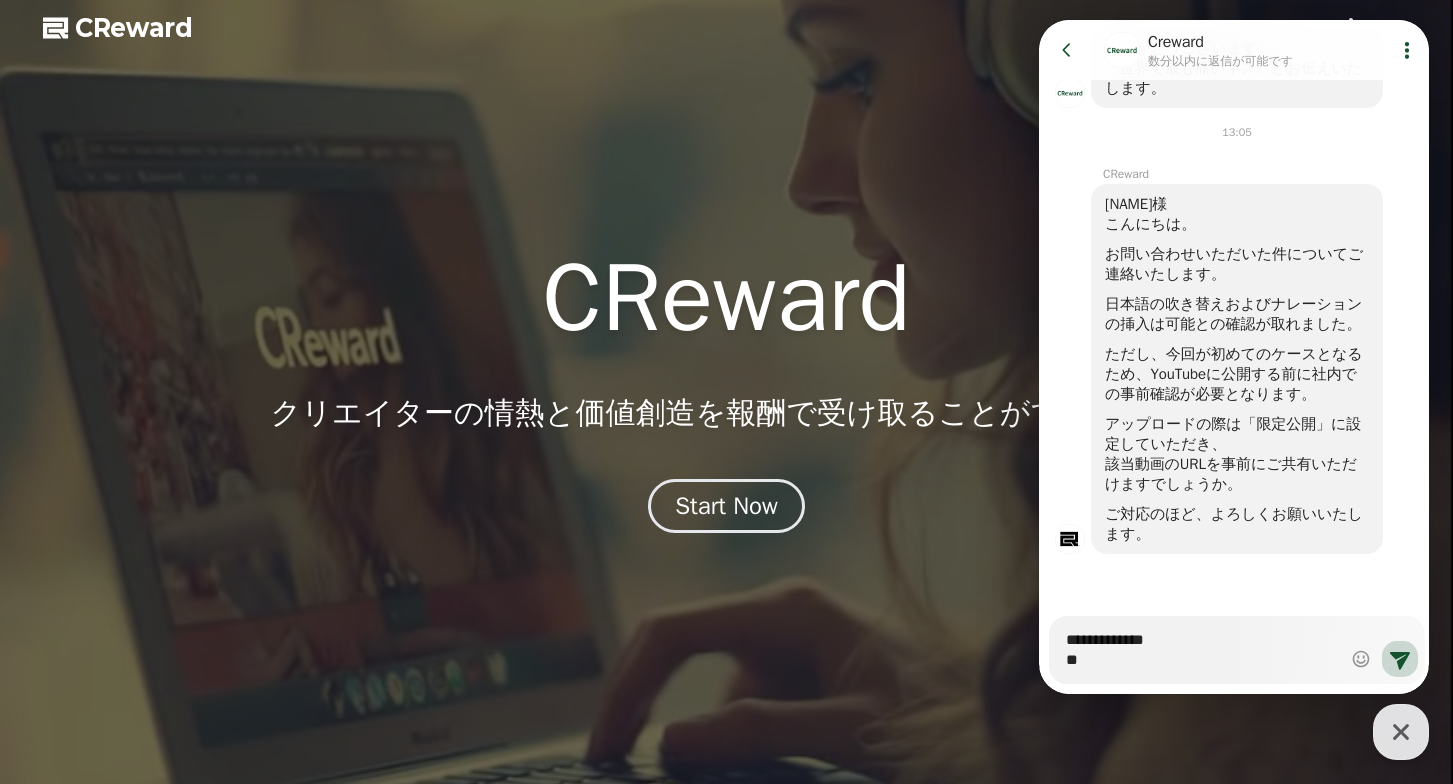 type on "*" 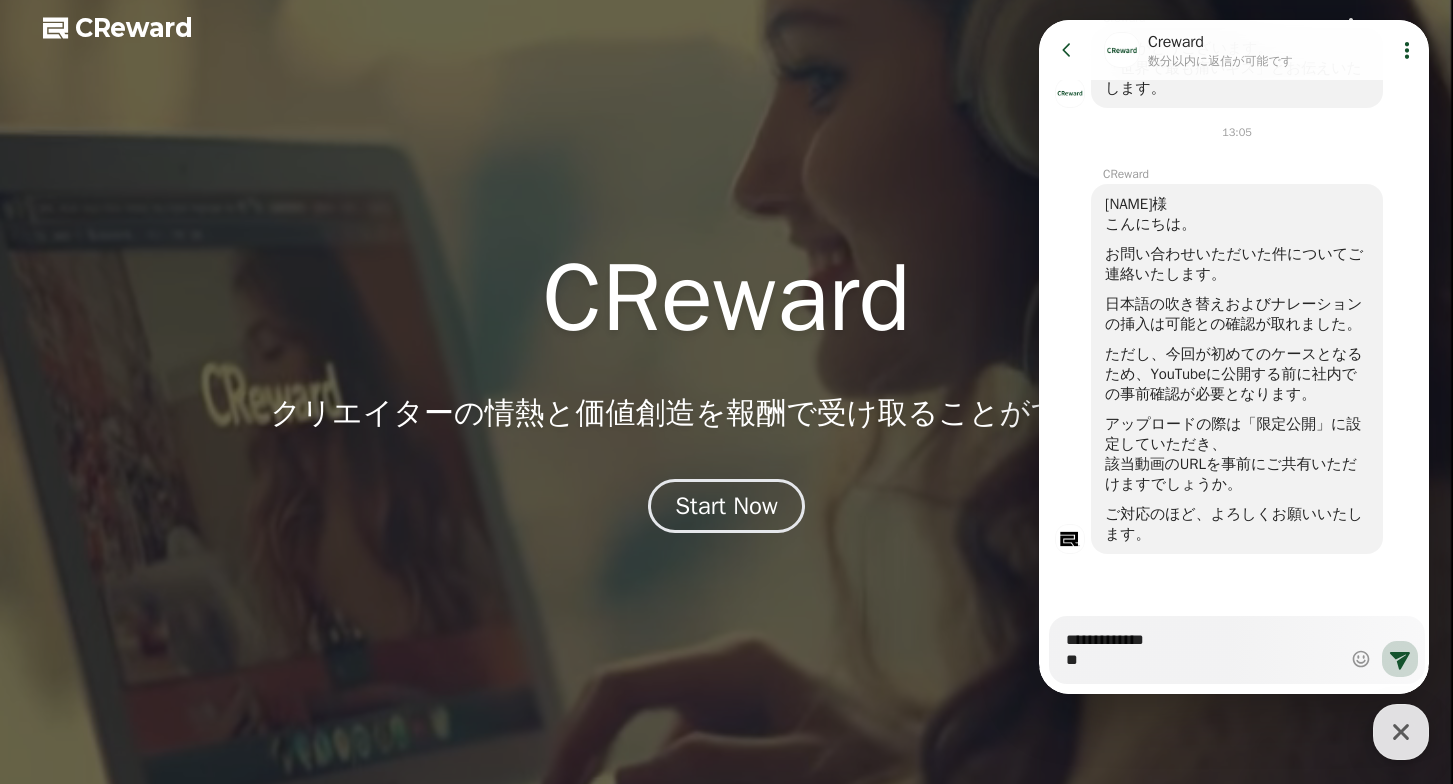 type on "**********" 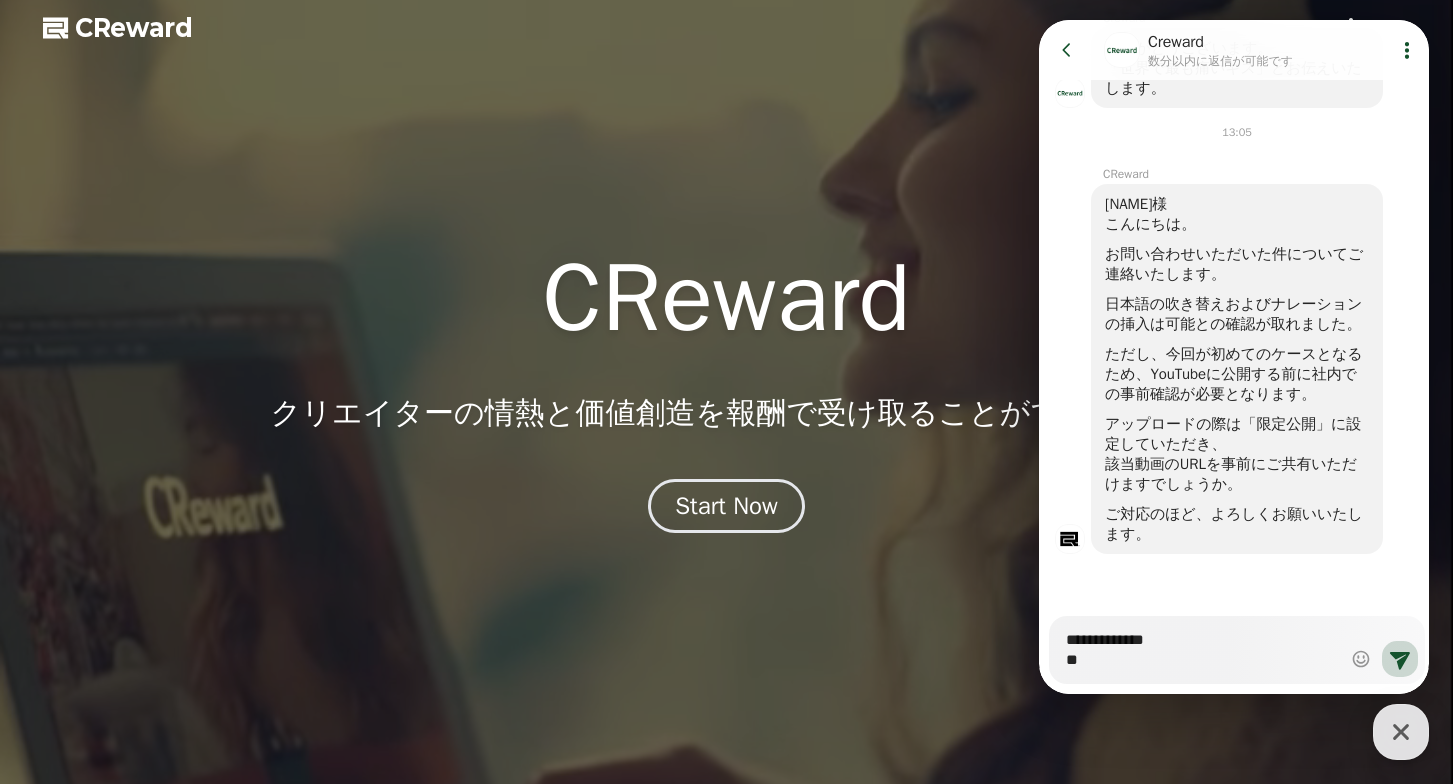 type on "*" 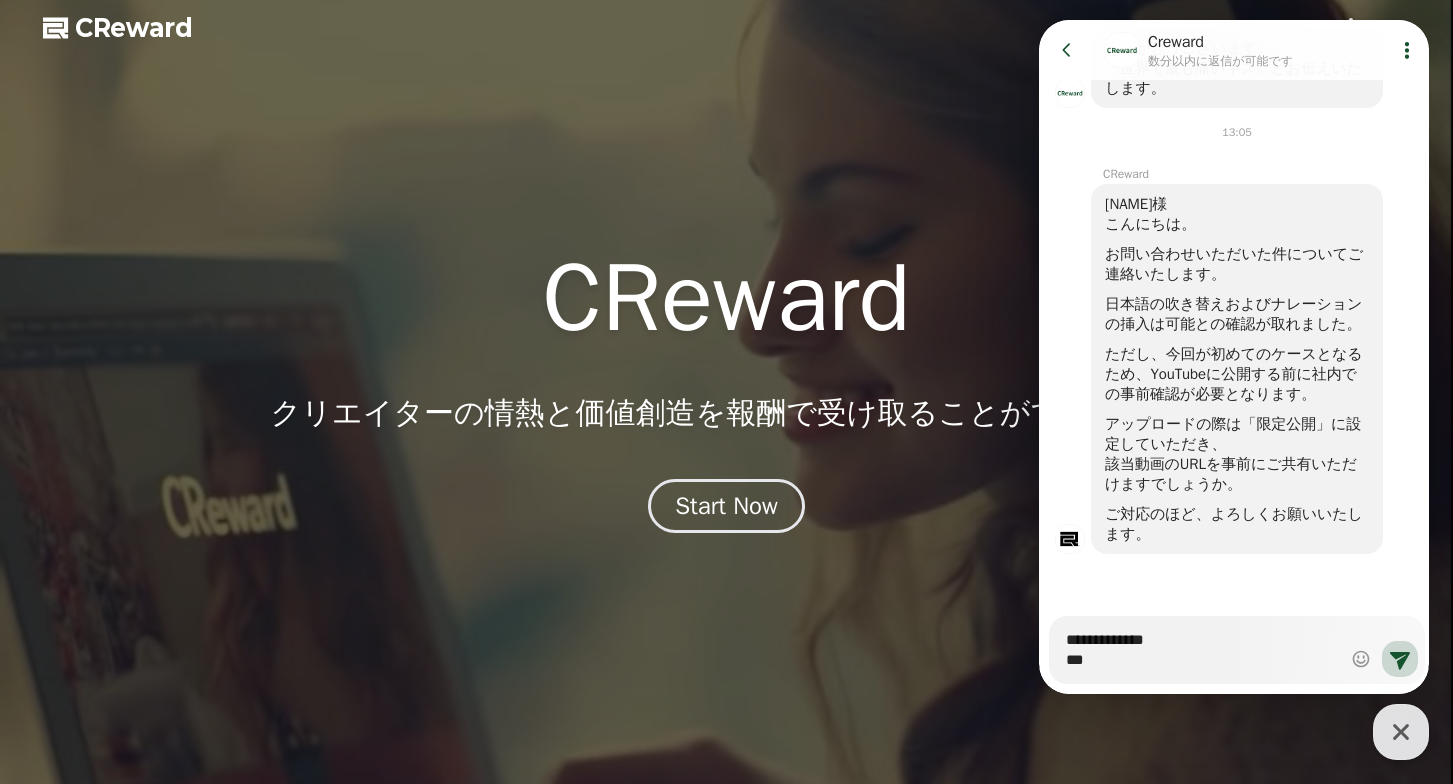 type on "**********" 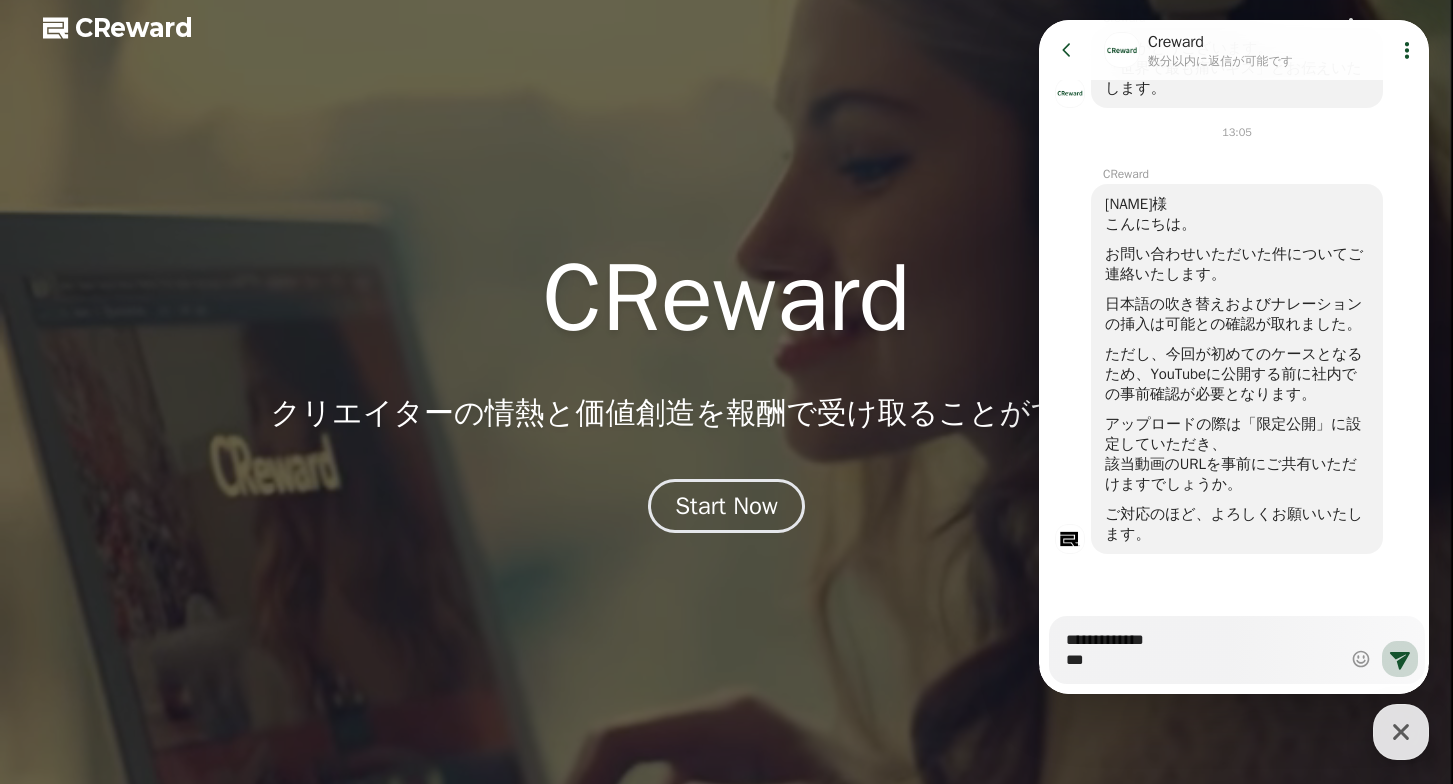 type on "*" 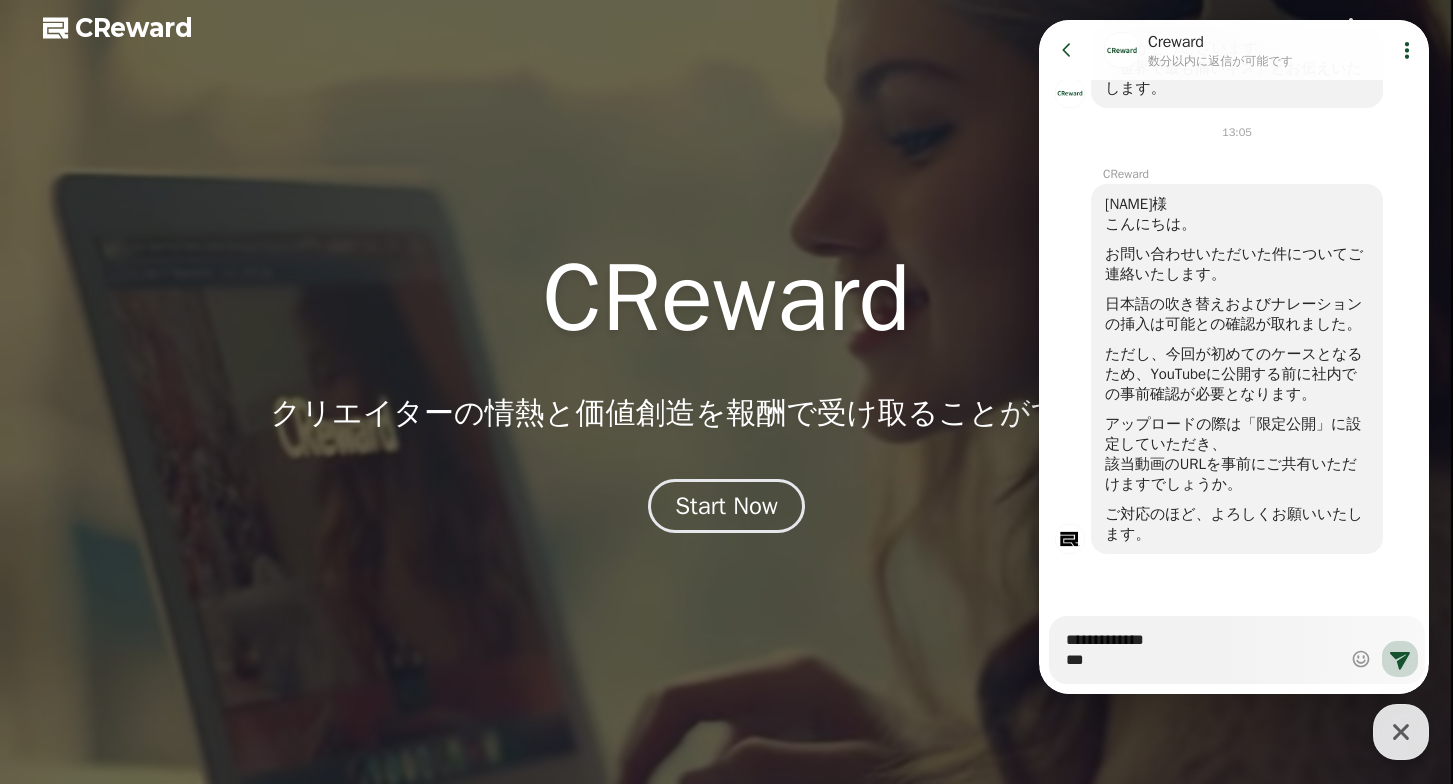 type on "**********" 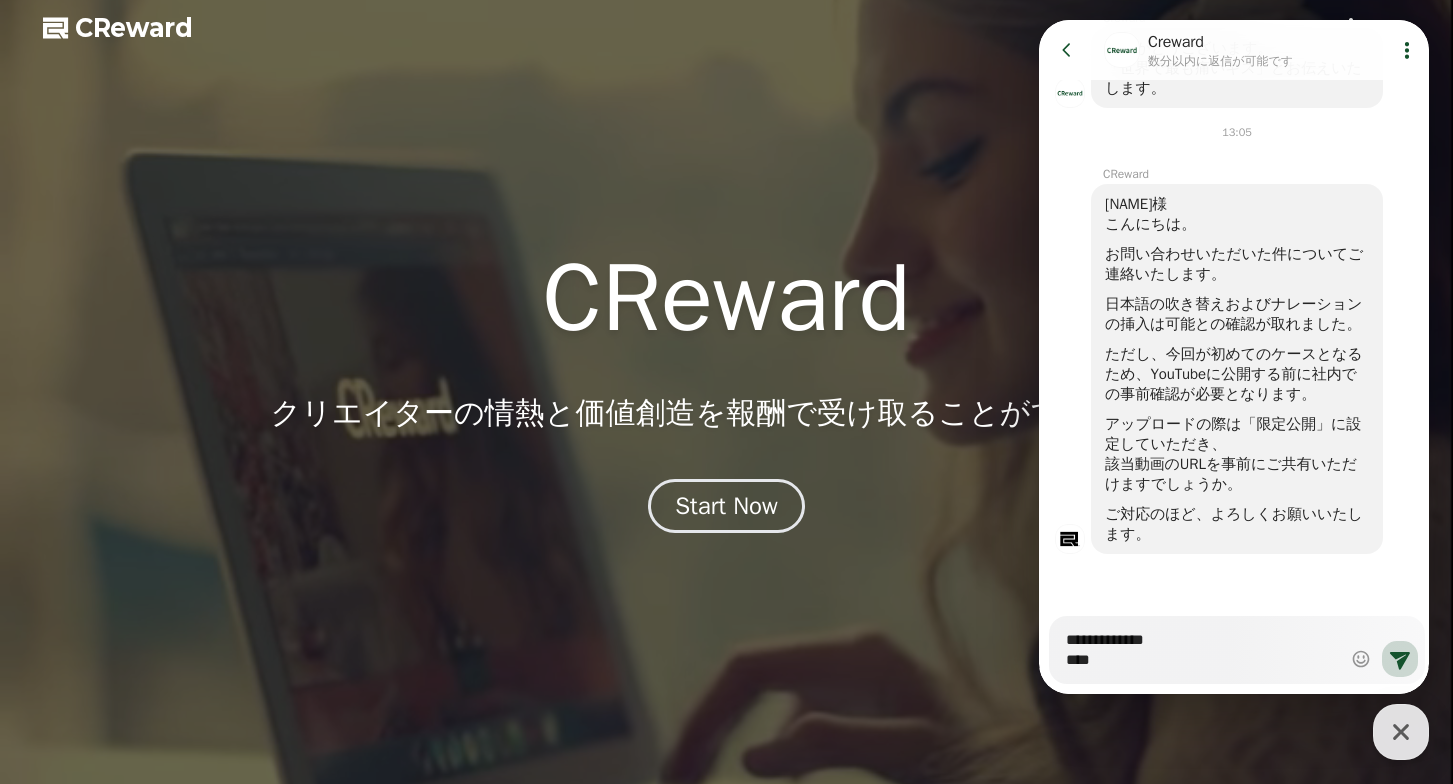 type on "*" 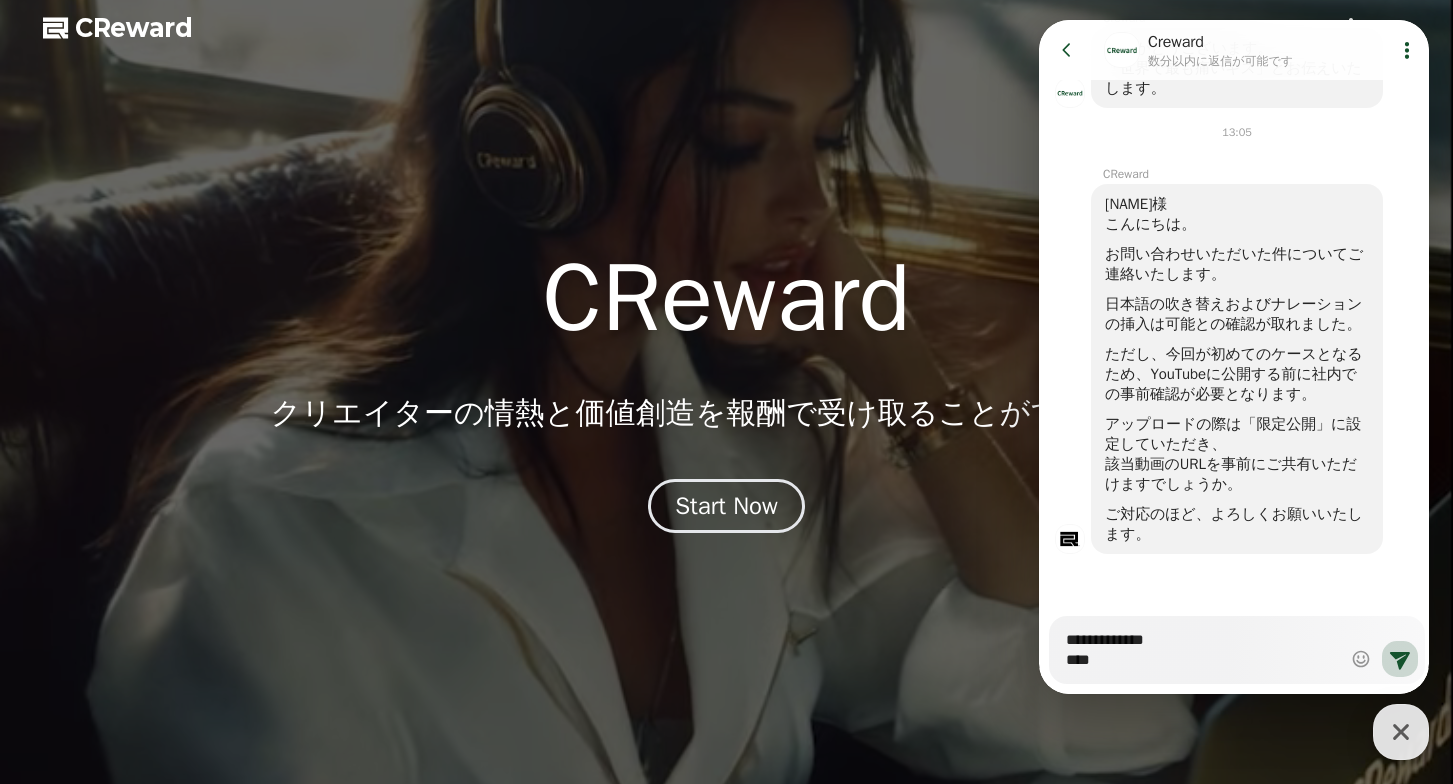type on "**********" 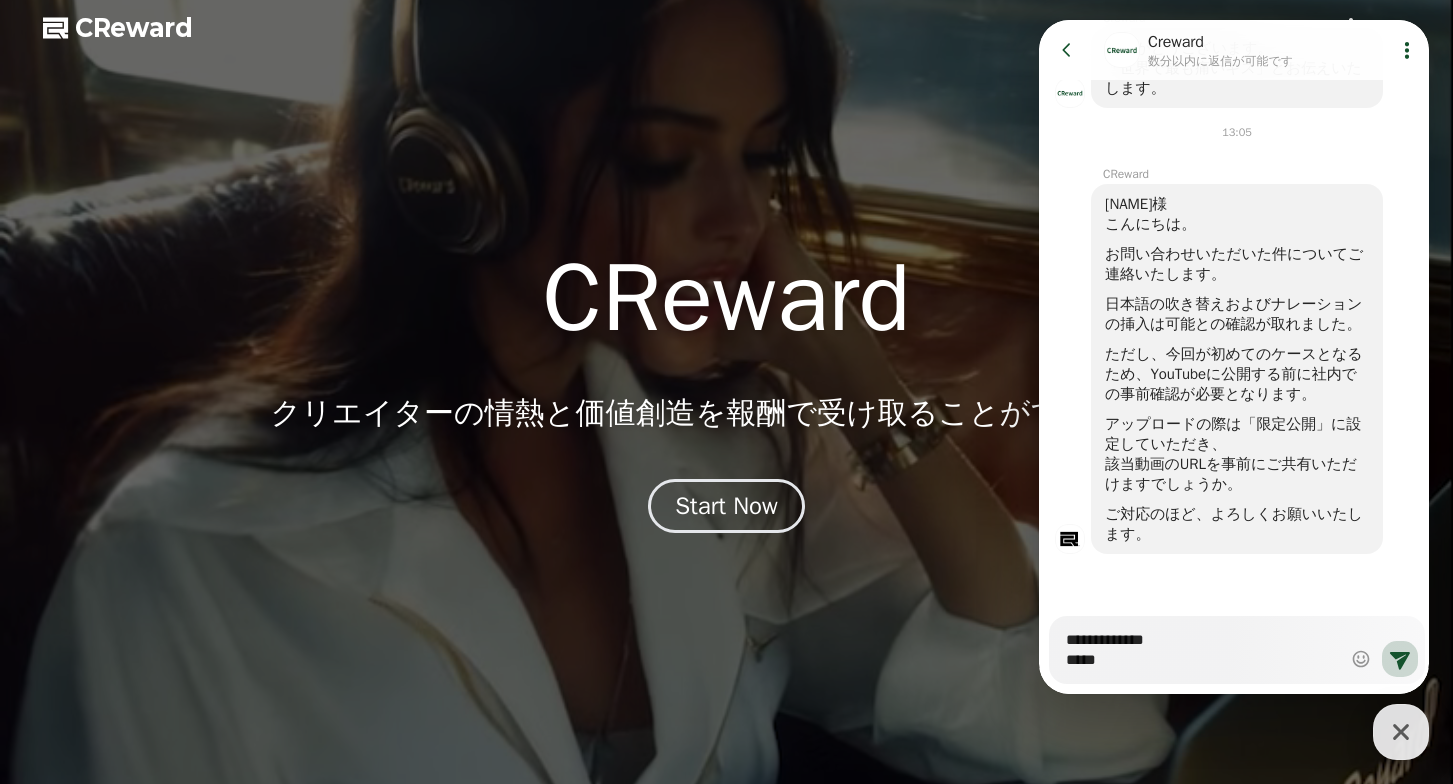 type on "*" 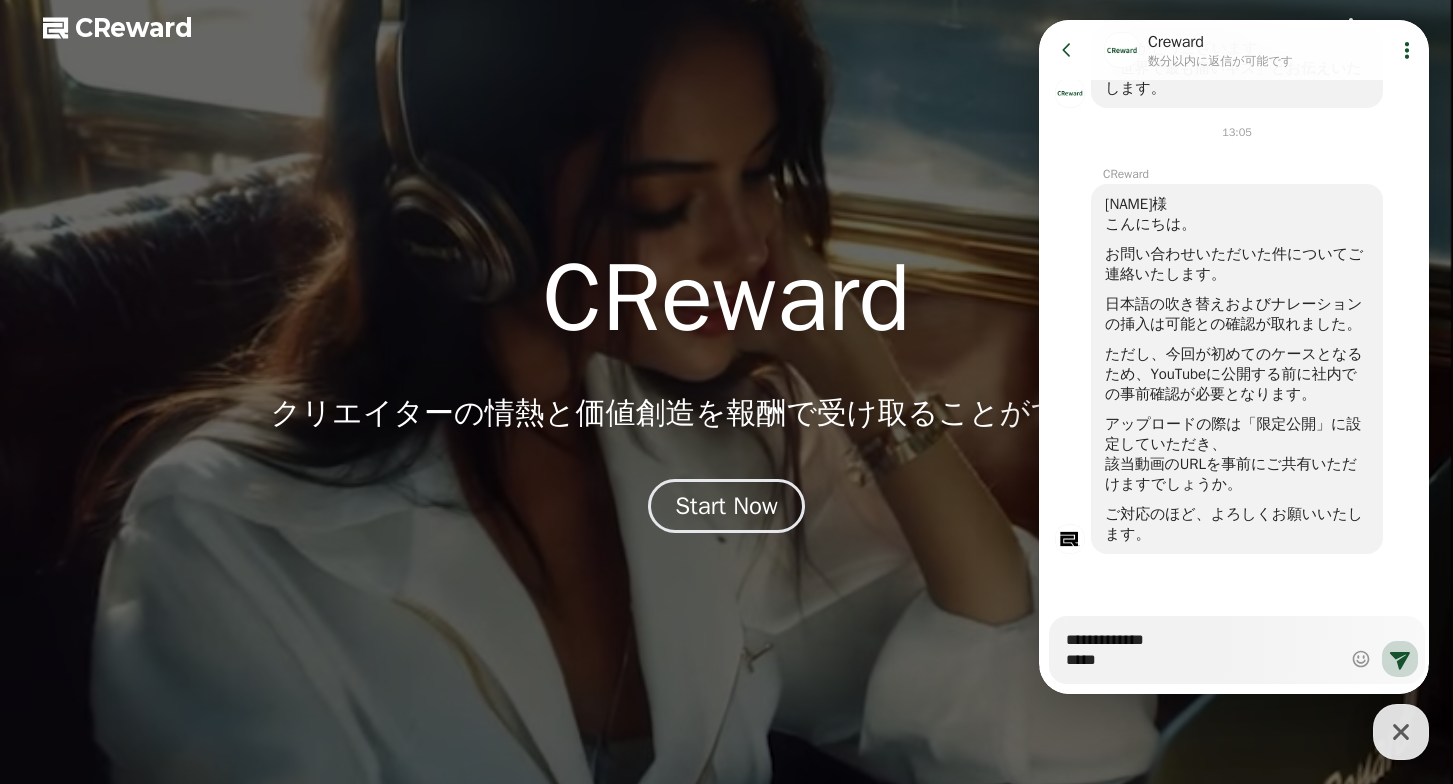 type on "**********" 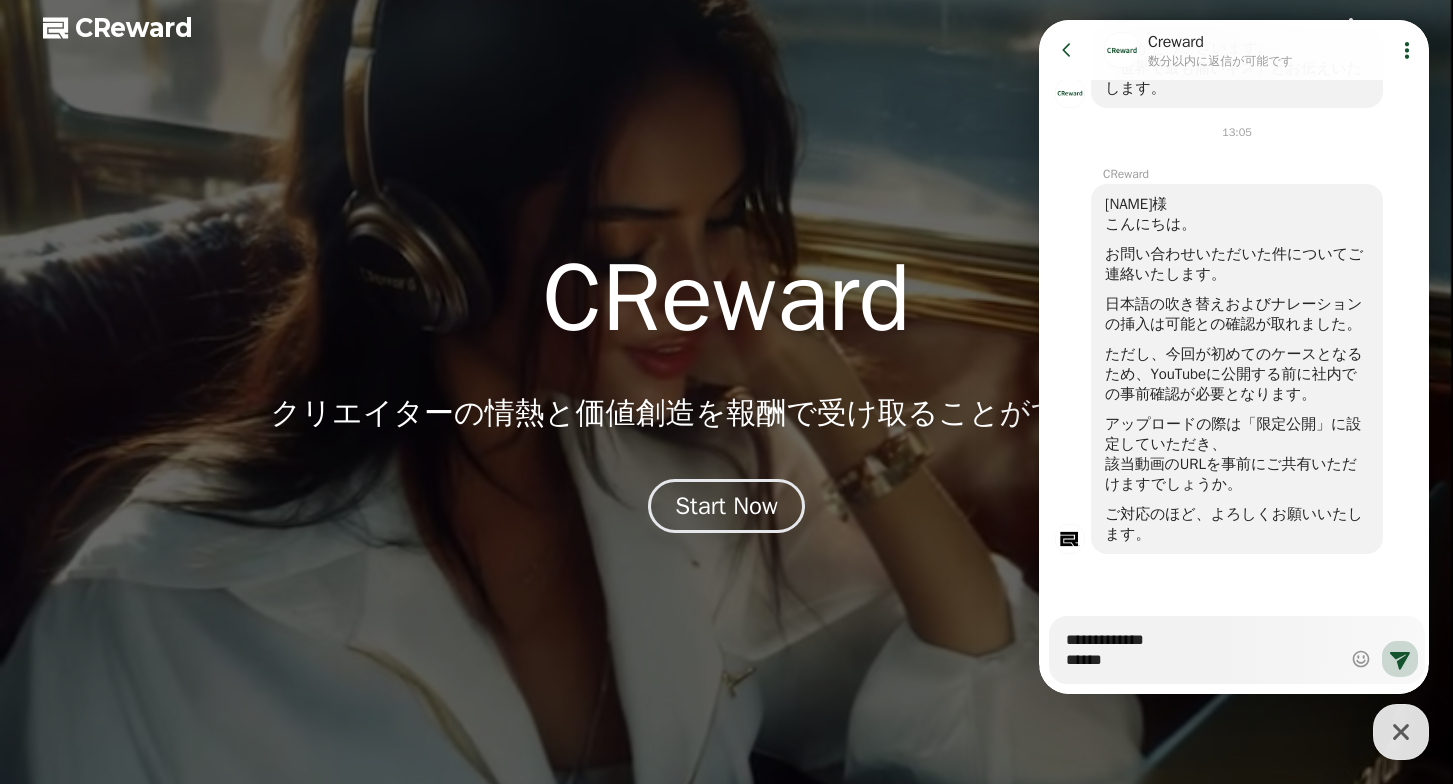type on "*" 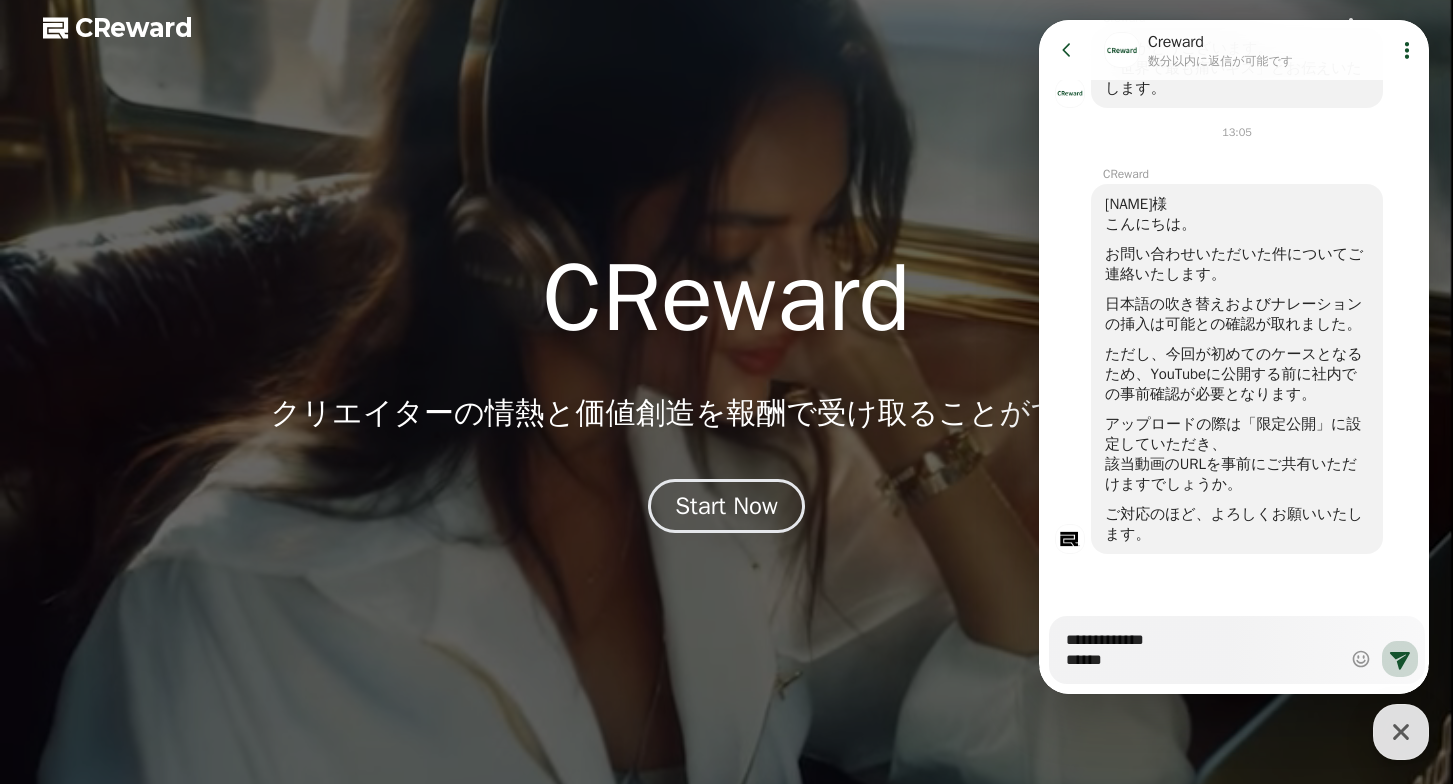 type on "**********" 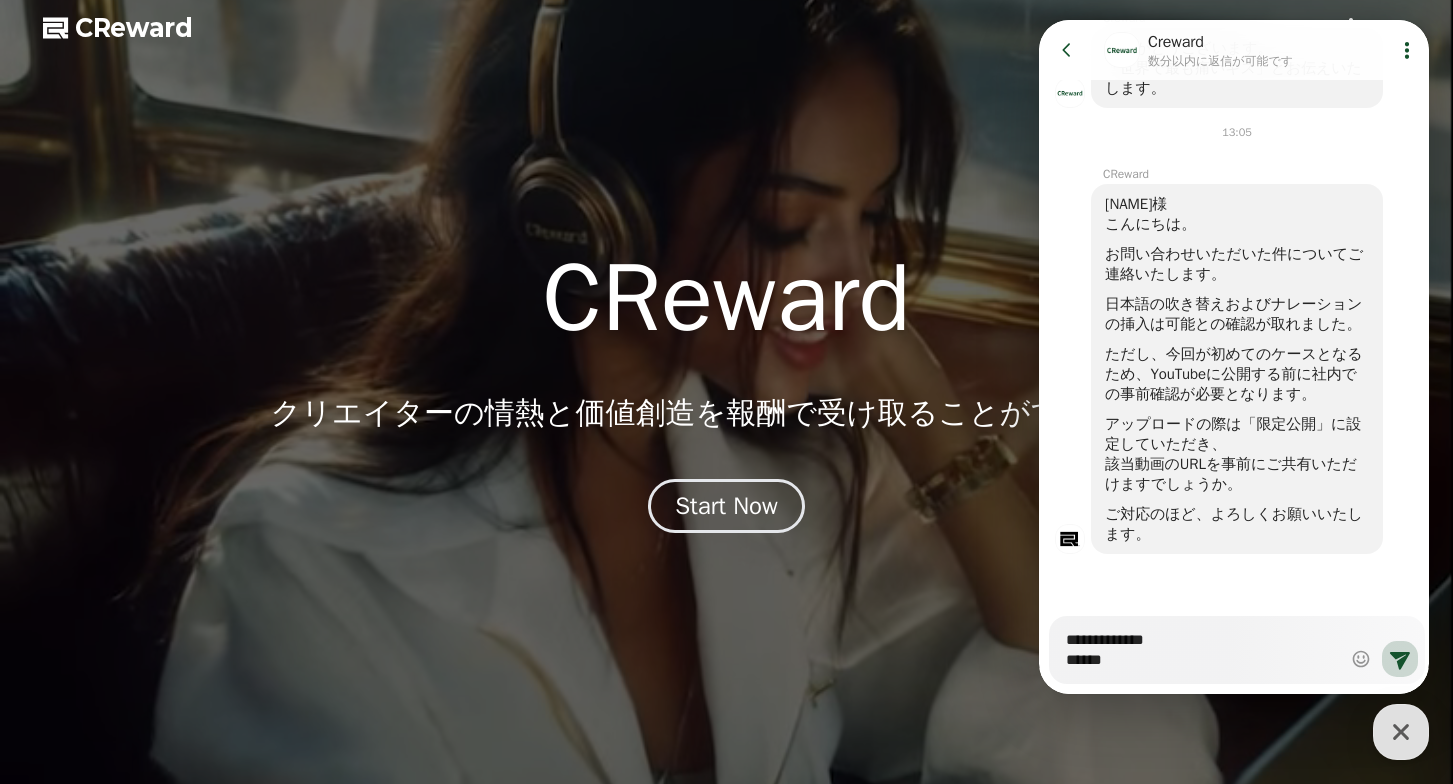type on "*" 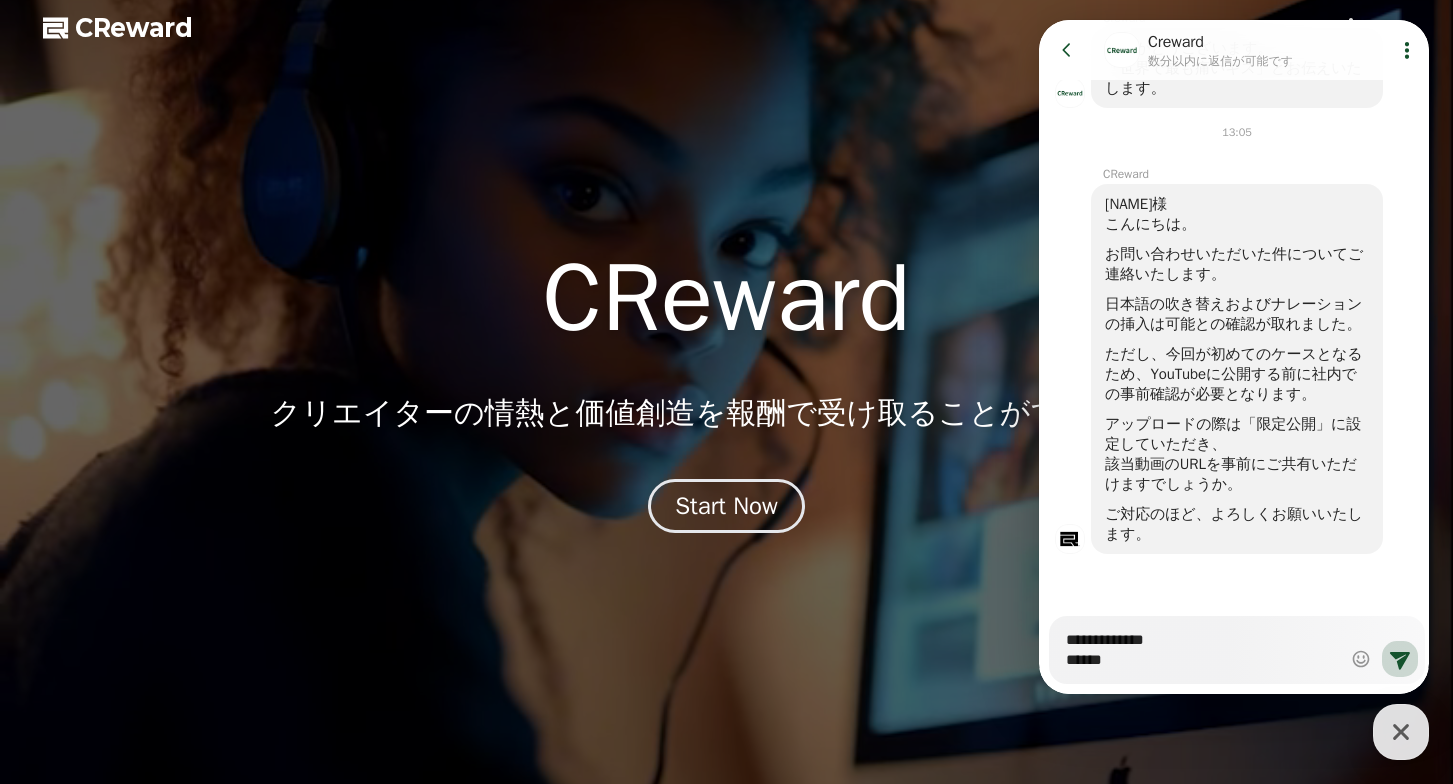 type on "**********" 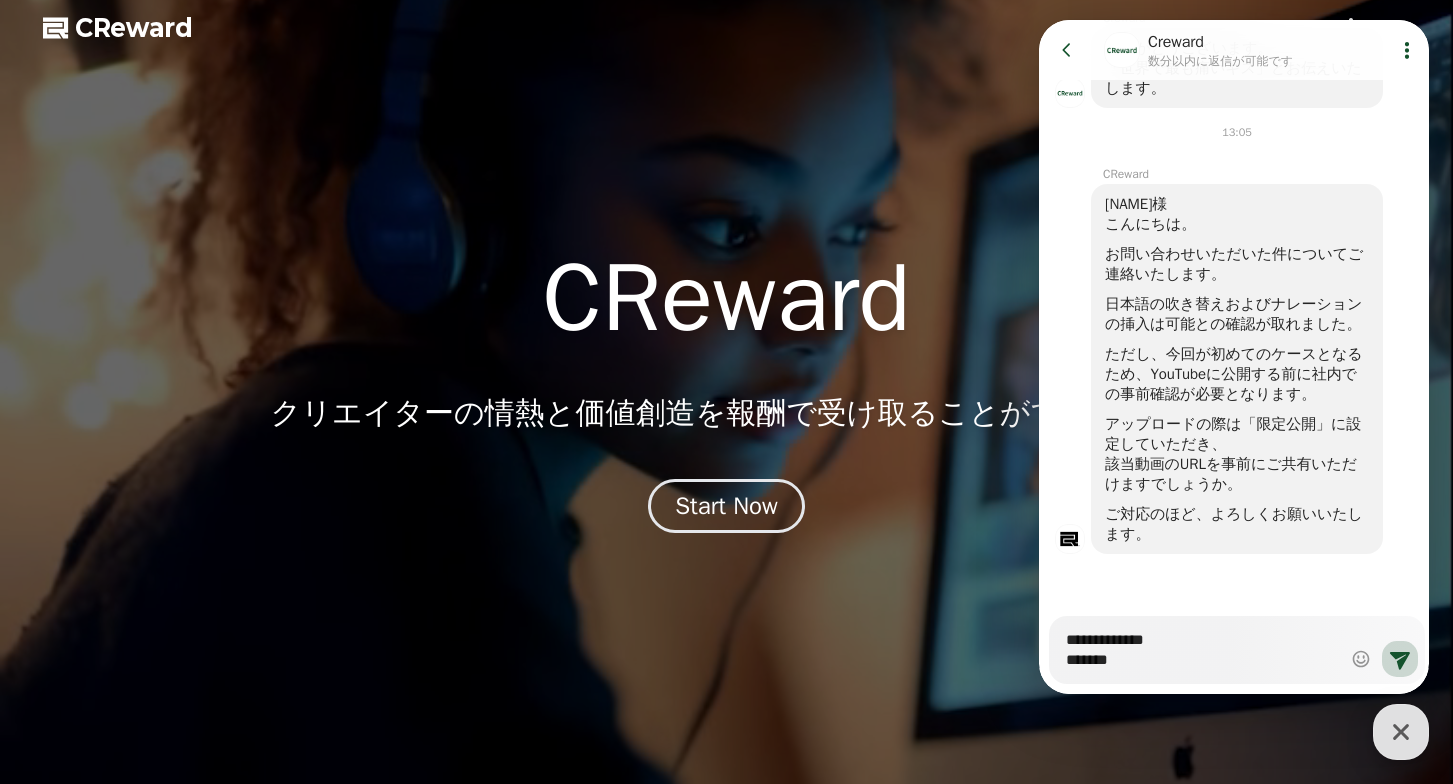 type on "*" 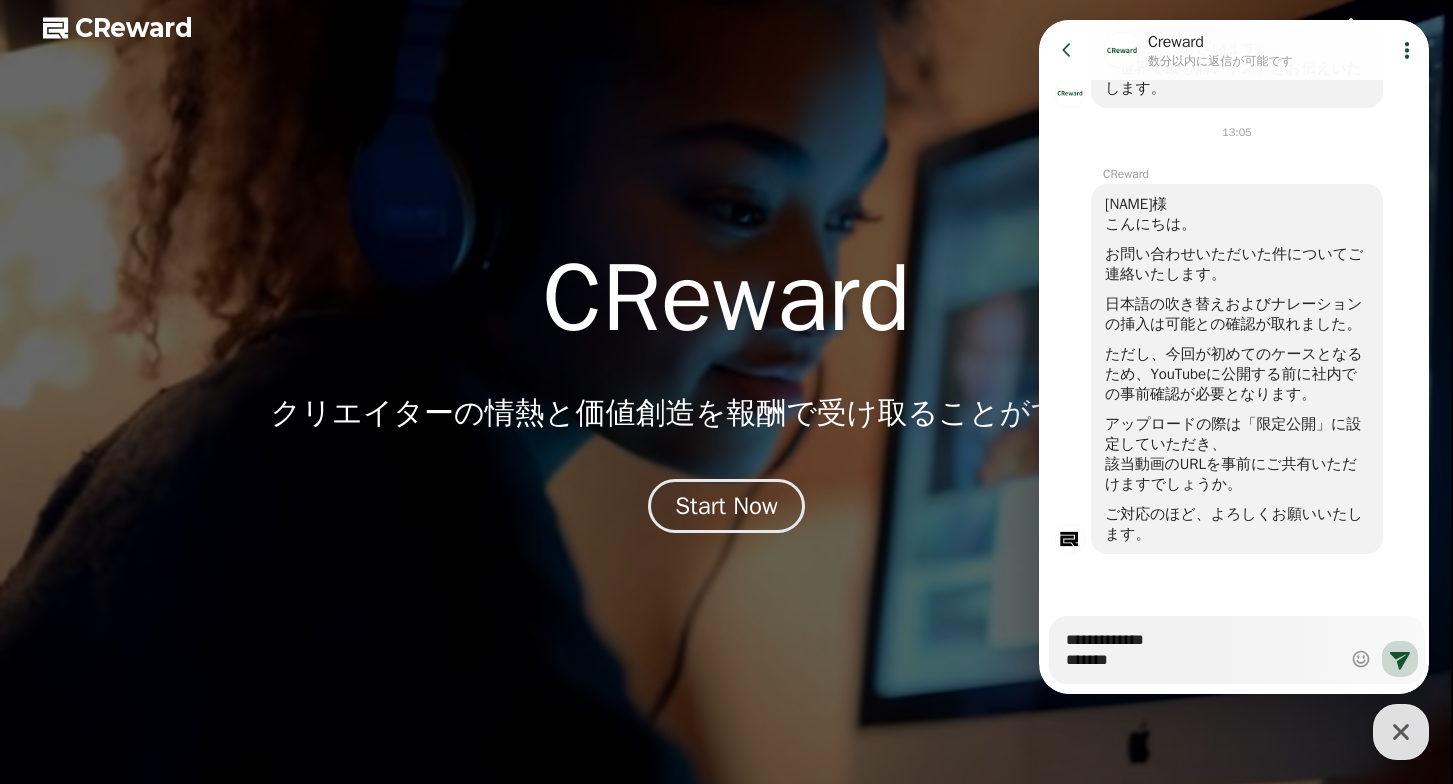 type on "**********" 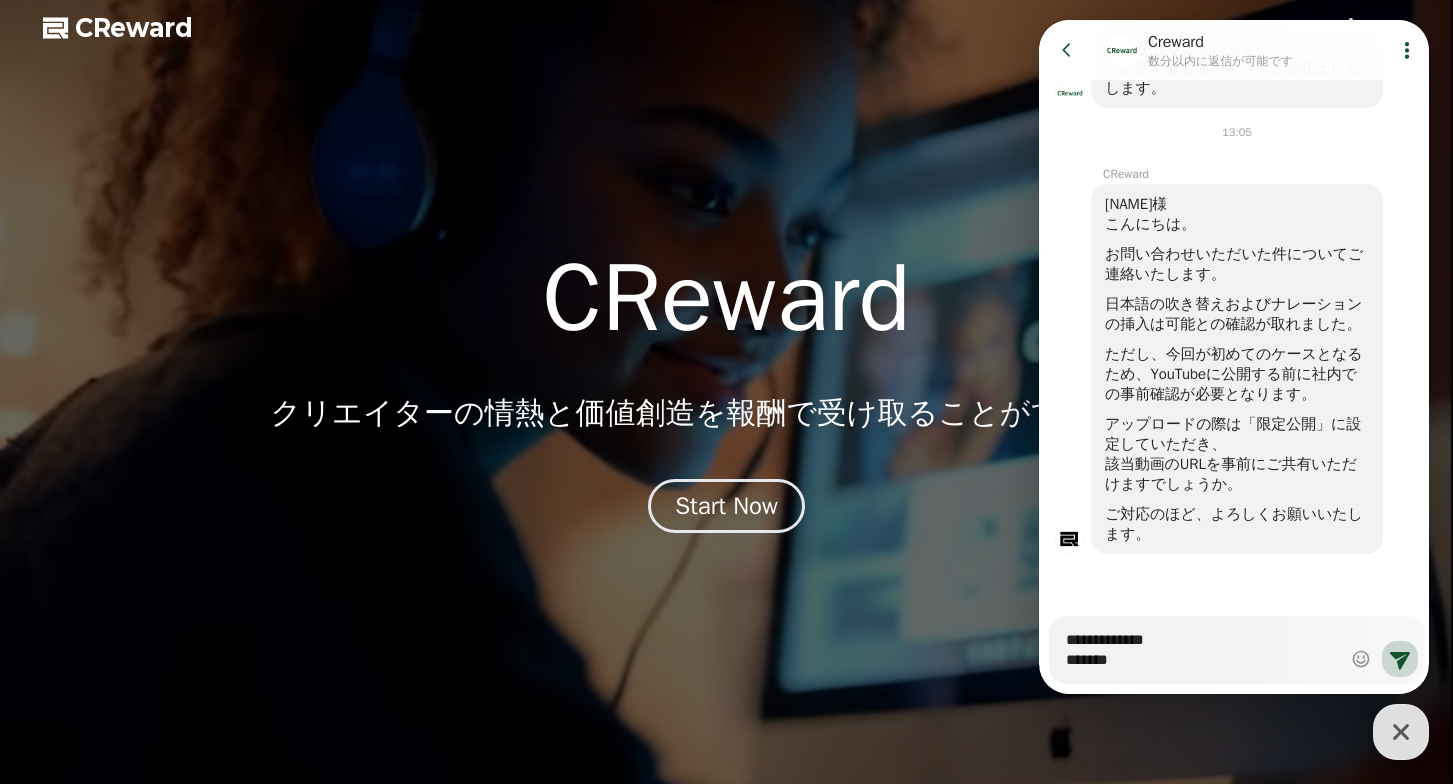 type on "*" 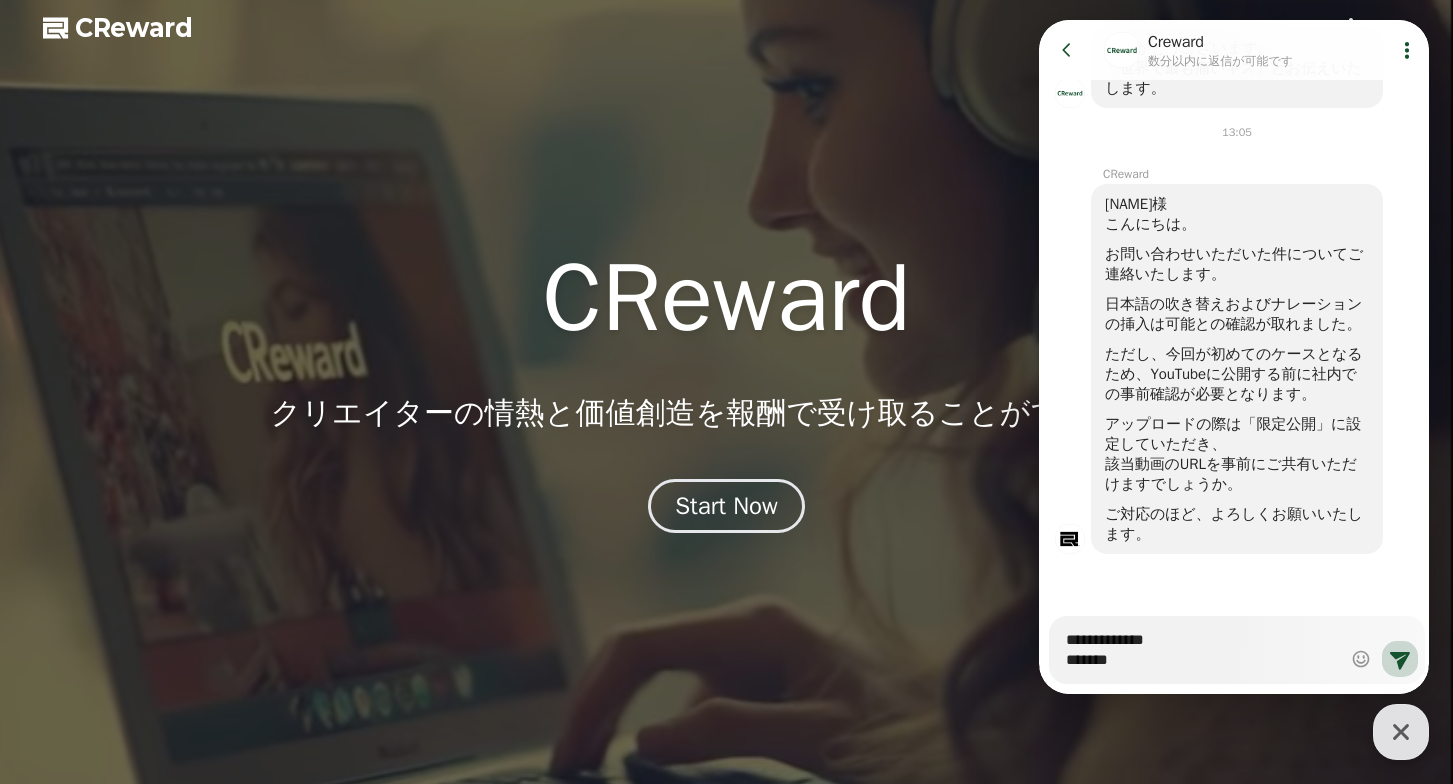 type on "**********" 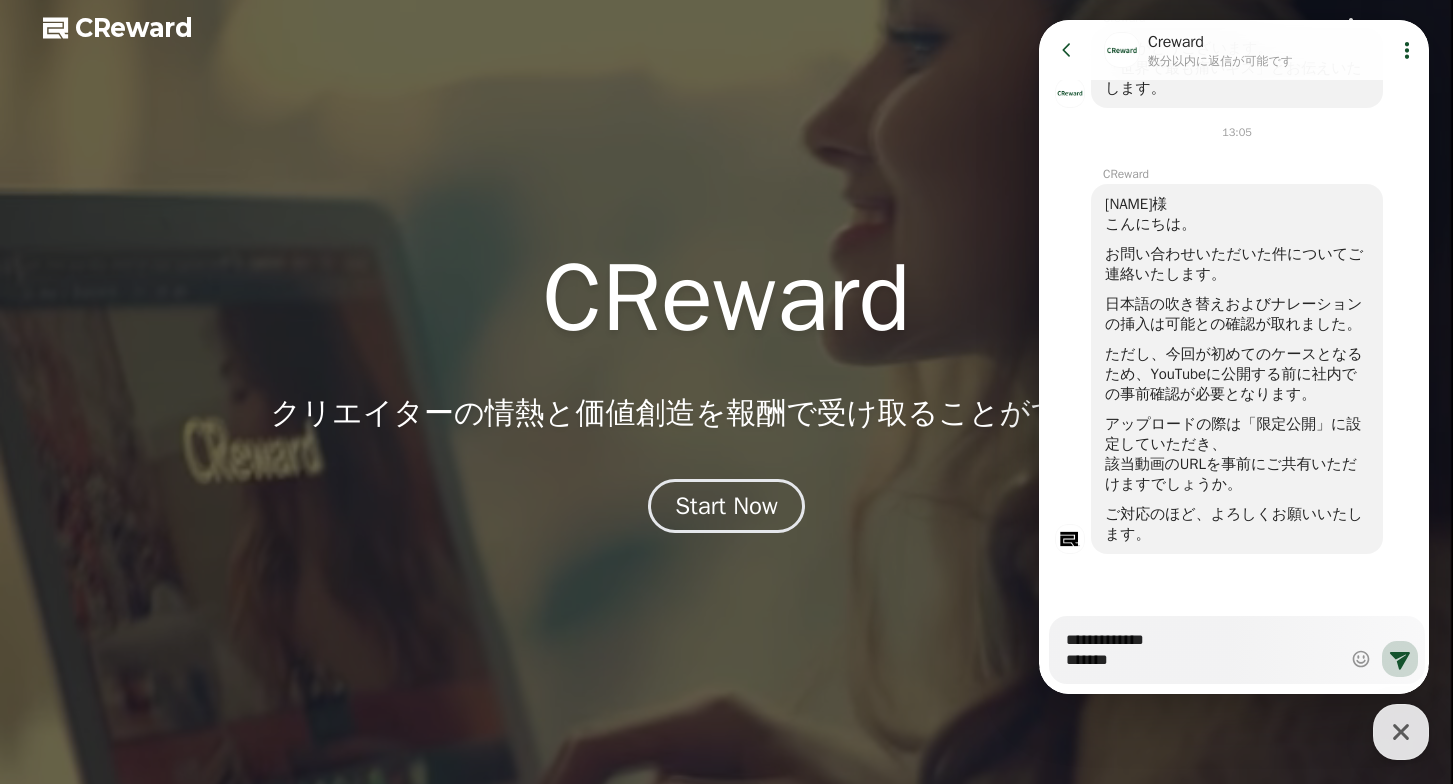 type on "*" 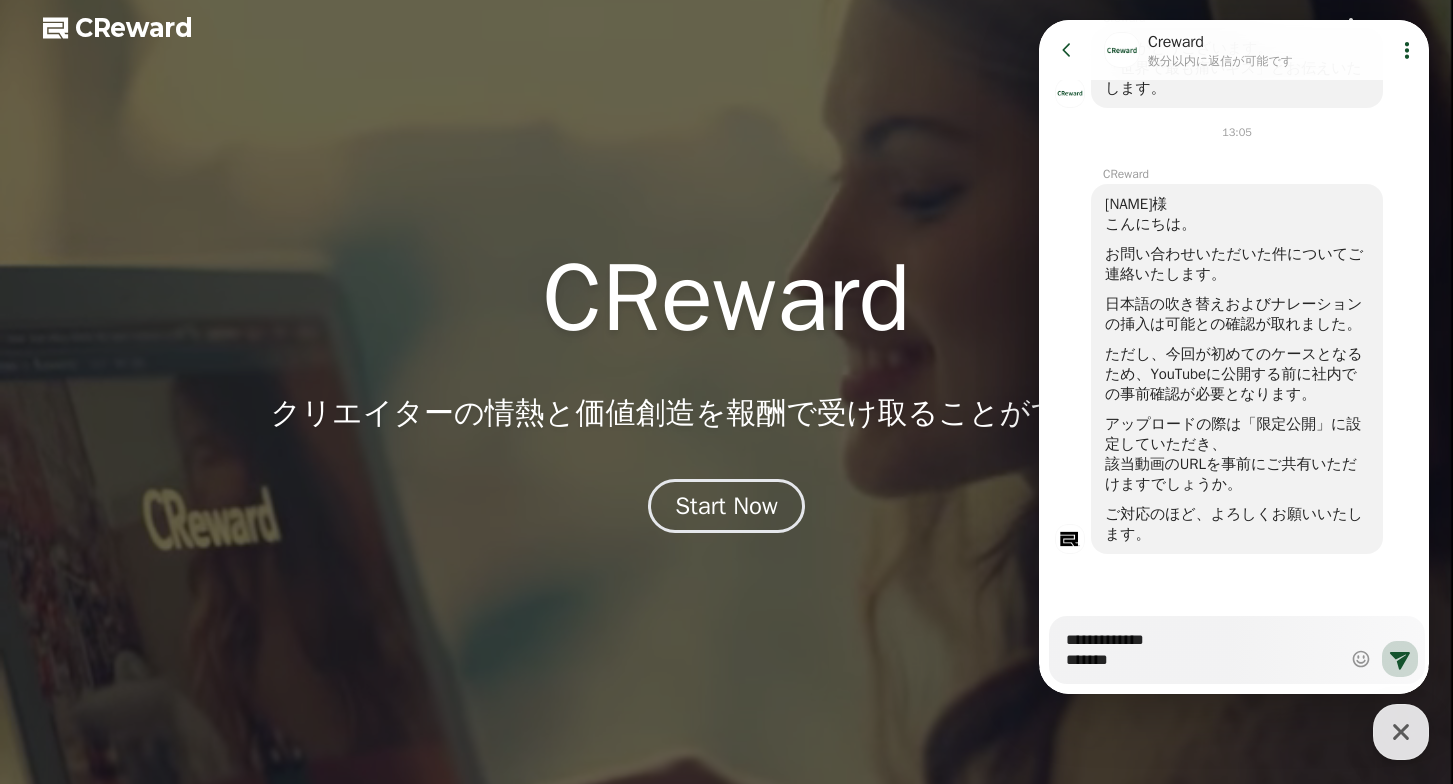 type on "**********" 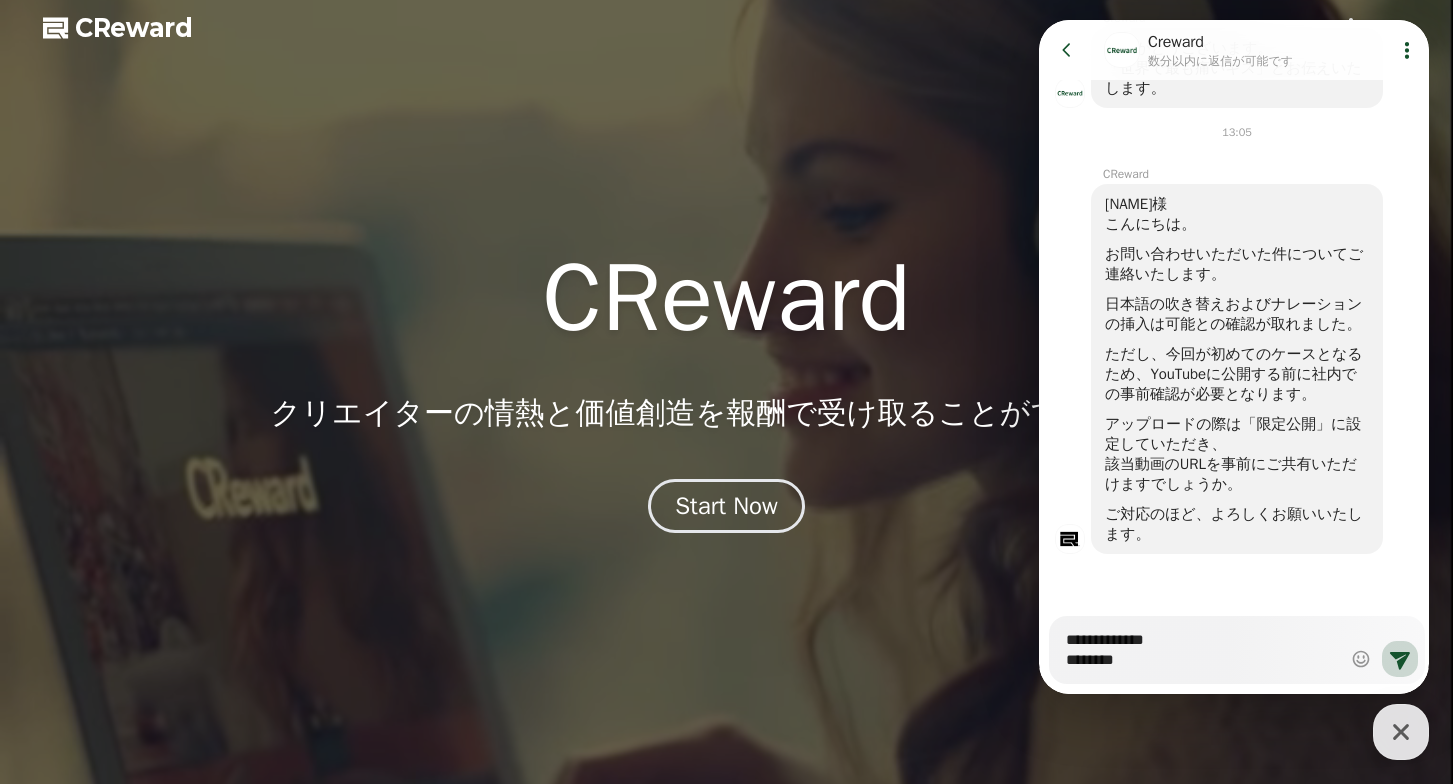 type on "*" 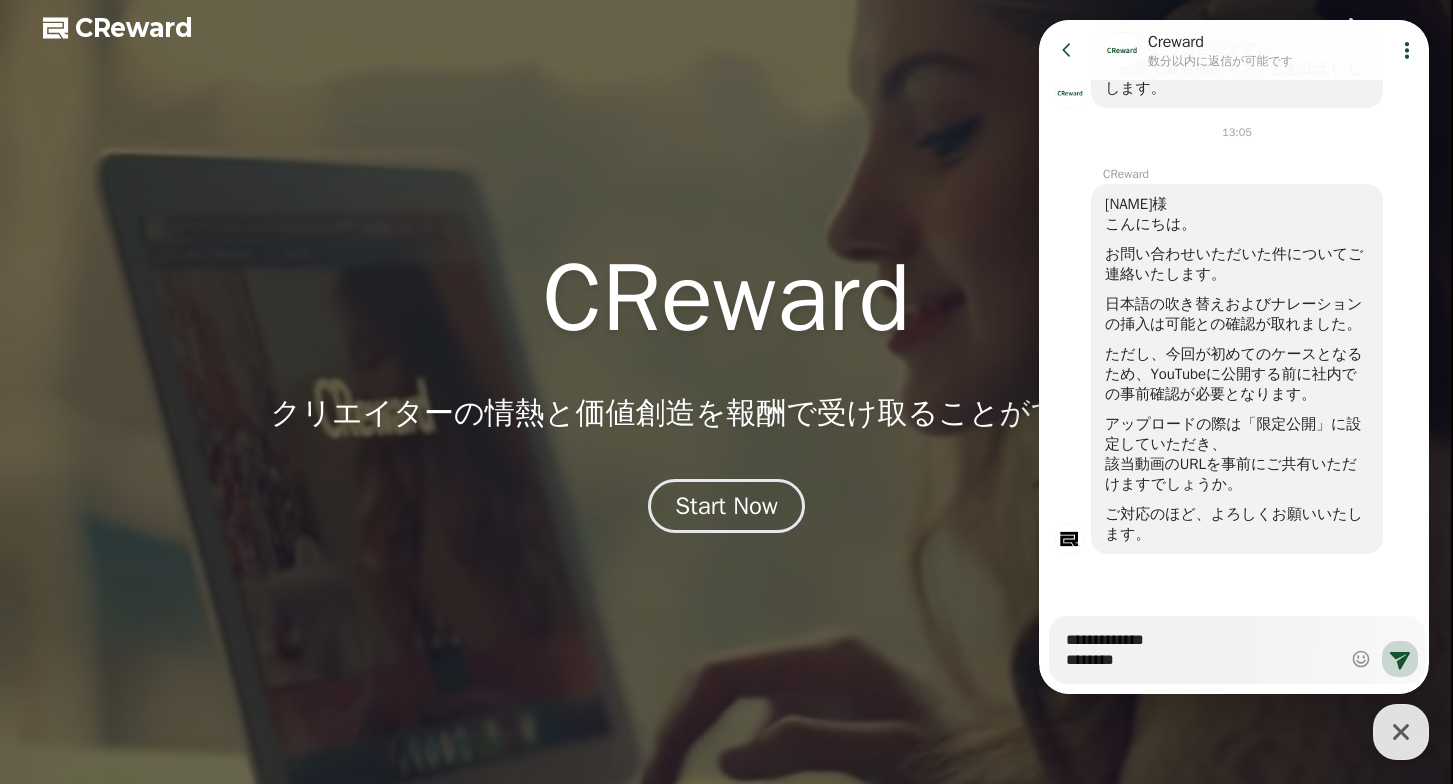 type on "**********" 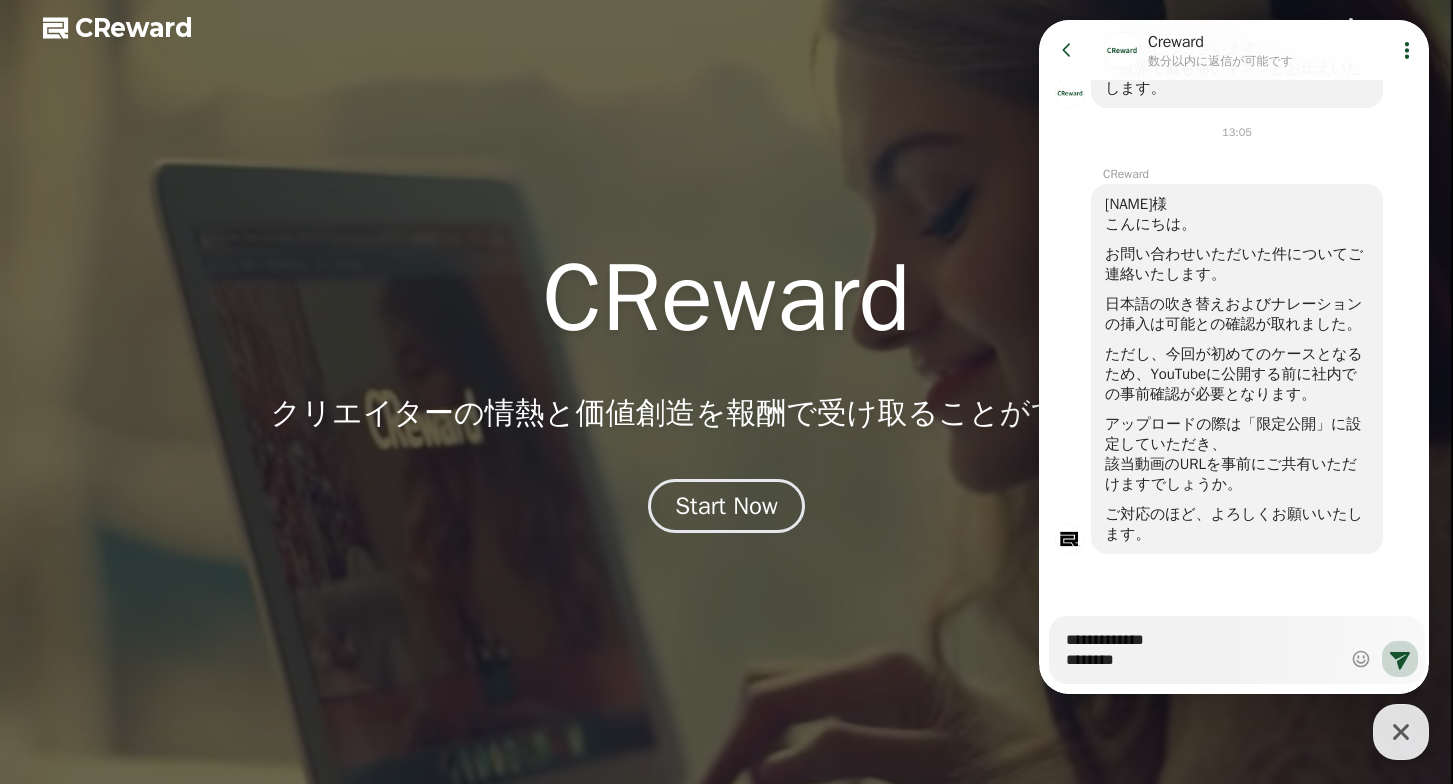 type on "*" 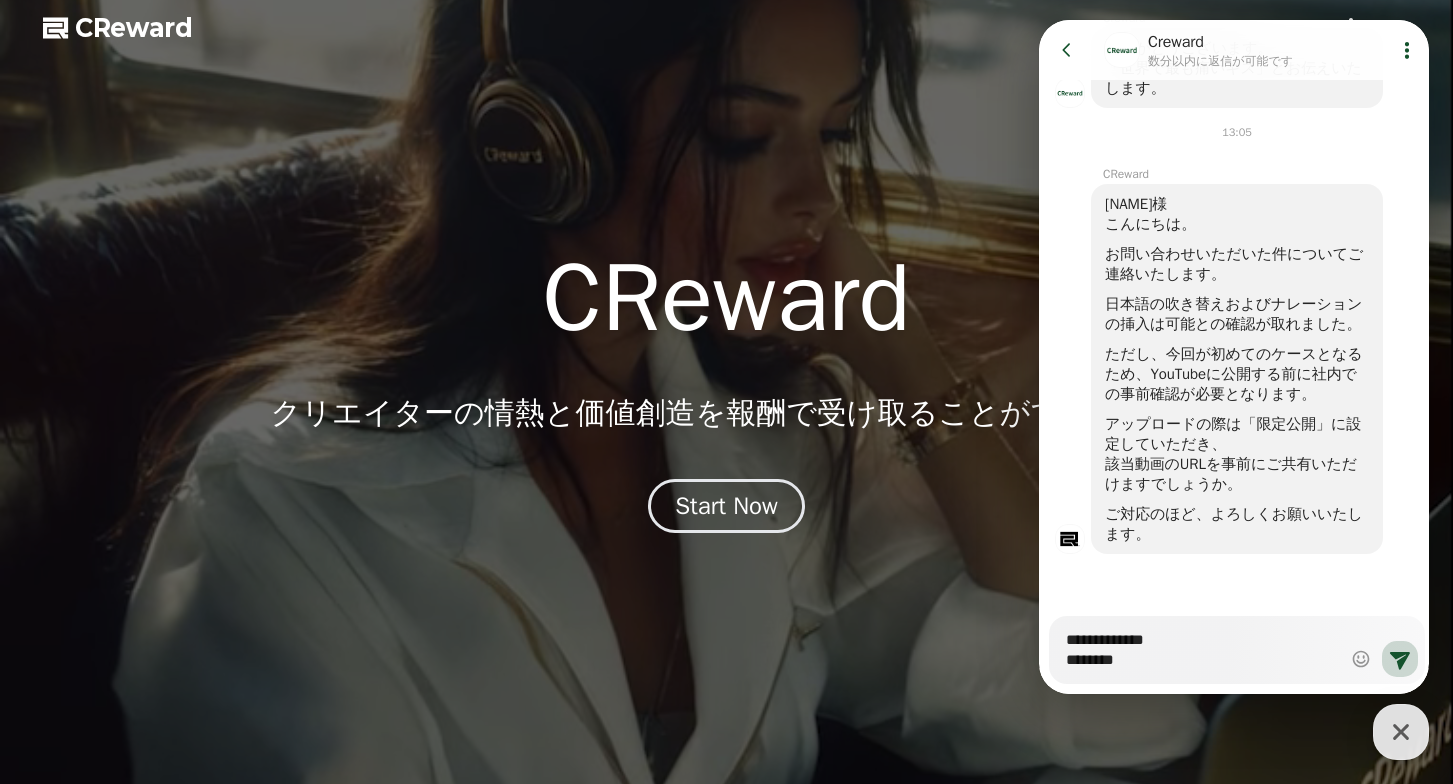 type on "**********" 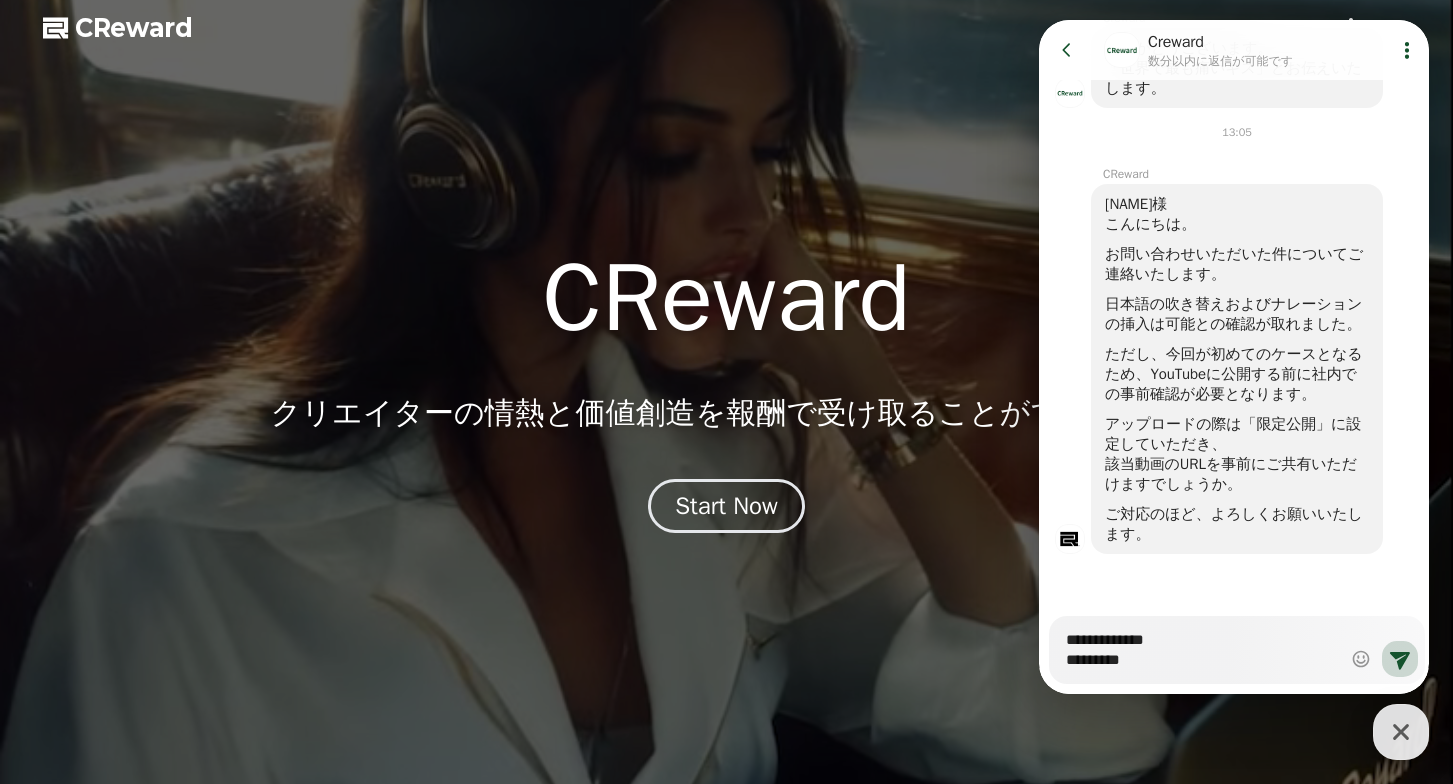type on "*" 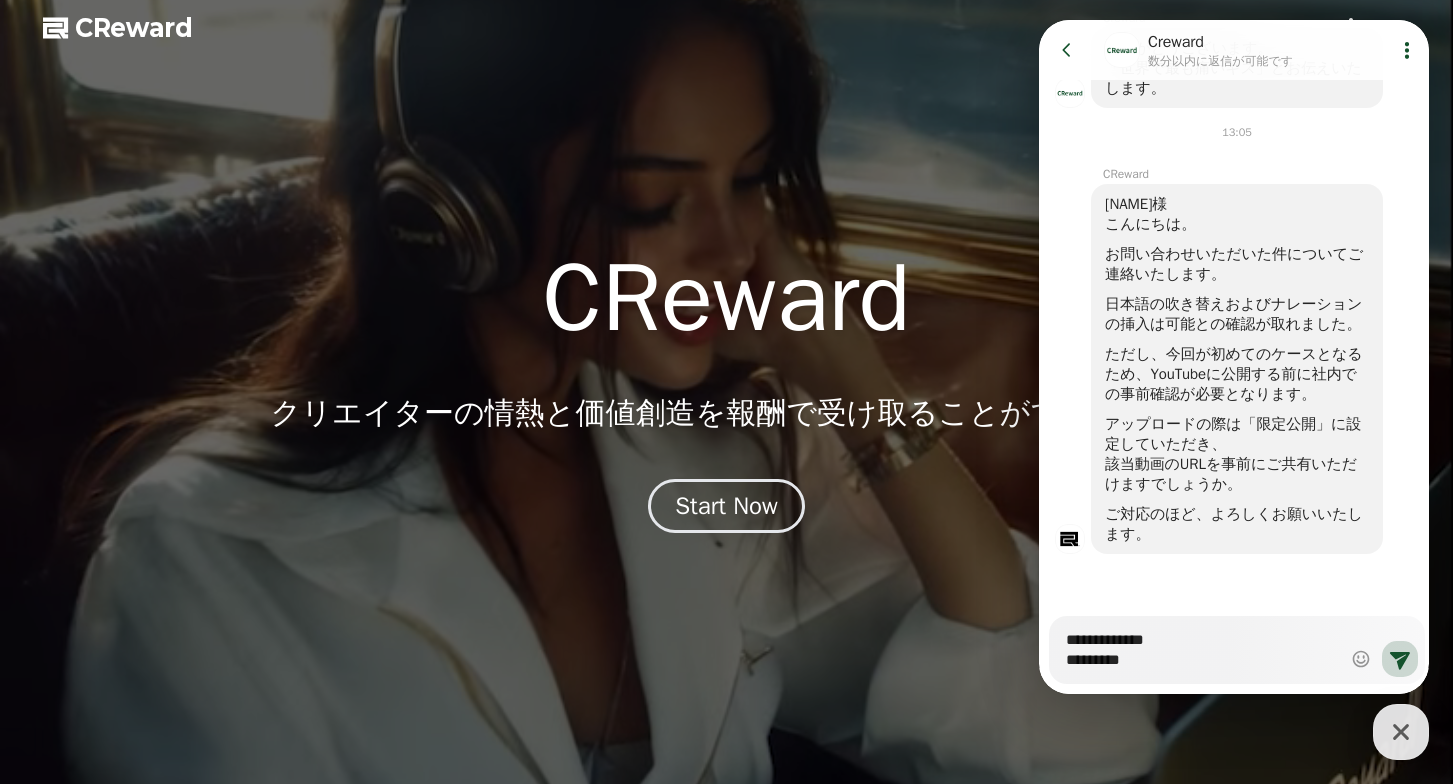 type on "**********" 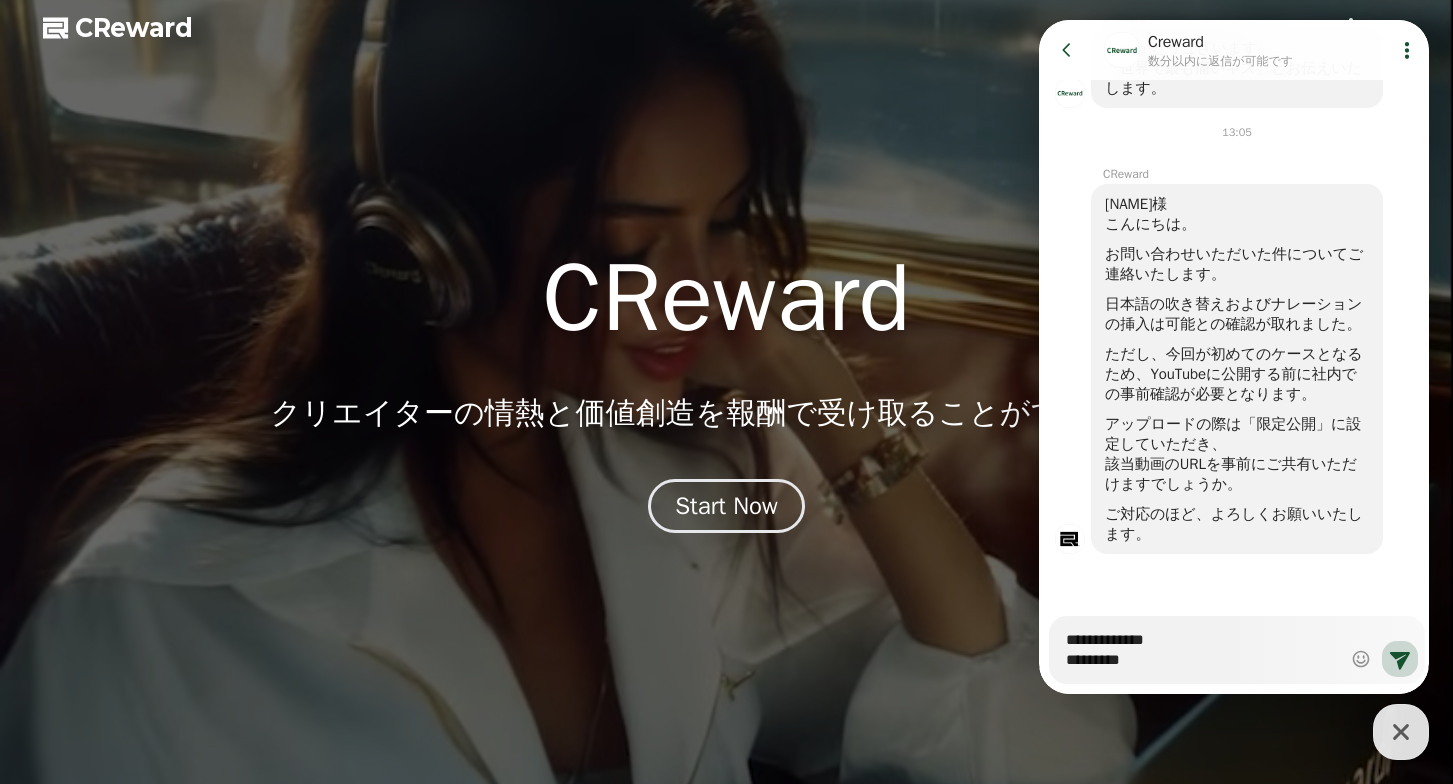 type on "*" 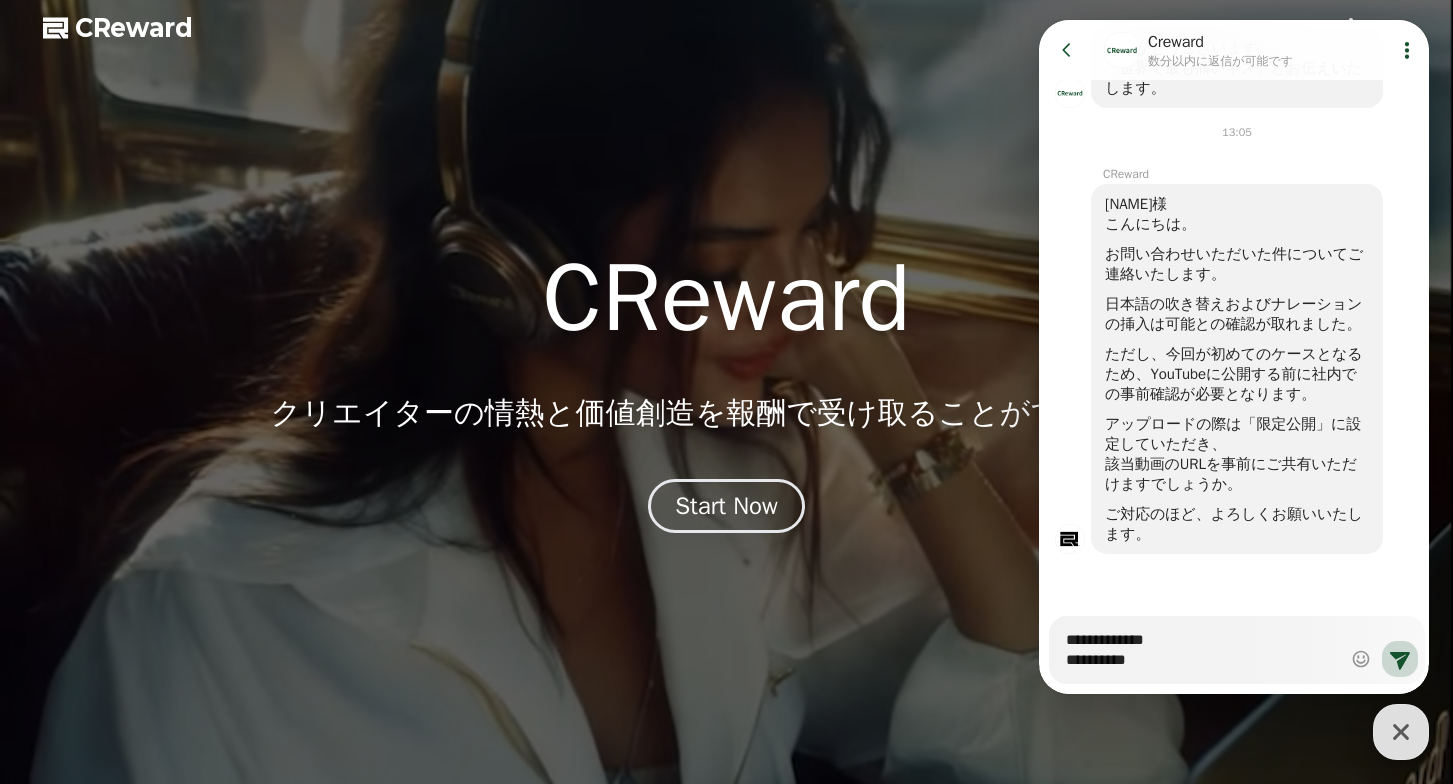 type on "**********" 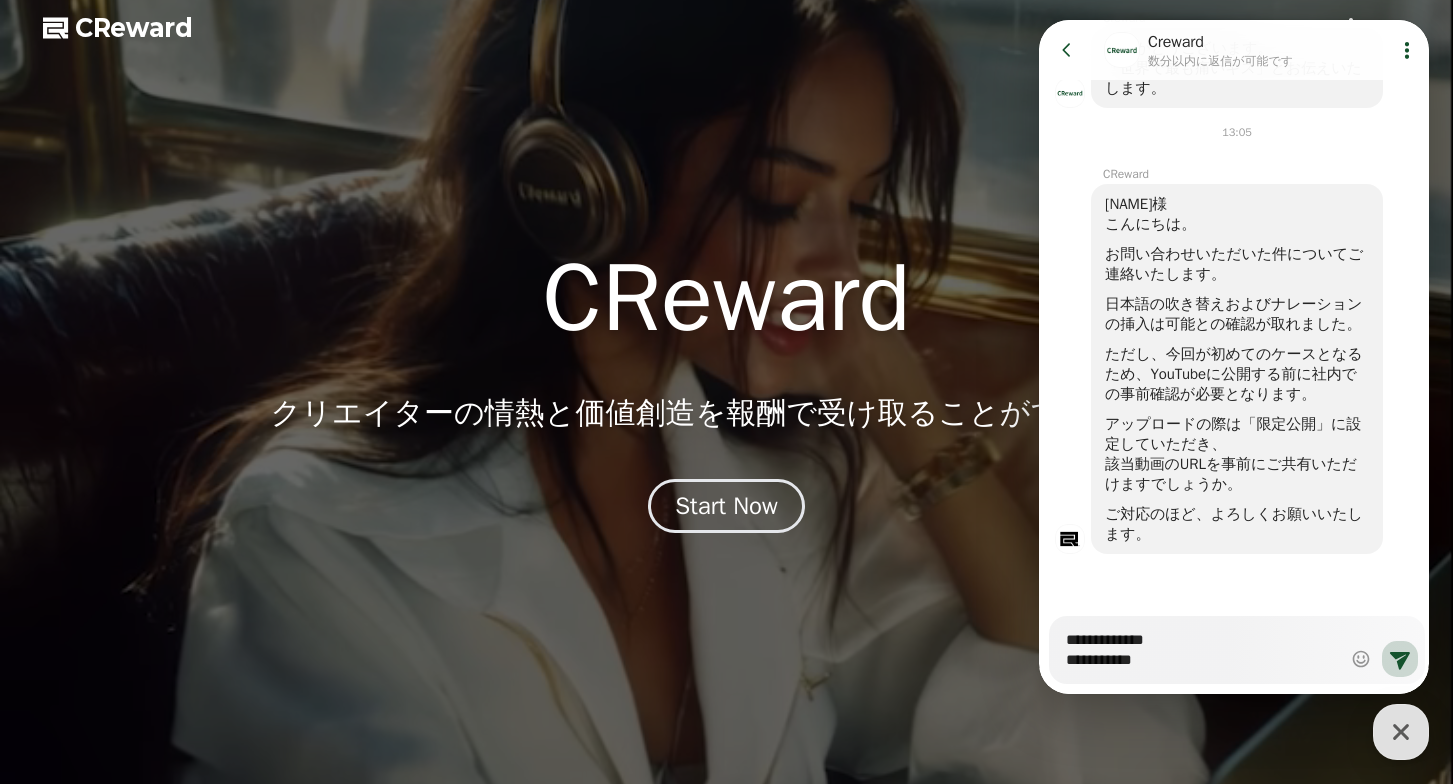 type on "*" 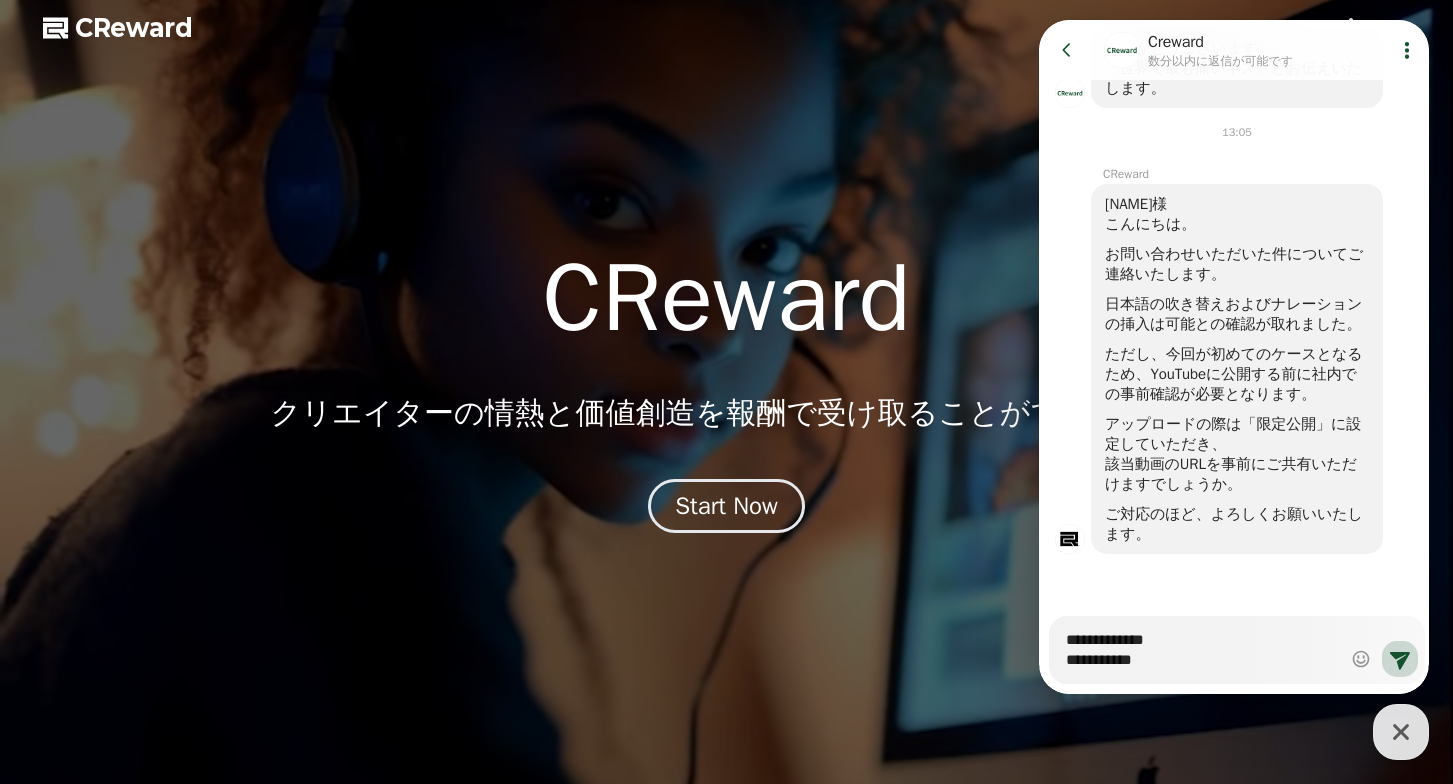 type on "**********" 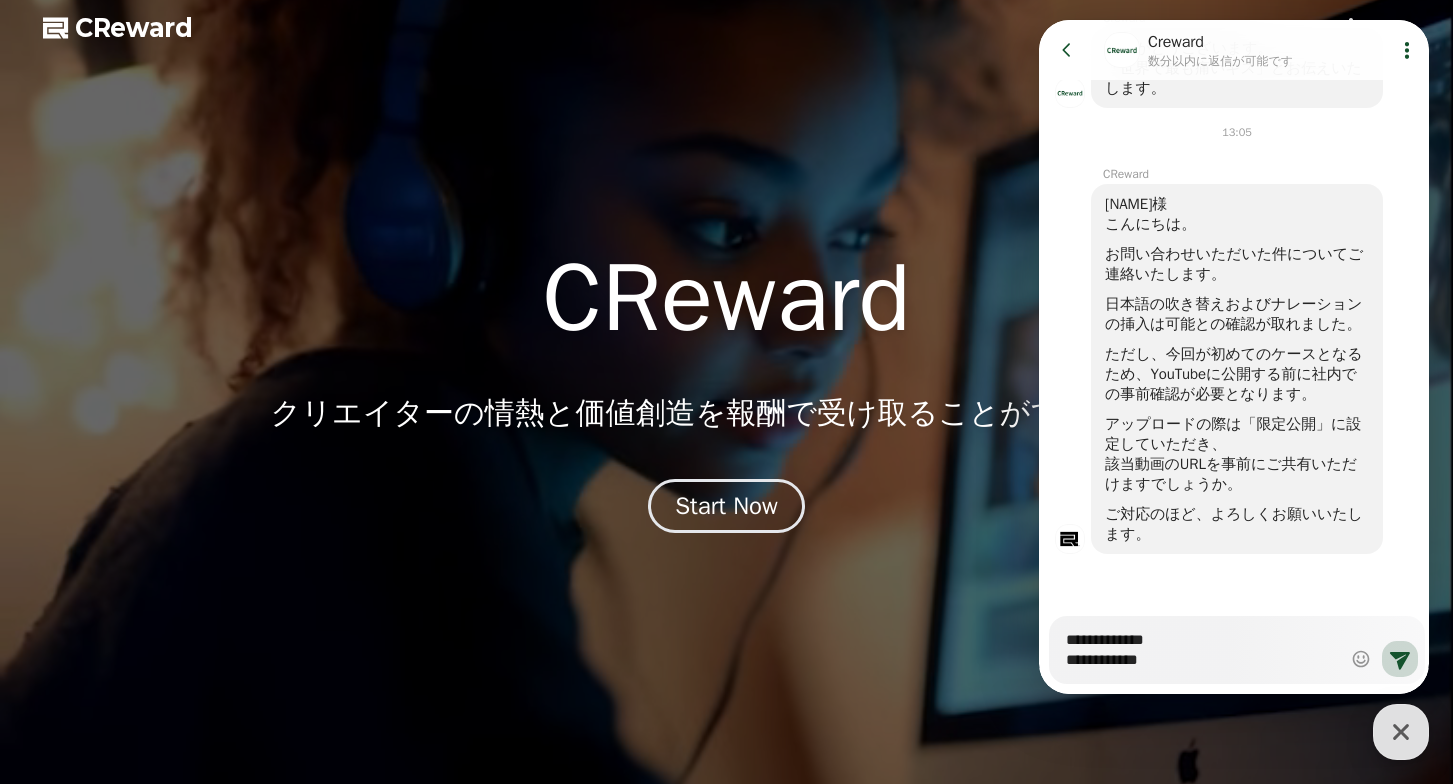 type on "*" 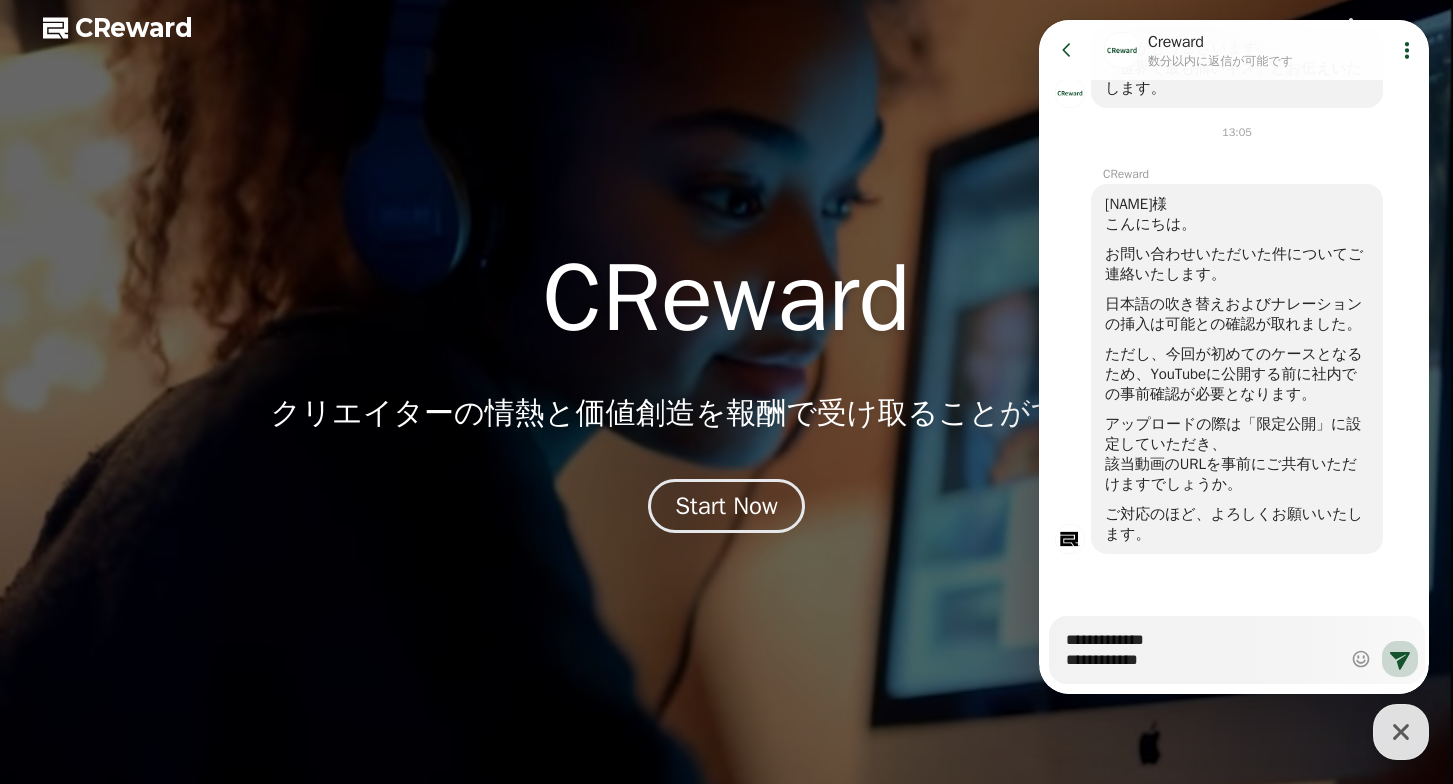 type on "**********" 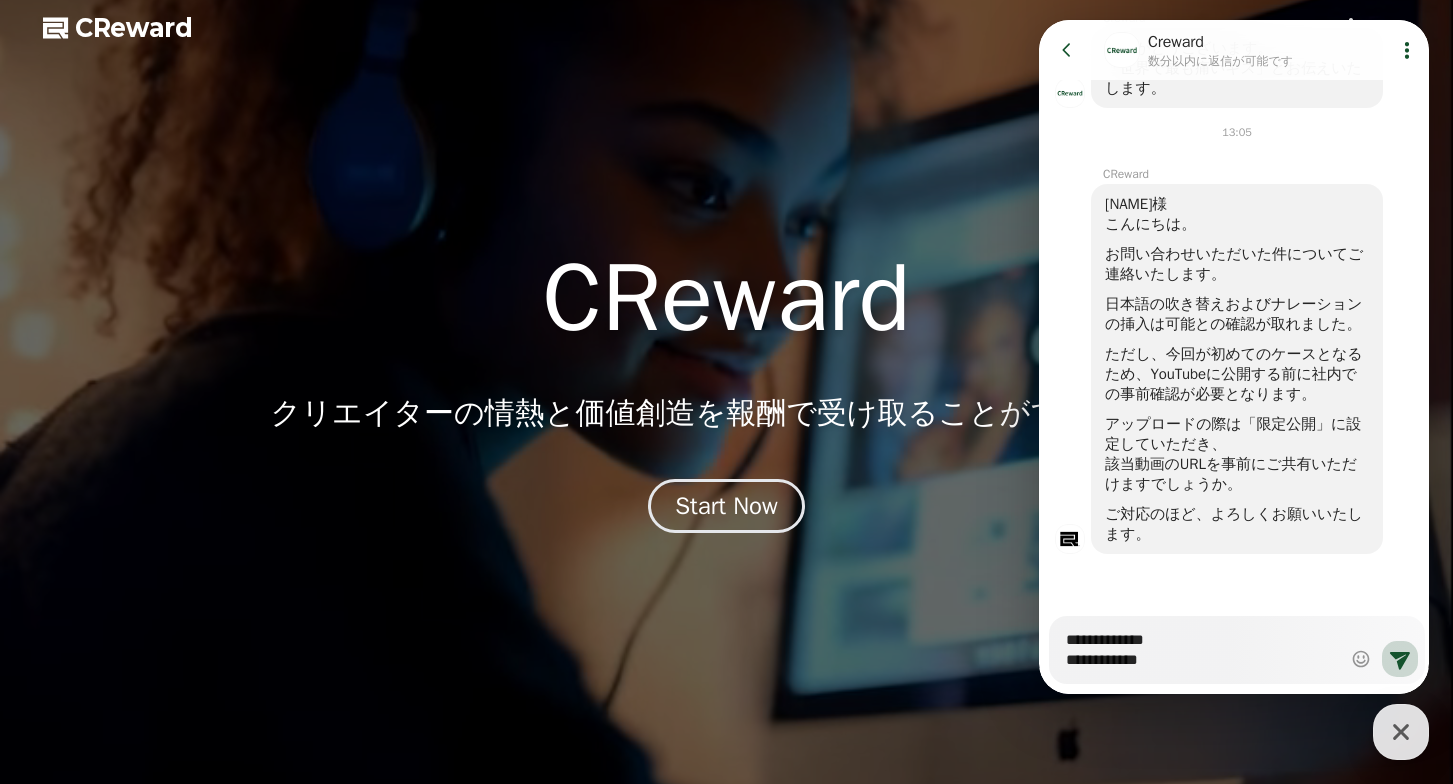 type on "*" 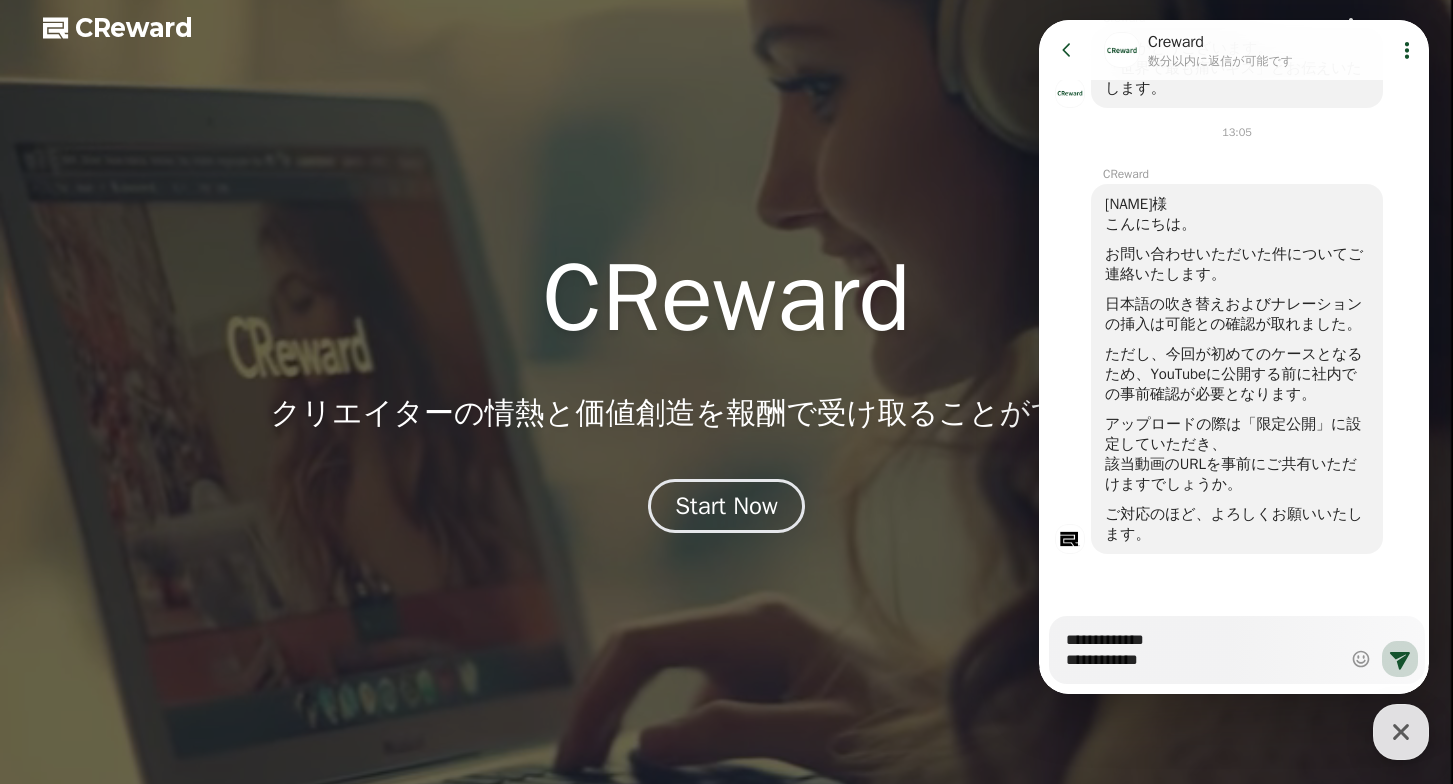 type on "**********" 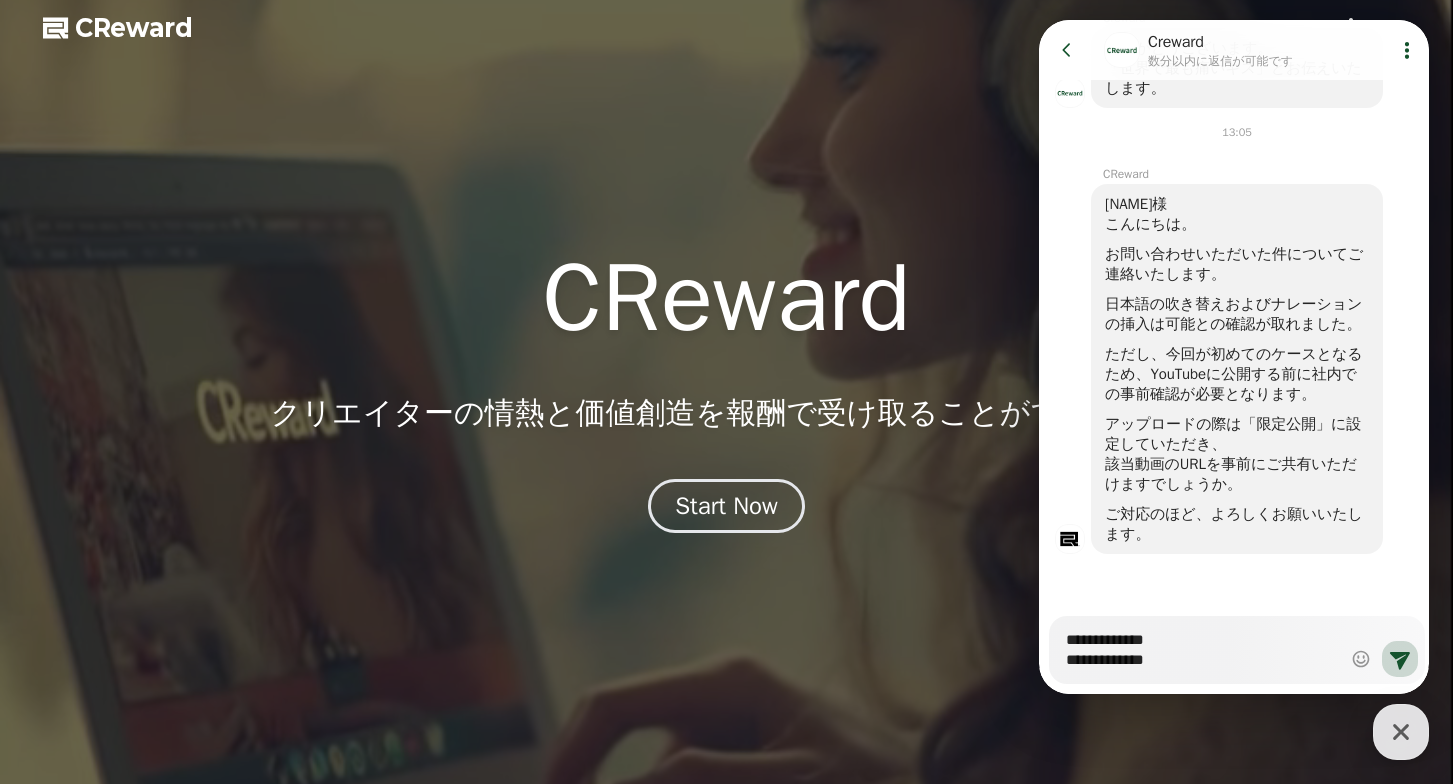 type on "*" 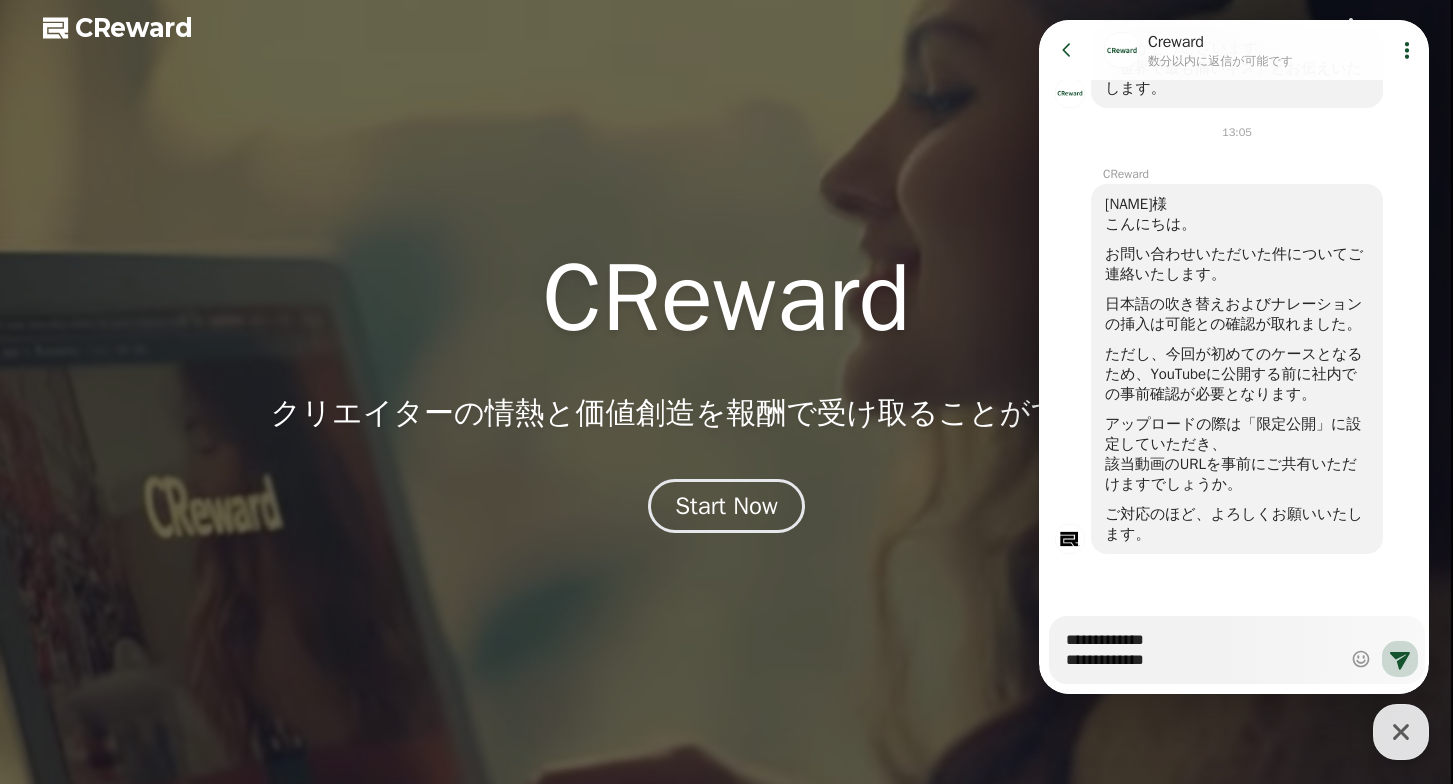 type on "**********" 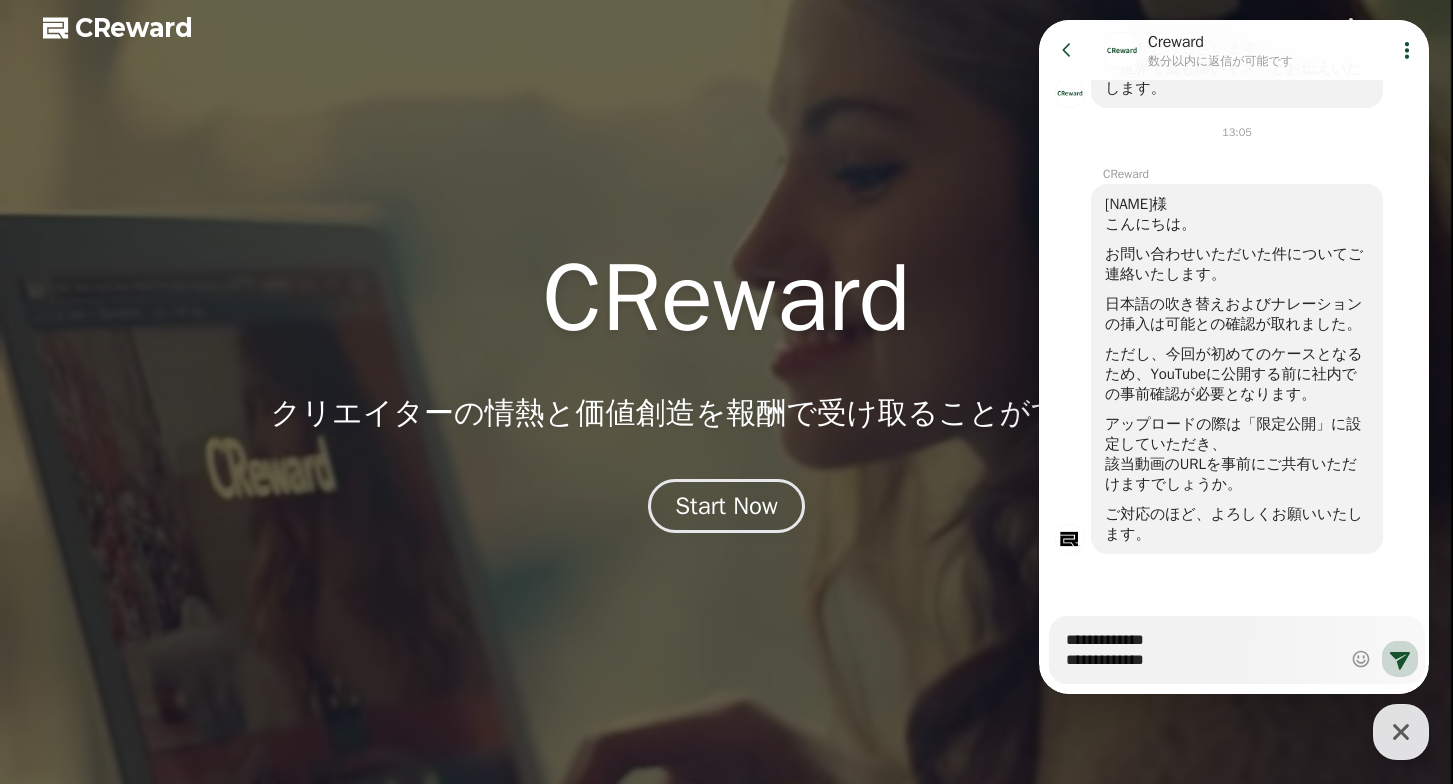 type on "*" 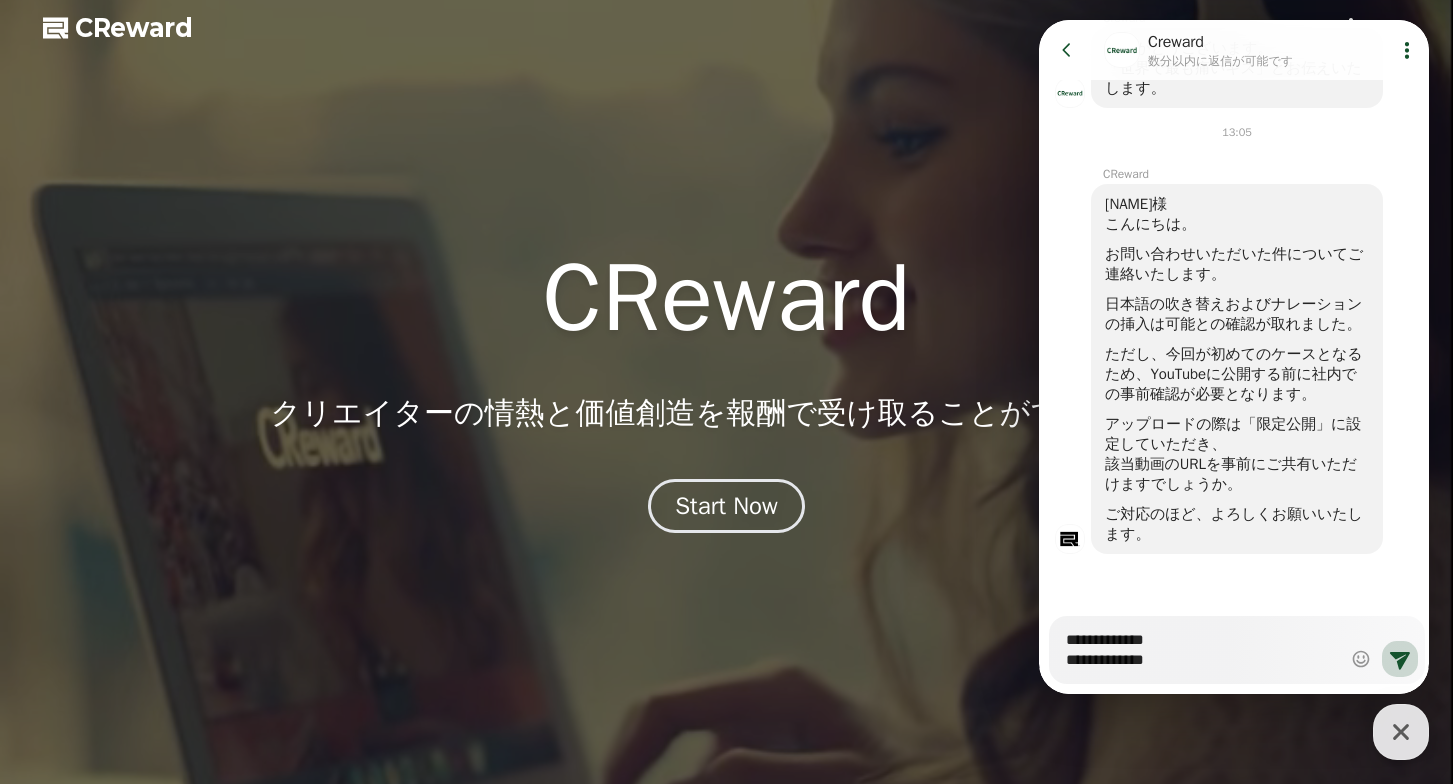 type on "**********" 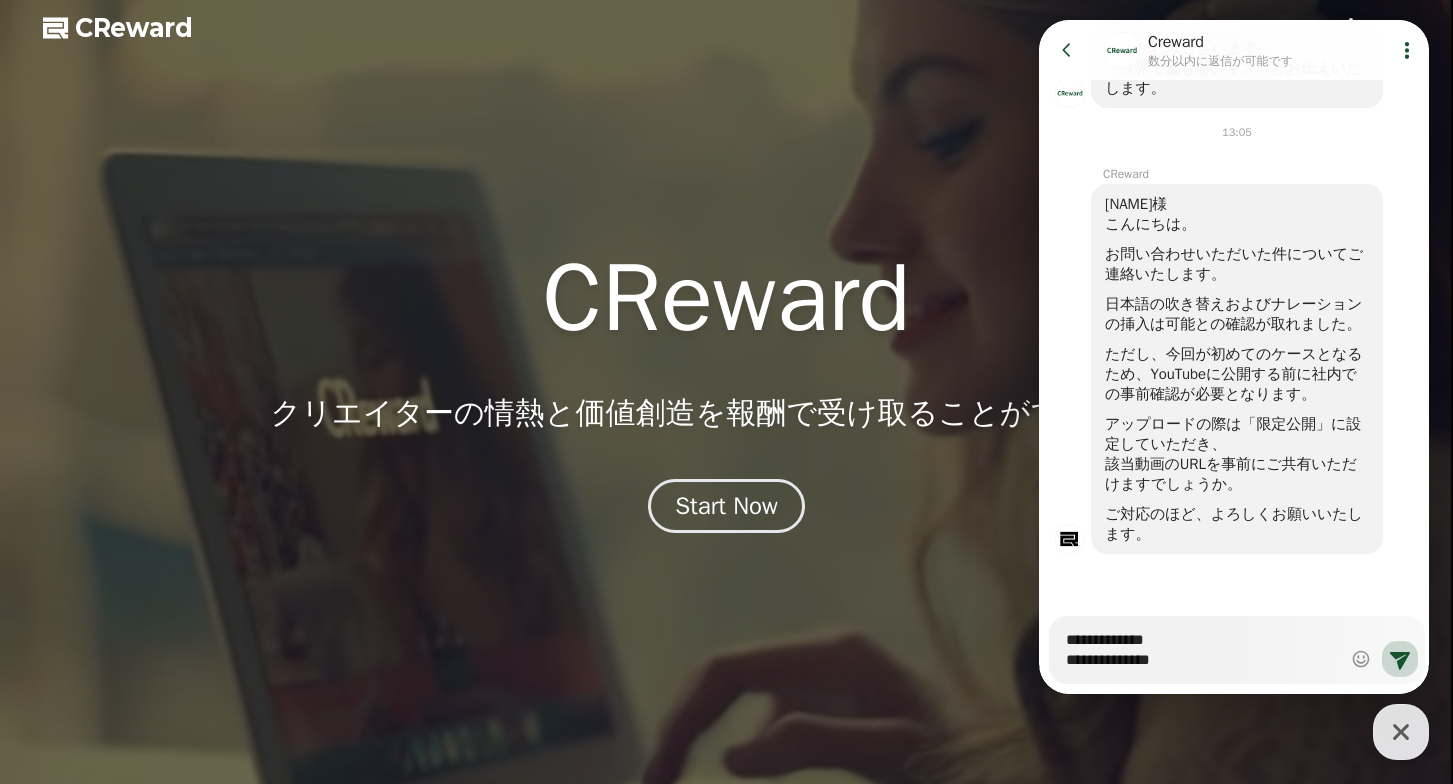type on "*" 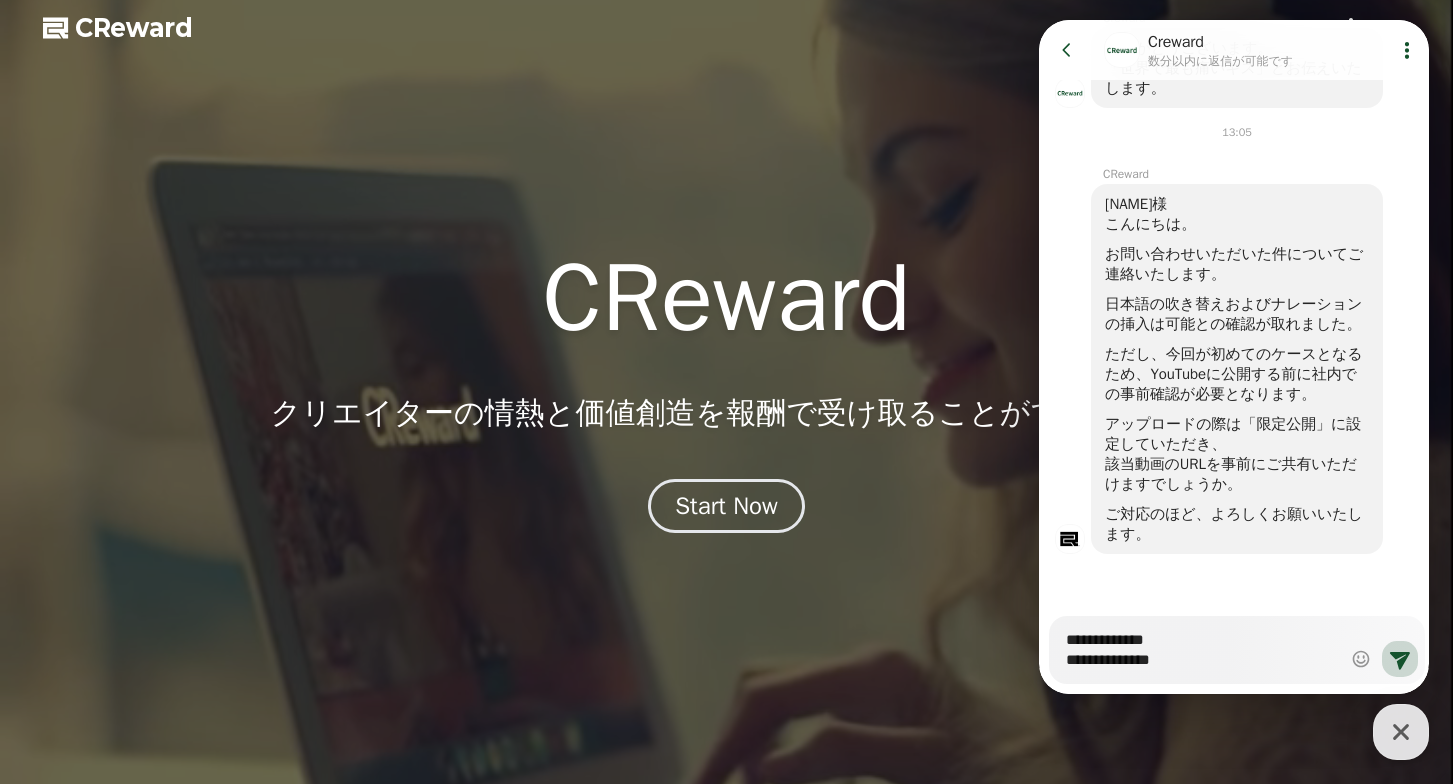 type on "**********" 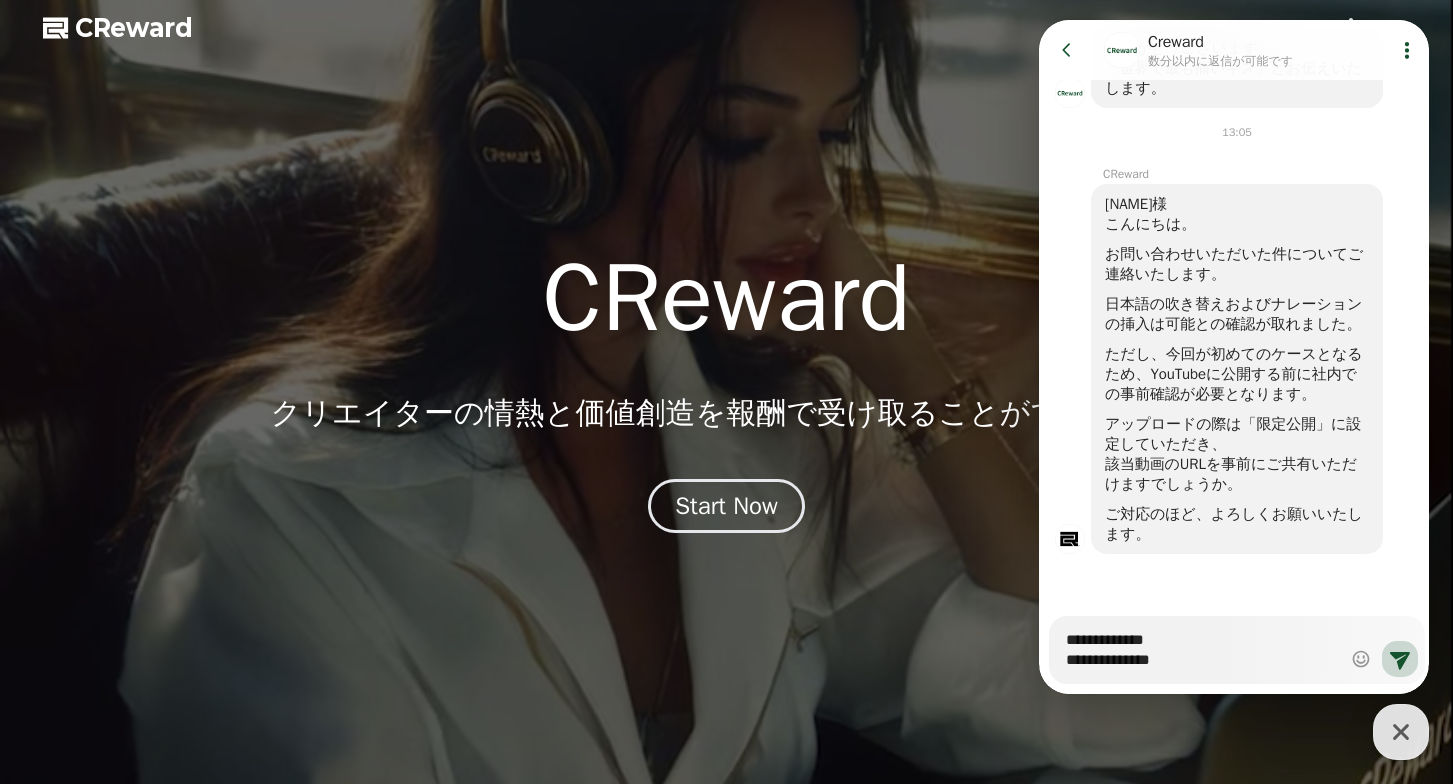 type on "*" 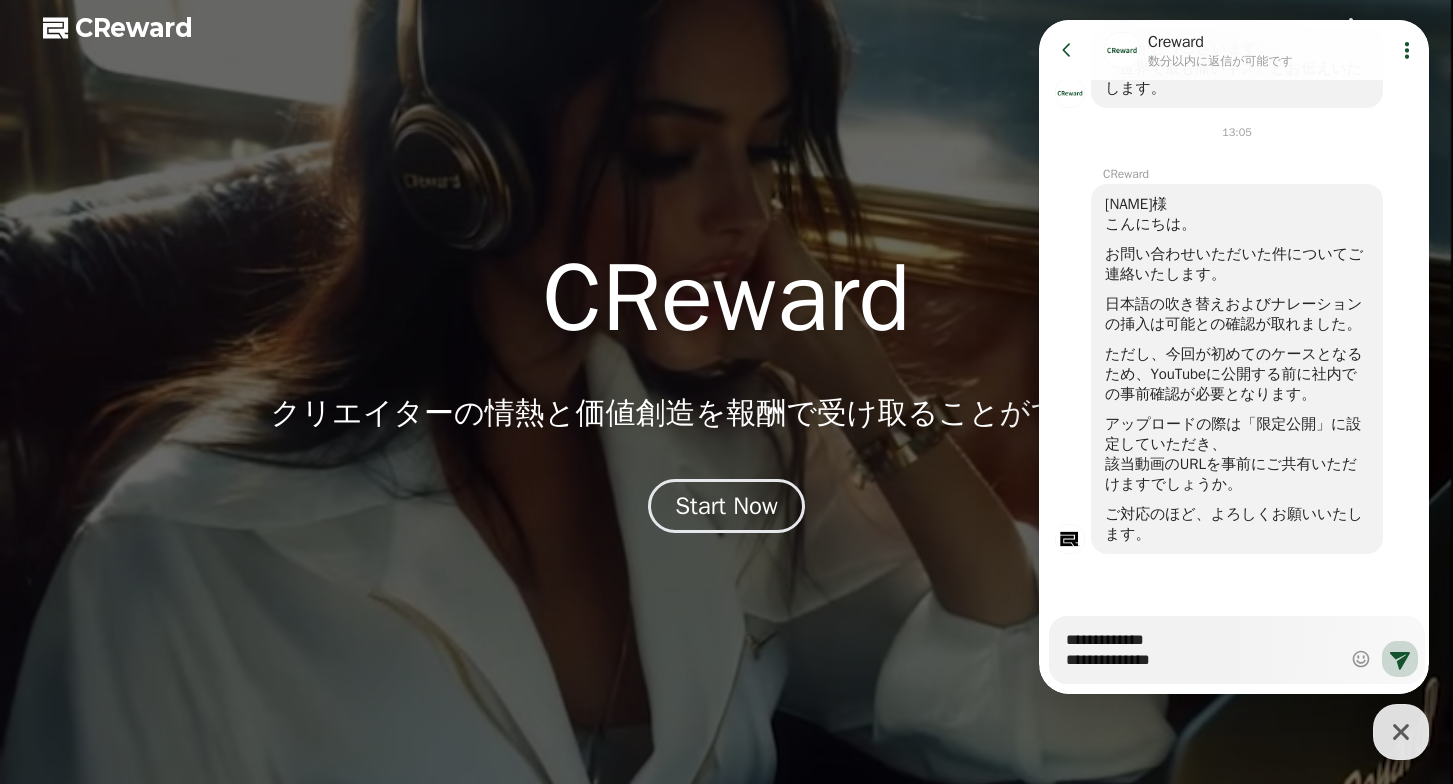 type on "**********" 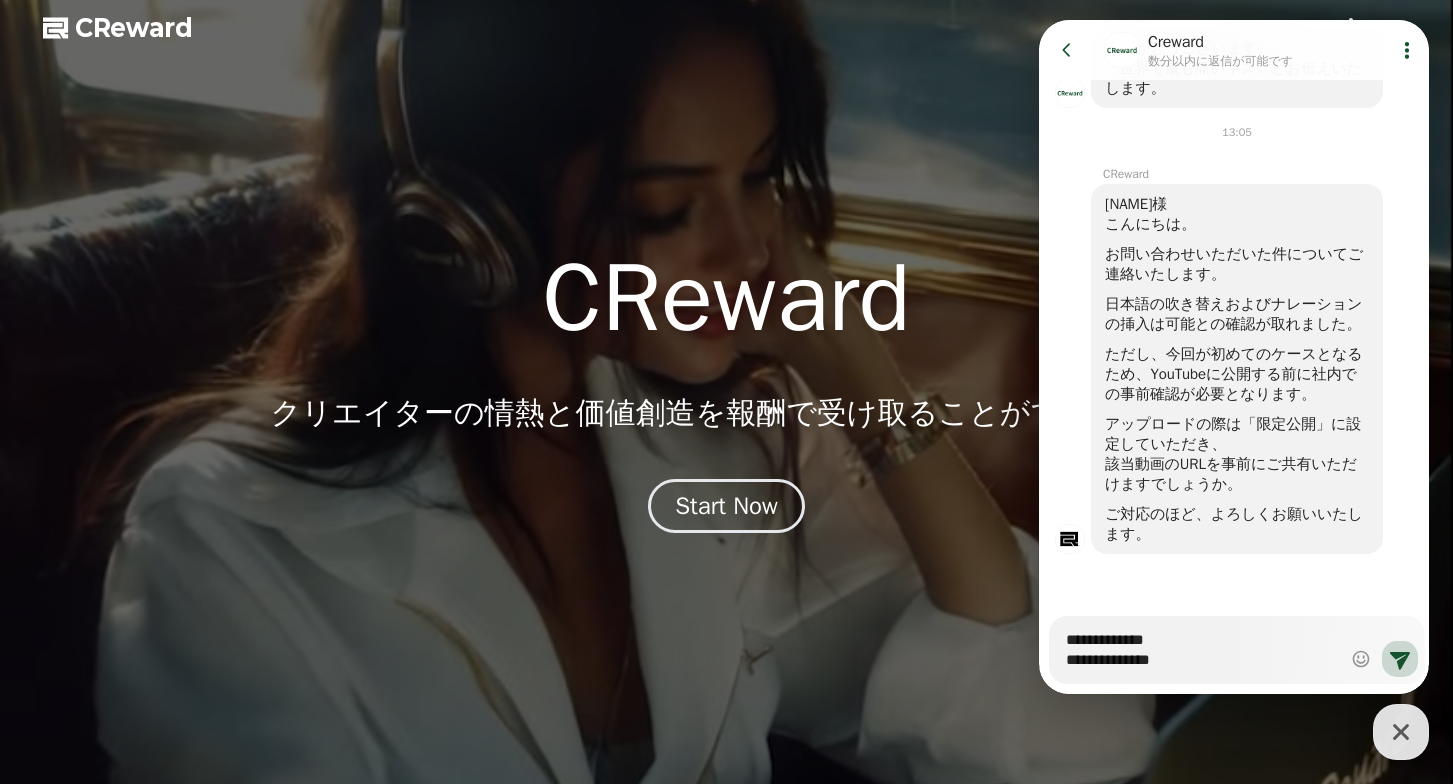 type on "*" 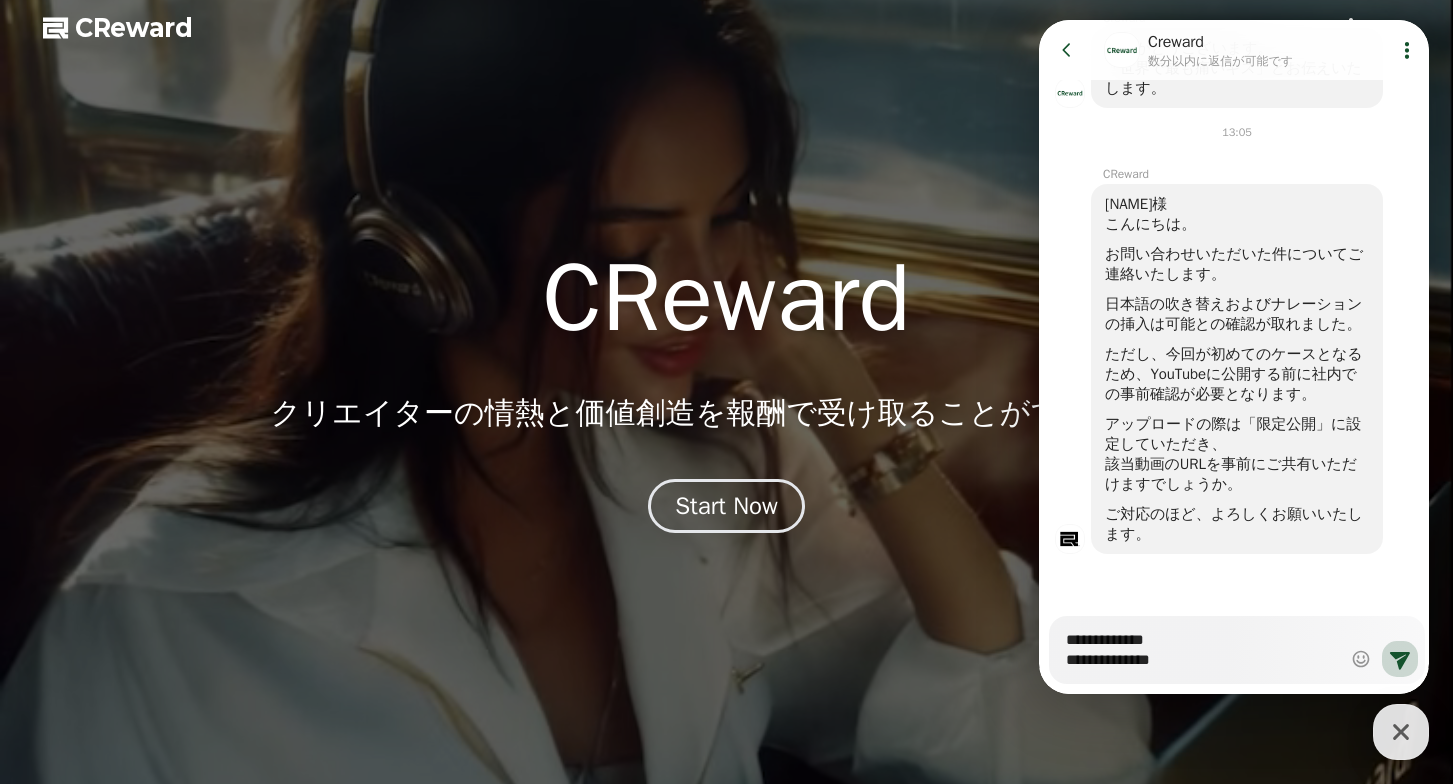 type on "**********" 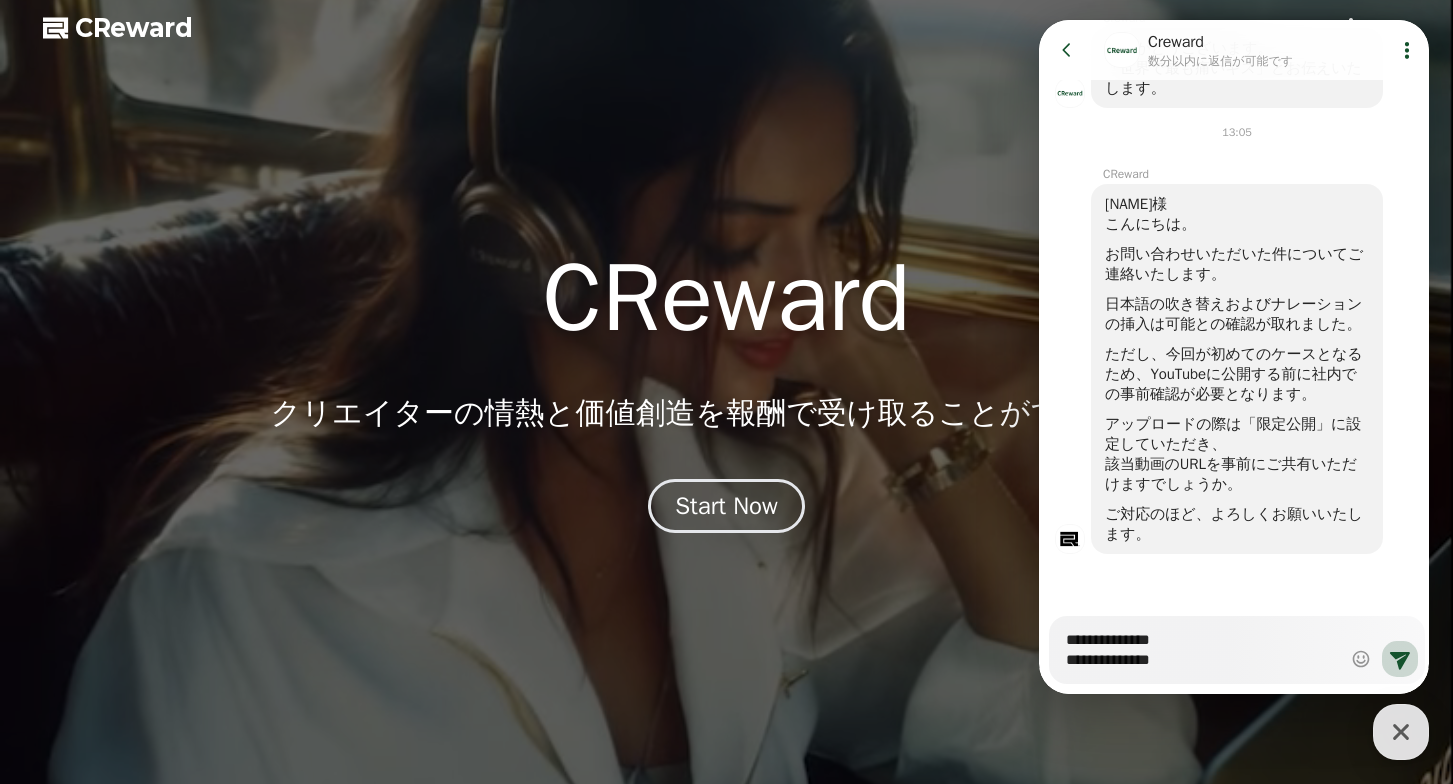 type on "*" 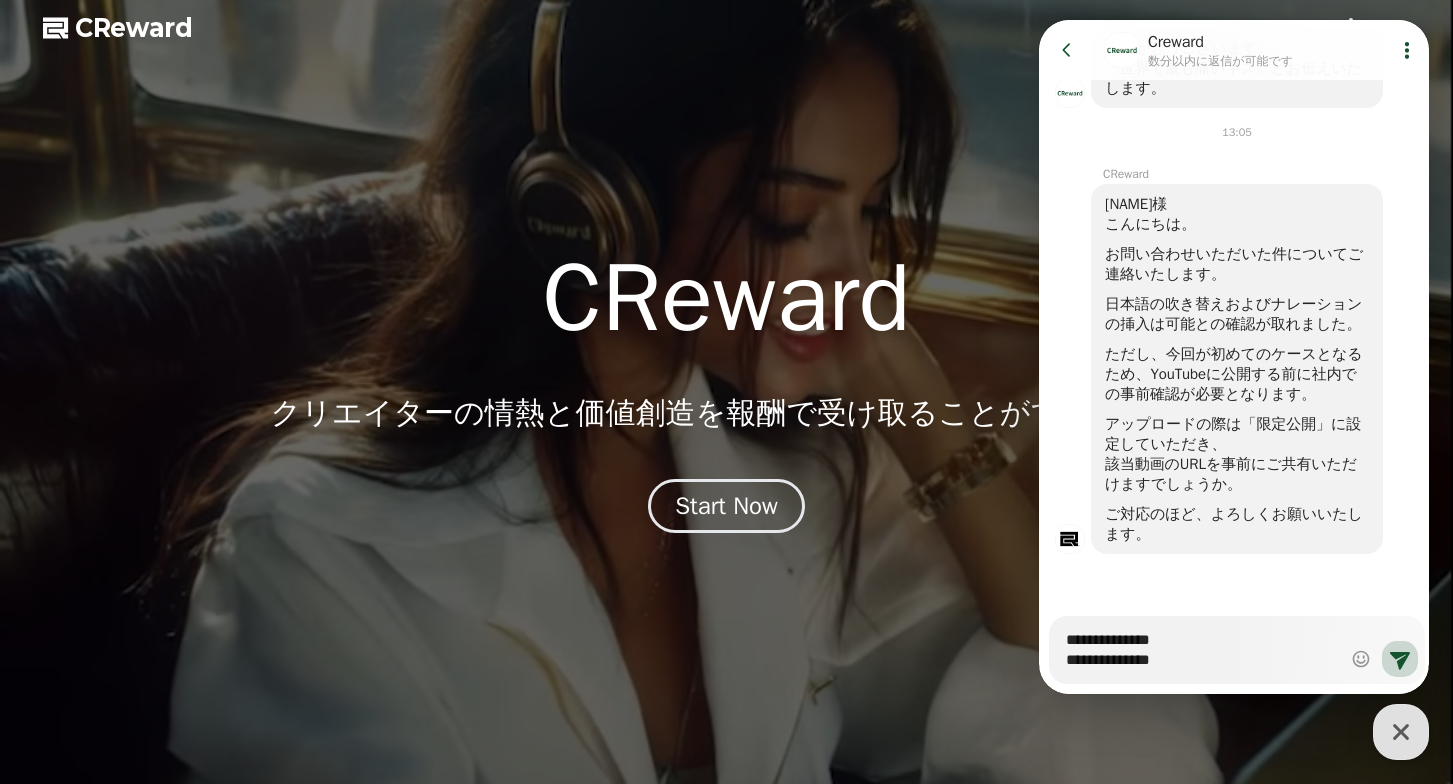 type on "**********" 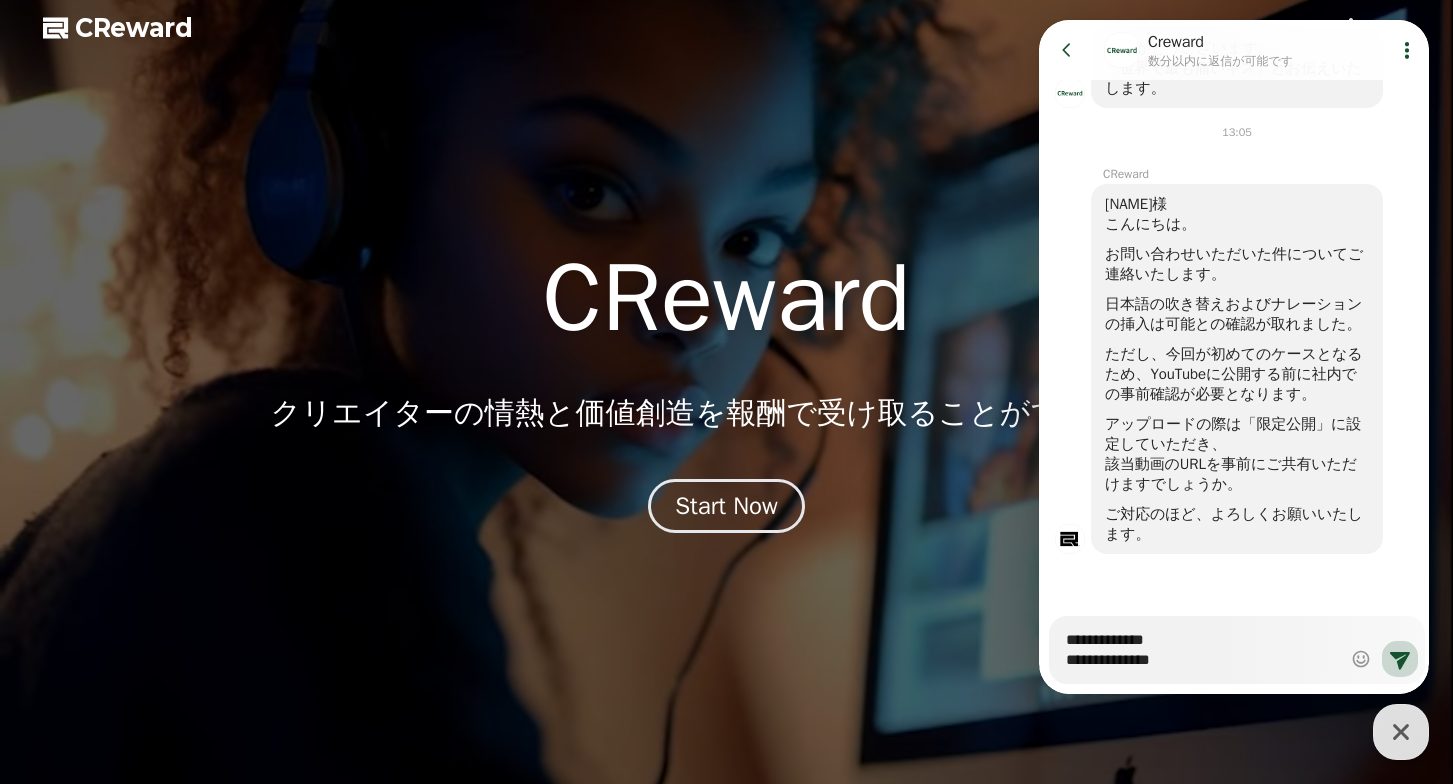 type on "*" 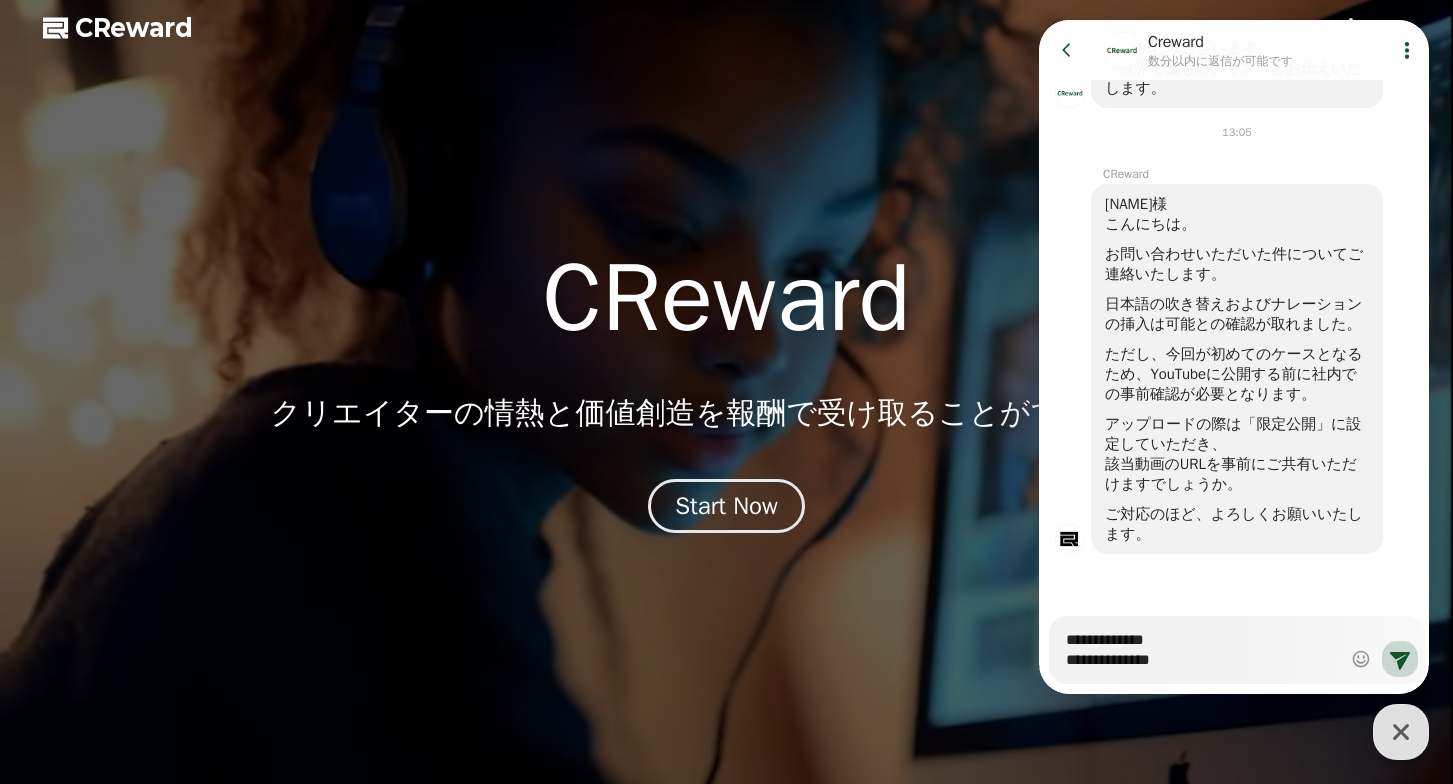 type on "**********" 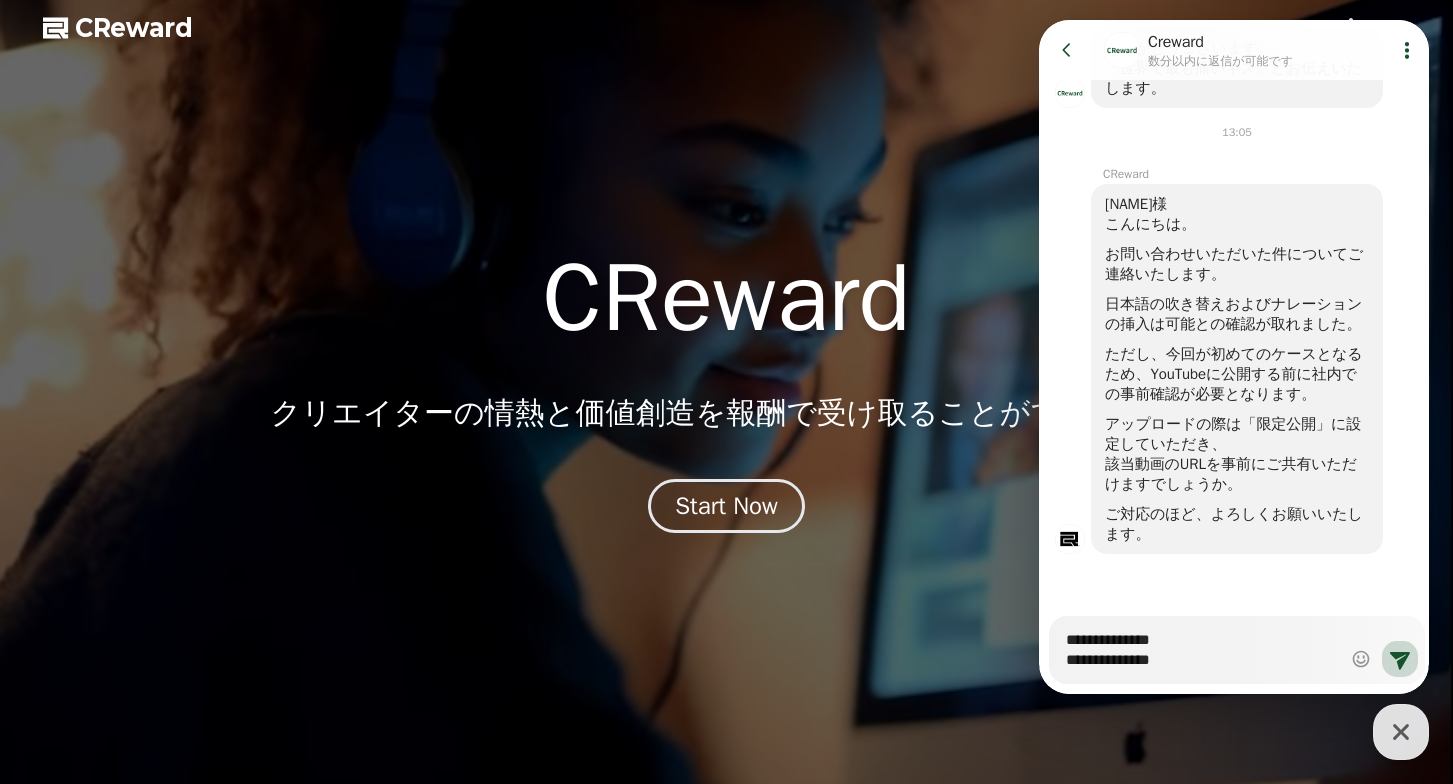 type on "*" 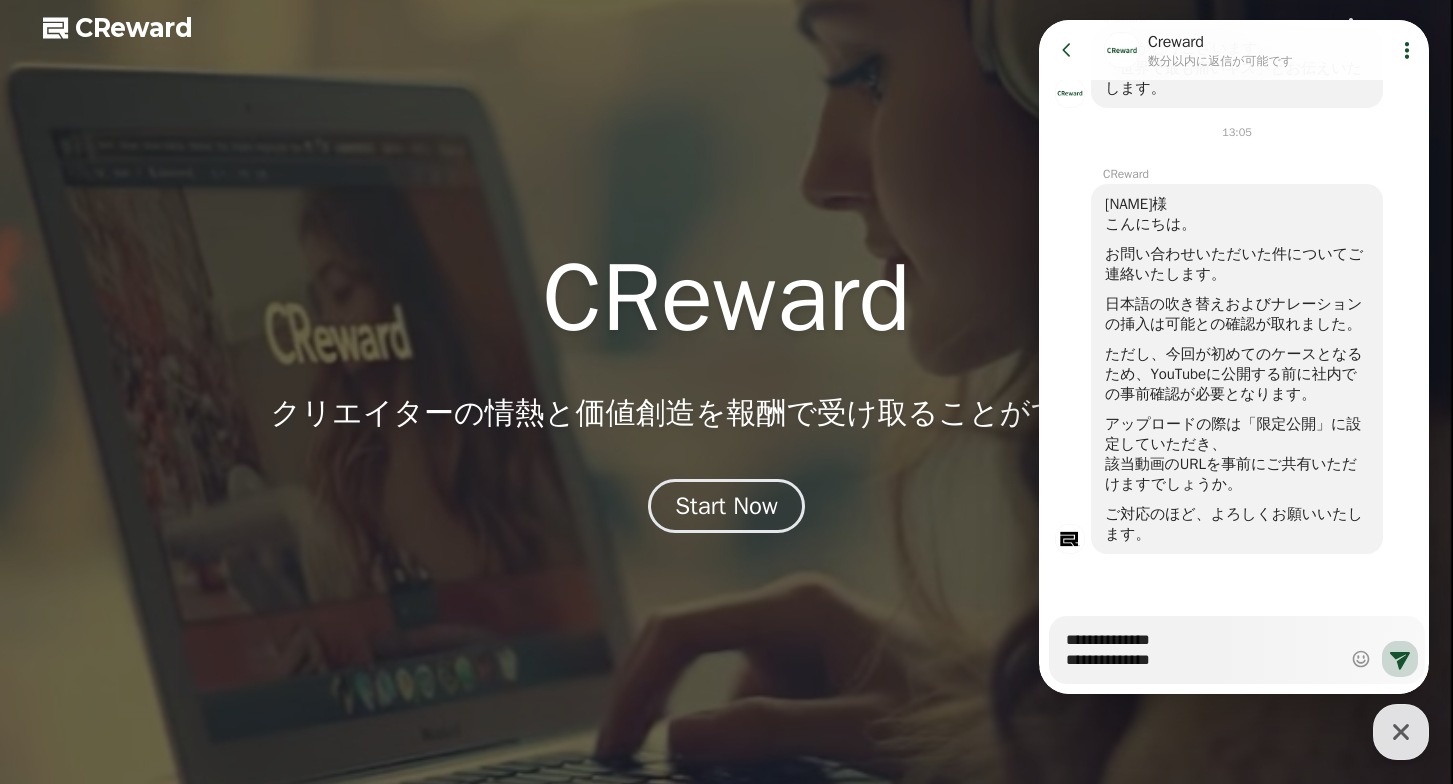 type on "**********" 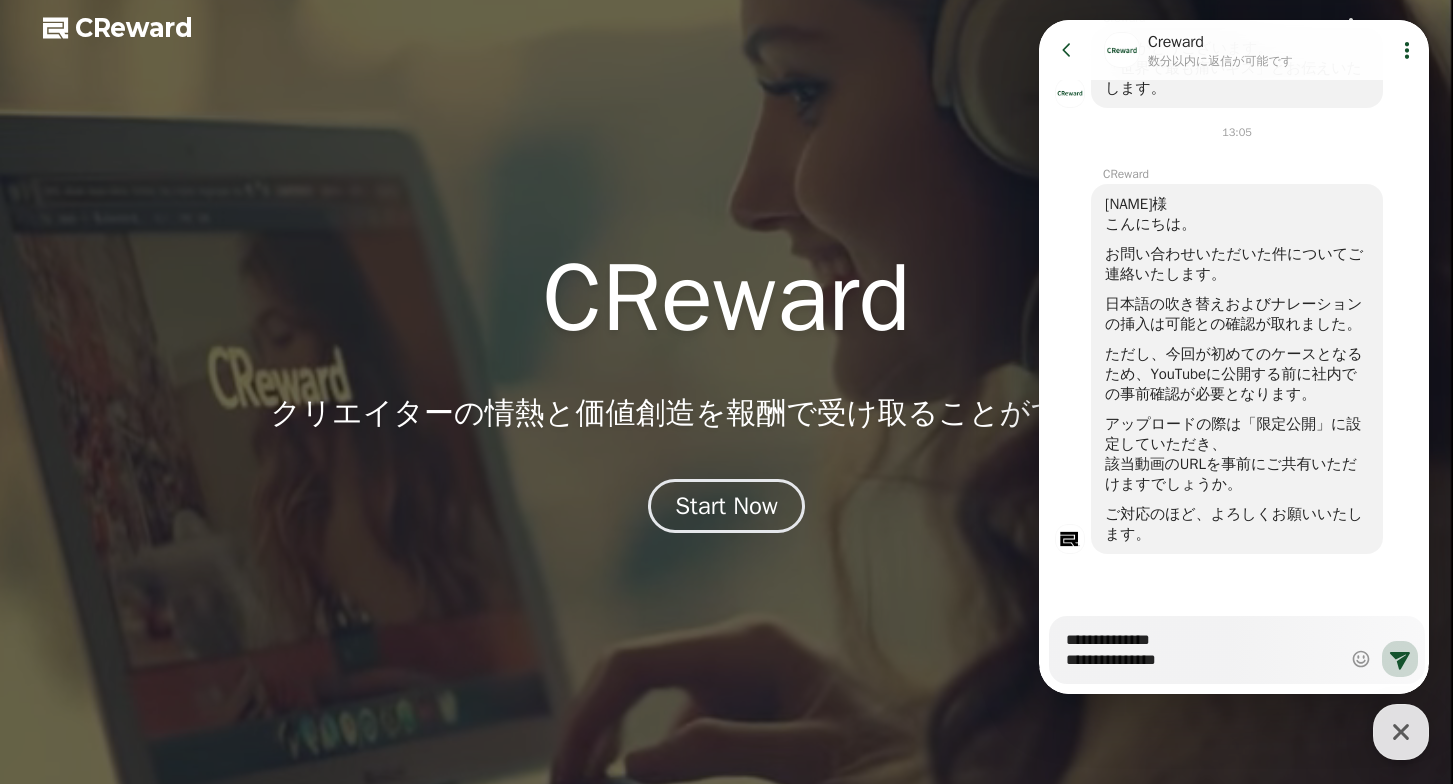type on "*" 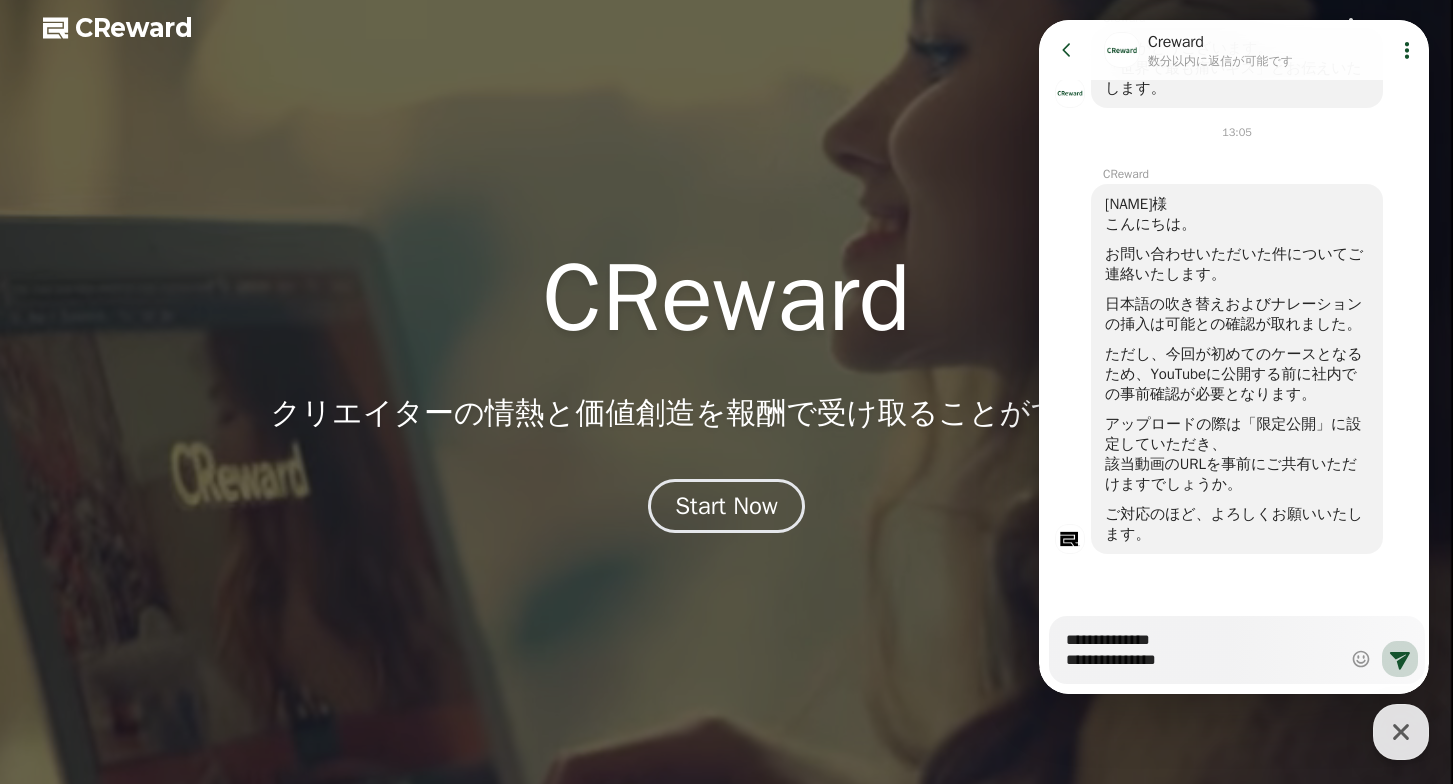 type on "**********" 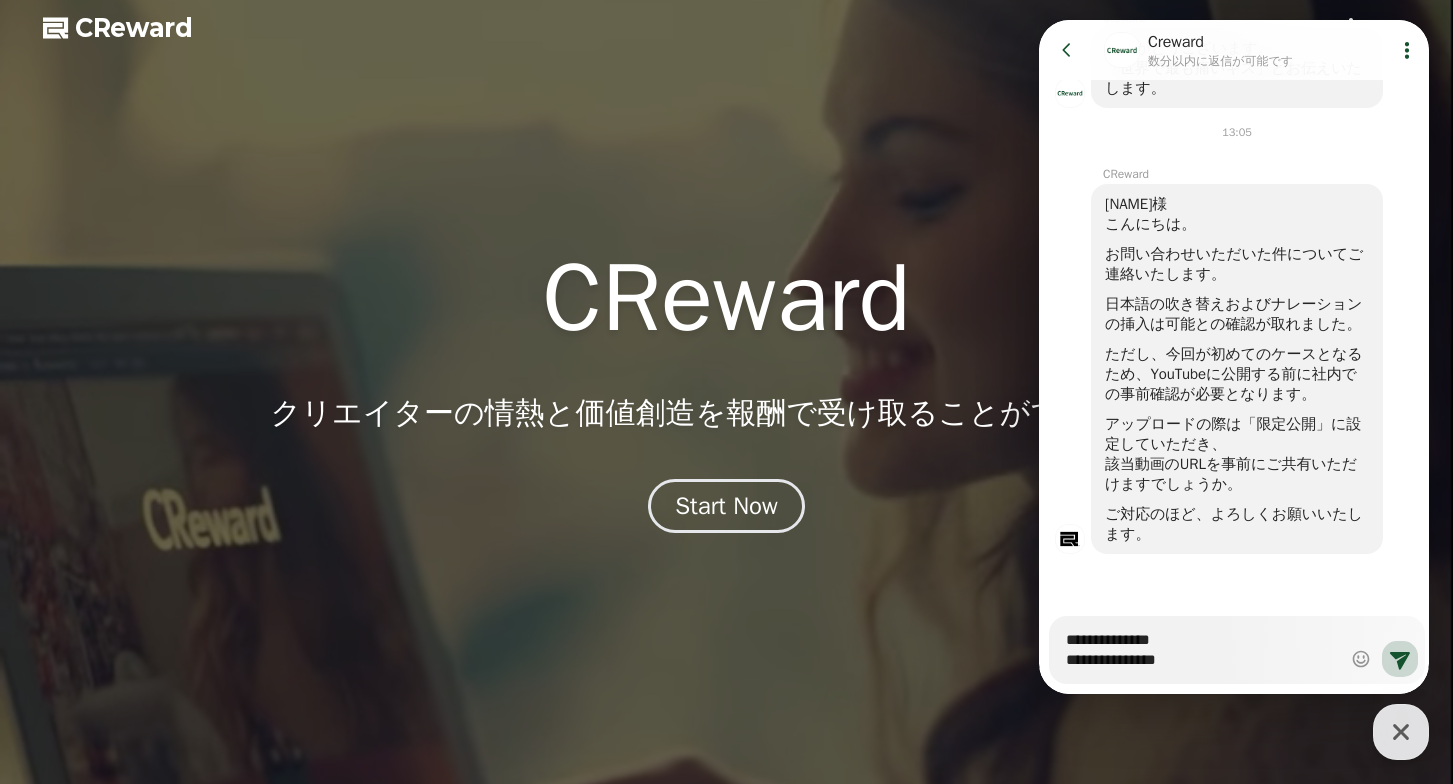 type on "*" 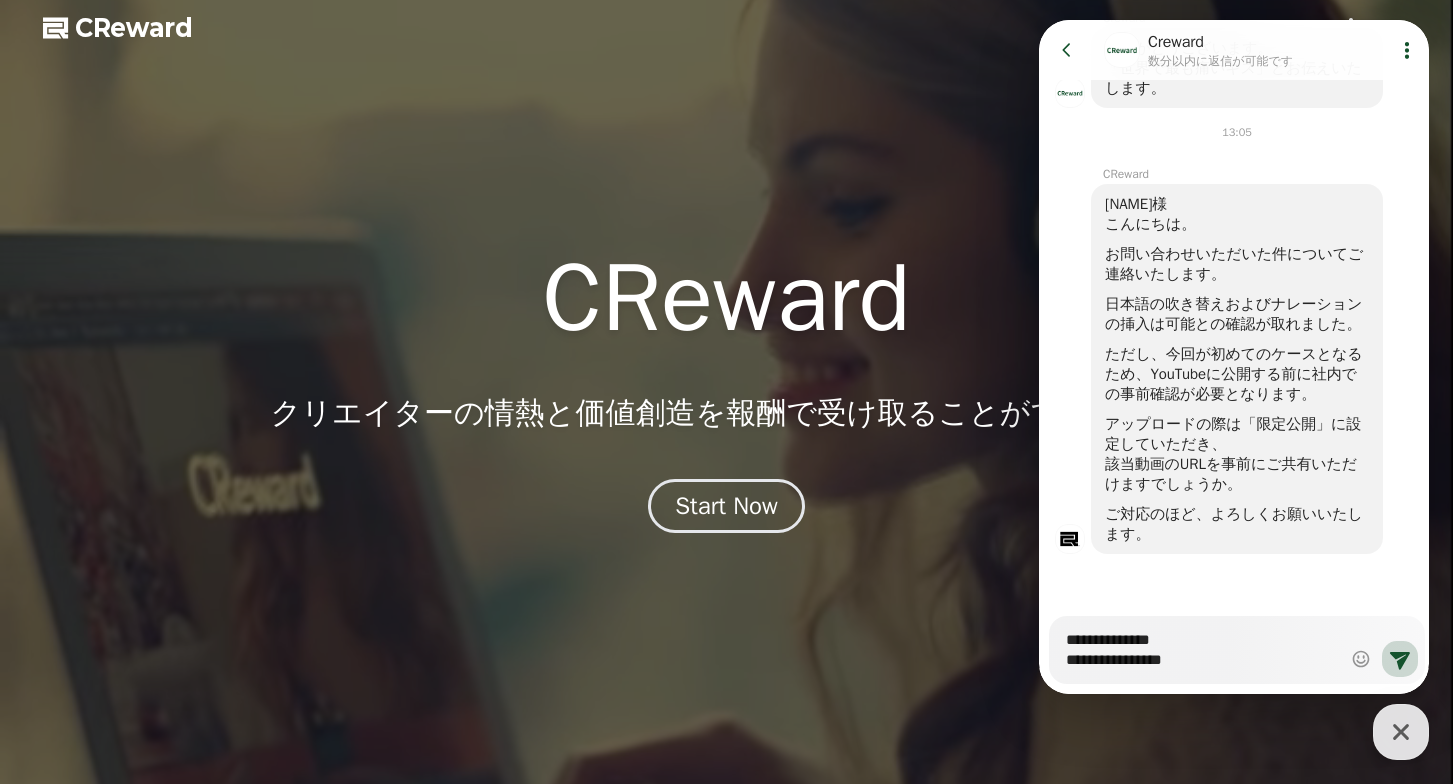 type on "**********" 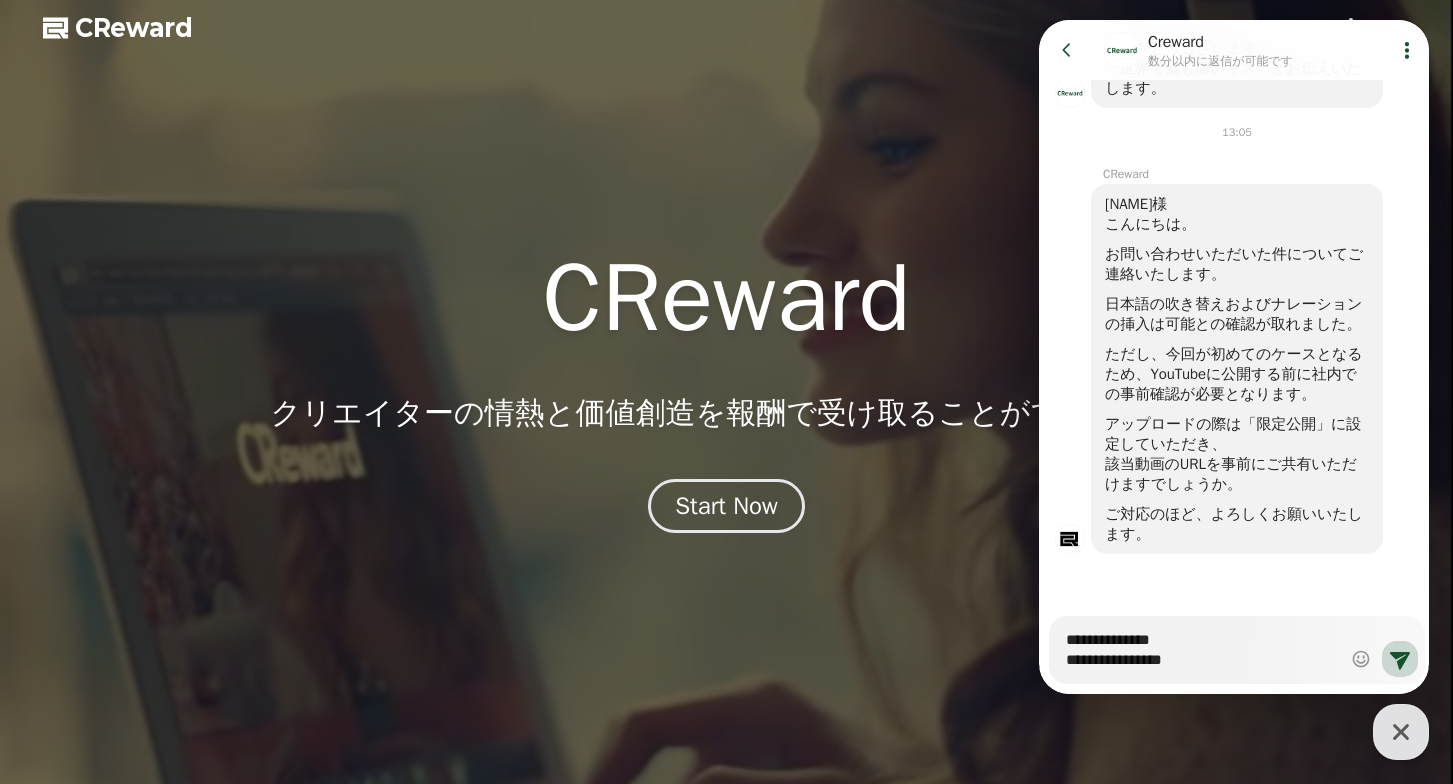 type on "*" 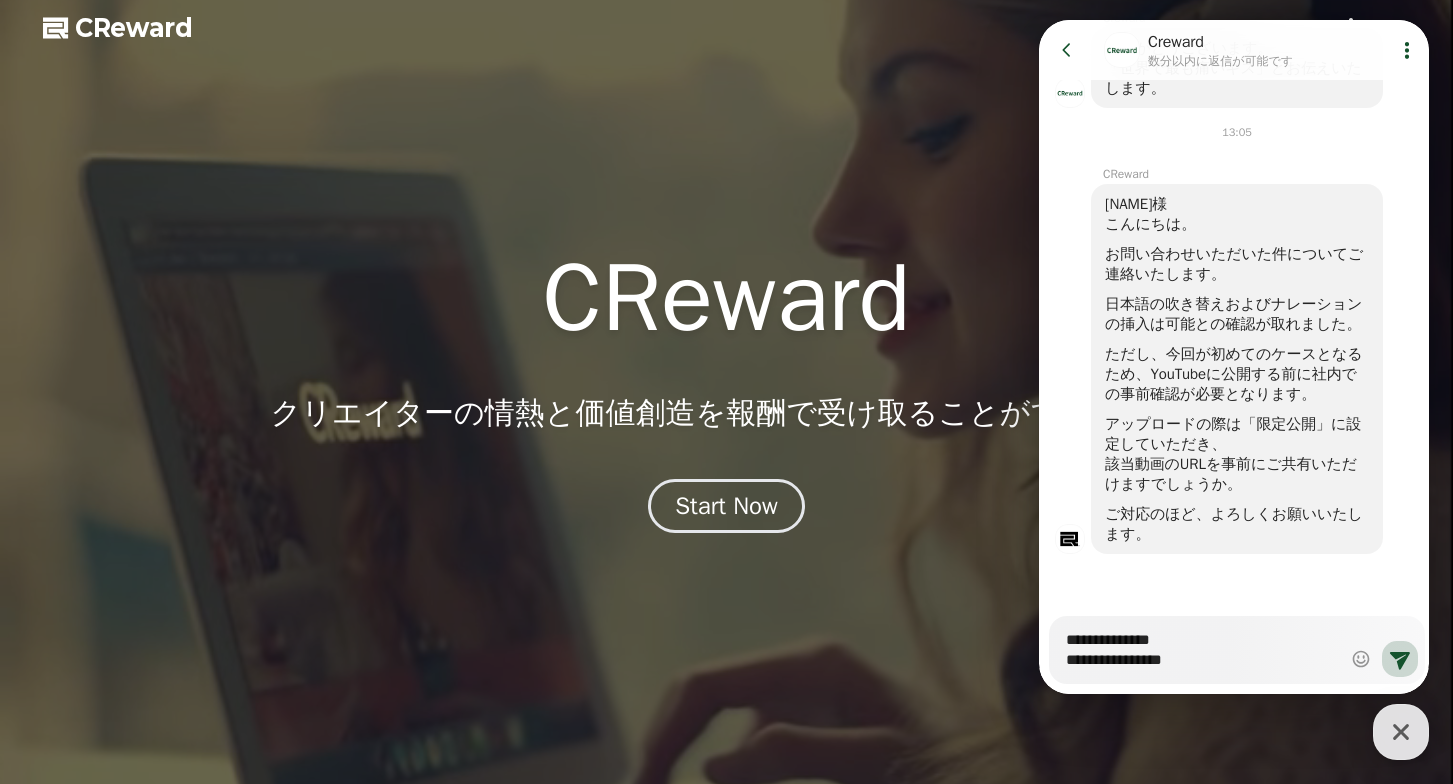 type on "**********" 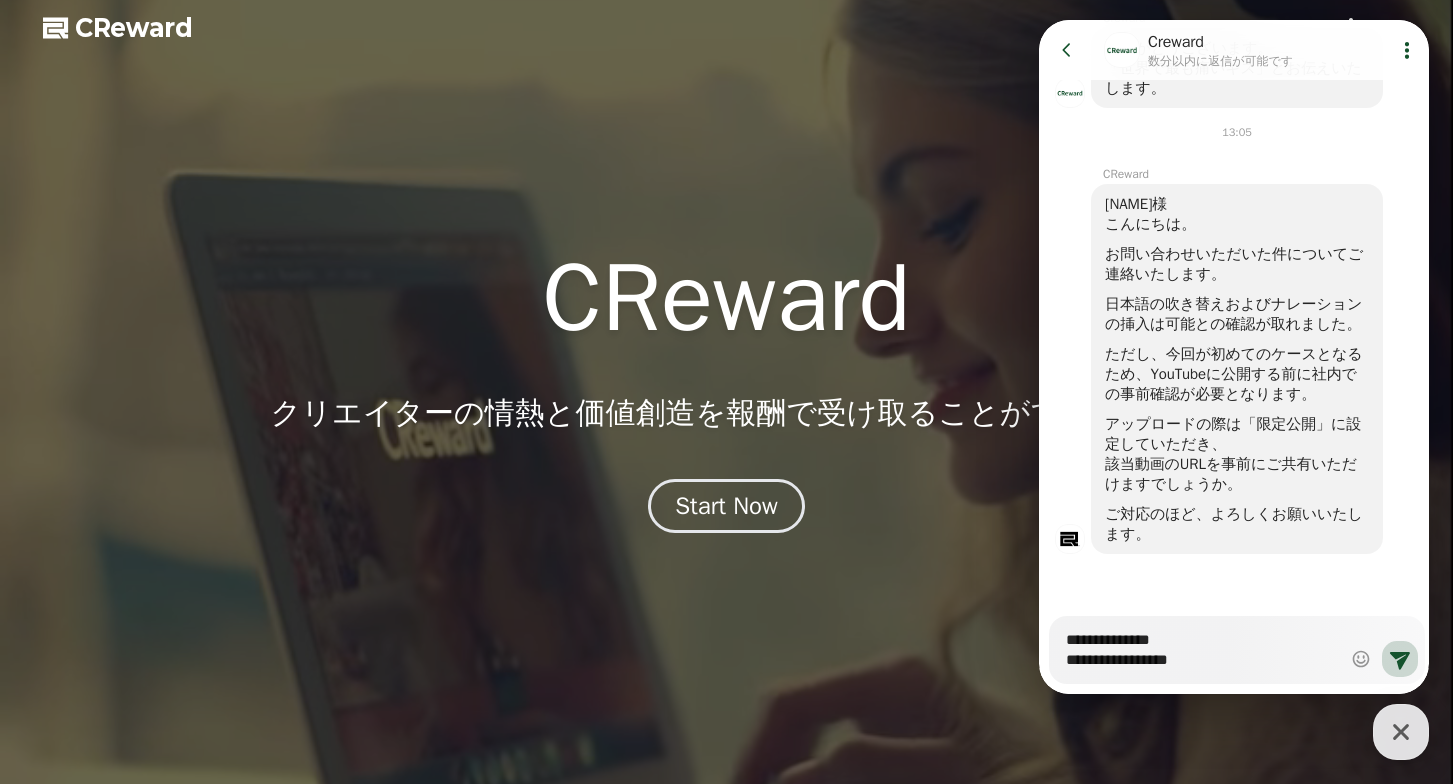 type on "*" 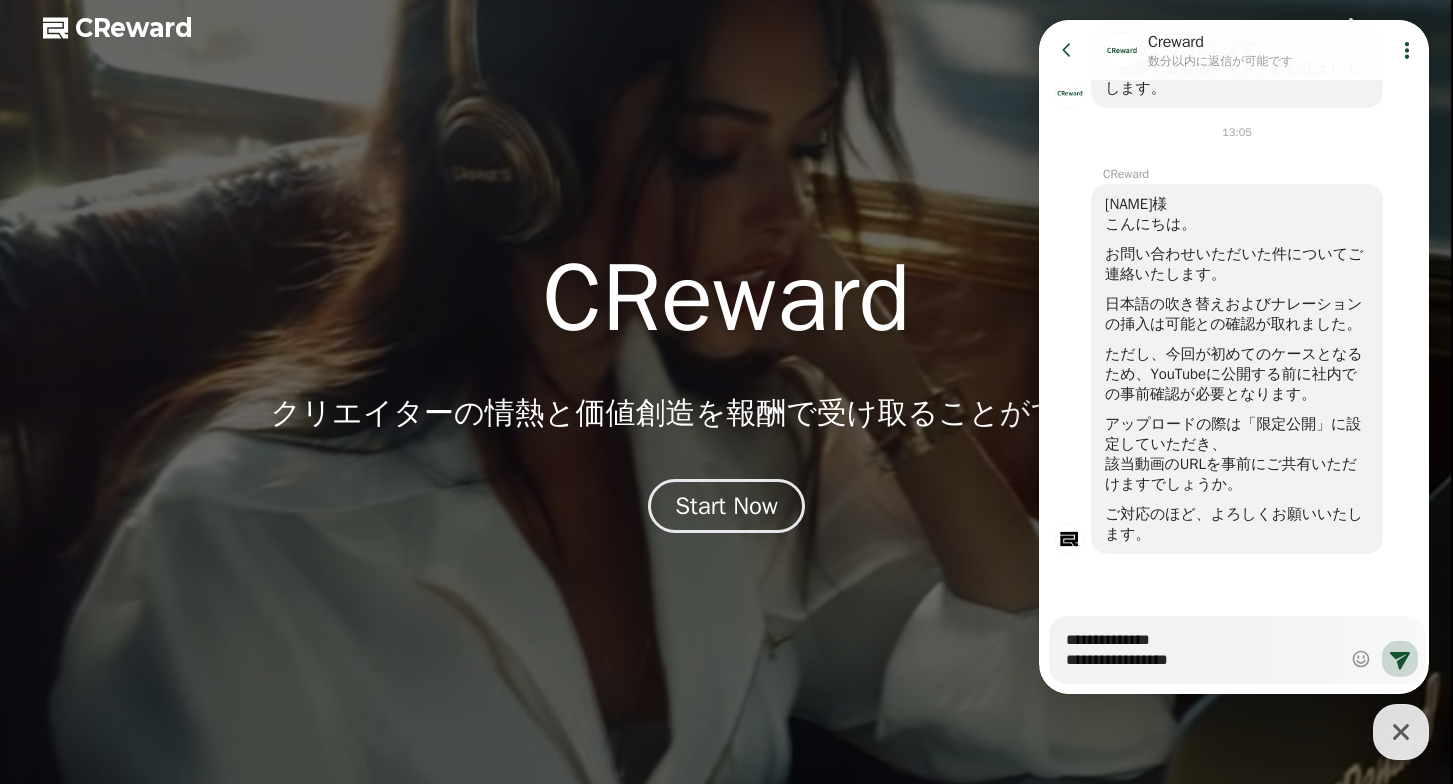 type on "**********" 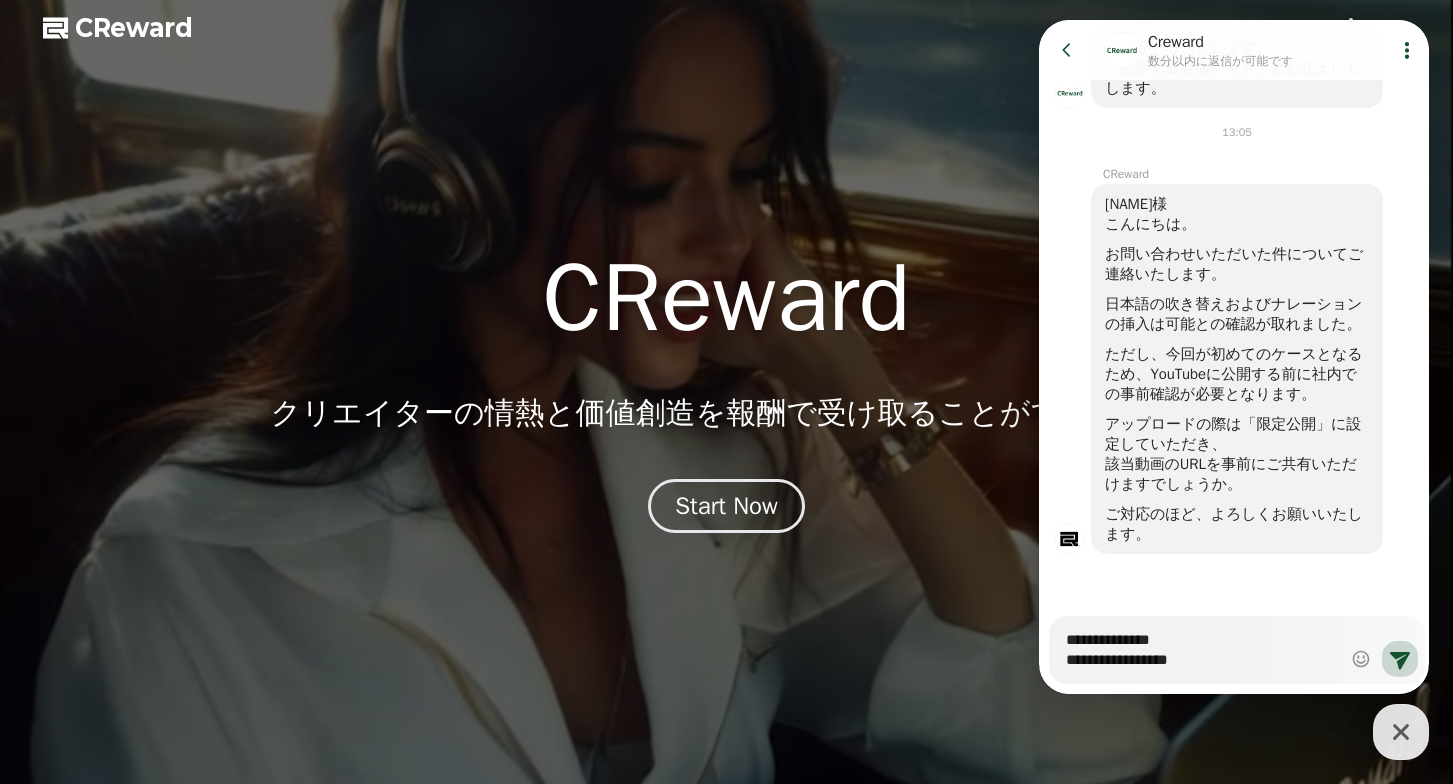 type on "*" 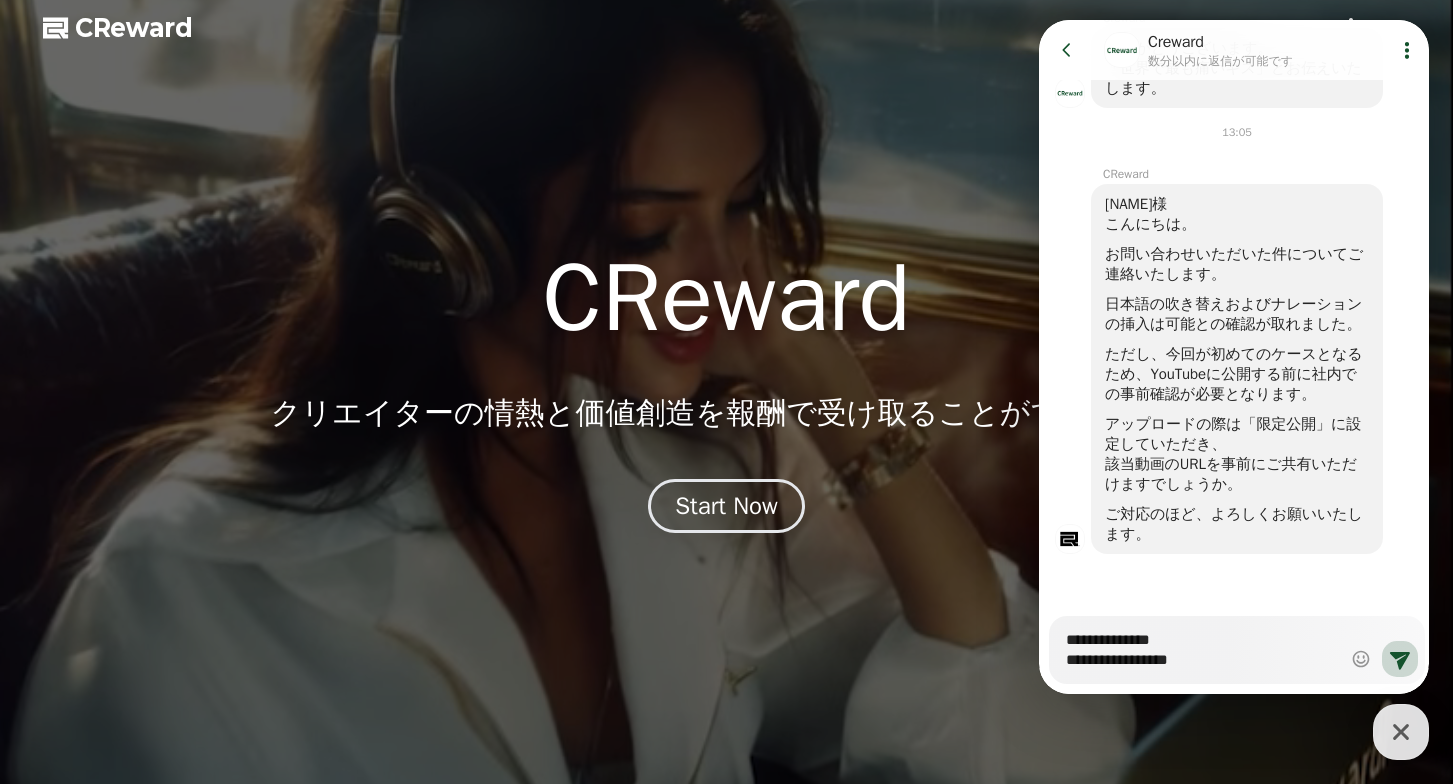 type on "**********" 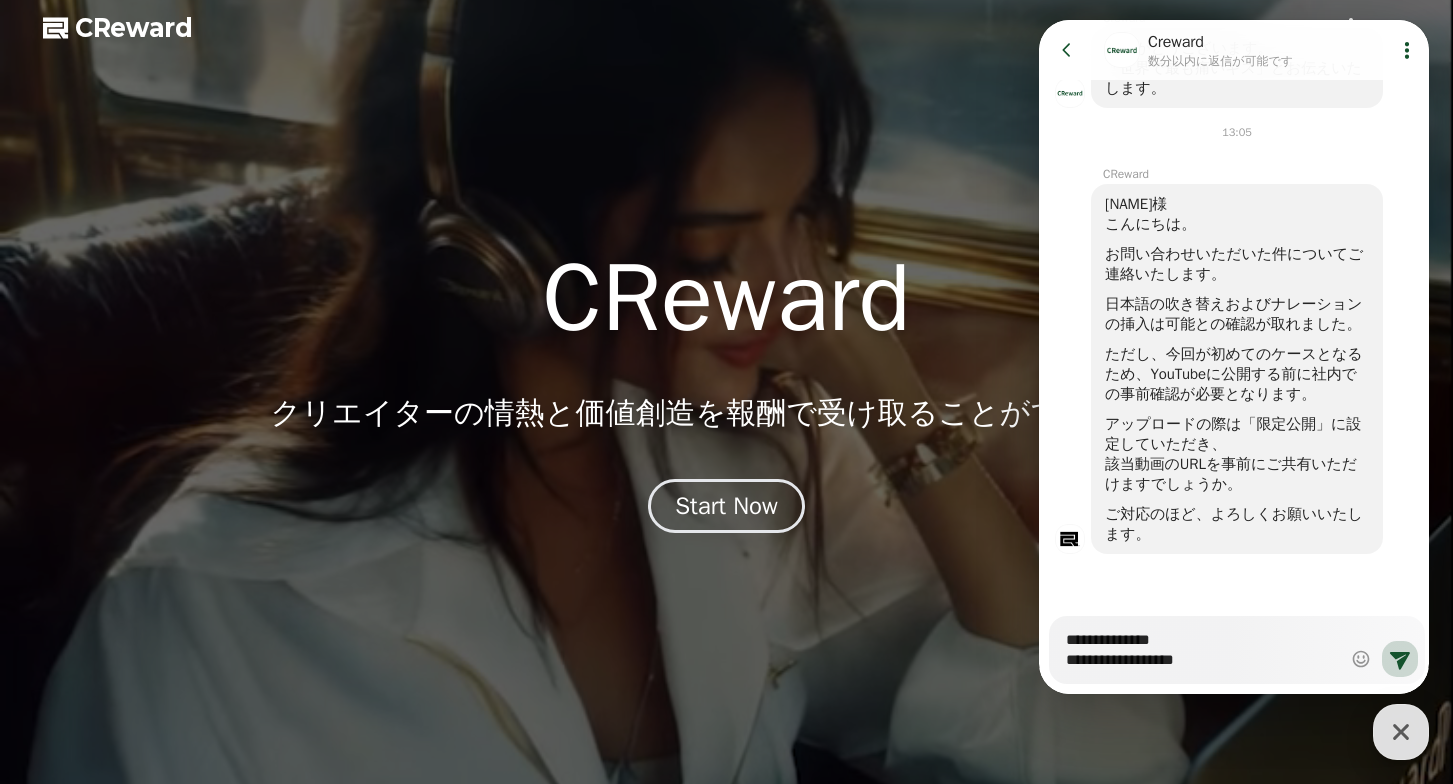 type on "*" 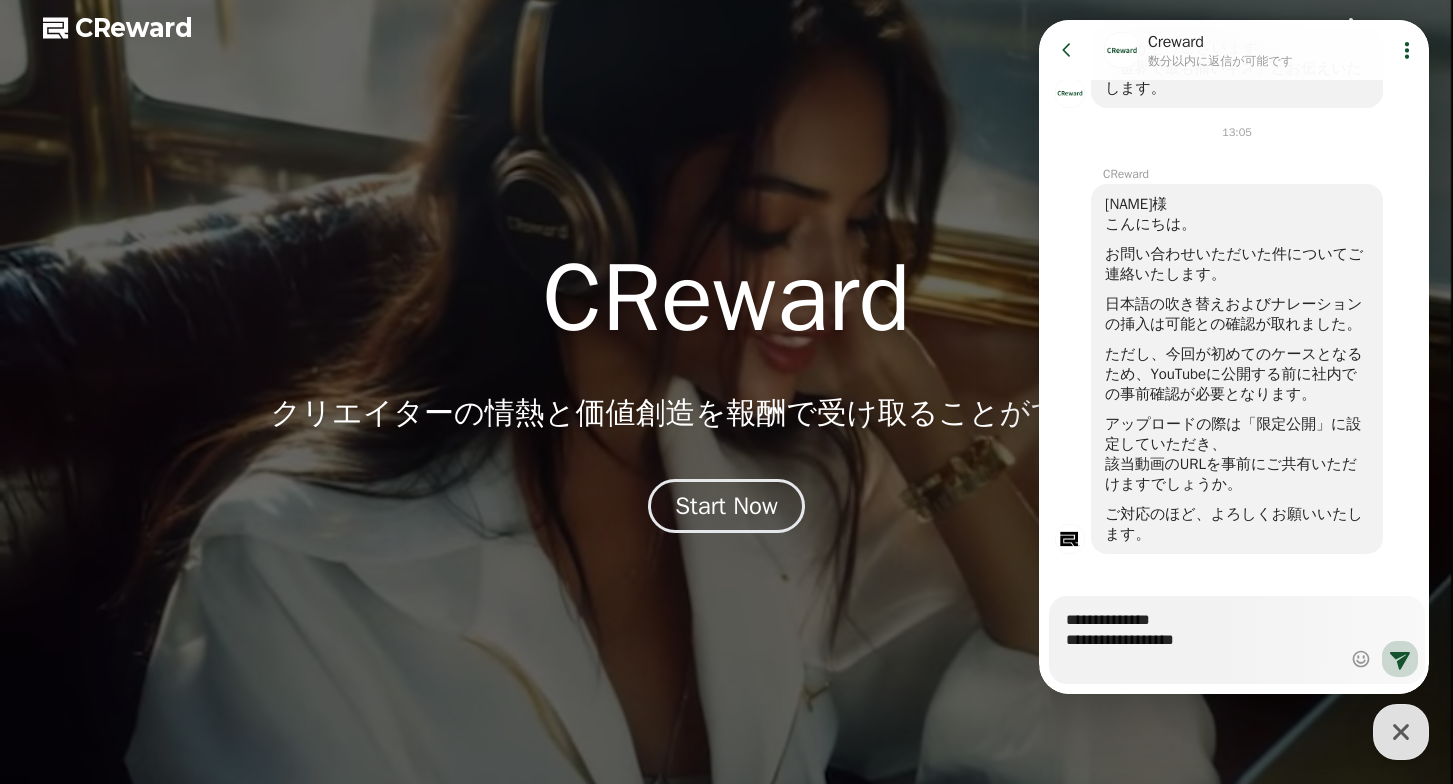 type on "**********" 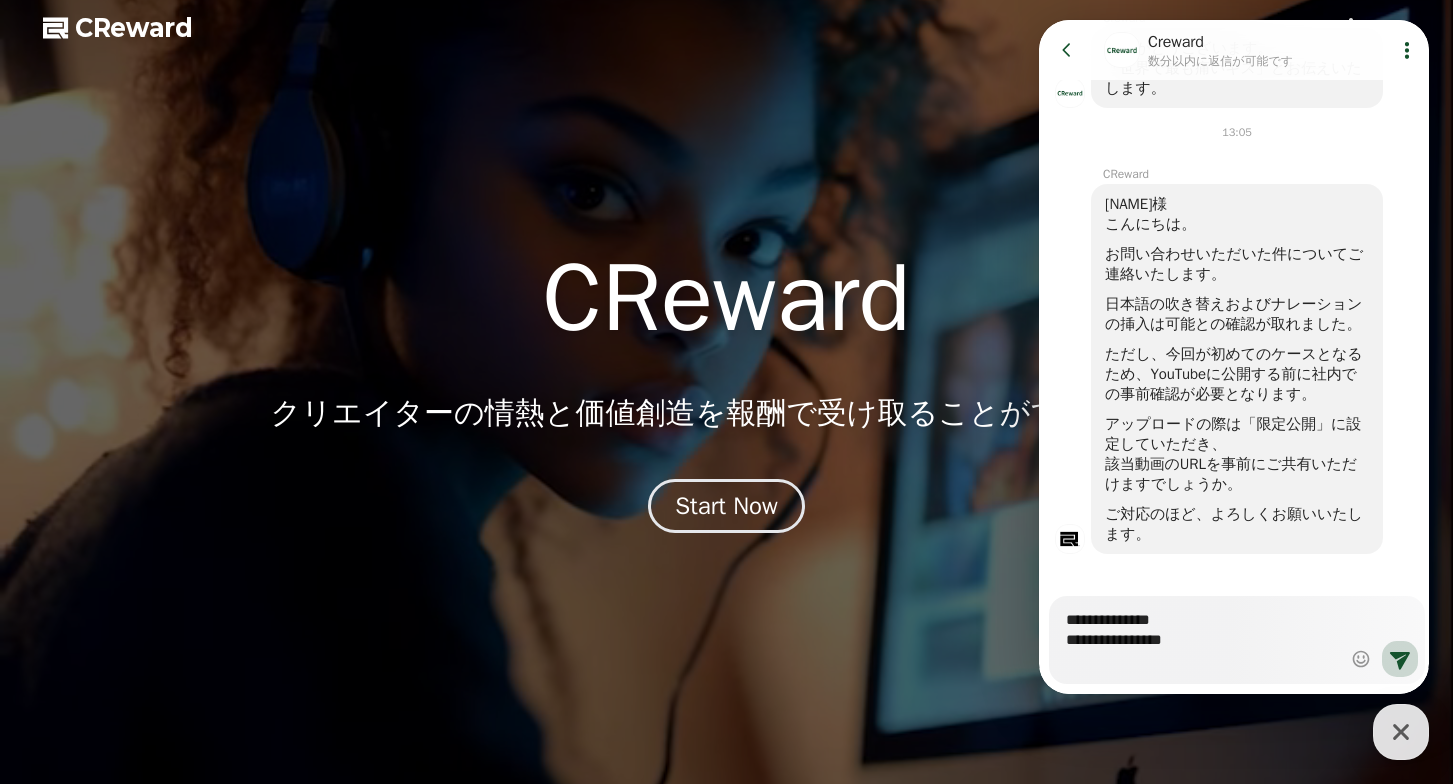 scroll, scrollTop: 3042, scrollLeft: 0, axis: vertical 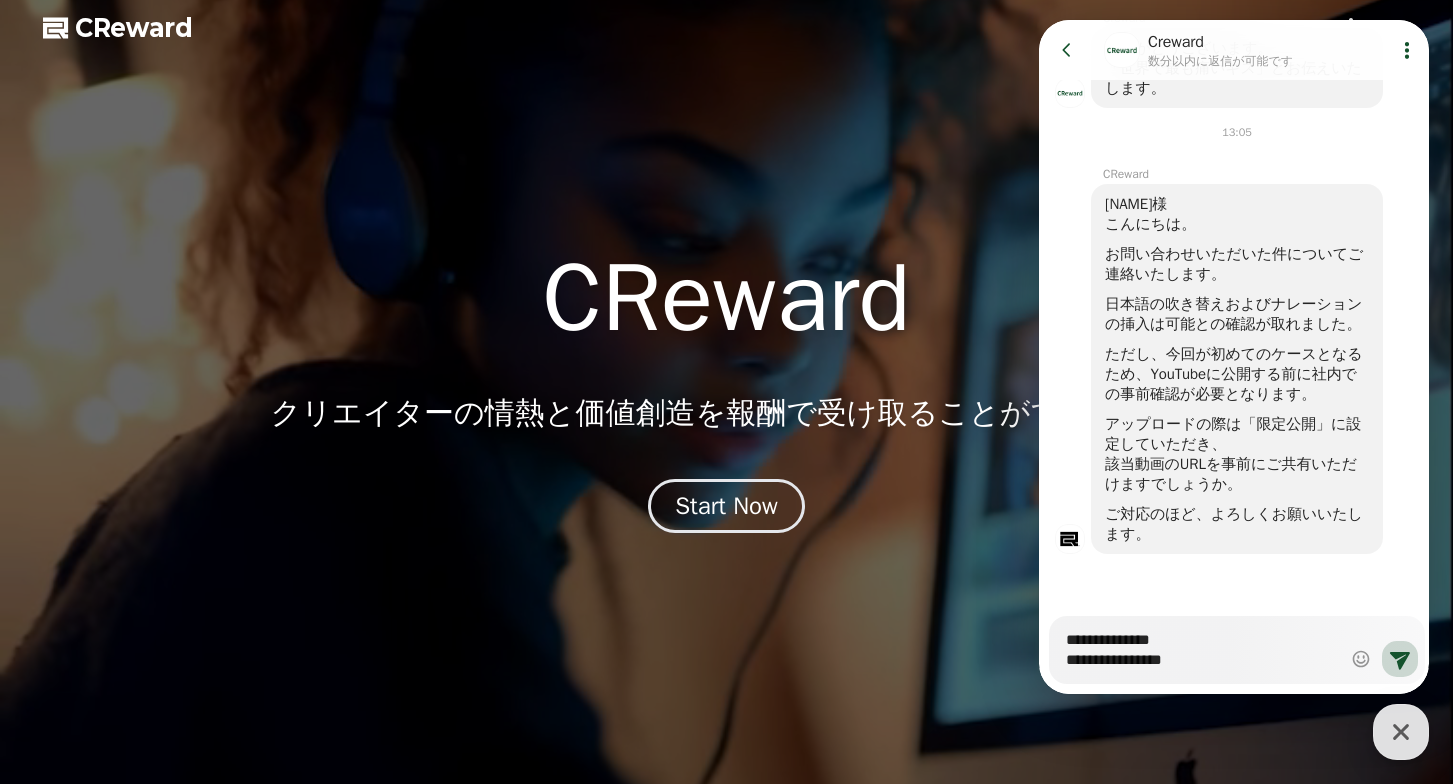 type on "*" 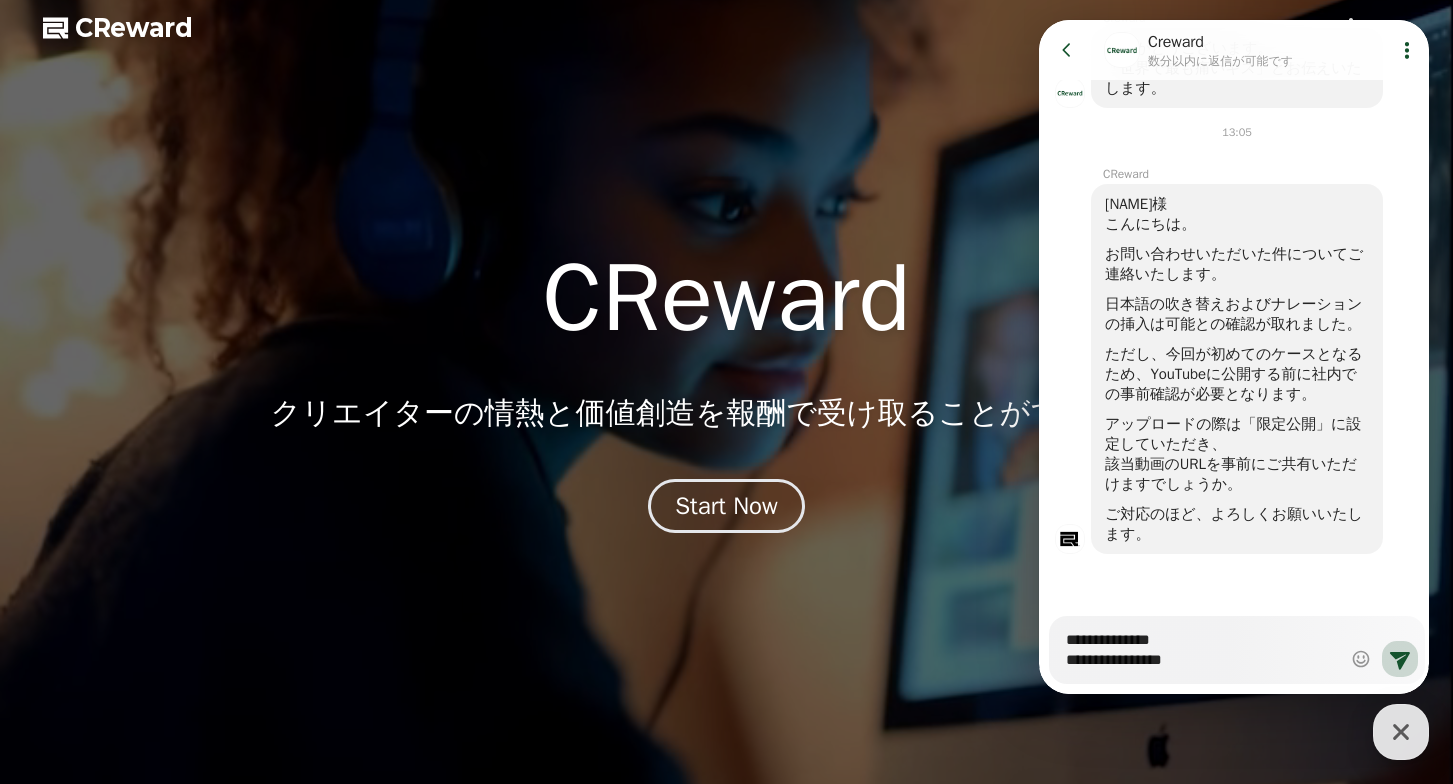 type on "**********" 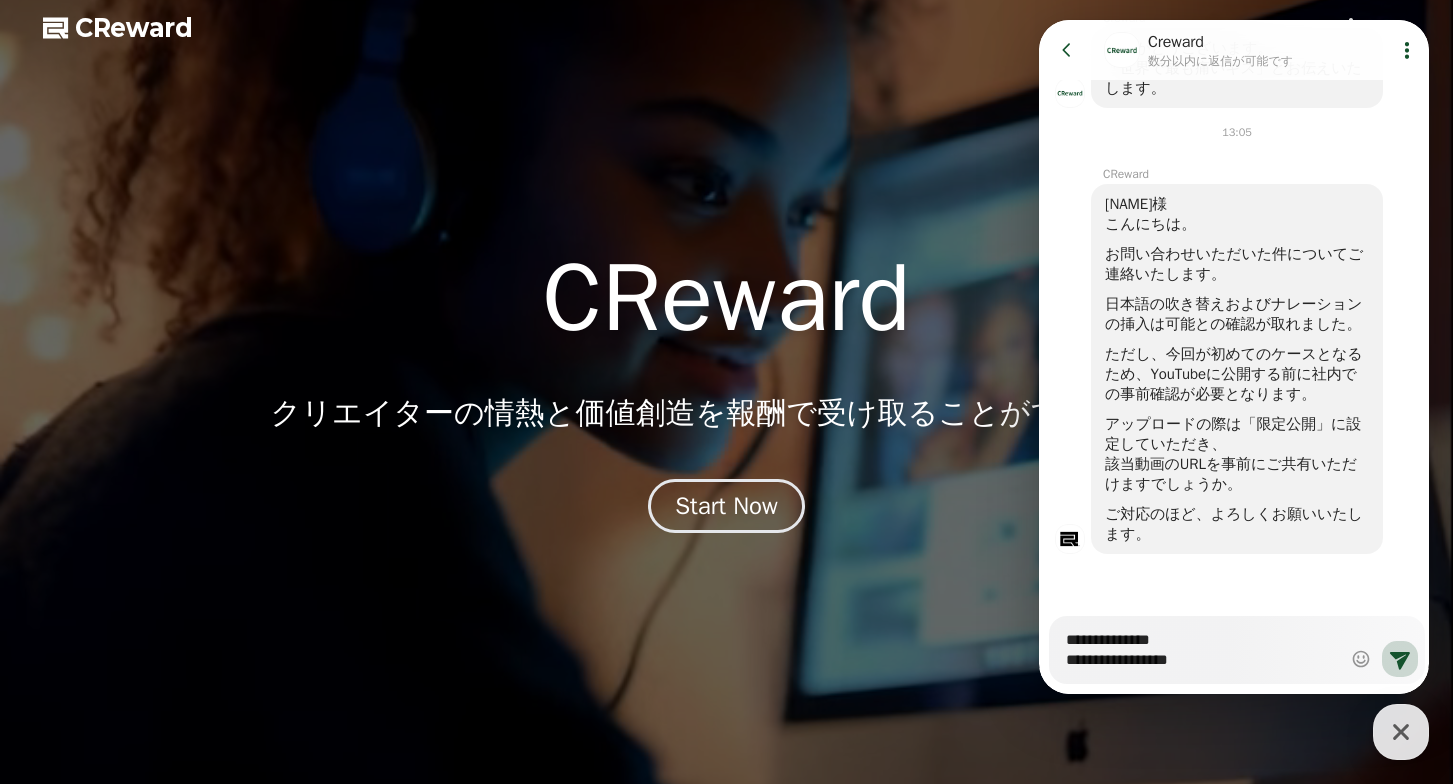 type on "*" 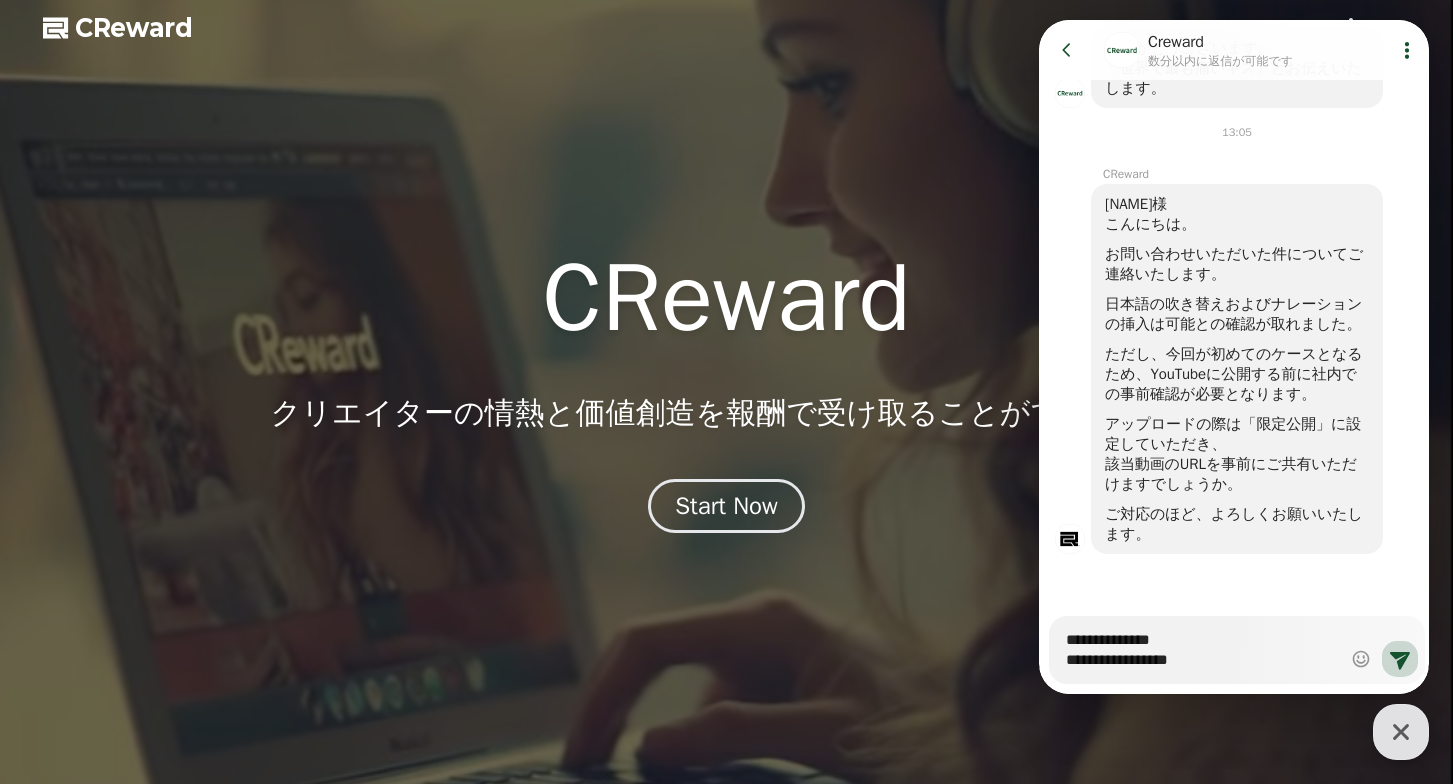 type on "**********" 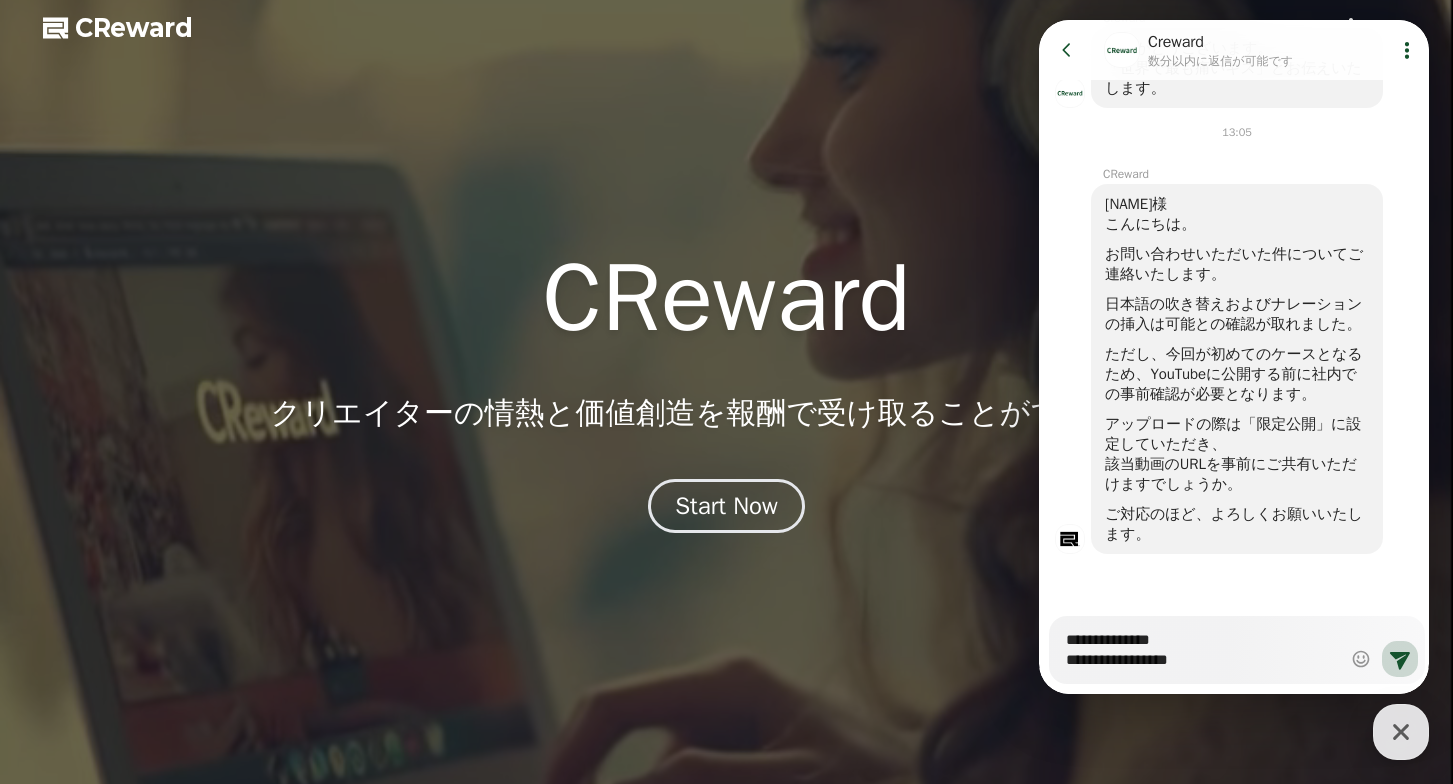 type on "*" 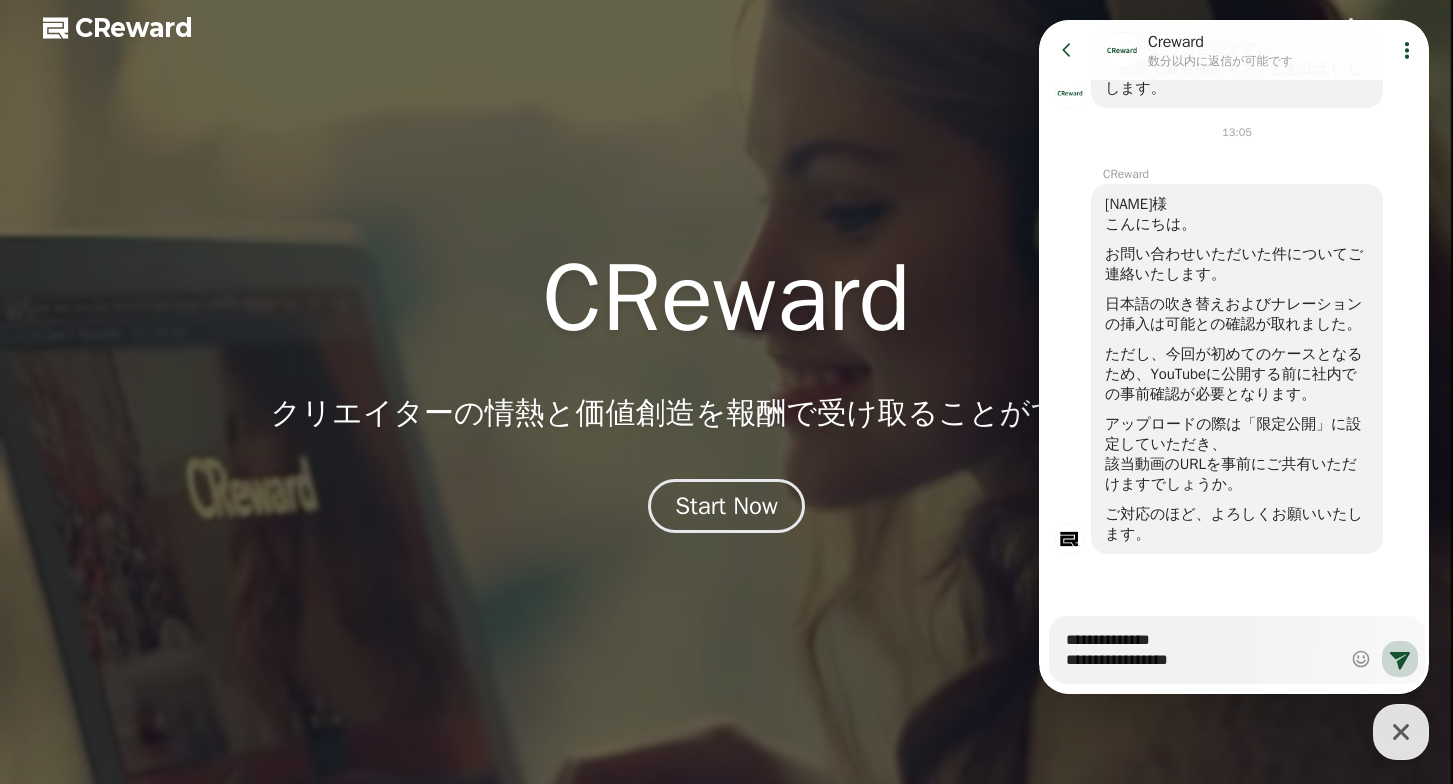 type on "**********" 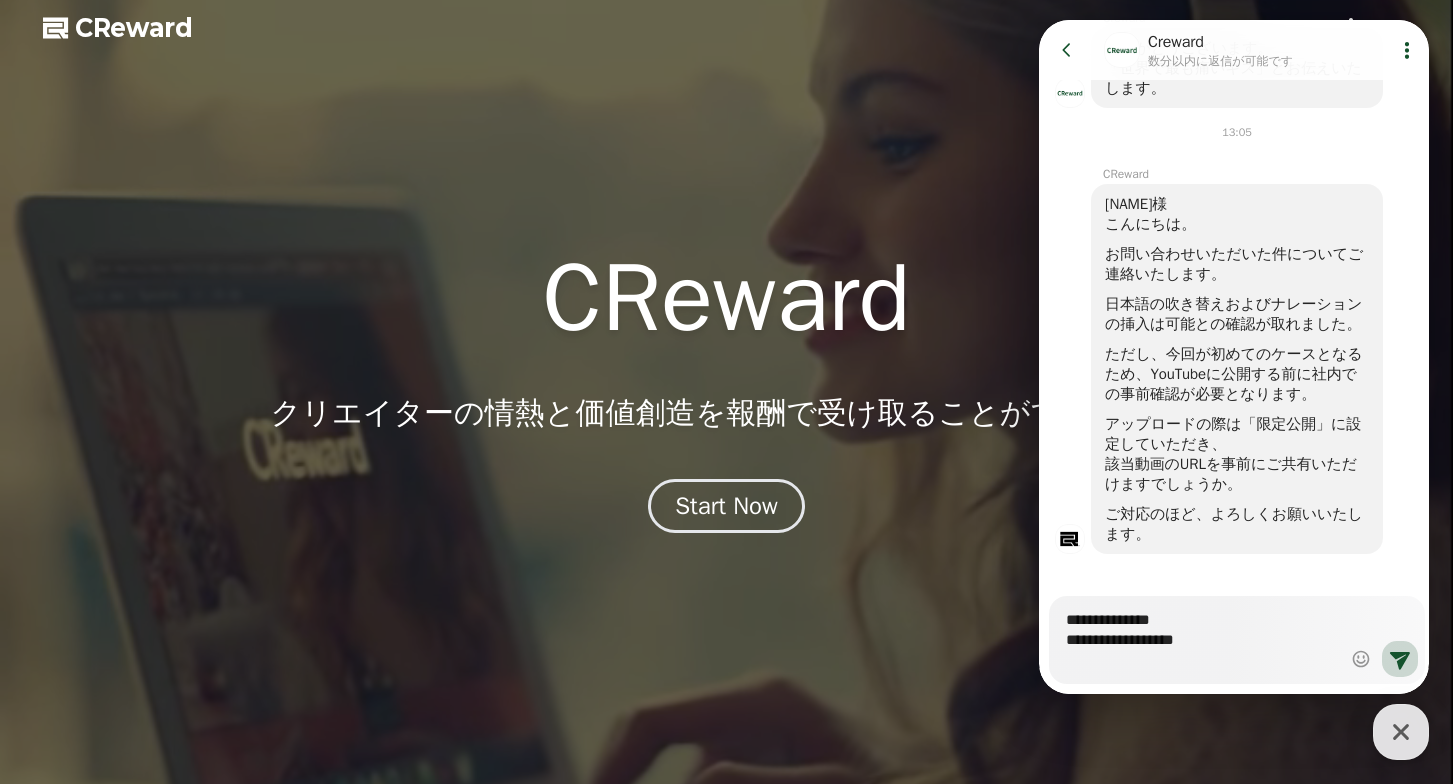 type on "*" 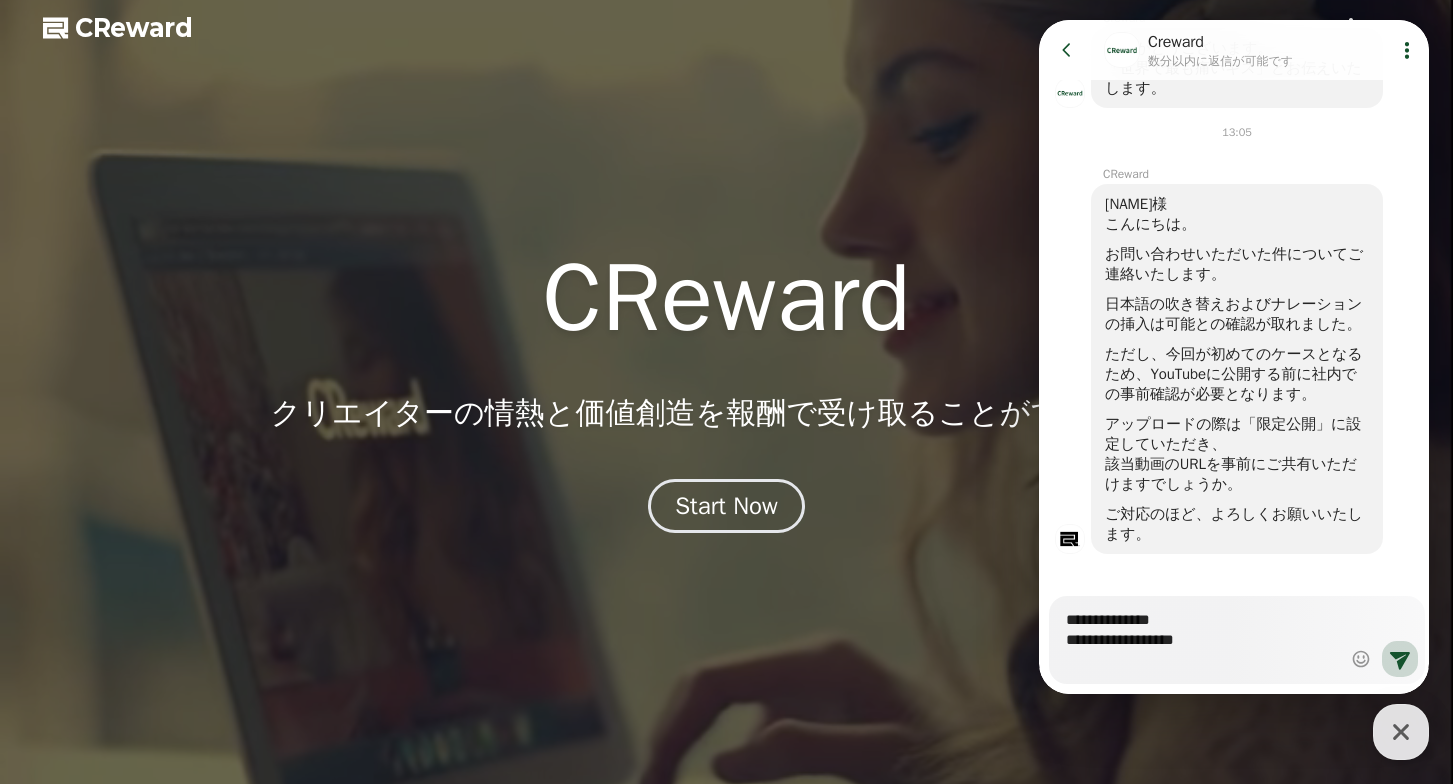 type on "**********" 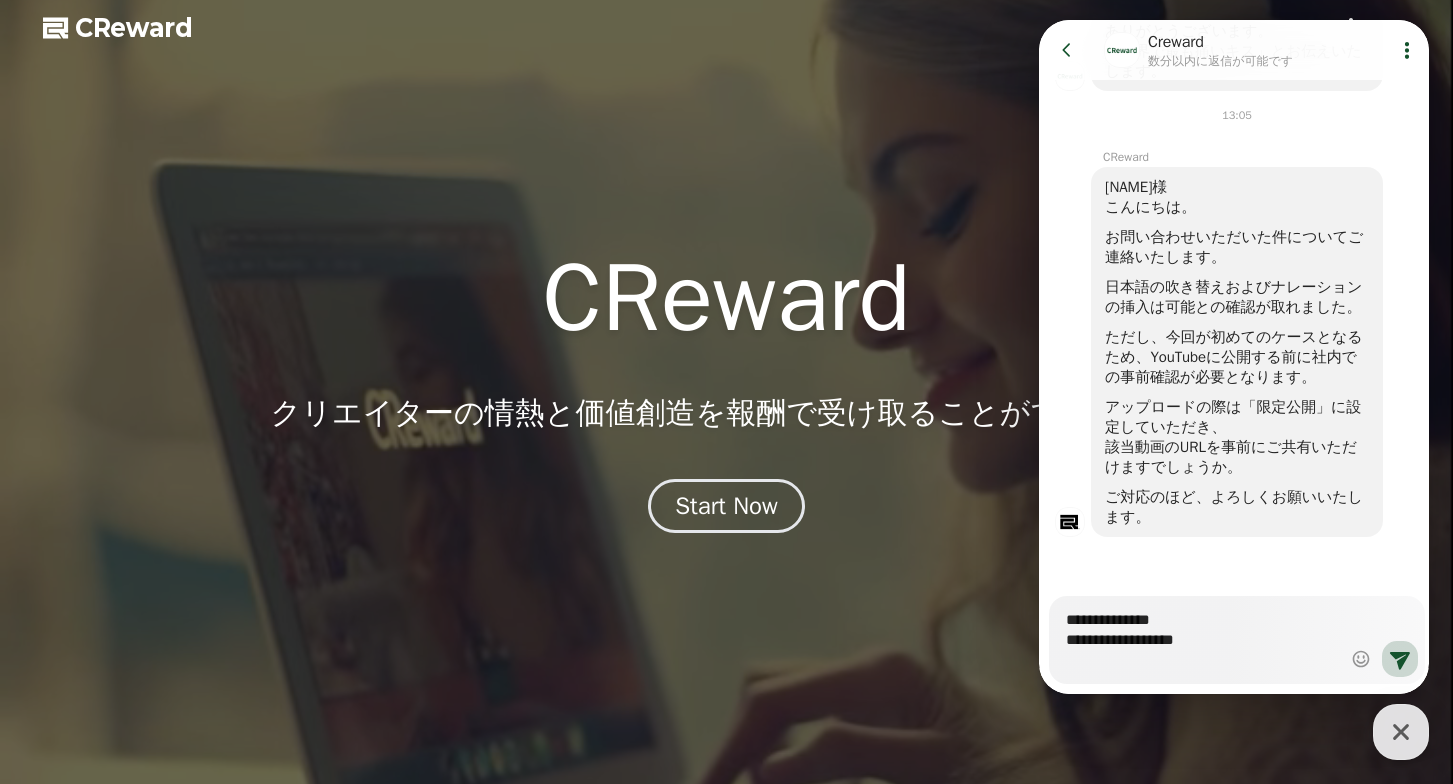 type on "*" 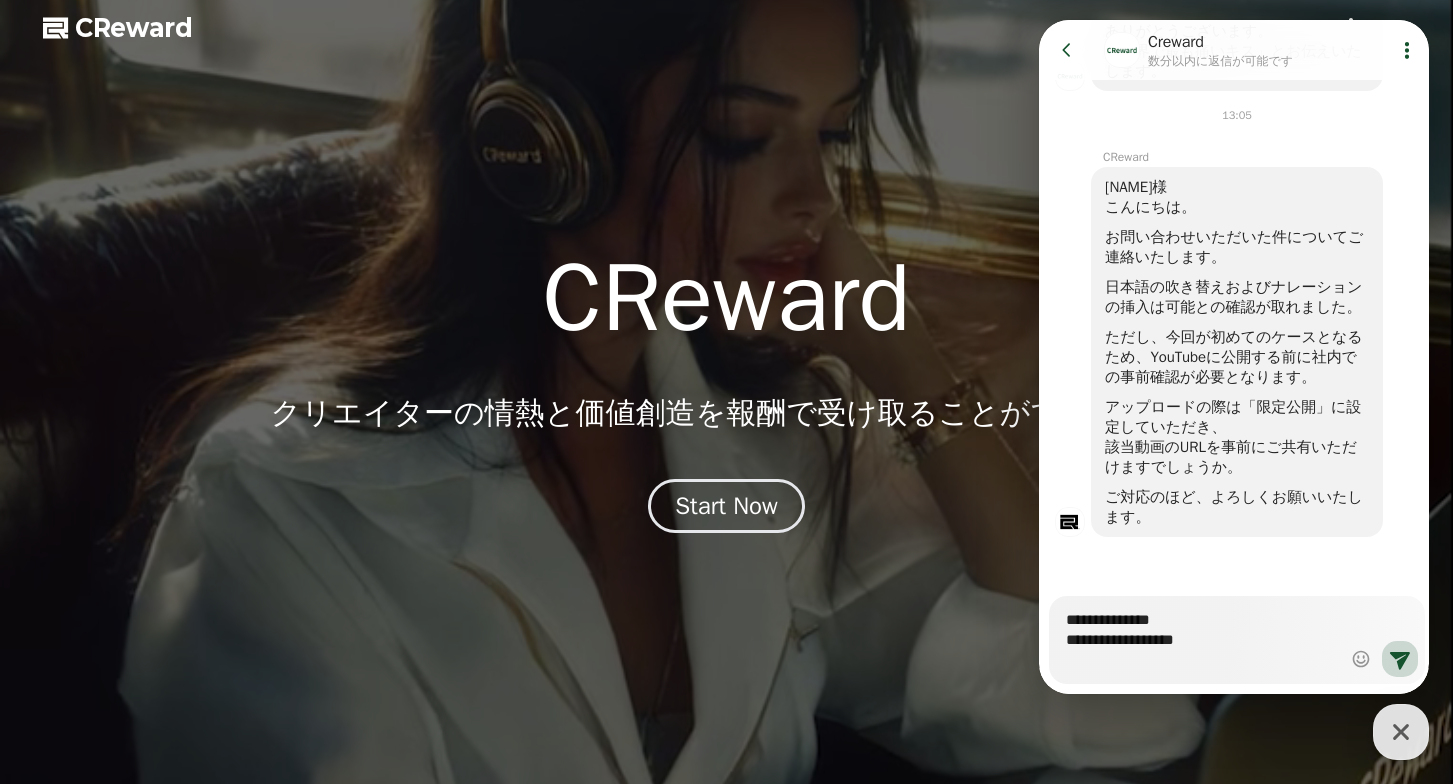 type on "**********" 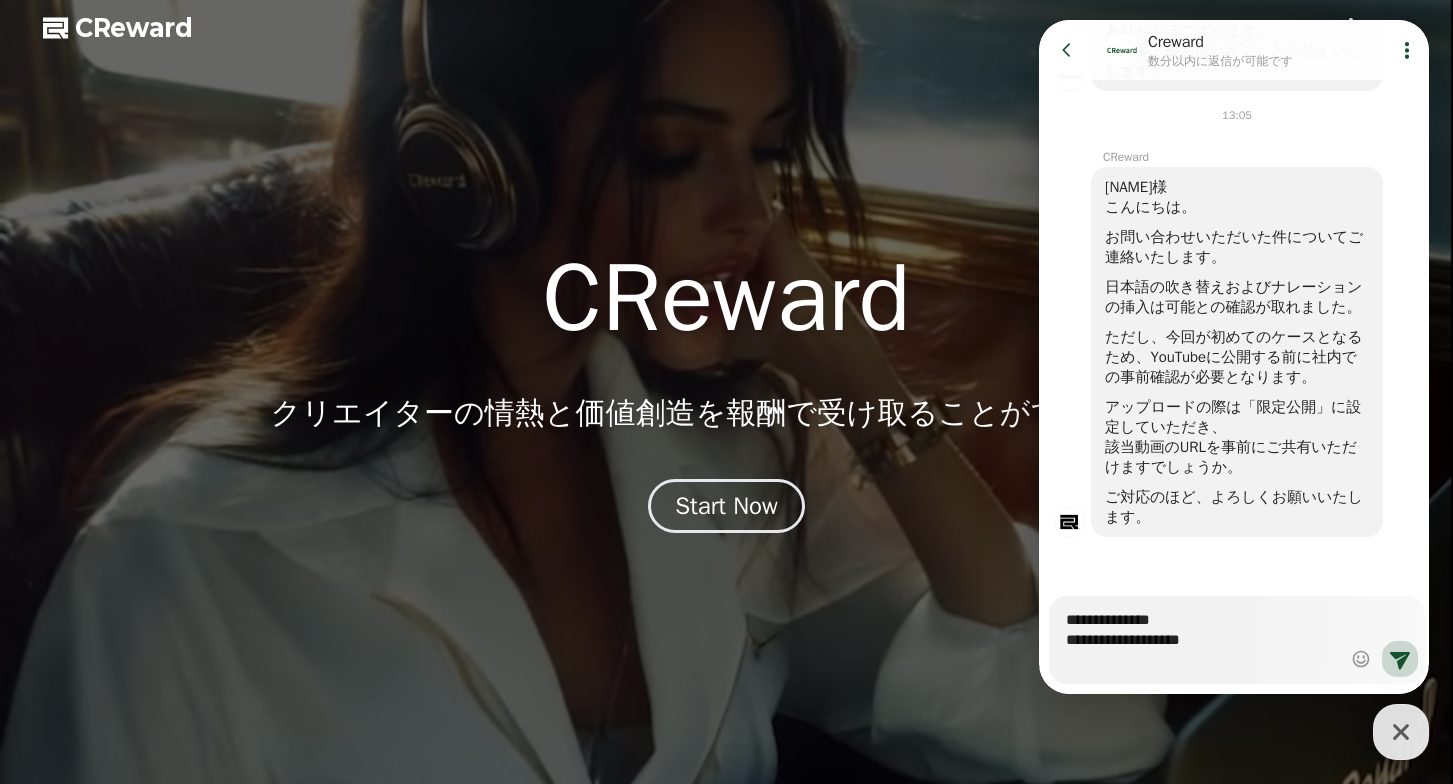 type on "*" 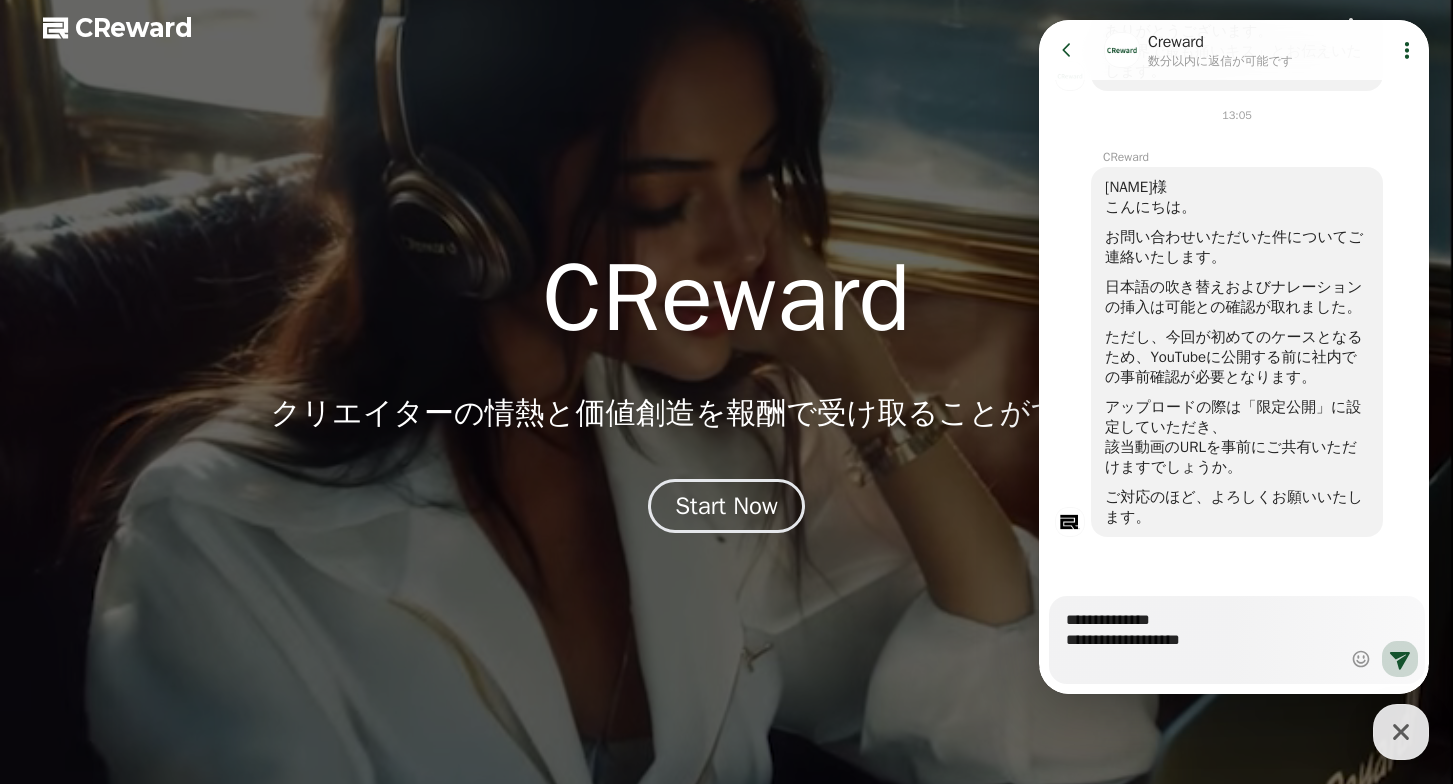 type on "**********" 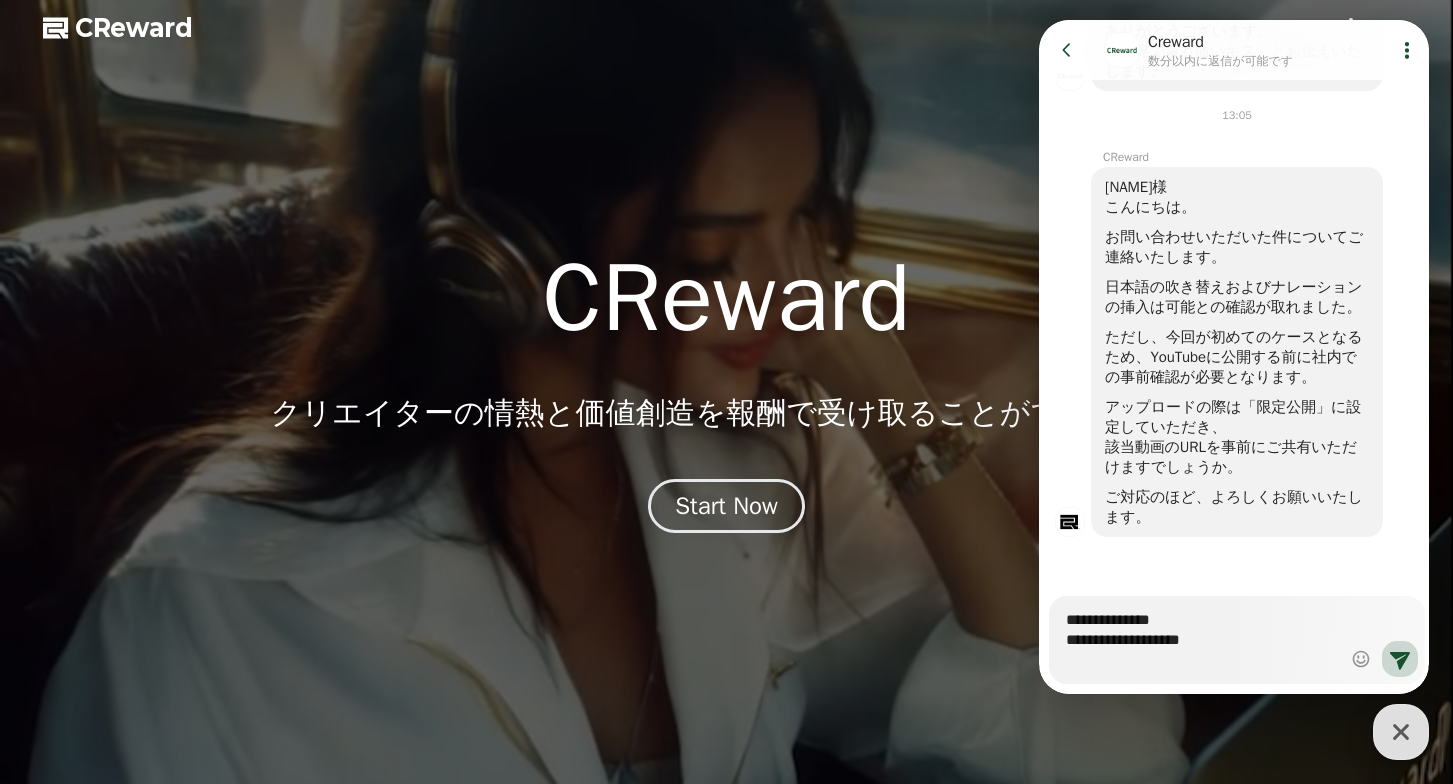 scroll, scrollTop: 3062, scrollLeft: 0, axis: vertical 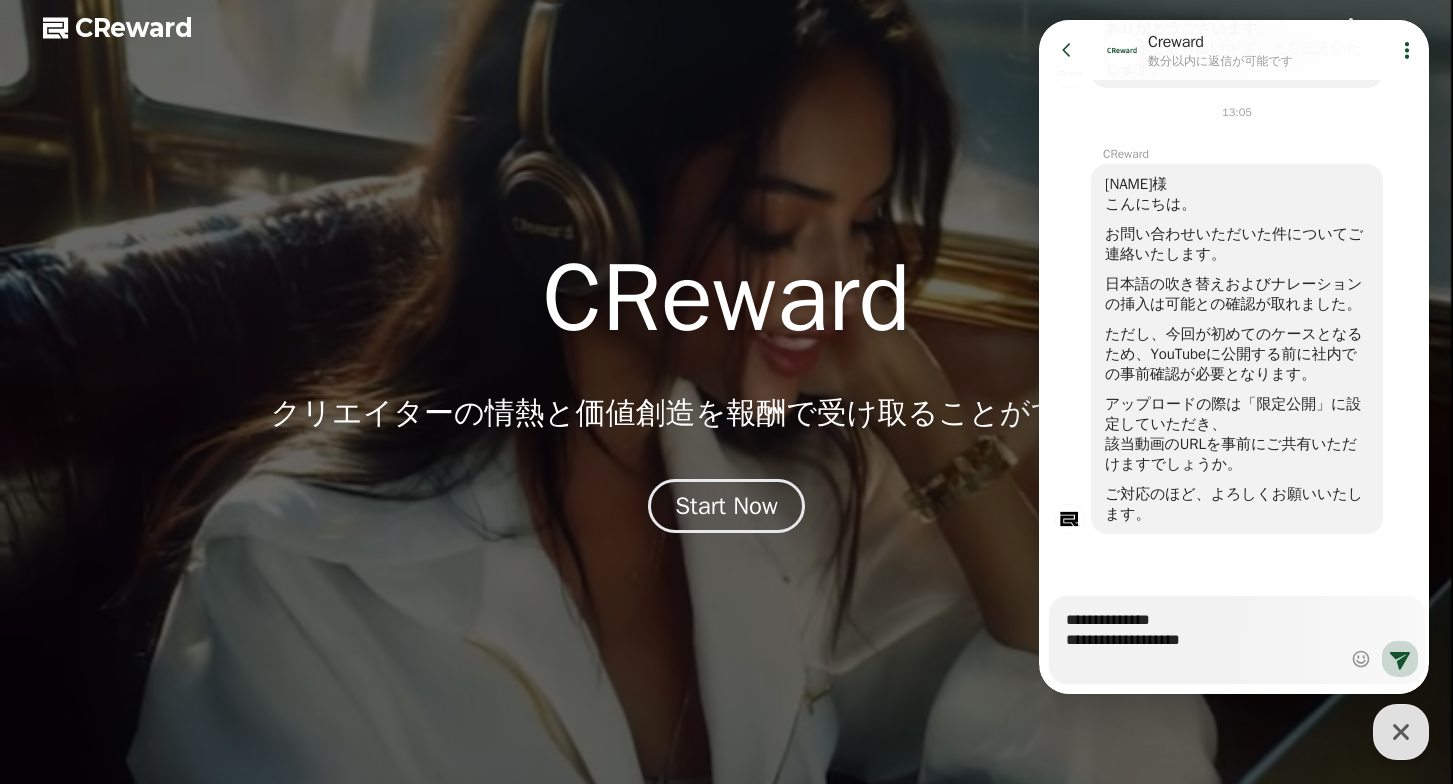 type 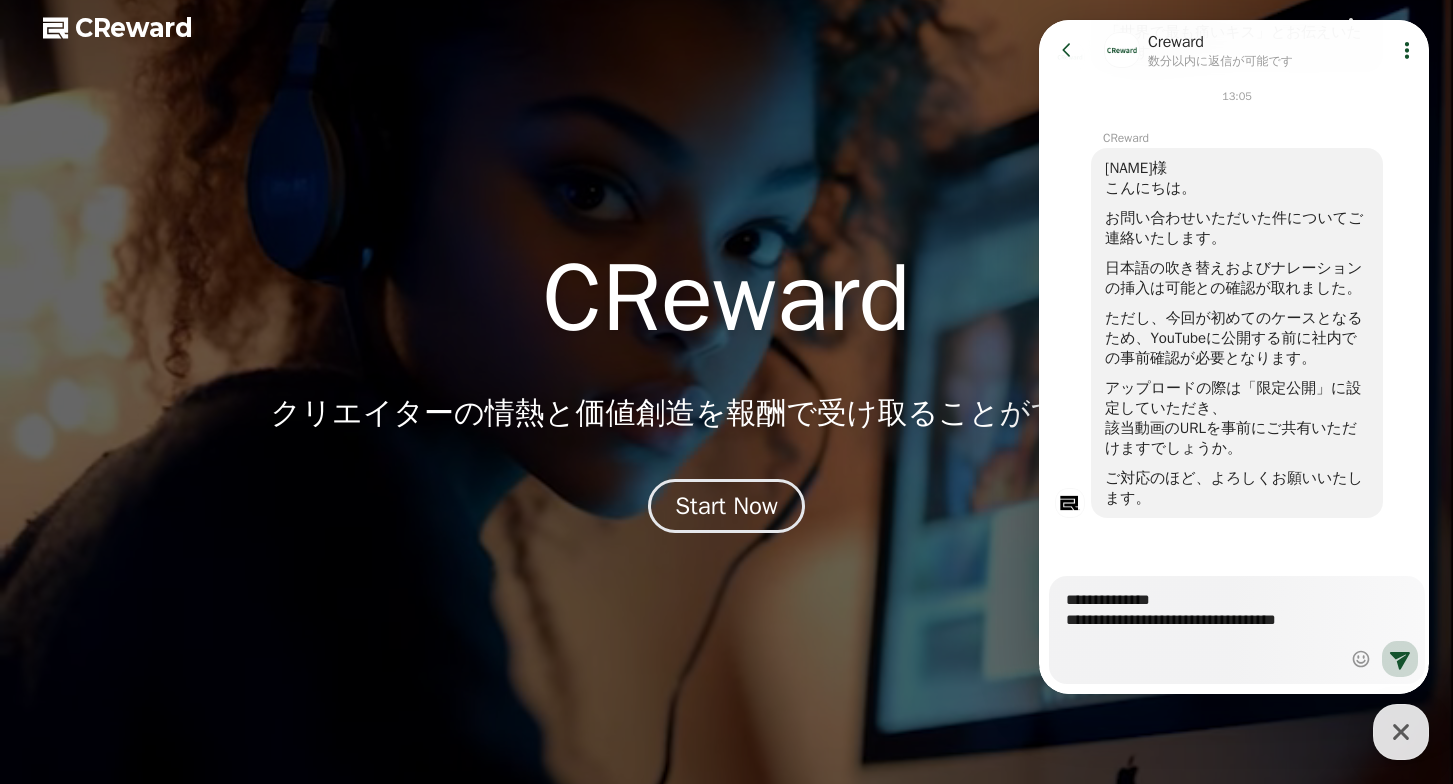 scroll, scrollTop: 3082, scrollLeft: 0, axis: vertical 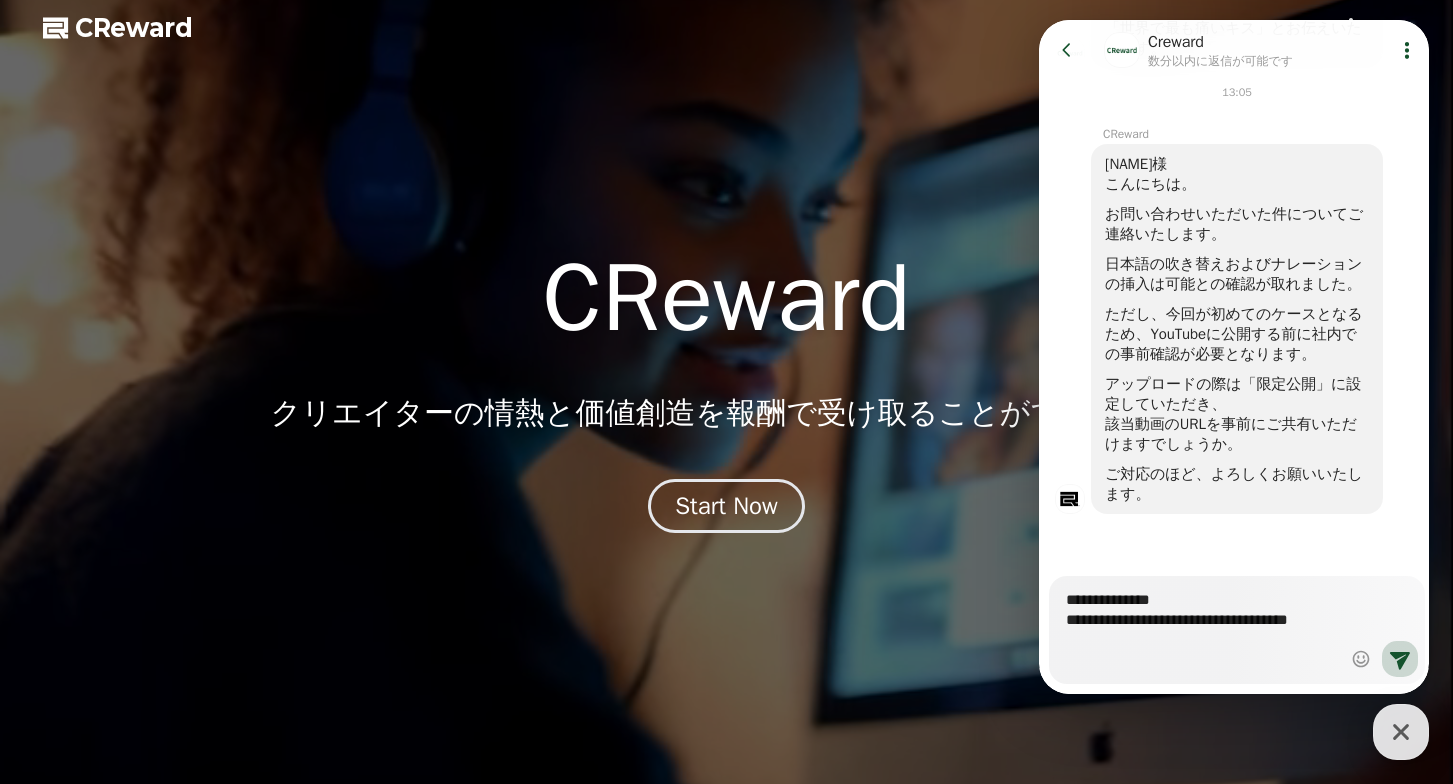 click on "**********" at bounding box center [1202, 623] 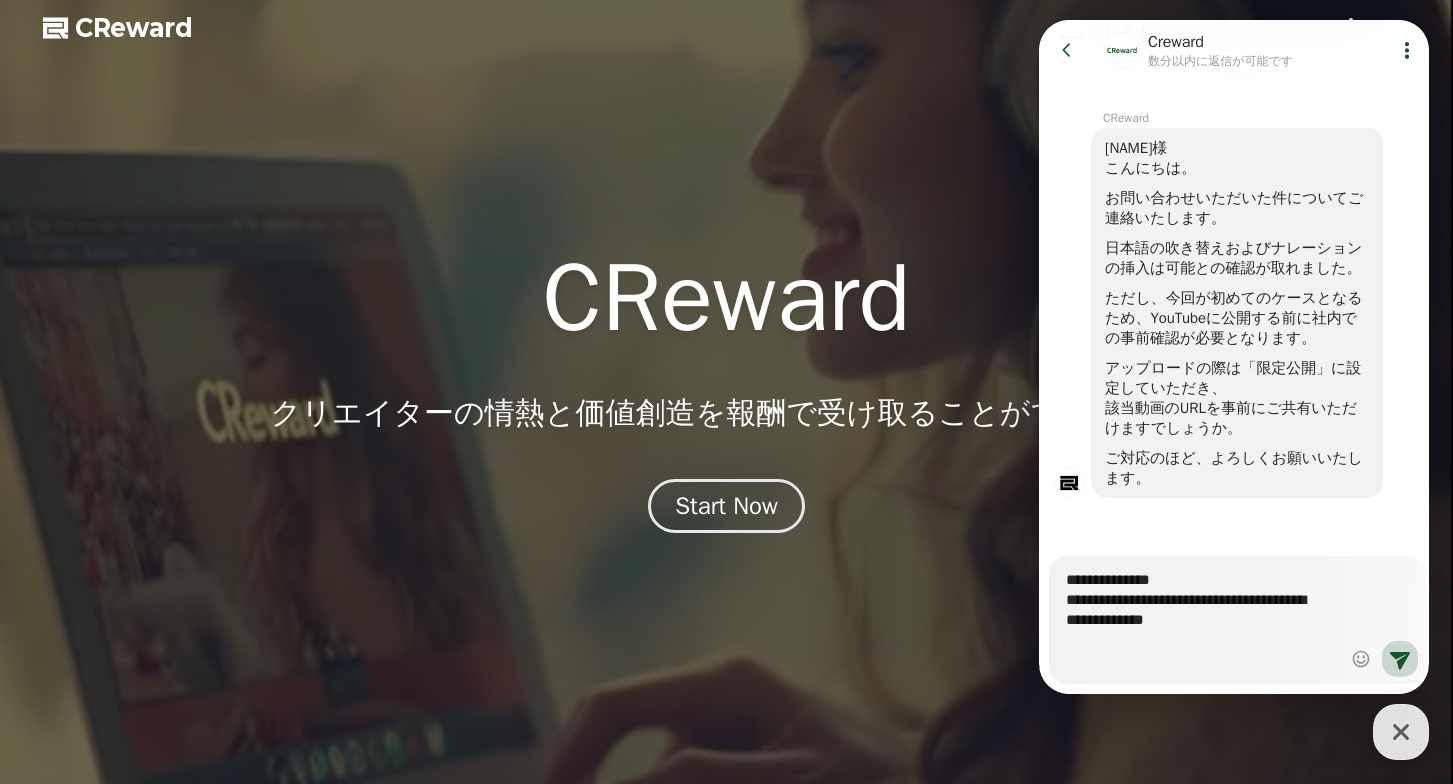 scroll, scrollTop: 3102, scrollLeft: 0, axis: vertical 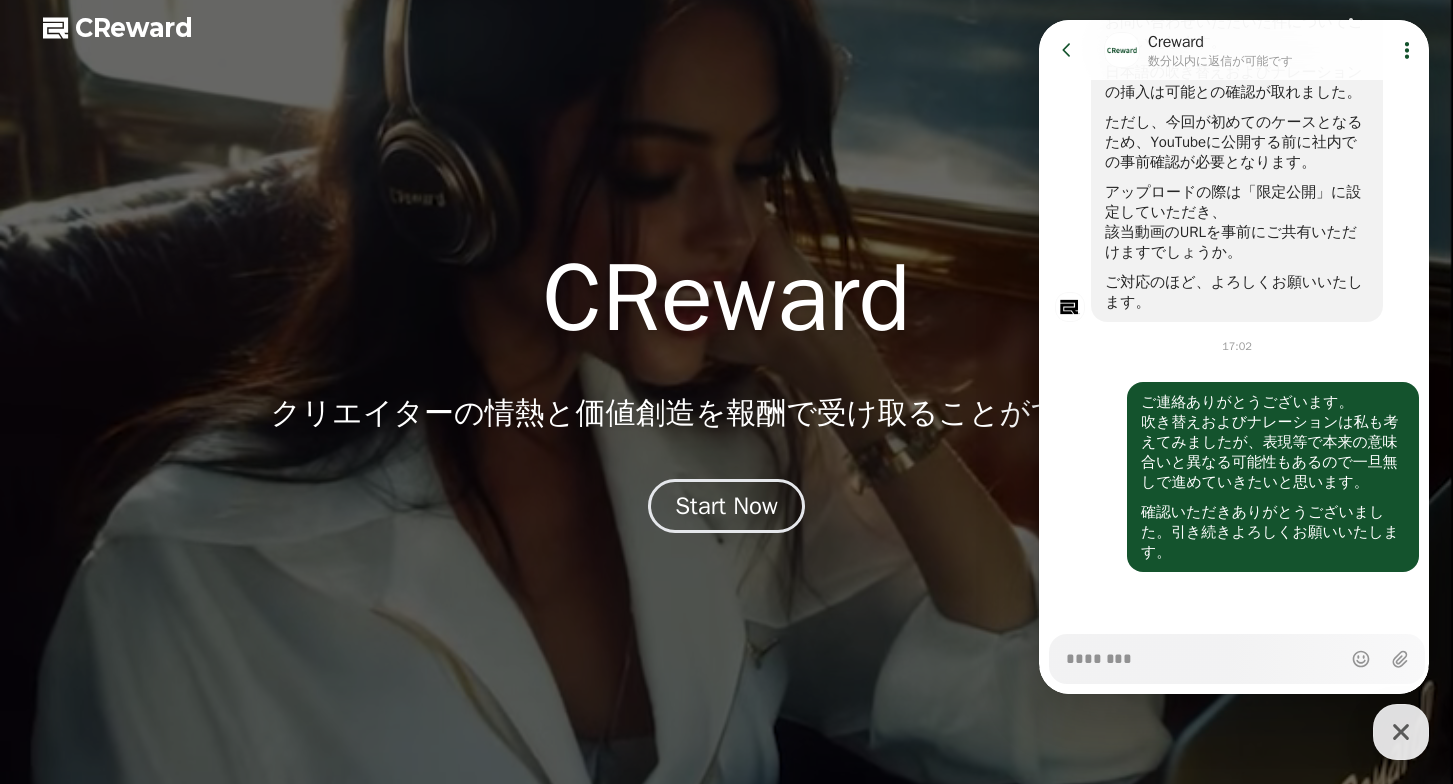 click 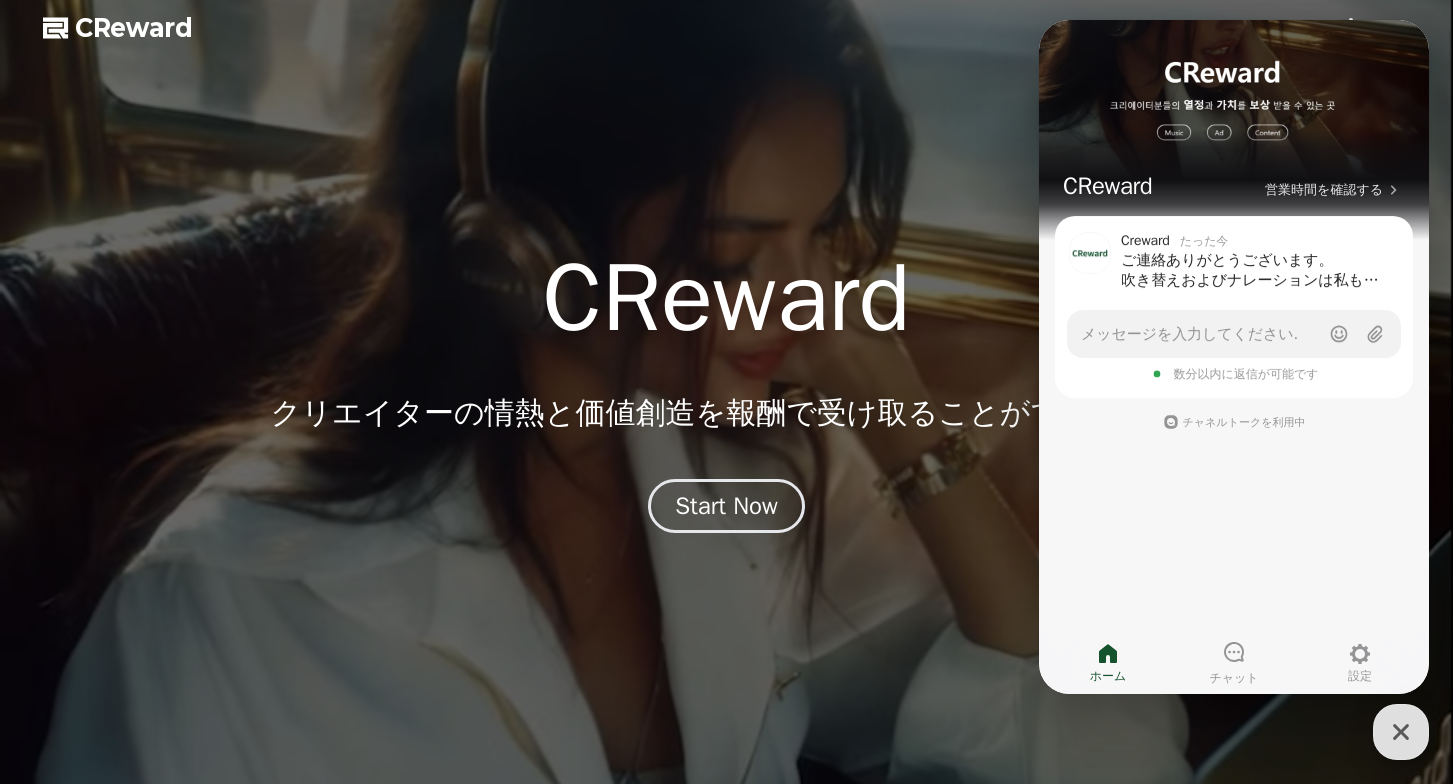 click on "CReward   クリエイターの 情熱 と 価値創造 を 報酬 で受け取ることができる場所" at bounding box center (726, 341) 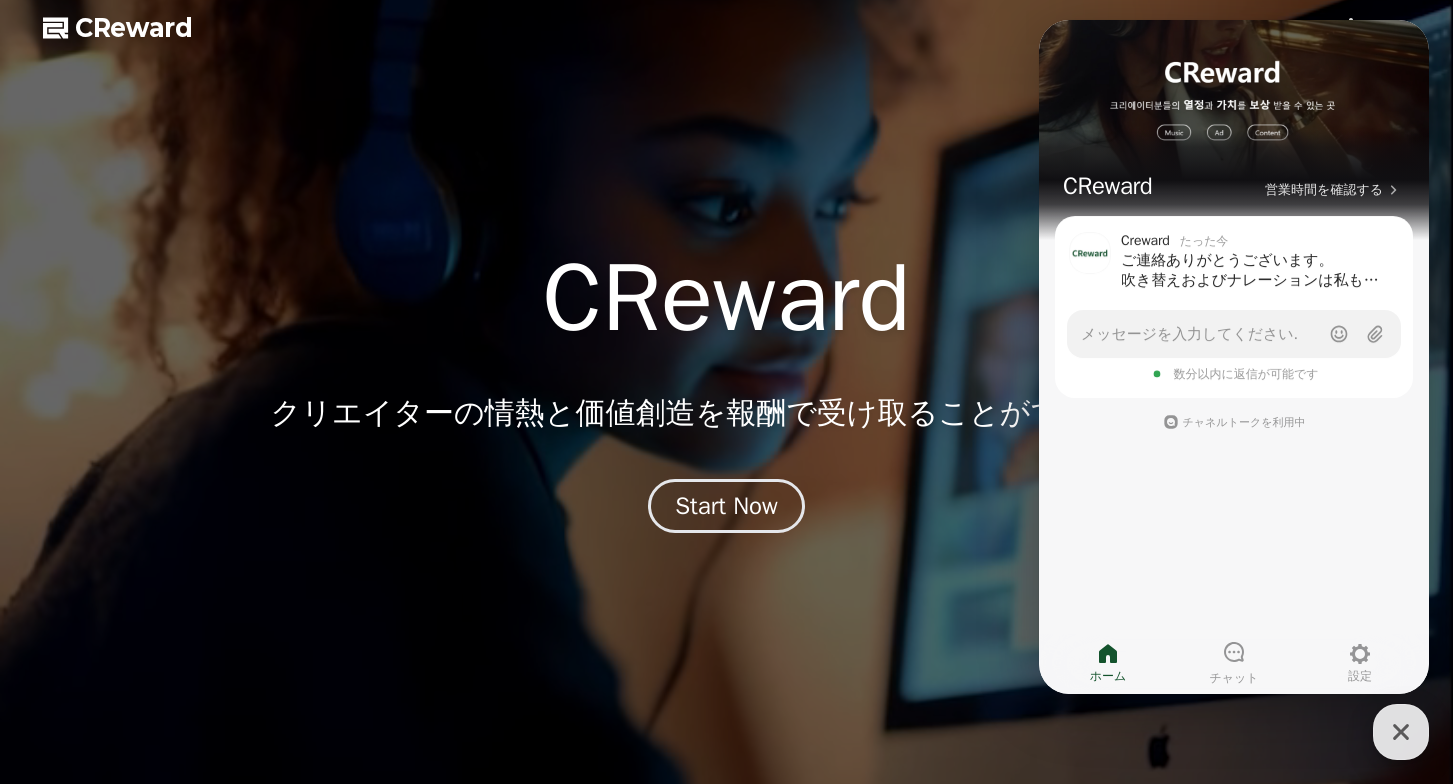 click at bounding box center (1401, 732) 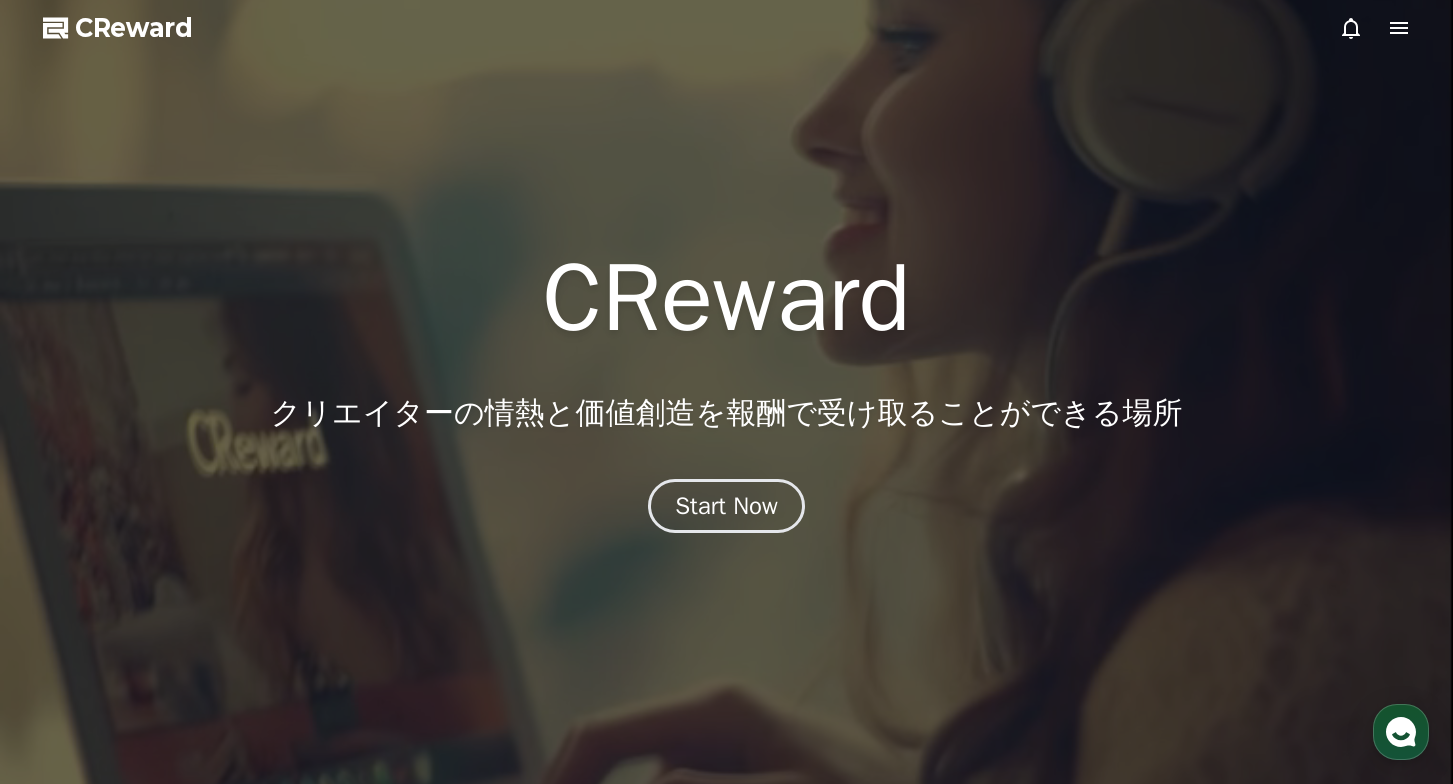 click 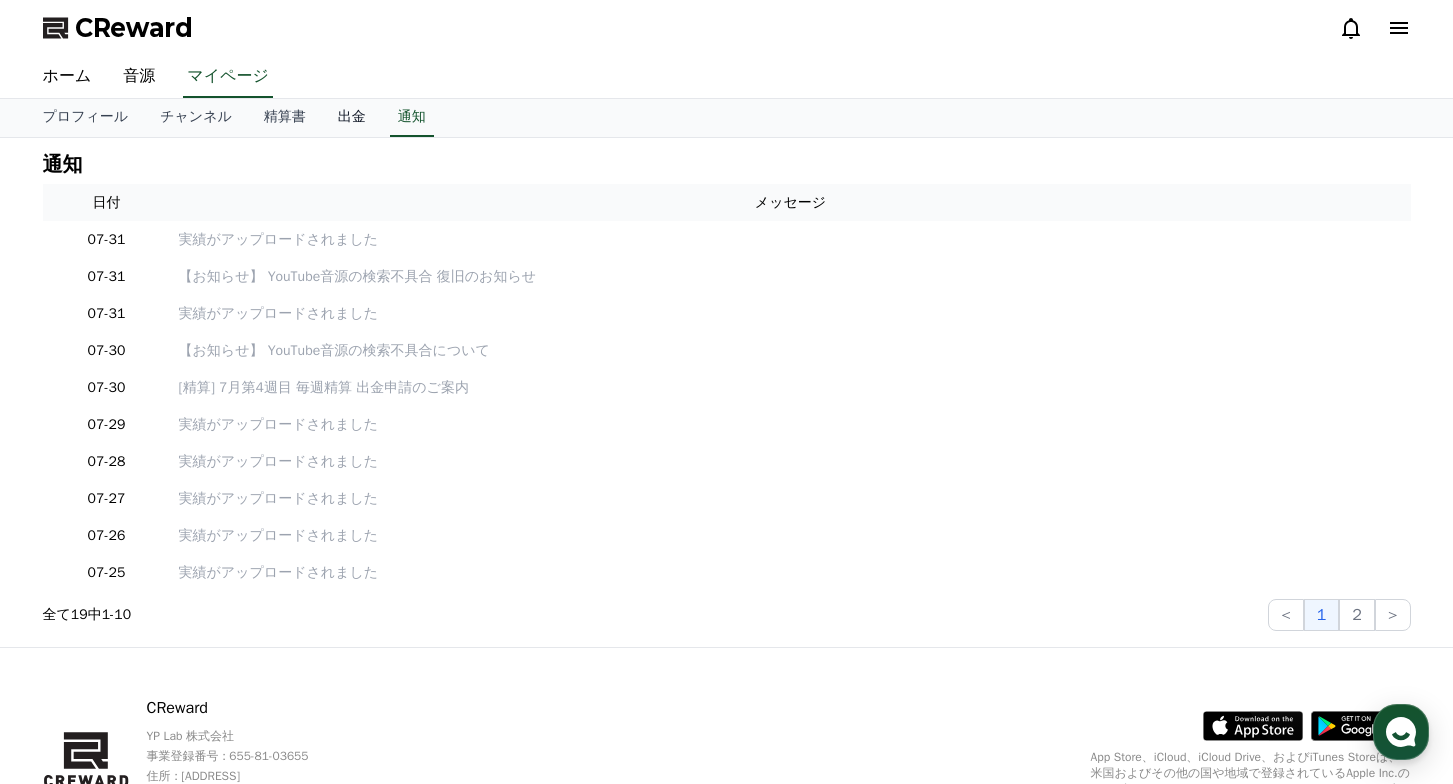 click on "出金" at bounding box center (352, 118) 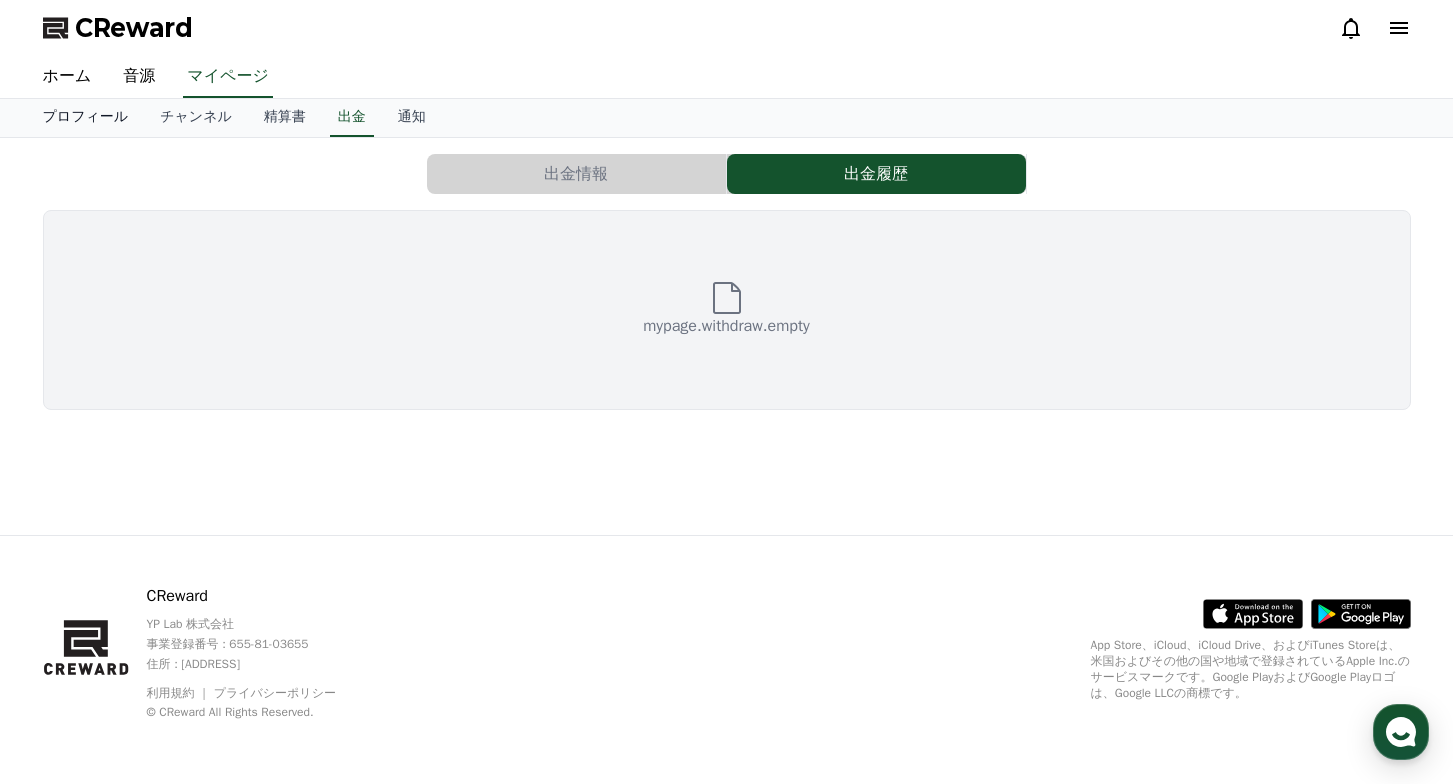click on "プロフィール" at bounding box center [86, 118] 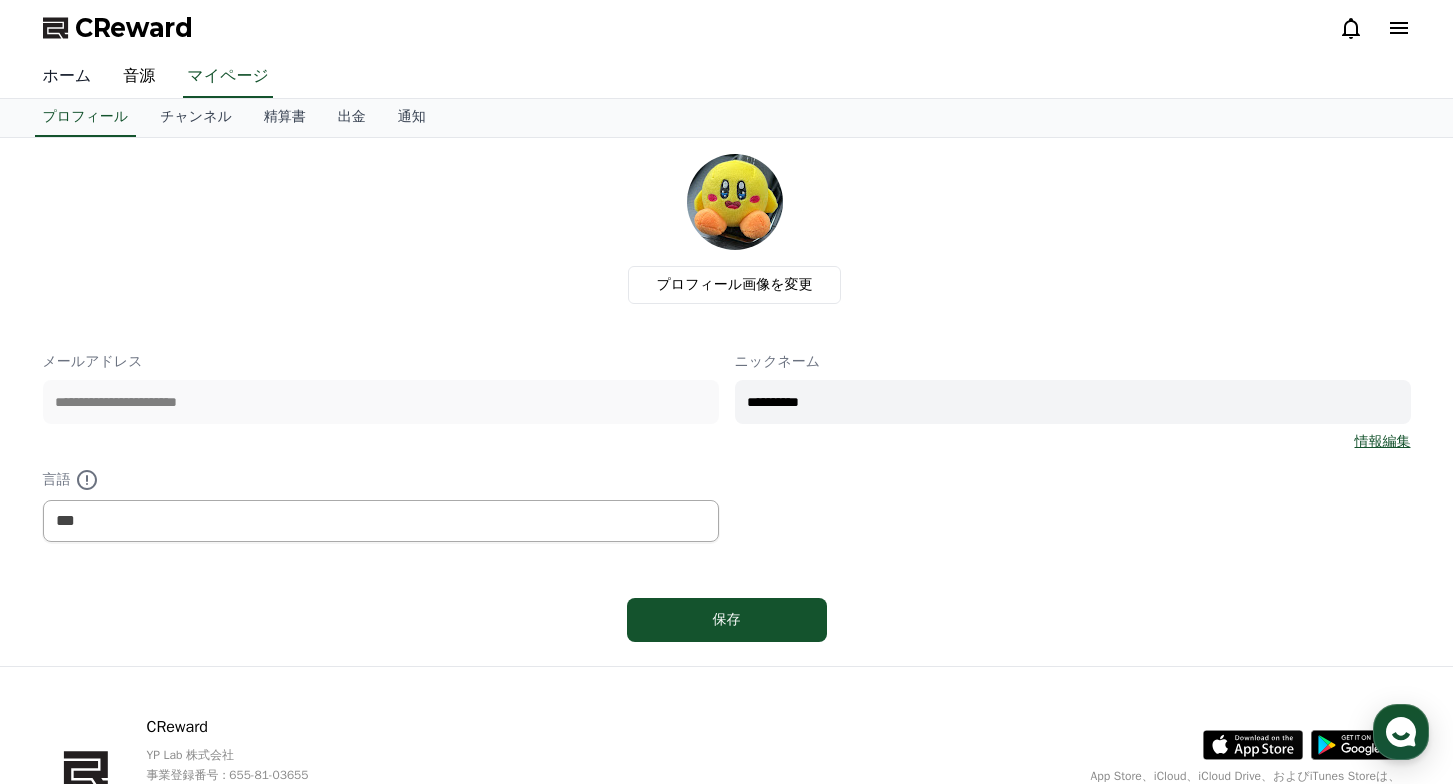 click on "ホーム" at bounding box center [67, 77] 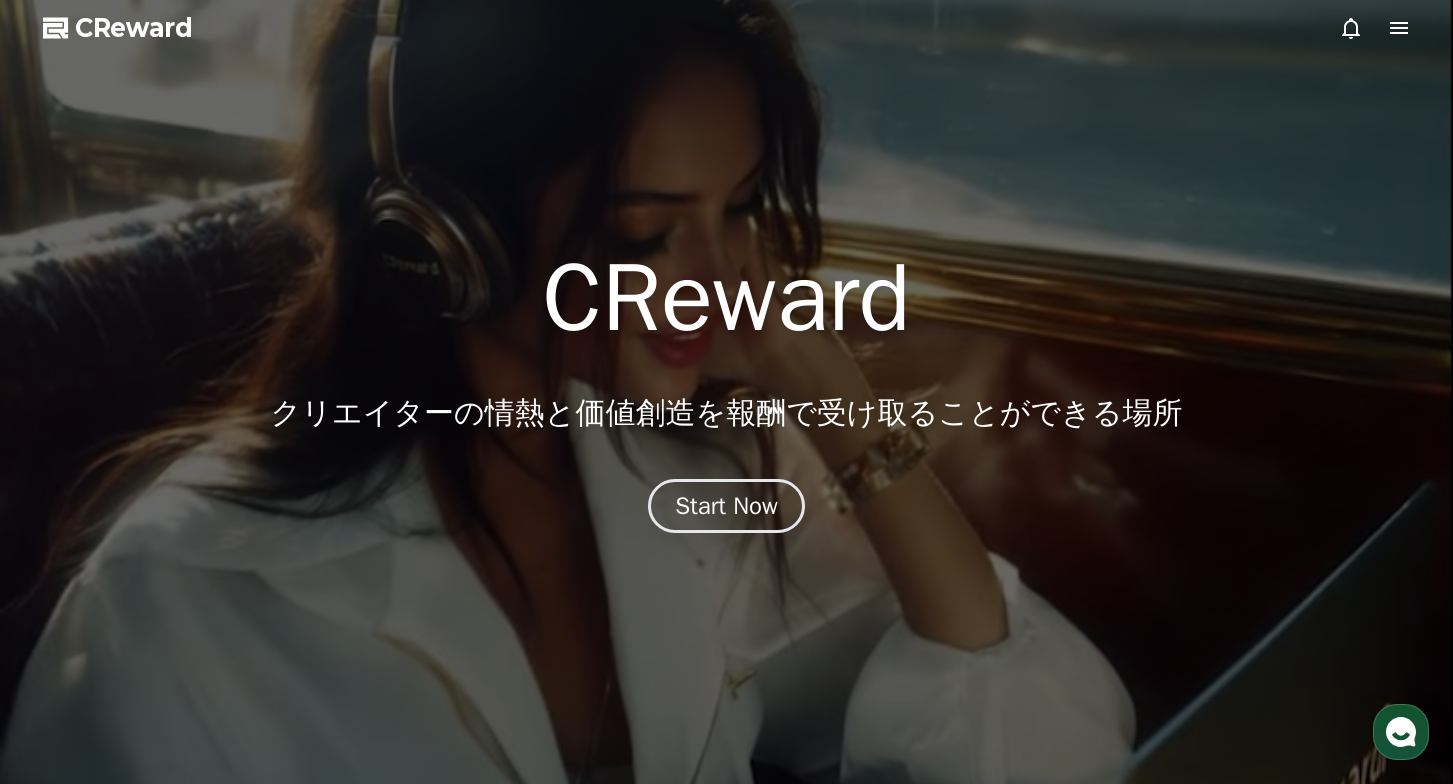 click 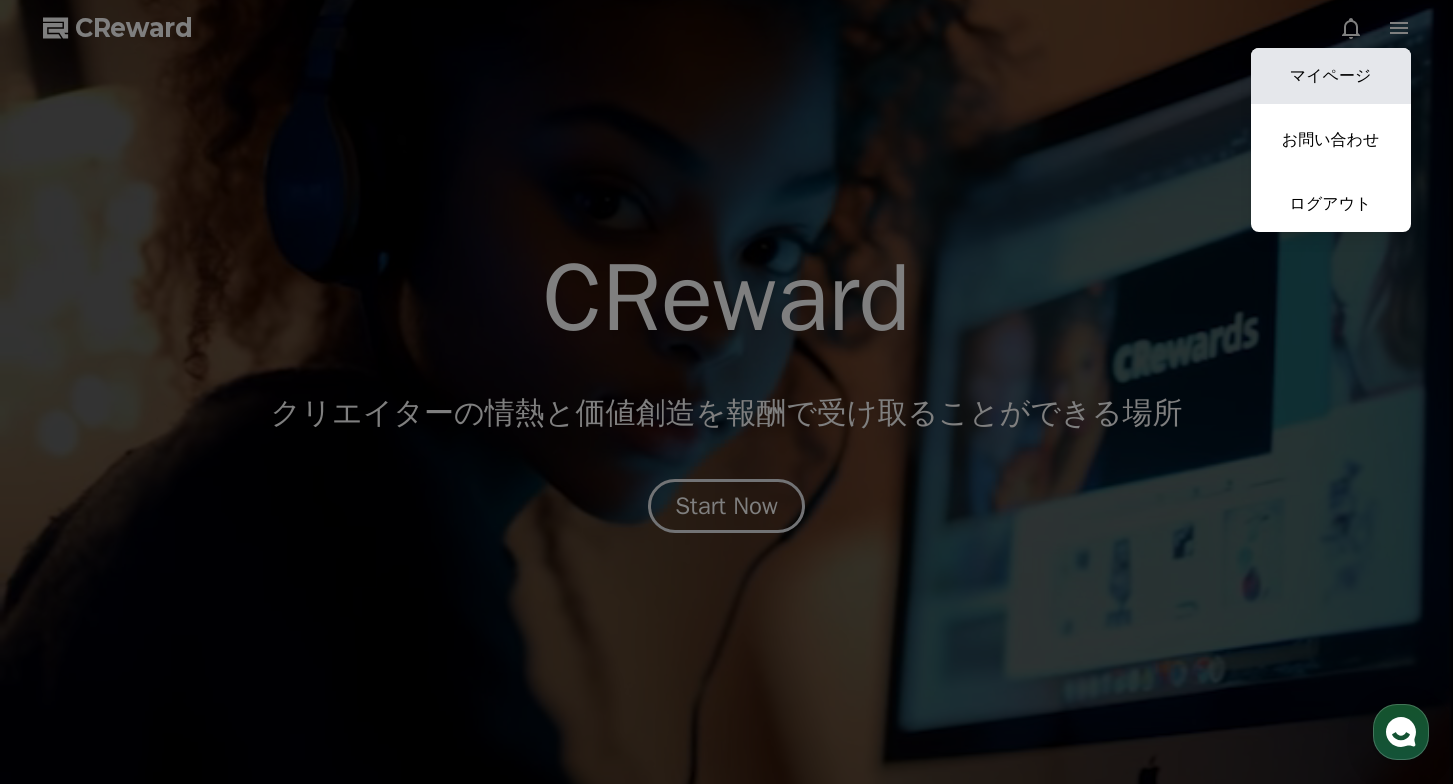 click on "マイページ" at bounding box center [1331, 76] 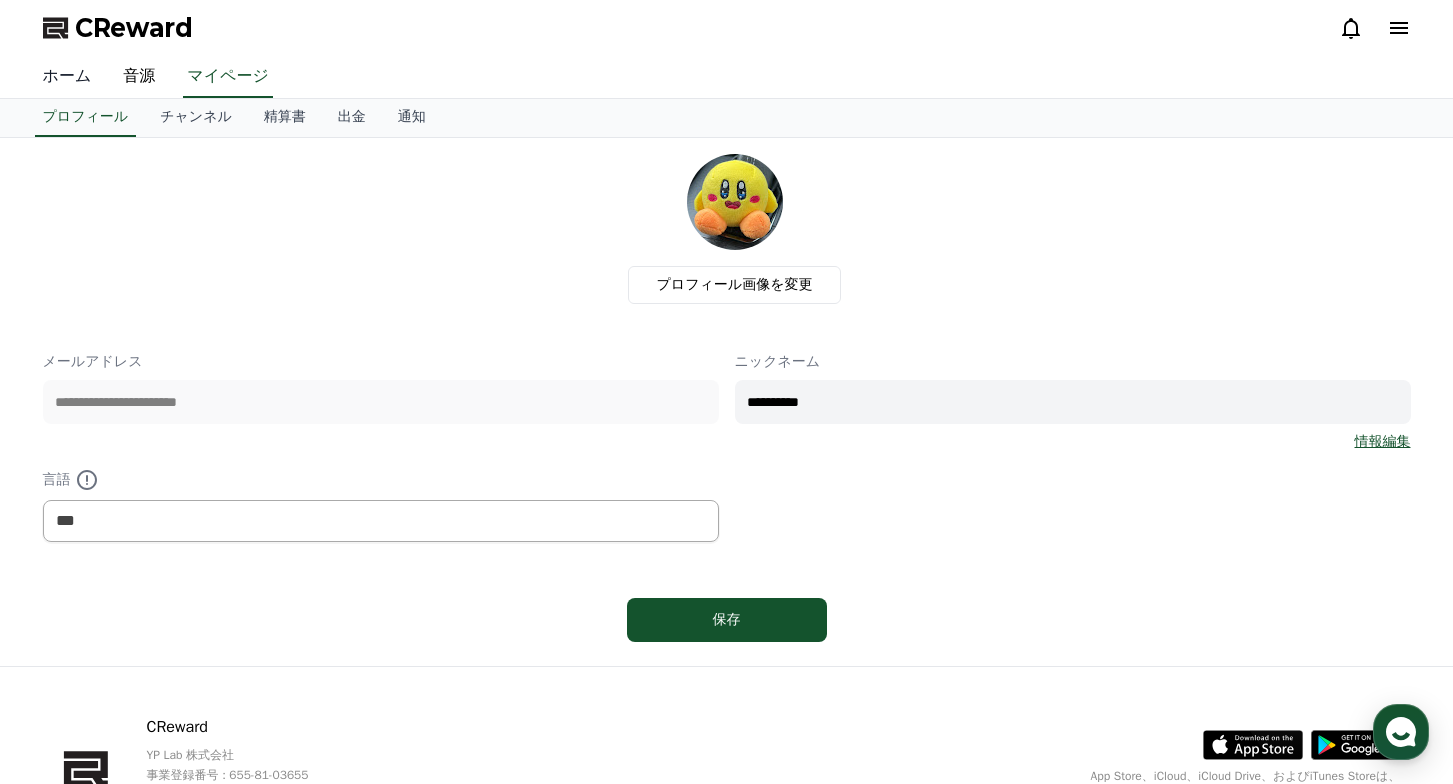click on "ホーム" at bounding box center (67, 77) 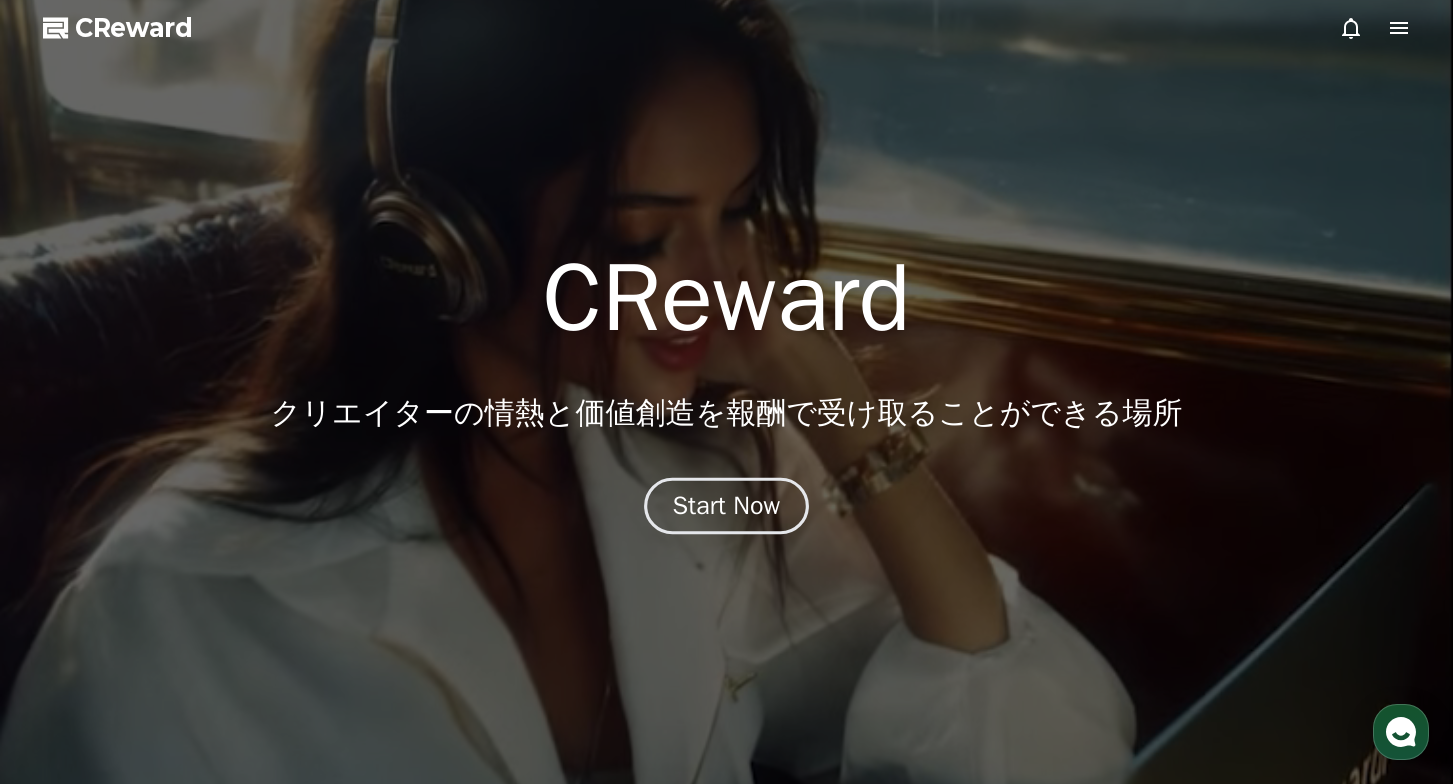 click on "Start Now" at bounding box center (727, 506) 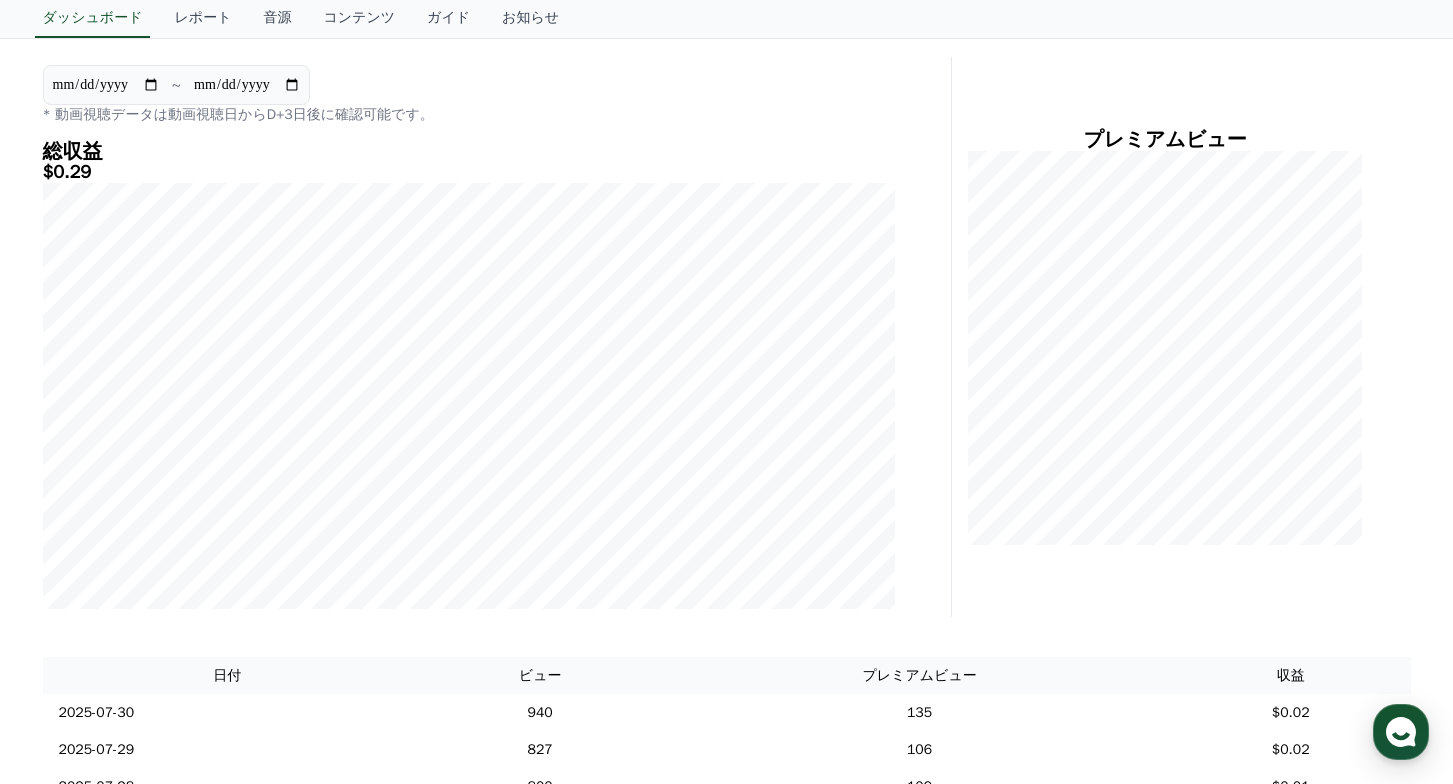 scroll, scrollTop: 7, scrollLeft: 0, axis: vertical 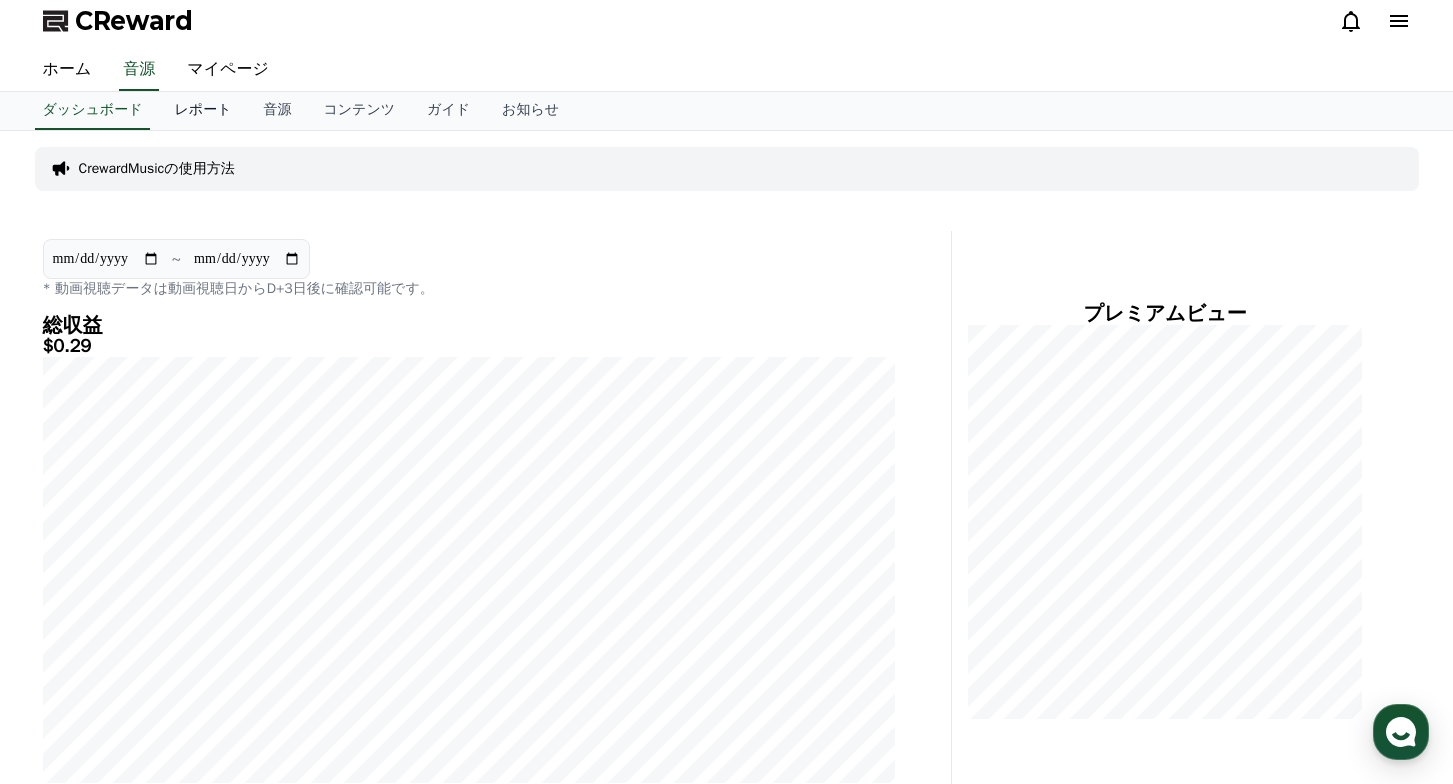 click on "レポート" at bounding box center [202, 111] 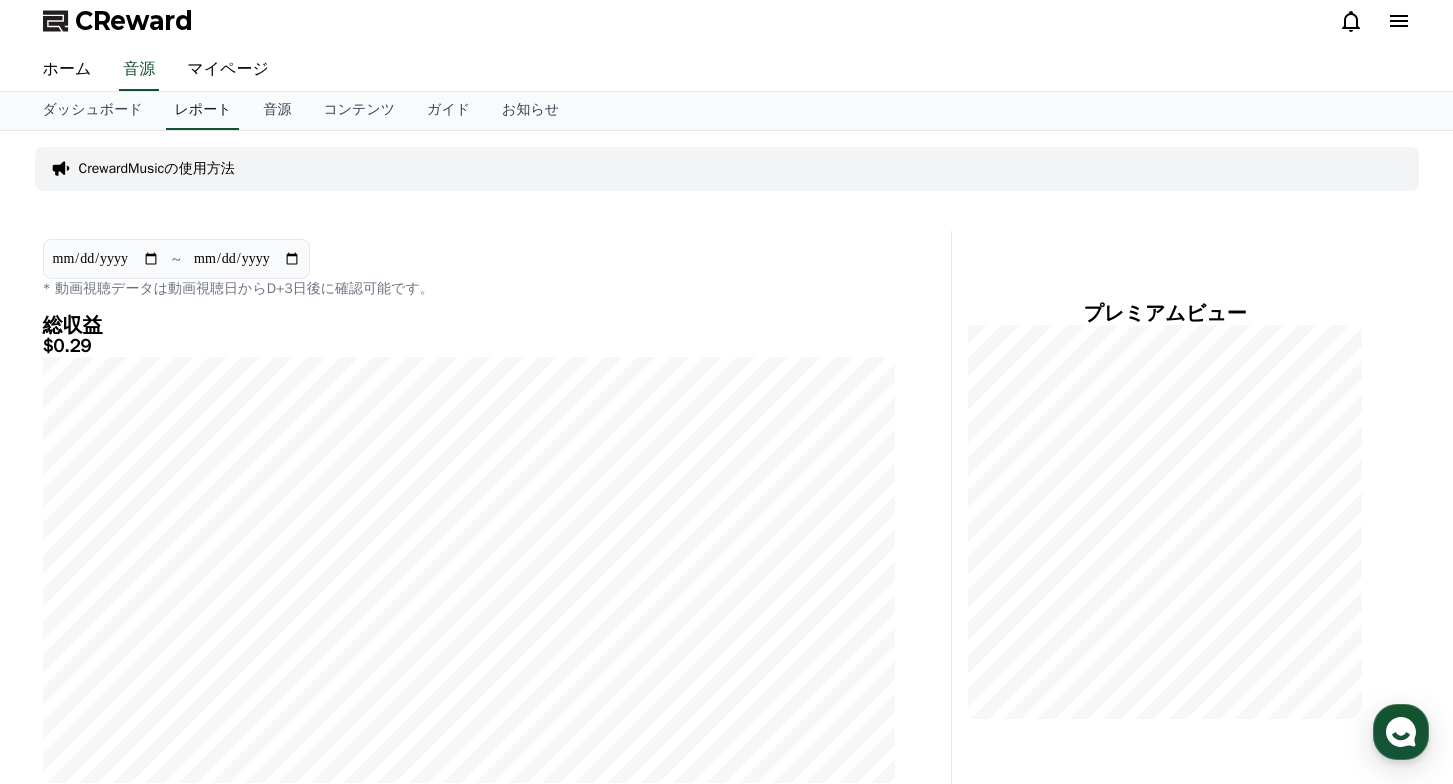 scroll, scrollTop: 0, scrollLeft: 0, axis: both 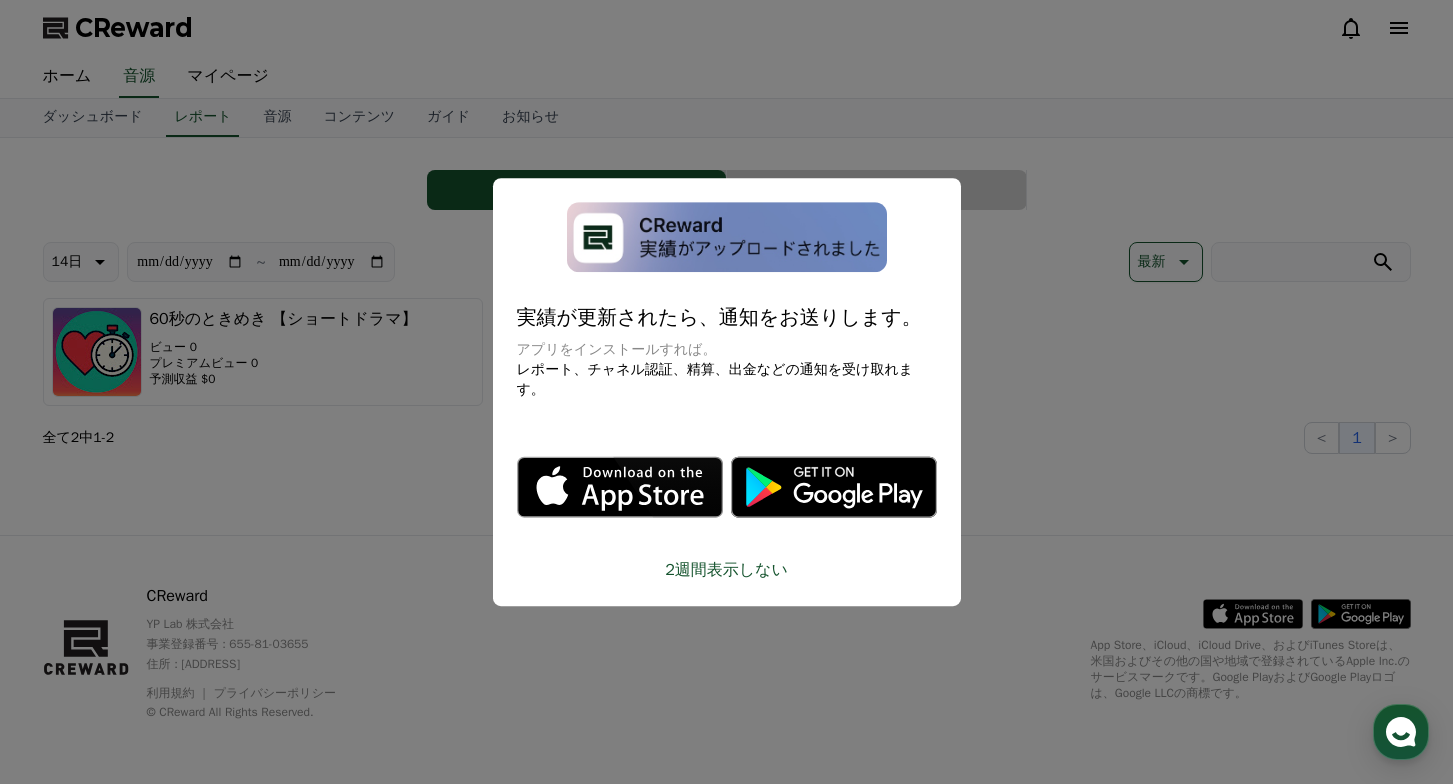 click at bounding box center (726, 392) 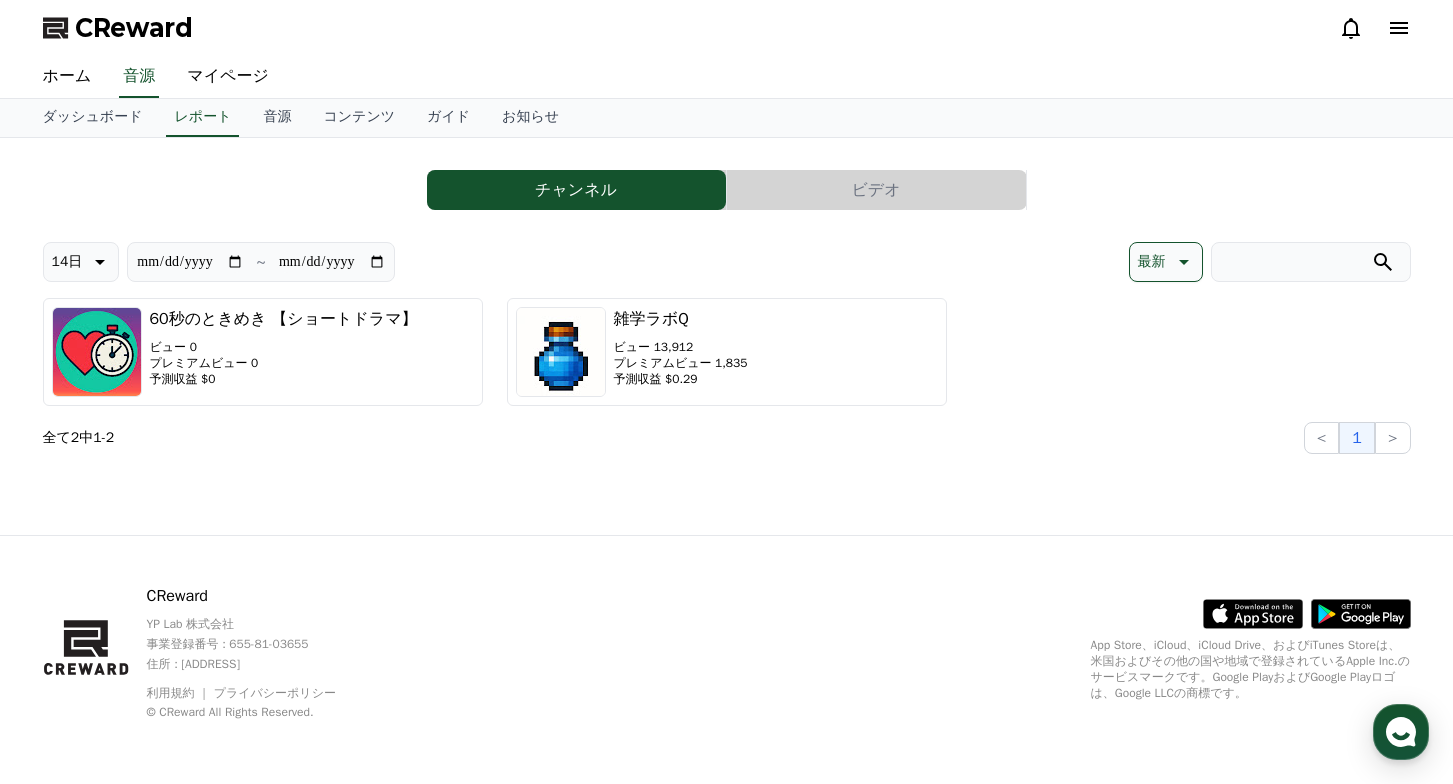 click on "ビデオ" at bounding box center [876, 190] 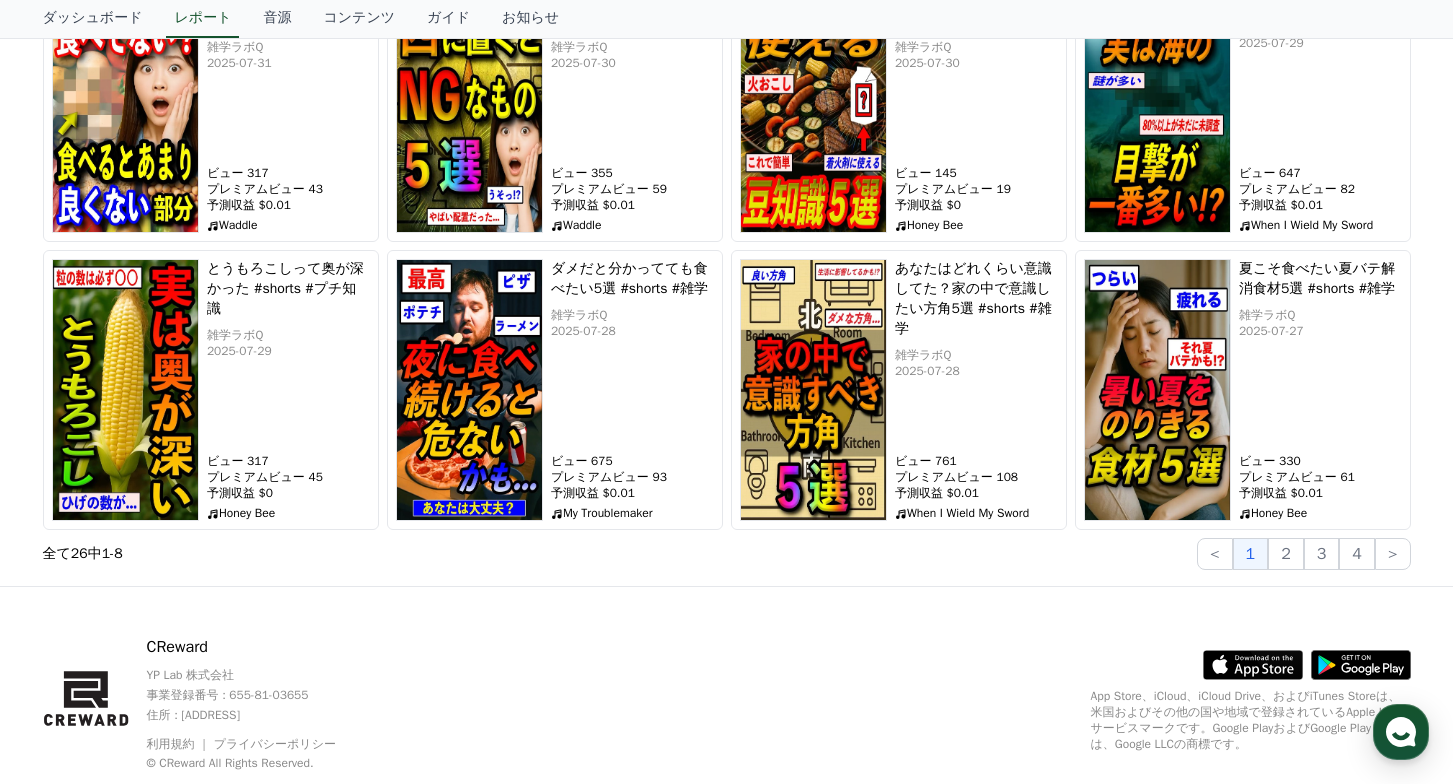 scroll, scrollTop: 387, scrollLeft: 0, axis: vertical 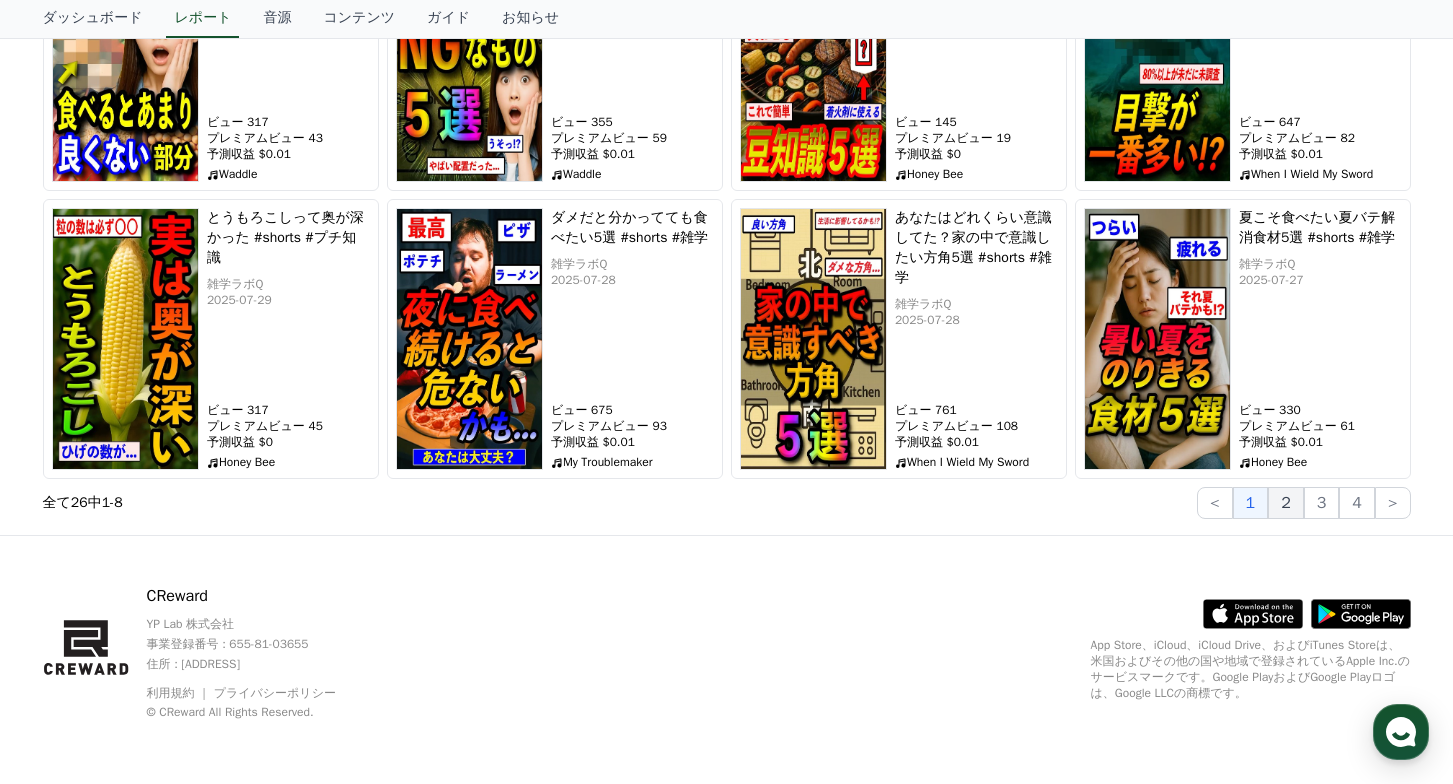click on "2" 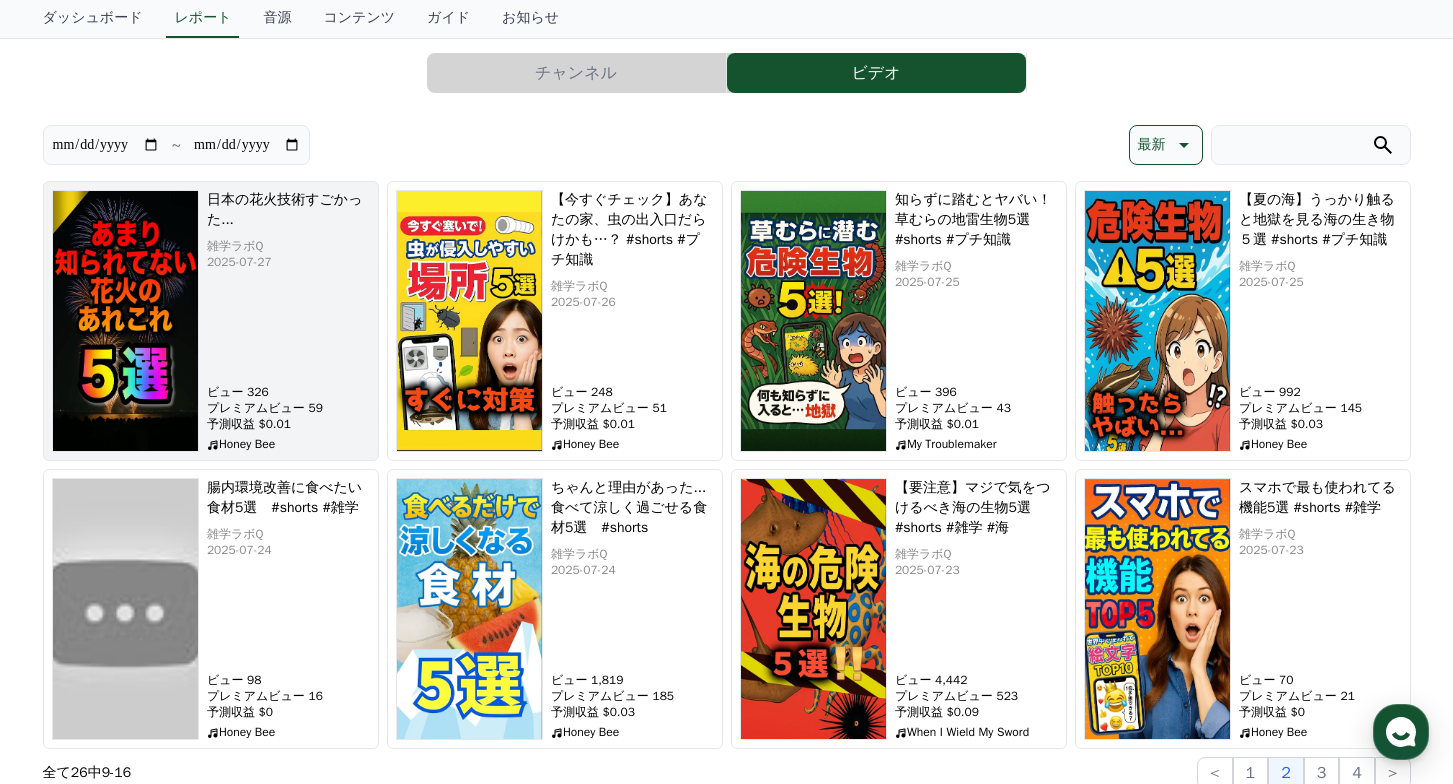 scroll, scrollTop: 338, scrollLeft: 0, axis: vertical 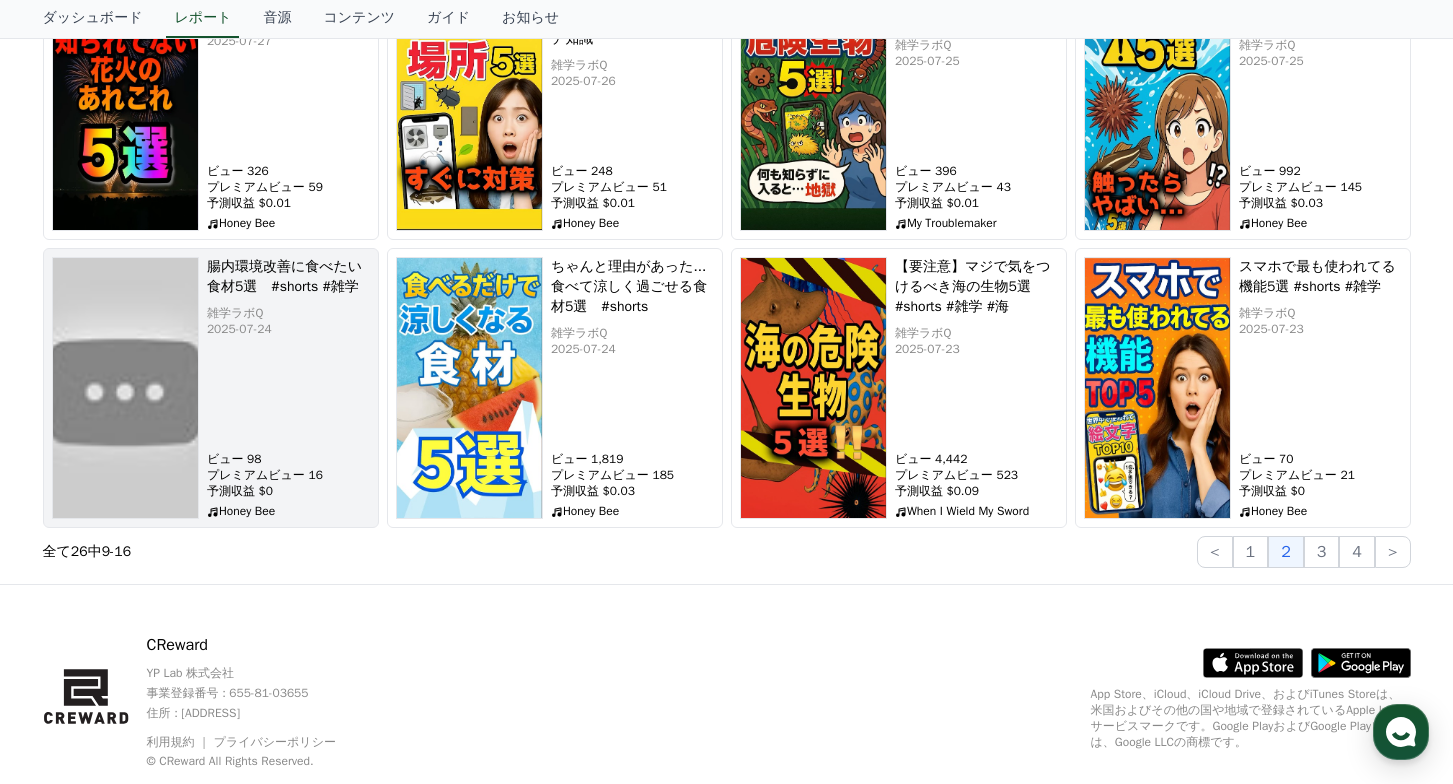 click at bounding box center (125, 388) 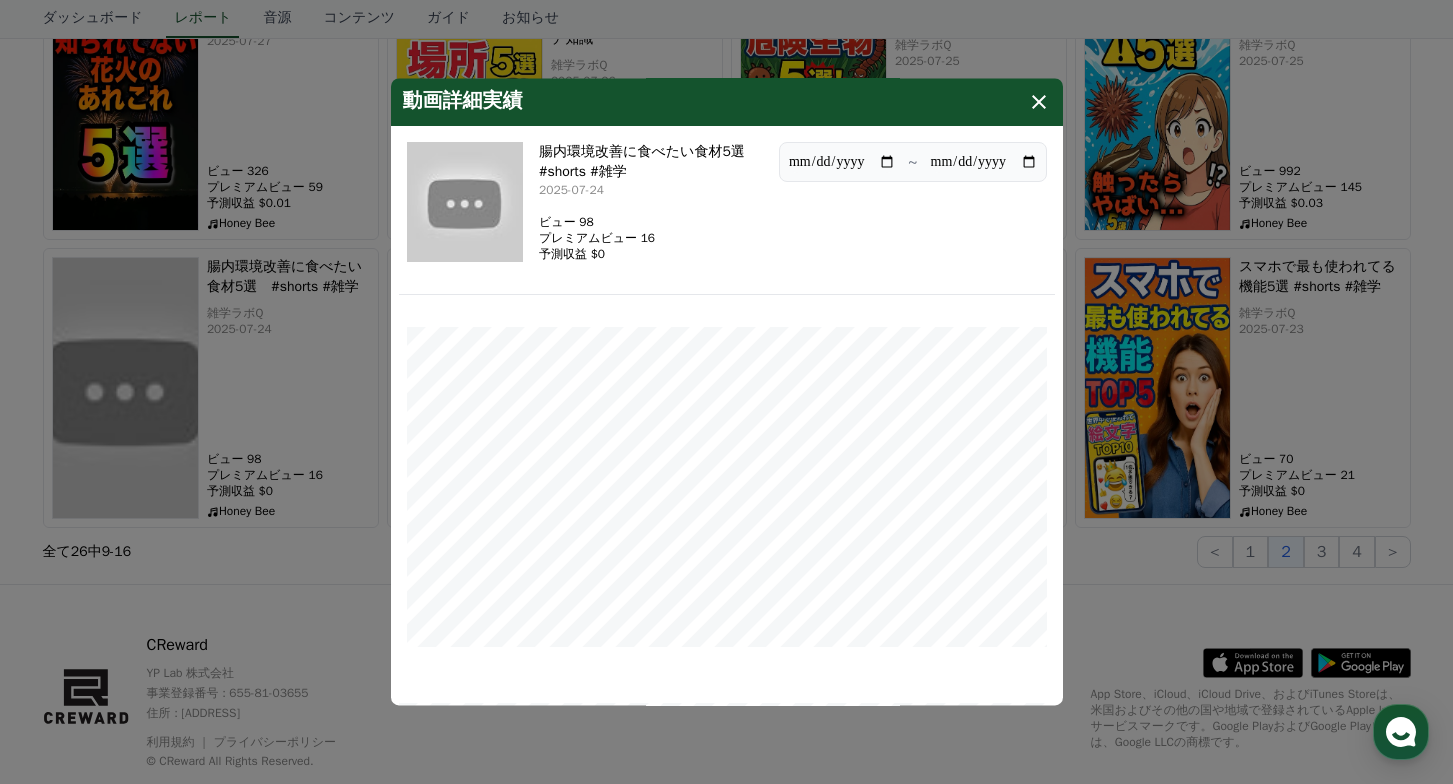 click 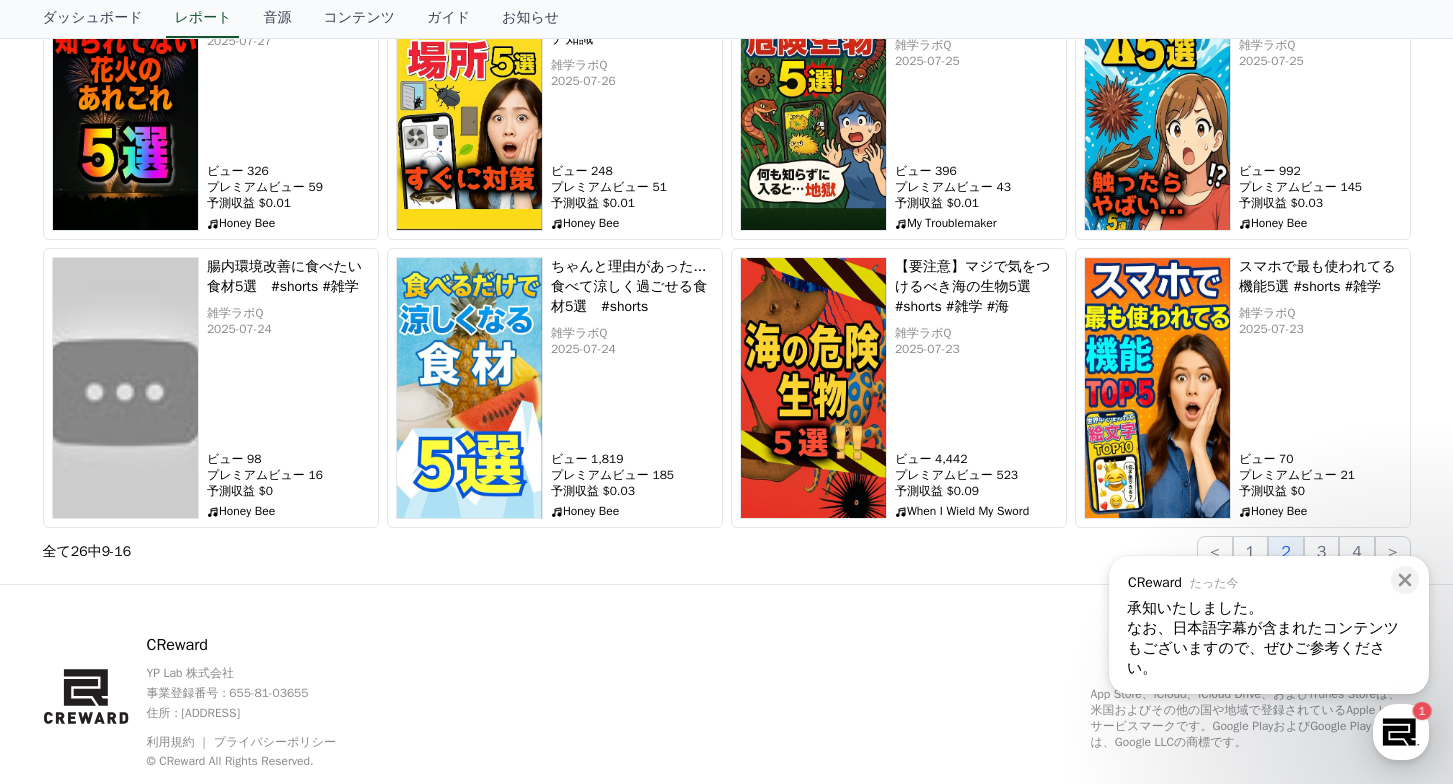 click on "承知いたしました。" at bounding box center [1269, 608] 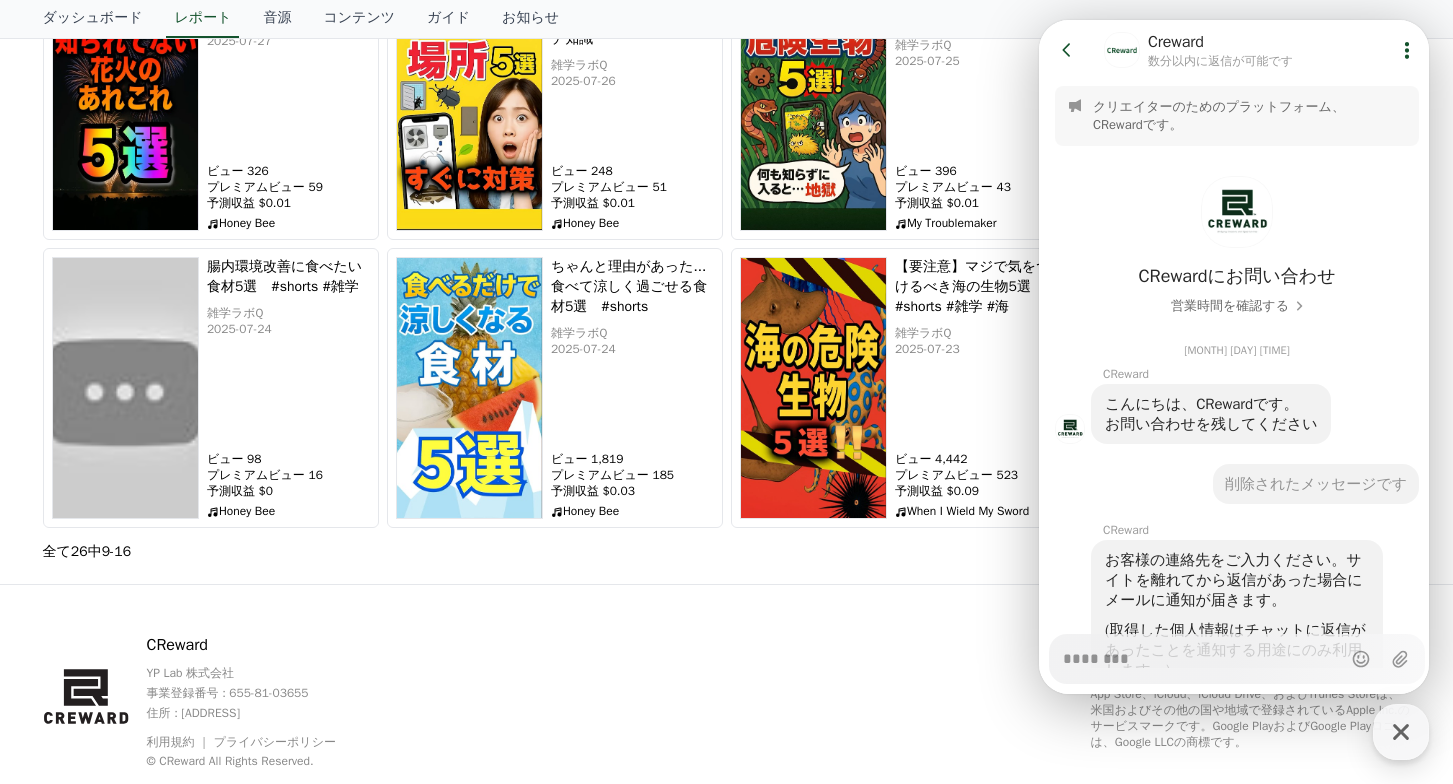 scroll, scrollTop: 3470, scrollLeft: 0, axis: vertical 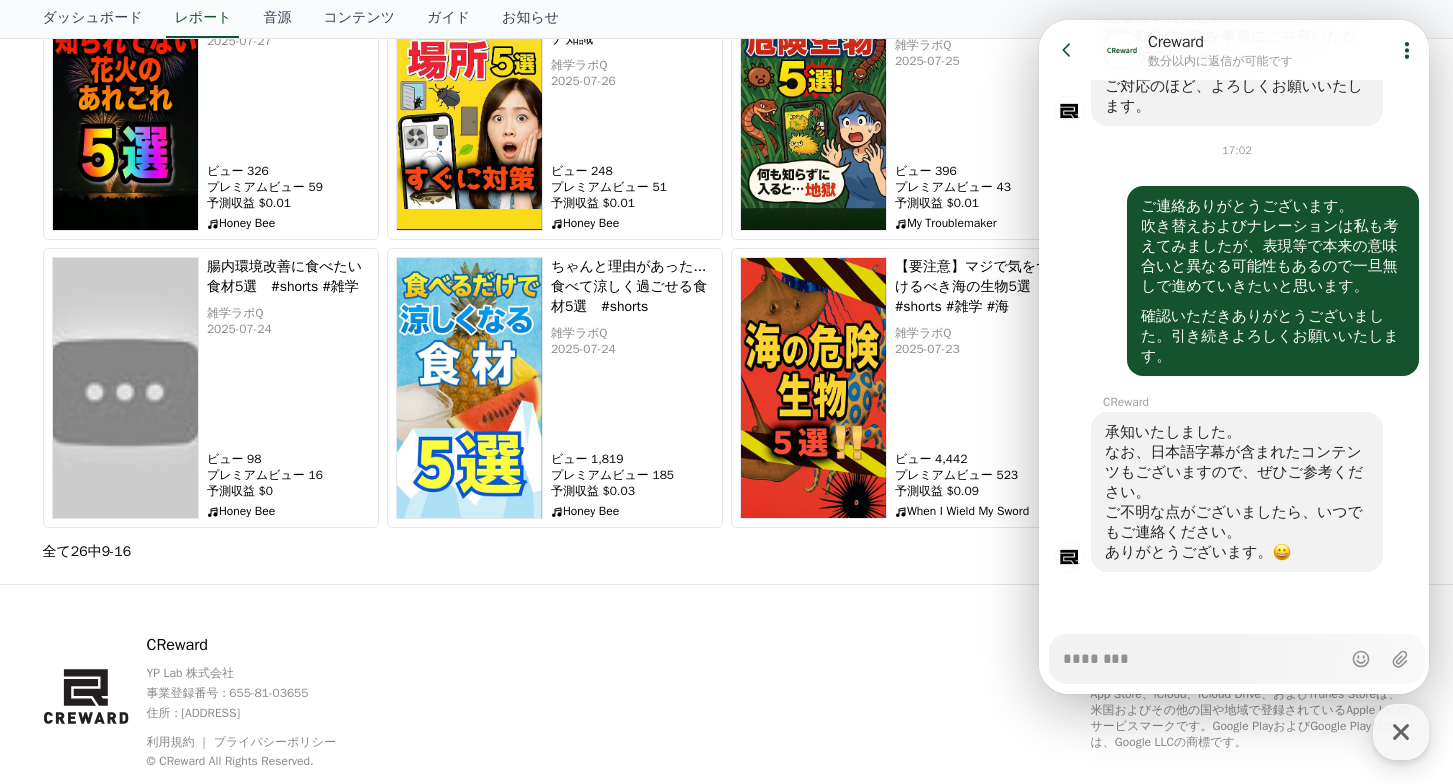 click 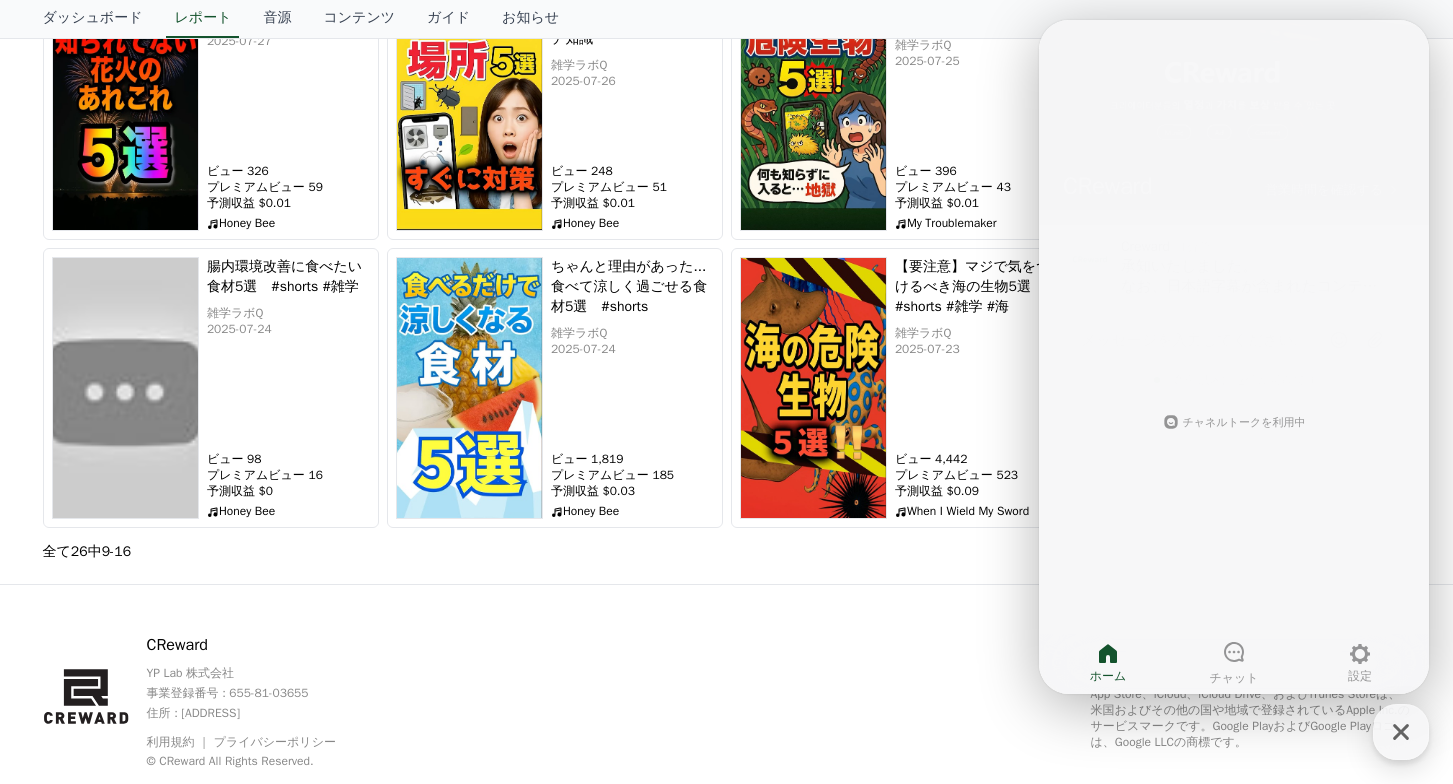 click on "ダッシュボード レポート 音源 コンテンツ ガイド お知らせ" at bounding box center [727, 19] 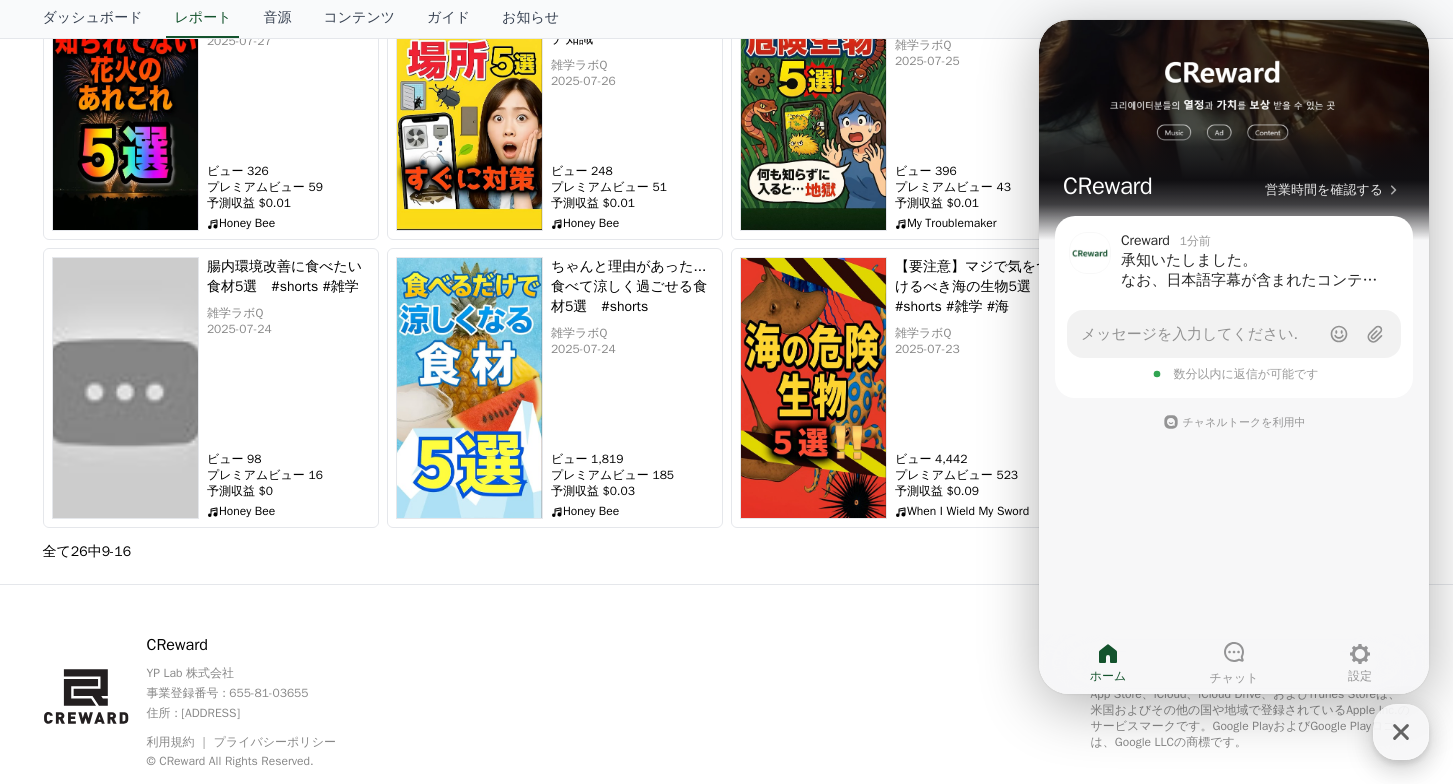 click 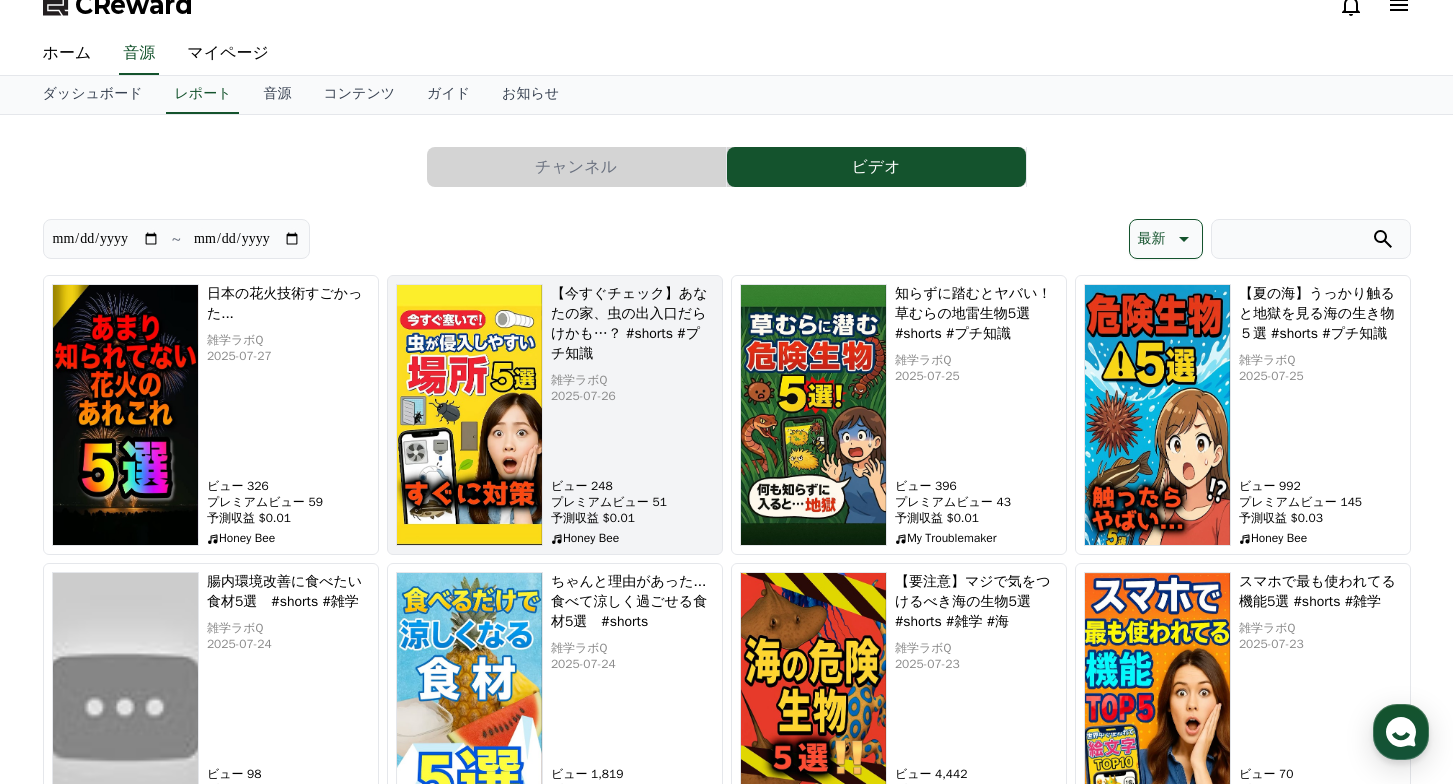 scroll, scrollTop: 0, scrollLeft: 0, axis: both 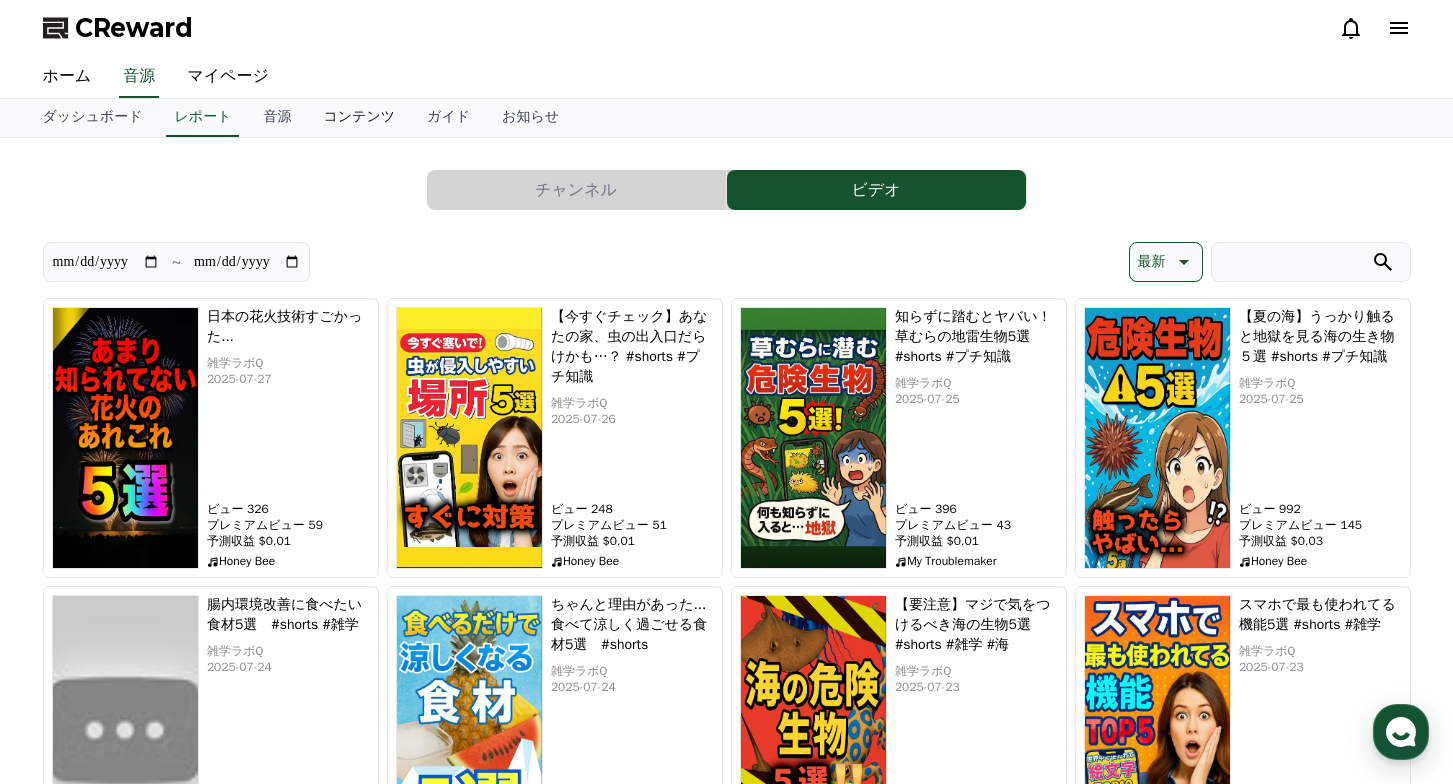 click on "コンテンツ" at bounding box center [359, 118] 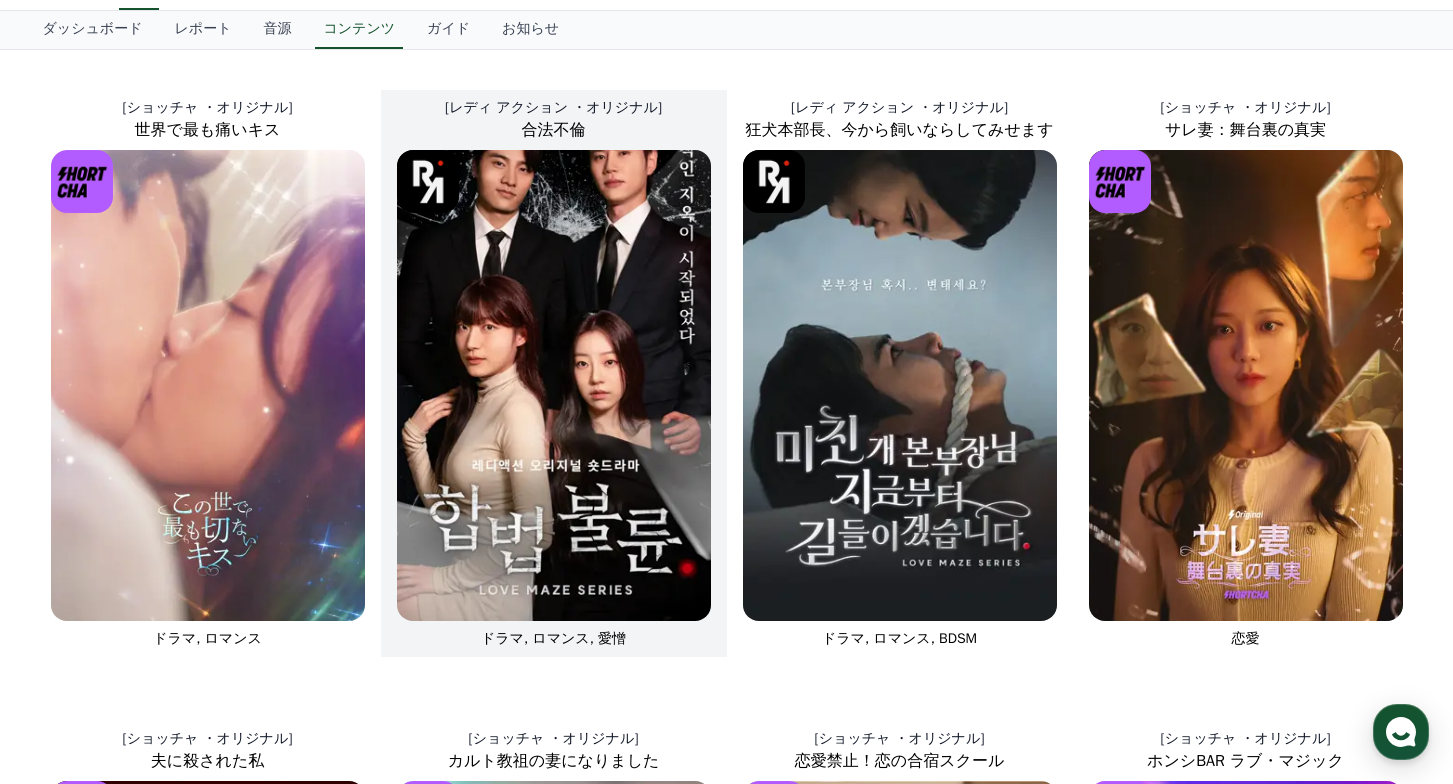scroll, scrollTop: 209, scrollLeft: 0, axis: vertical 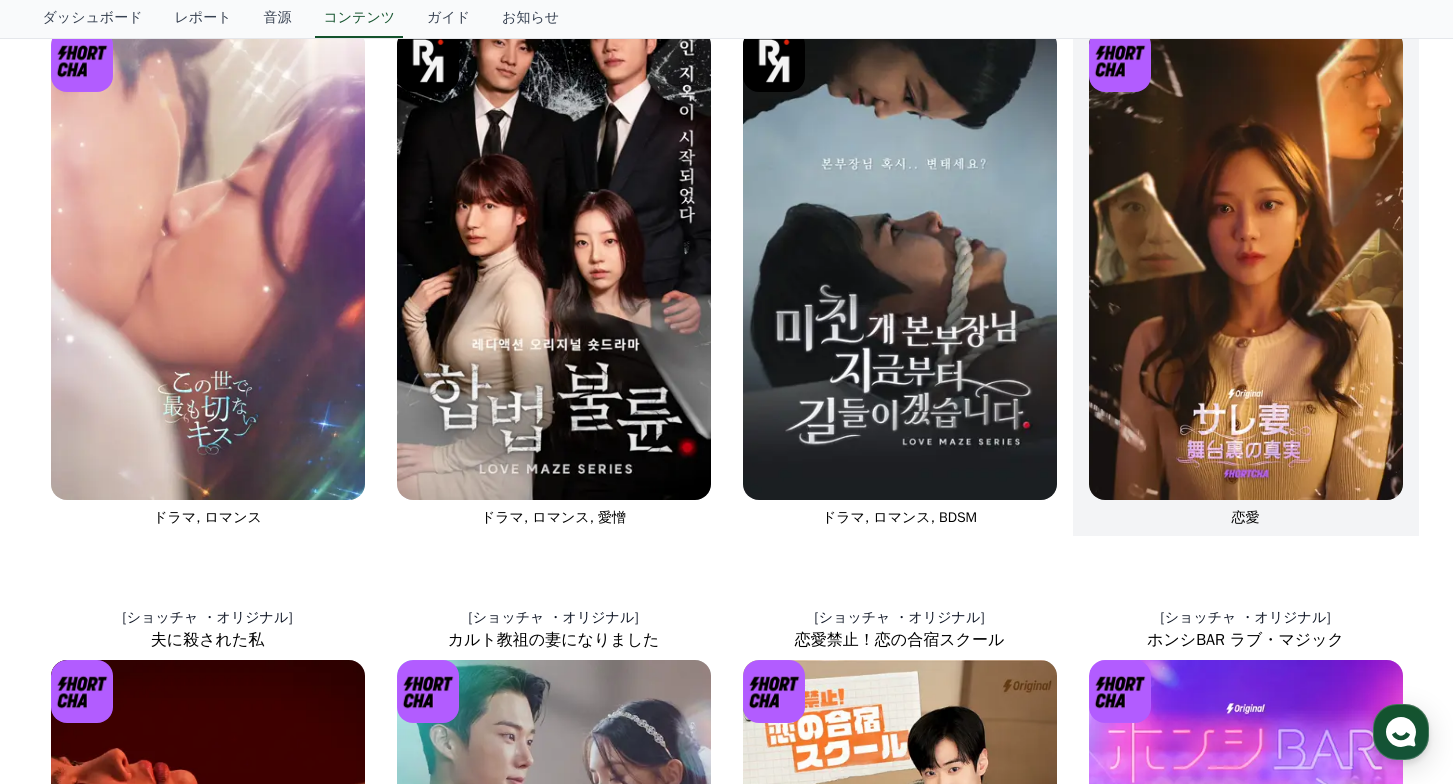 click at bounding box center [1246, 264] 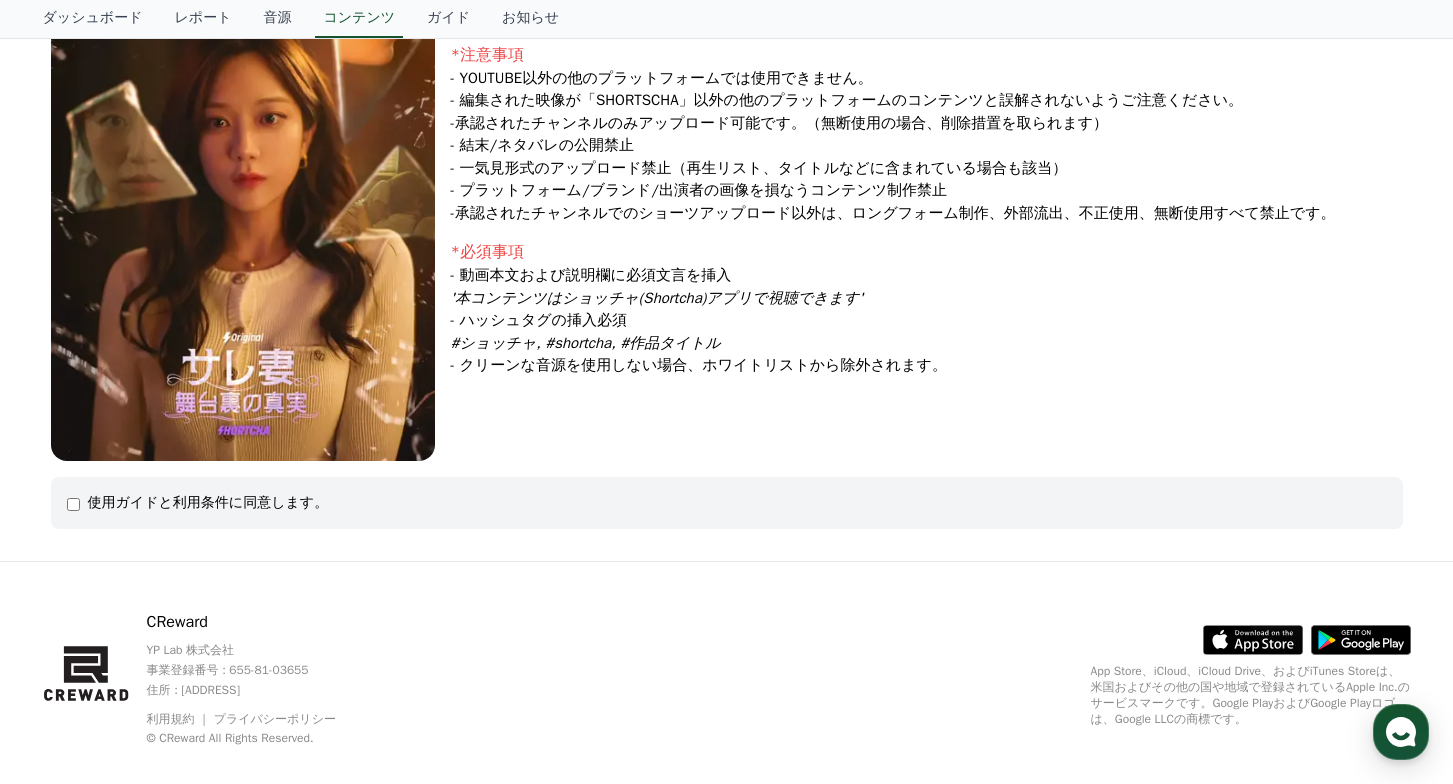 scroll, scrollTop: 326, scrollLeft: 0, axis: vertical 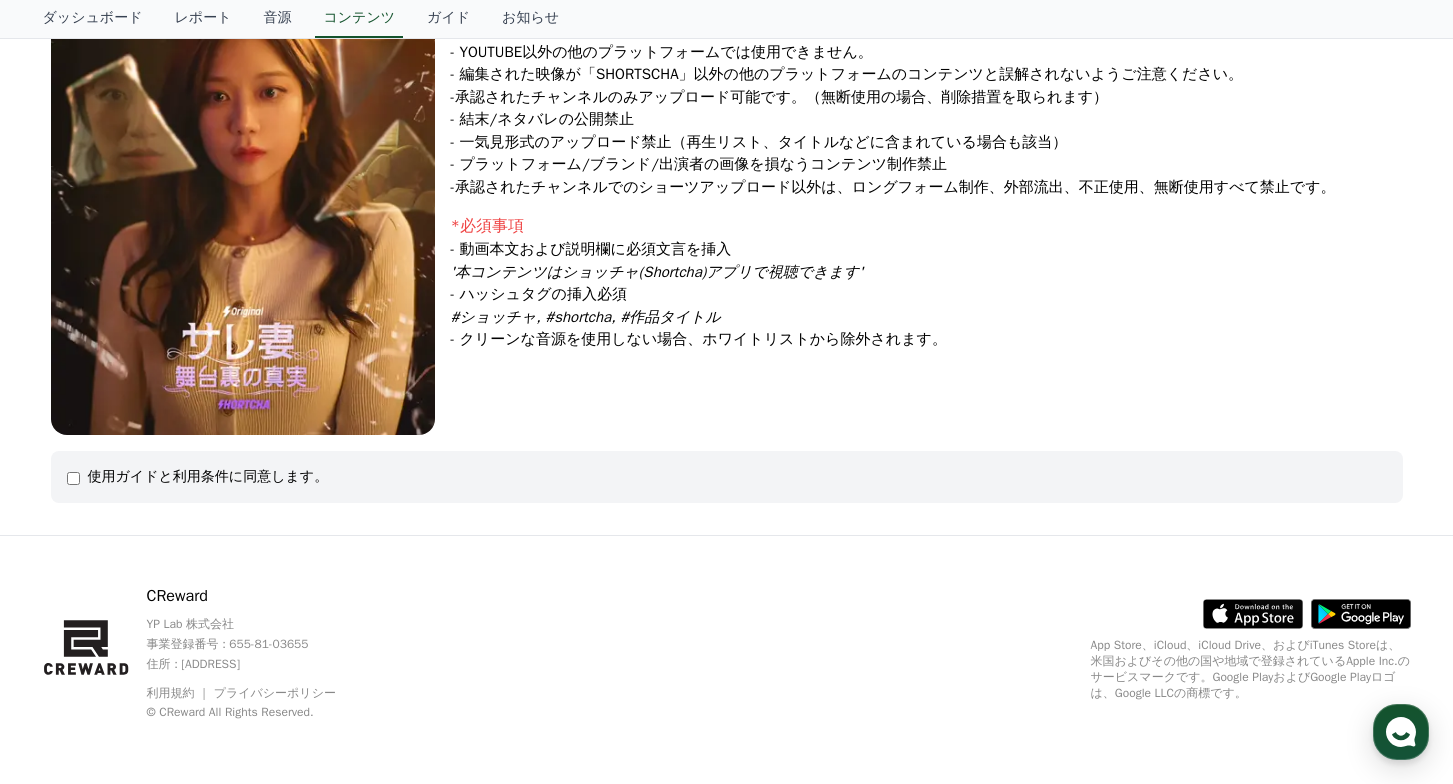 click on "使用ガイドと利用条件に同意します。" 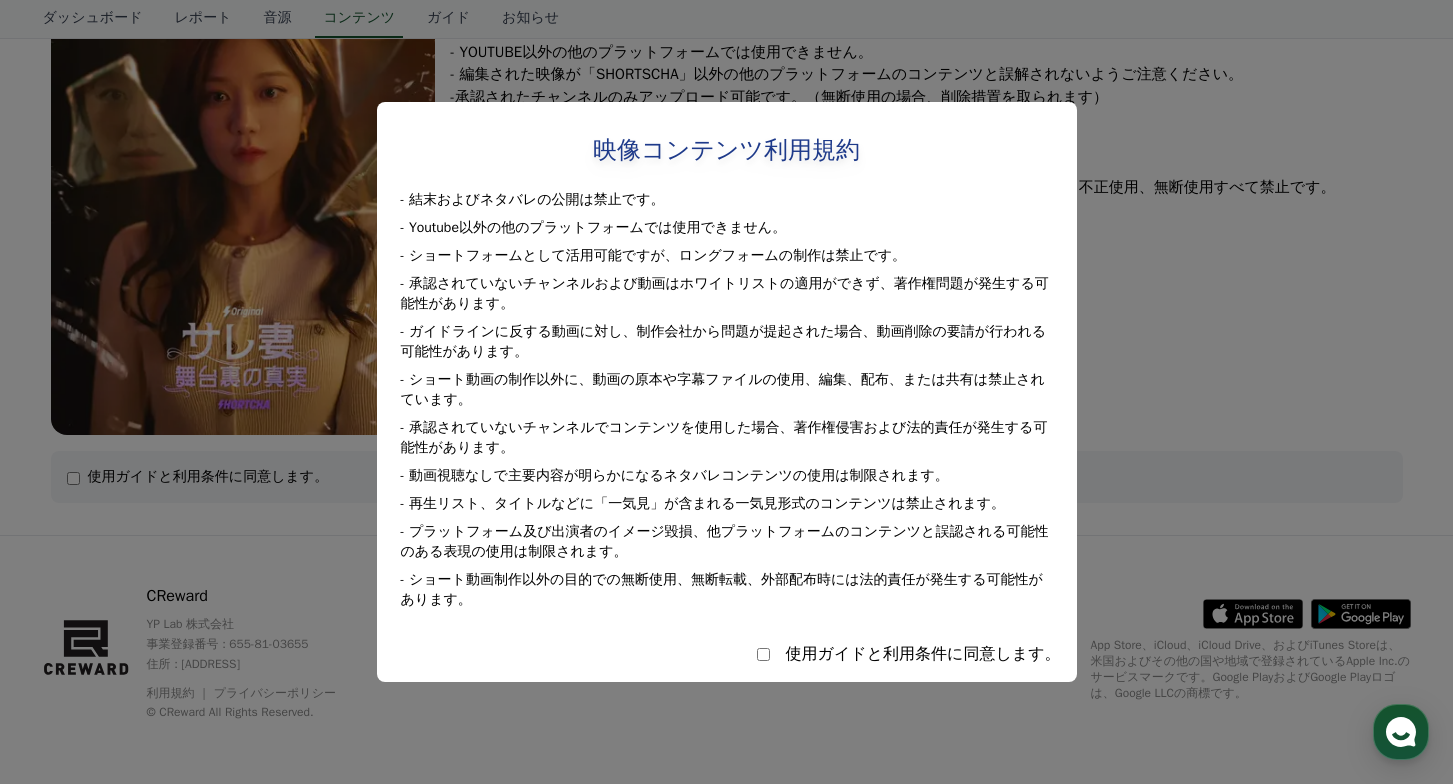 click 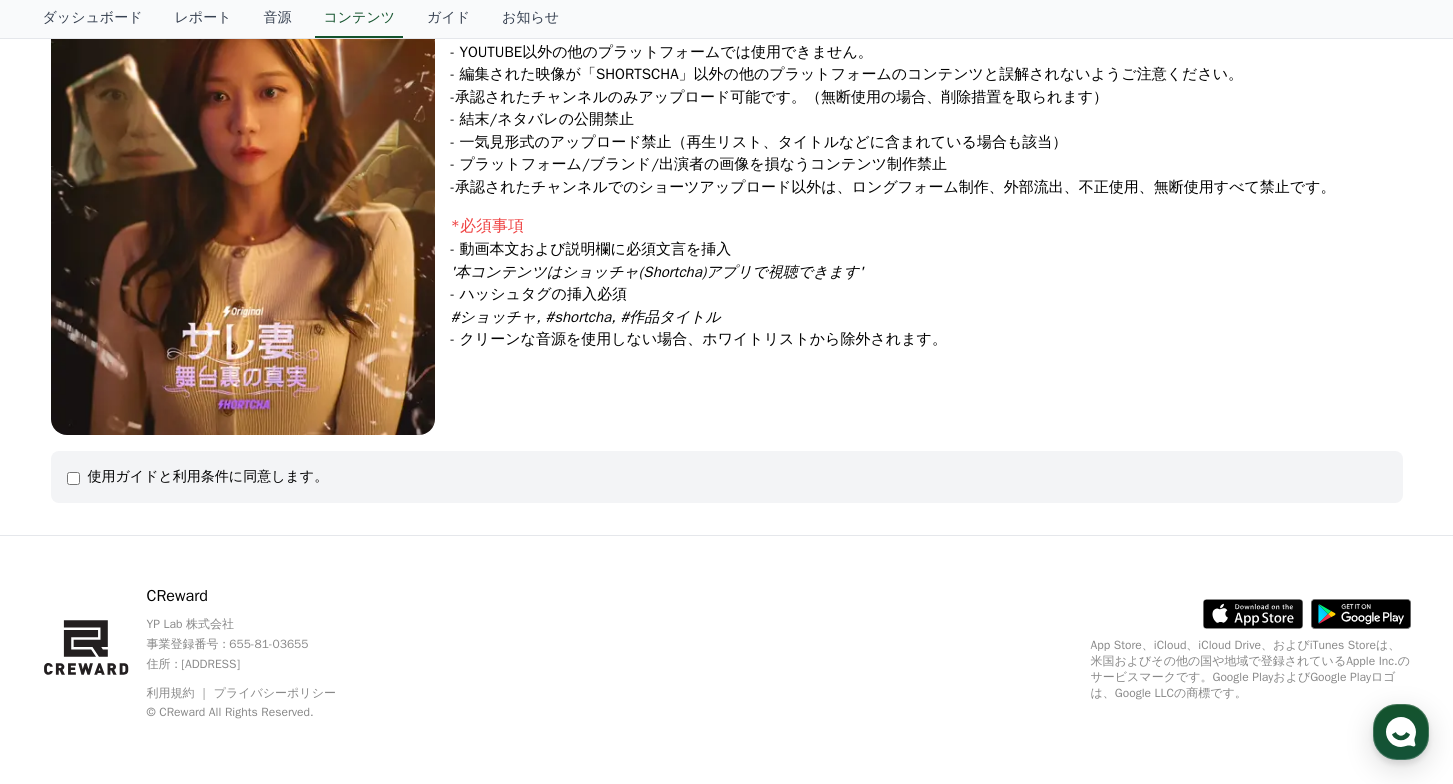 scroll, scrollTop: 0, scrollLeft: 0, axis: both 